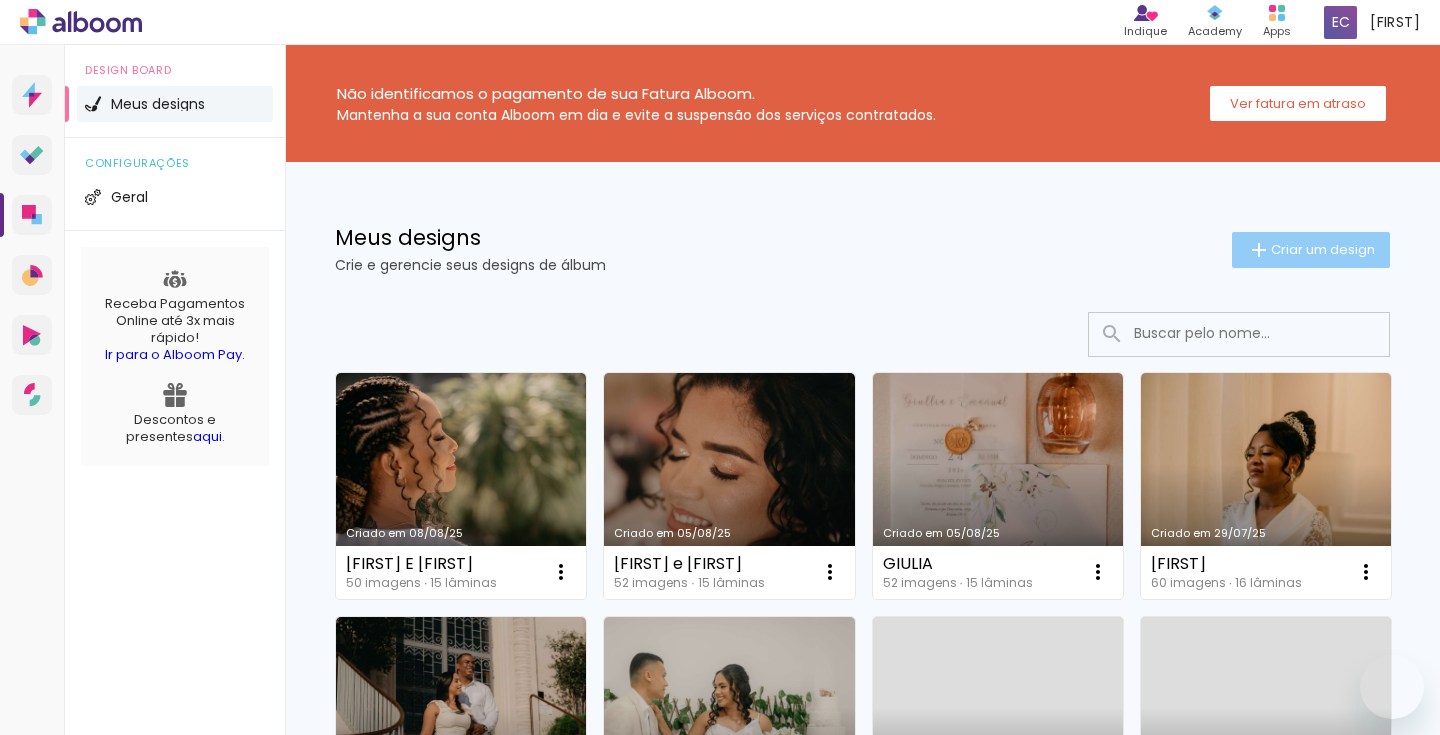 scroll, scrollTop: 0, scrollLeft: 0, axis: both 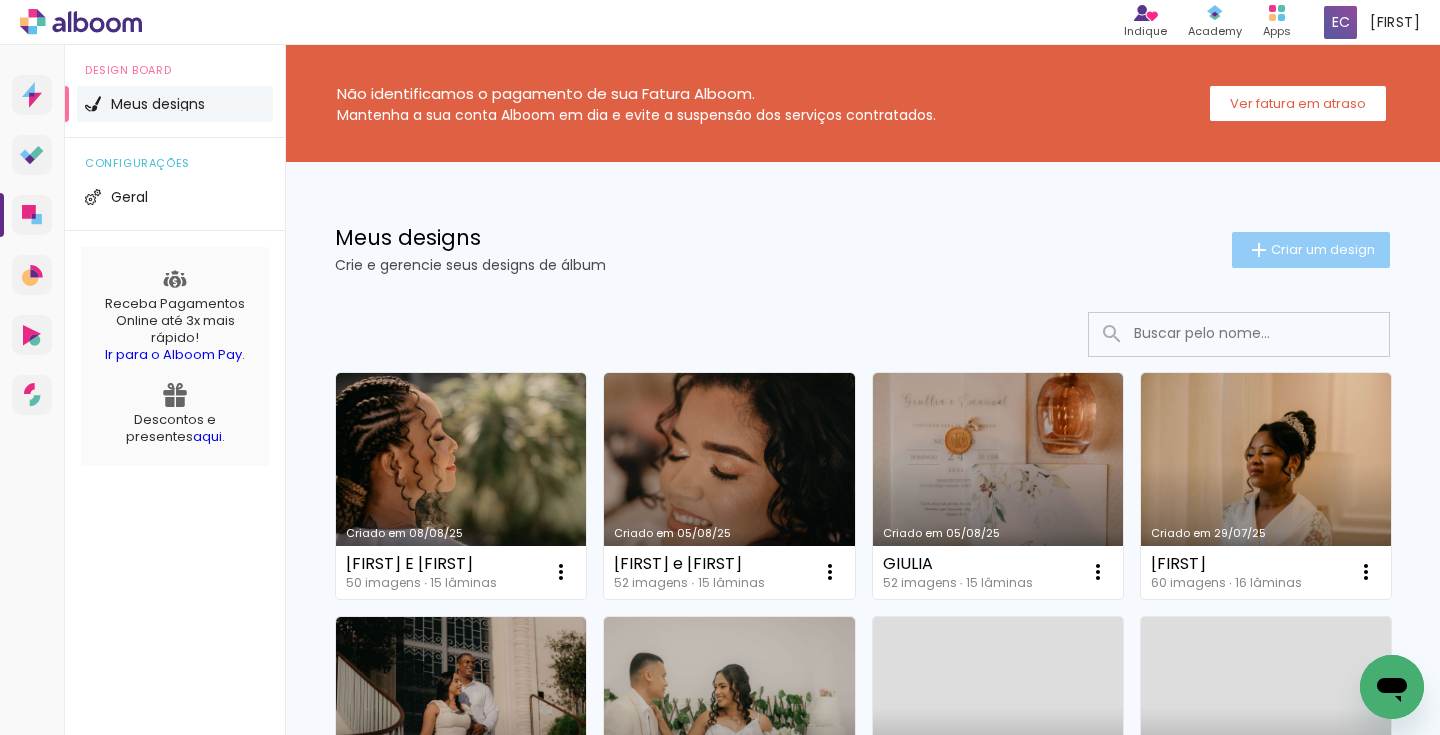 click on "Criar um design" 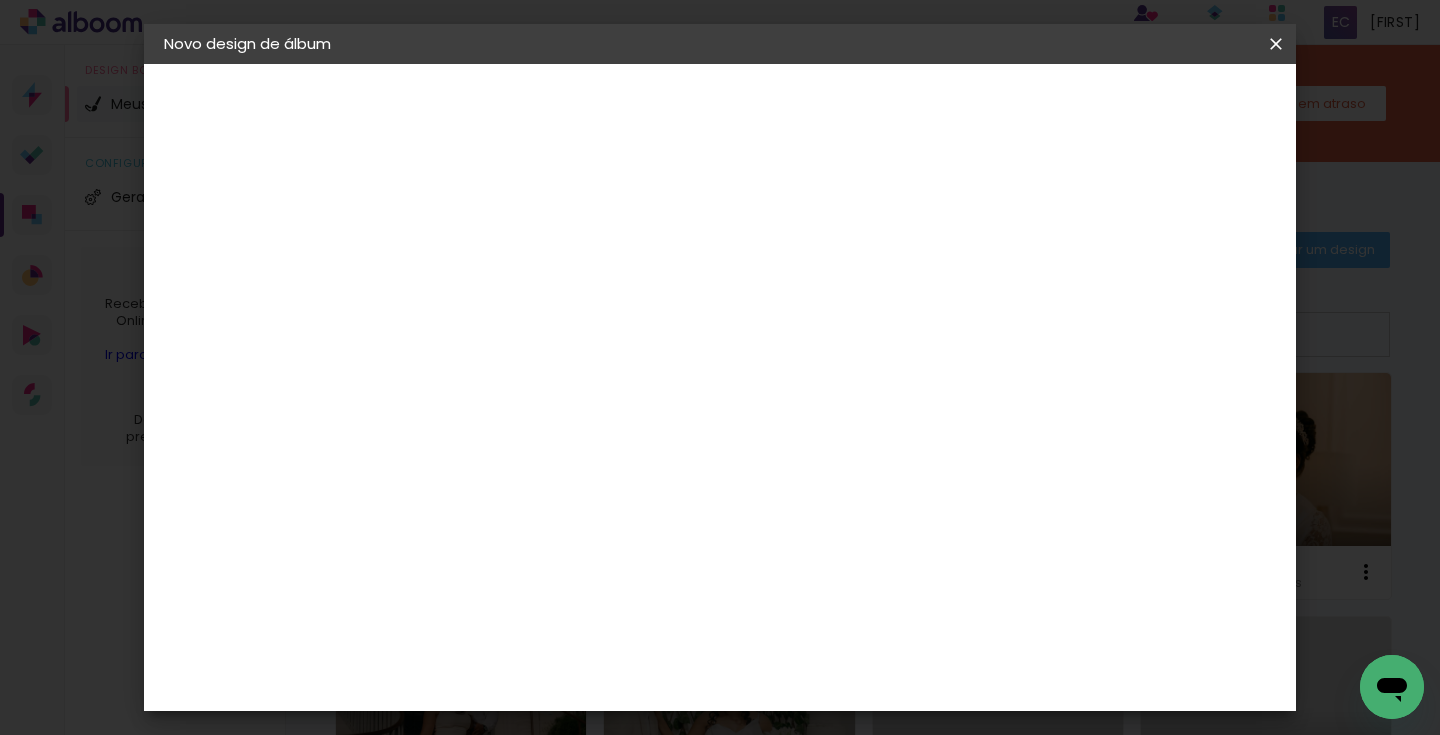 click at bounding box center (491, 268) 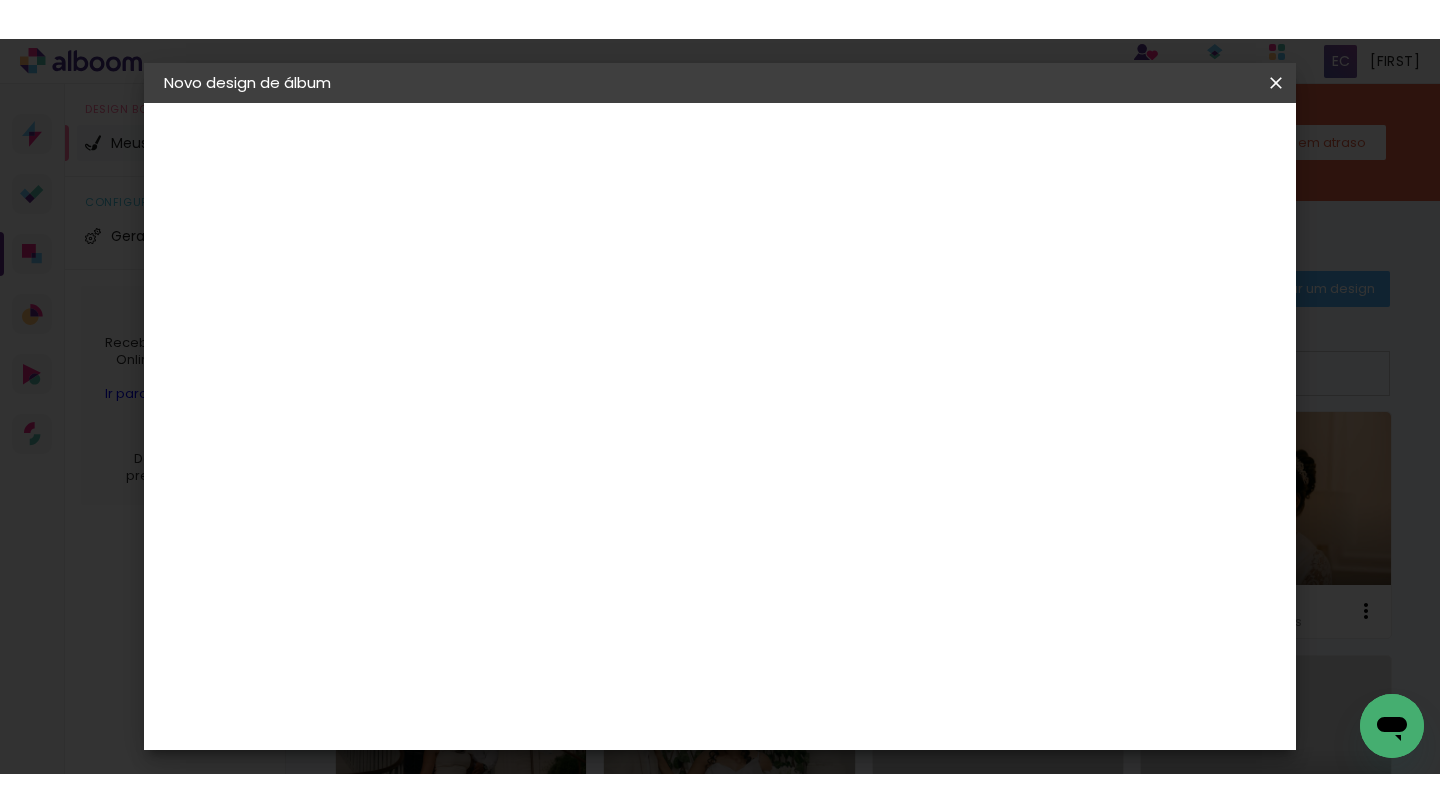 scroll, scrollTop: 0, scrollLeft: 0, axis: both 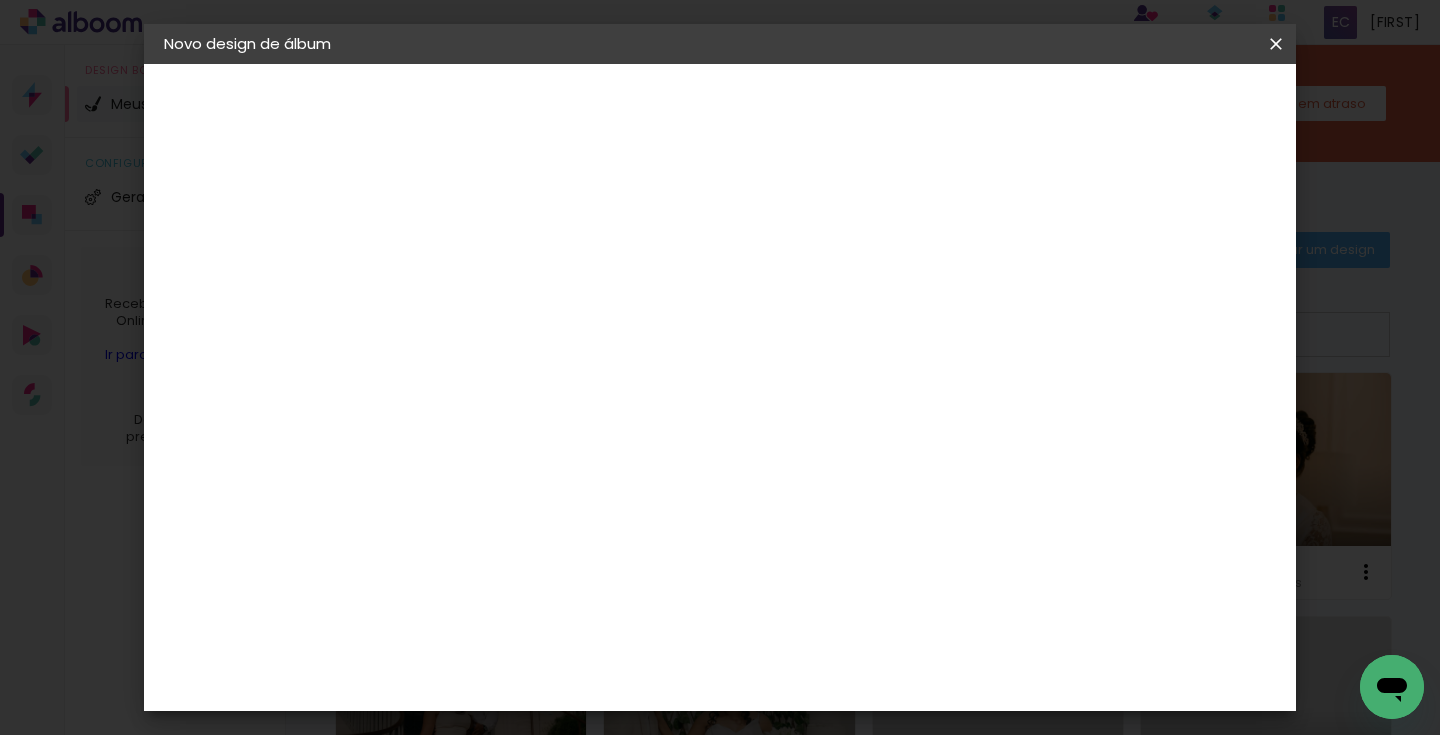 click on "Iniciar design" at bounding box center (1105, 106) 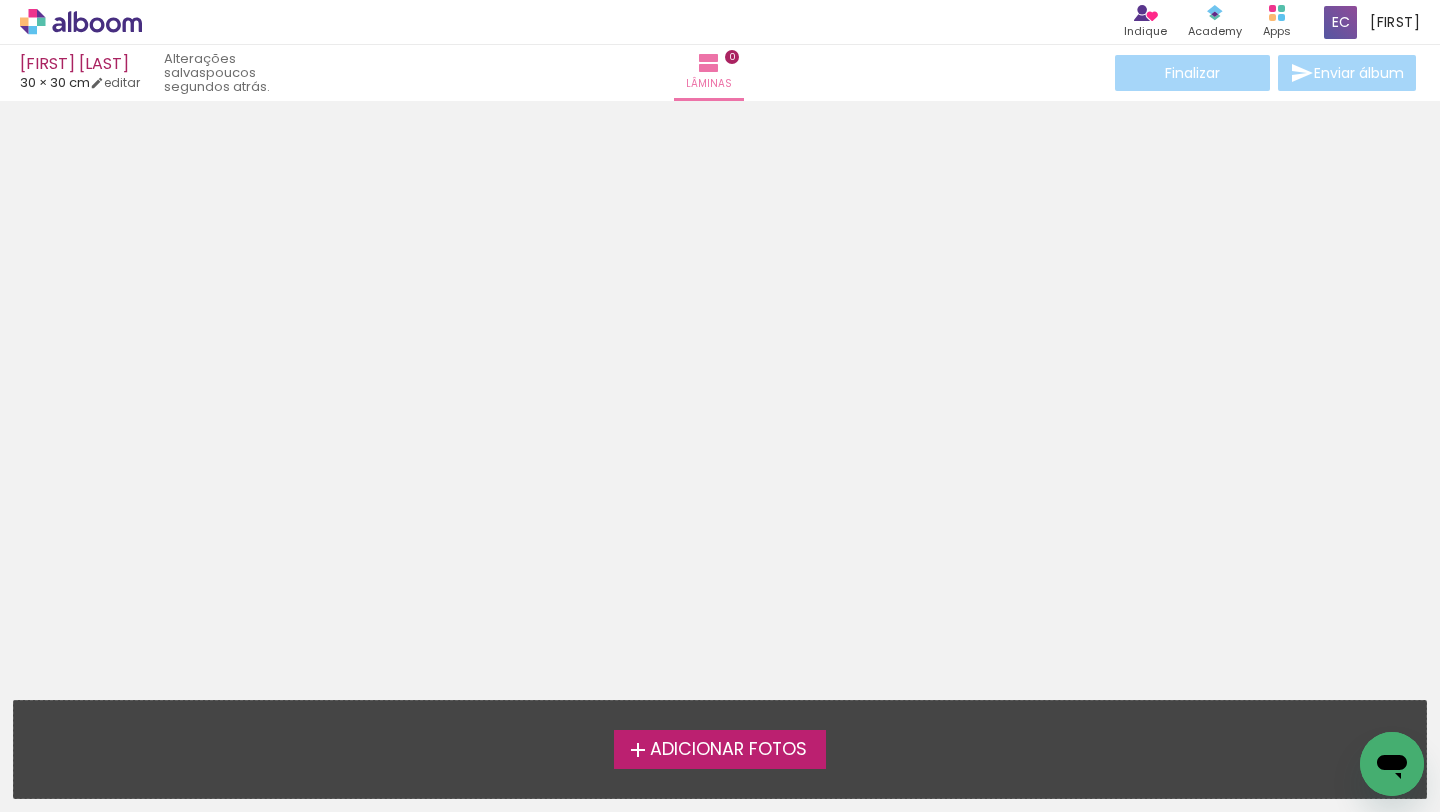 click on "Adicionar Fotos" at bounding box center (728, 750) 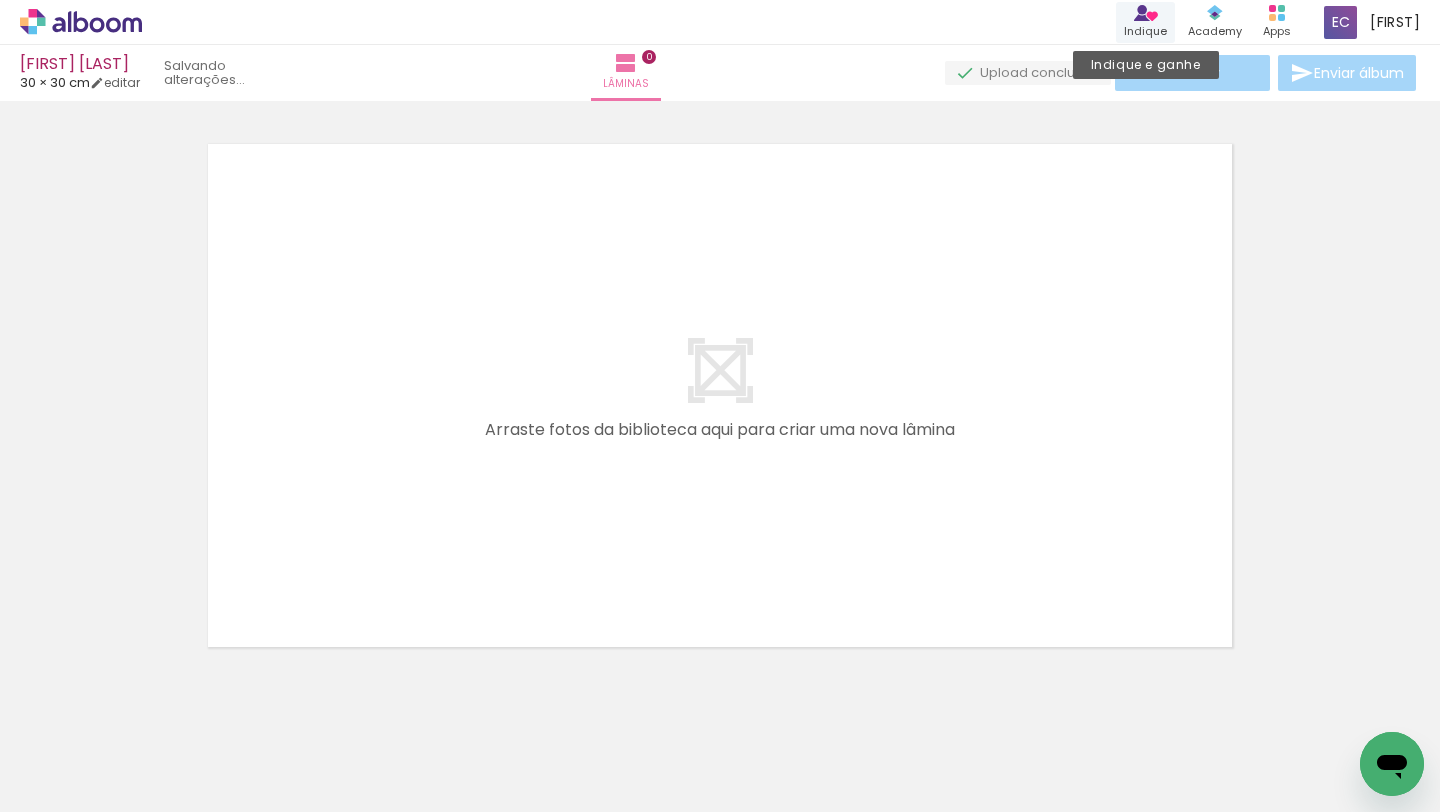 scroll, scrollTop: 25, scrollLeft: 0, axis: vertical 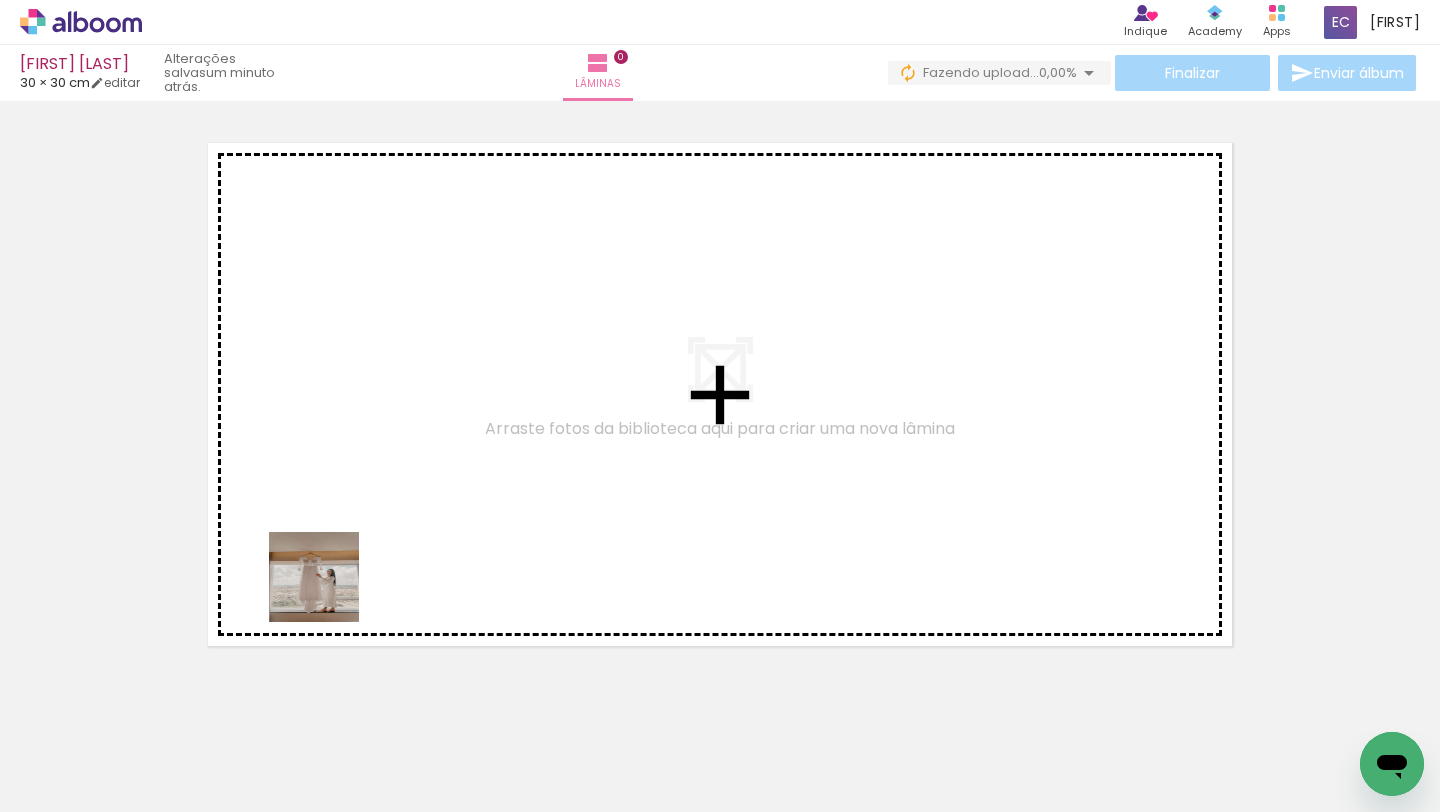 drag, startPoint x: 205, startPoint y: 747, endPoint x: 495, endPoint y: 420, distance: 437.06863 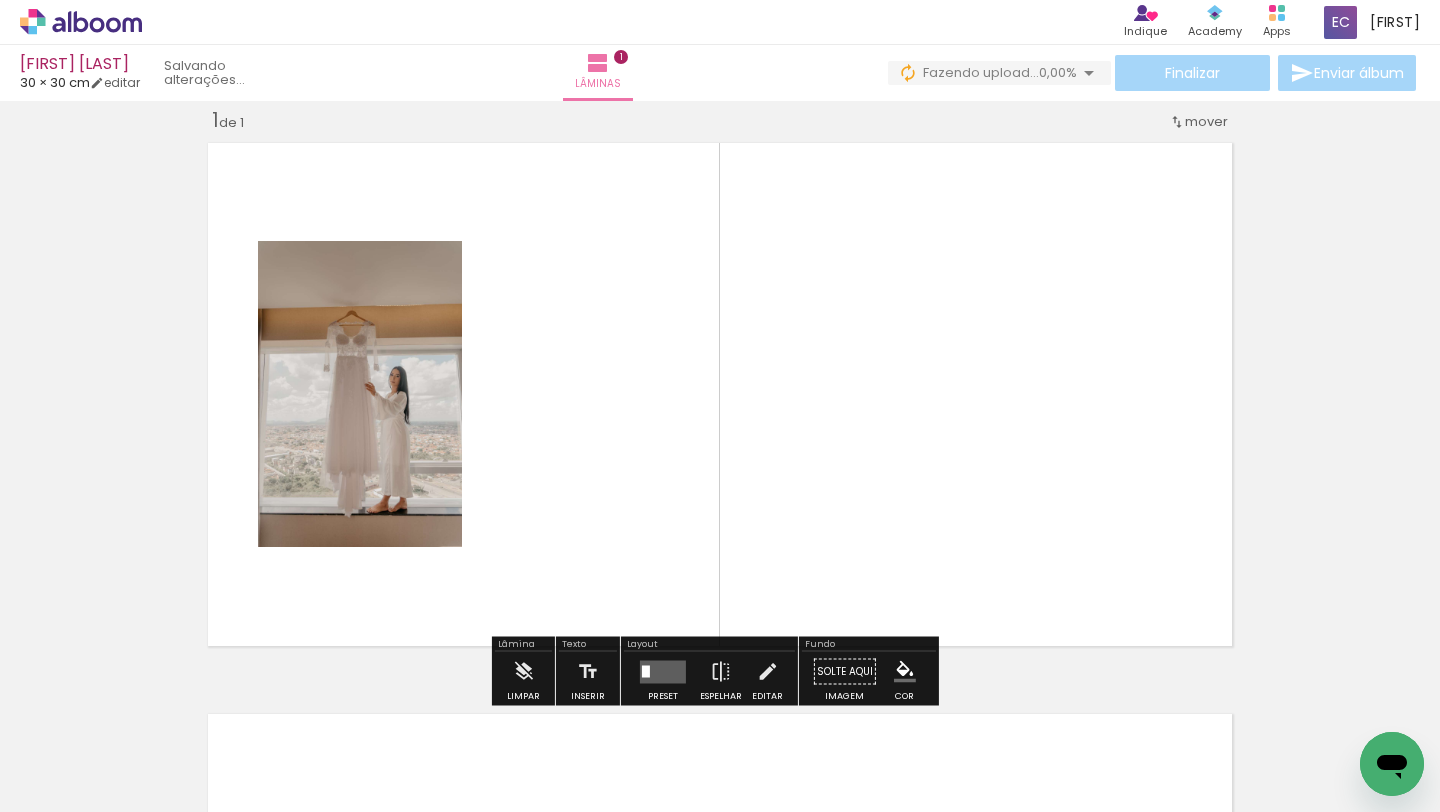 scroll, scrollTop: 25, scrollLeft: 0, axis: vertical 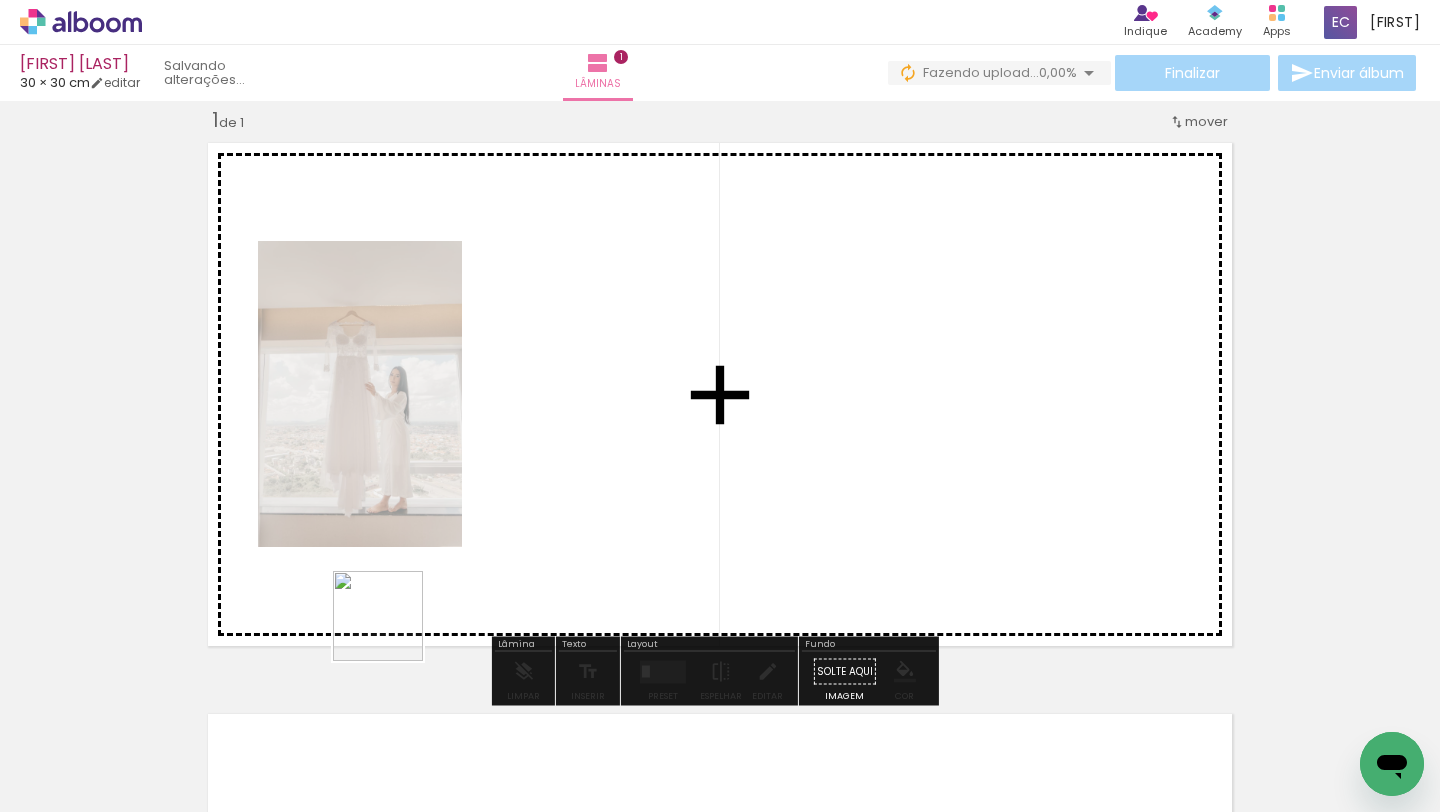 drag, startPoint x: 318, startPoint y: 752, endPoint x: 520, endPoint y: 488, distance: 332.4154 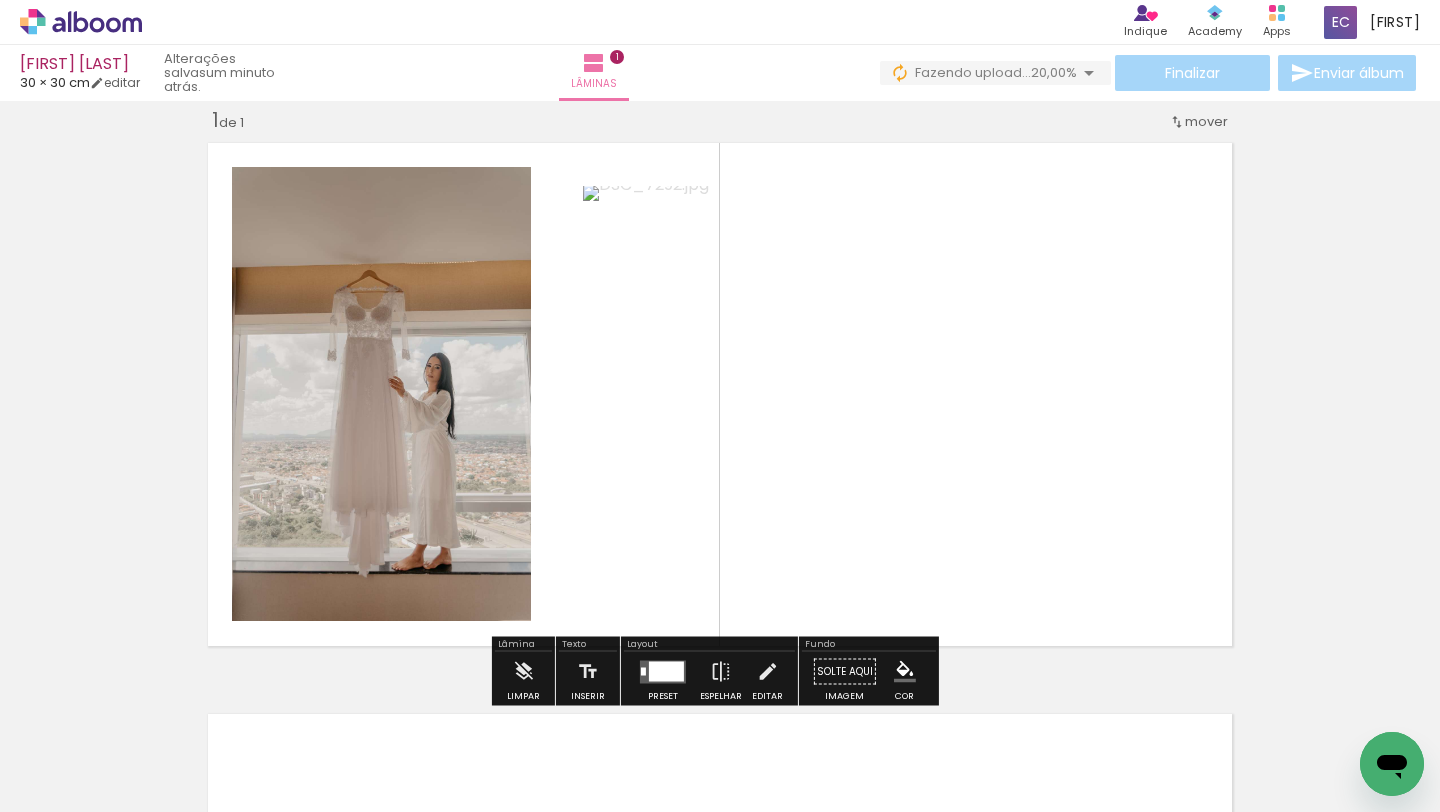 drag, startPoint x: 432, startPoint y: 762, endPoint x: 556, endPoint y: 514, distance: 277.27243 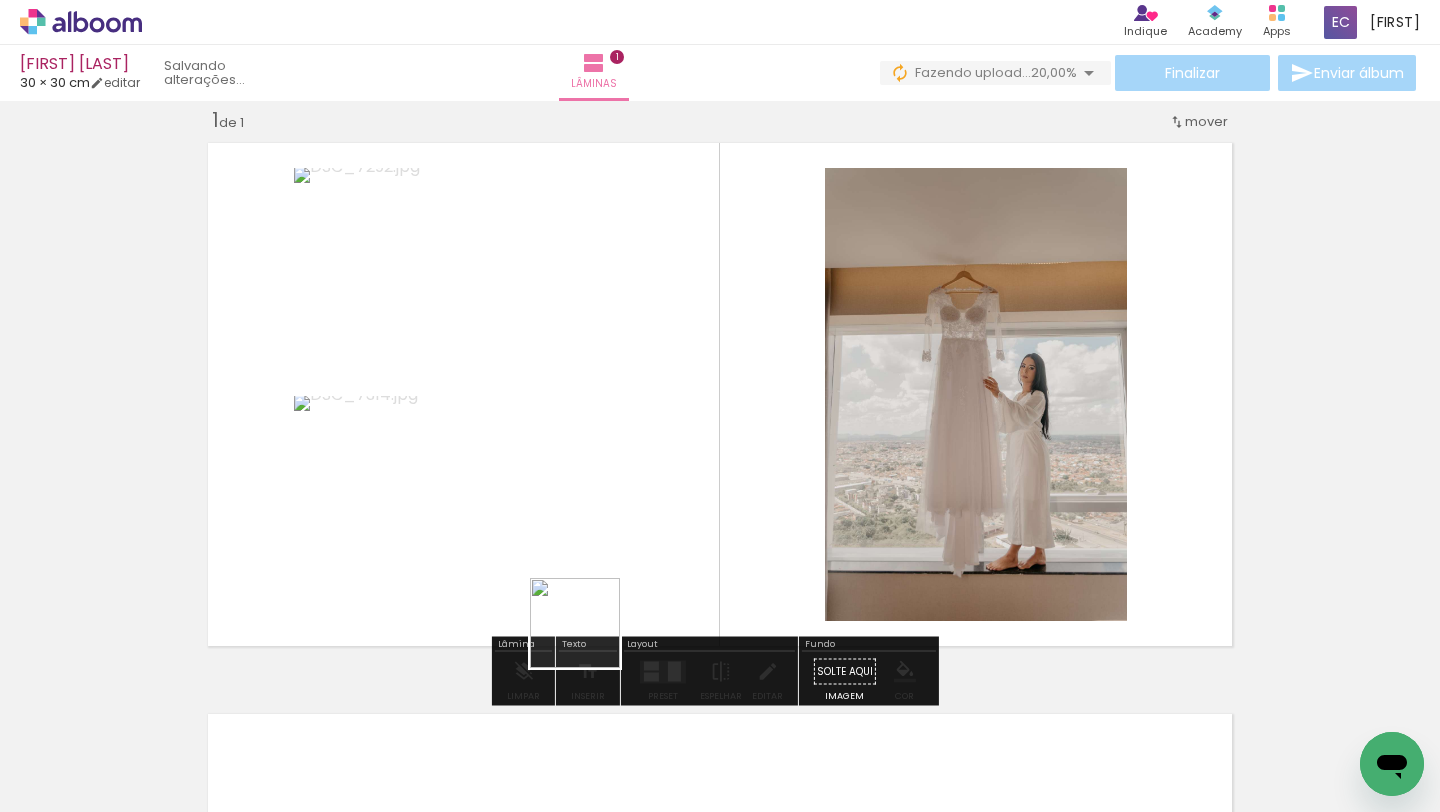 drag, startPoint x: 557, startPoint y: 733, endPoint x: 669, endPoint y: 489, distance: 268.47717 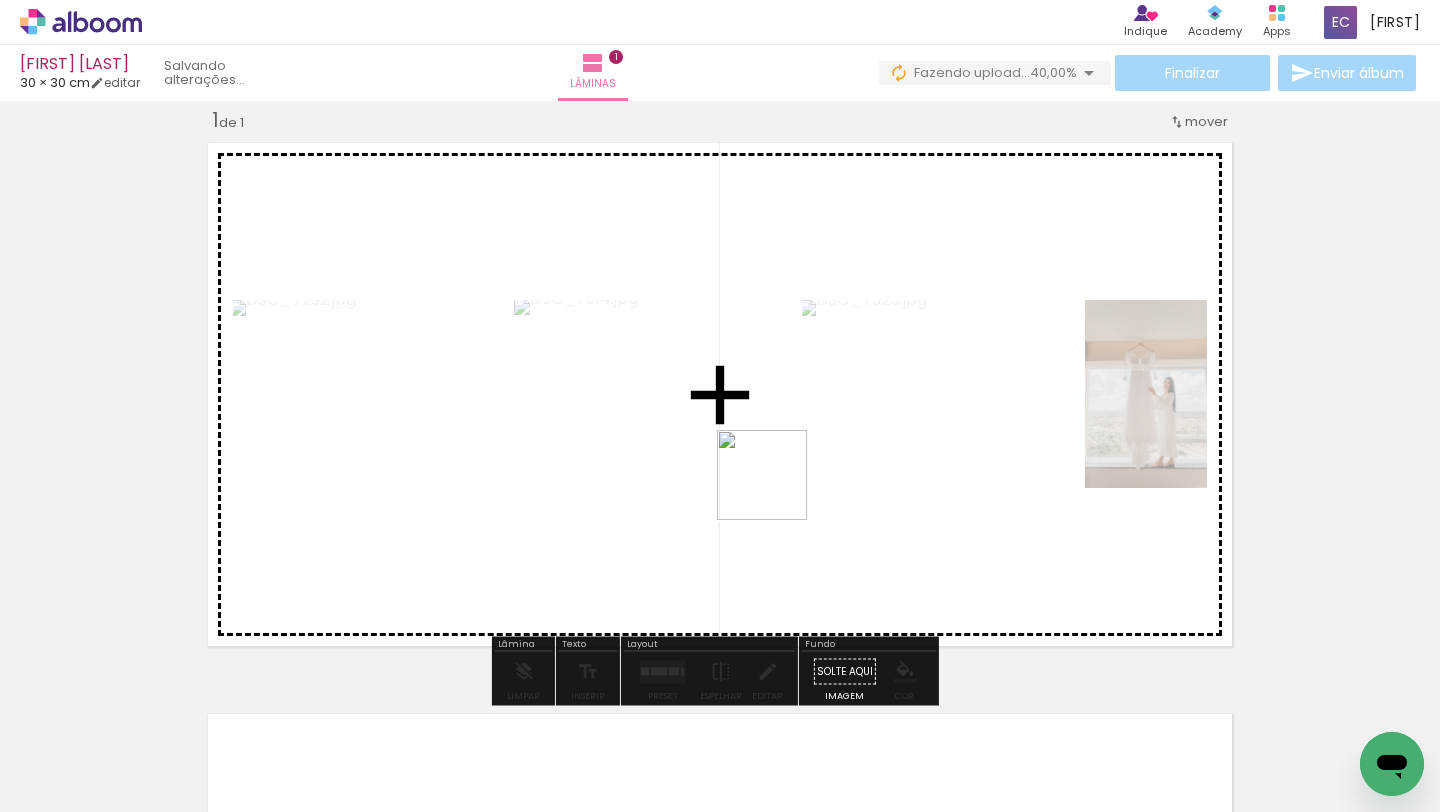 drag, startPoint x: 669, startPoint y: 747, endPoint x: 789, endPoint y: 470, distance: 301.8758 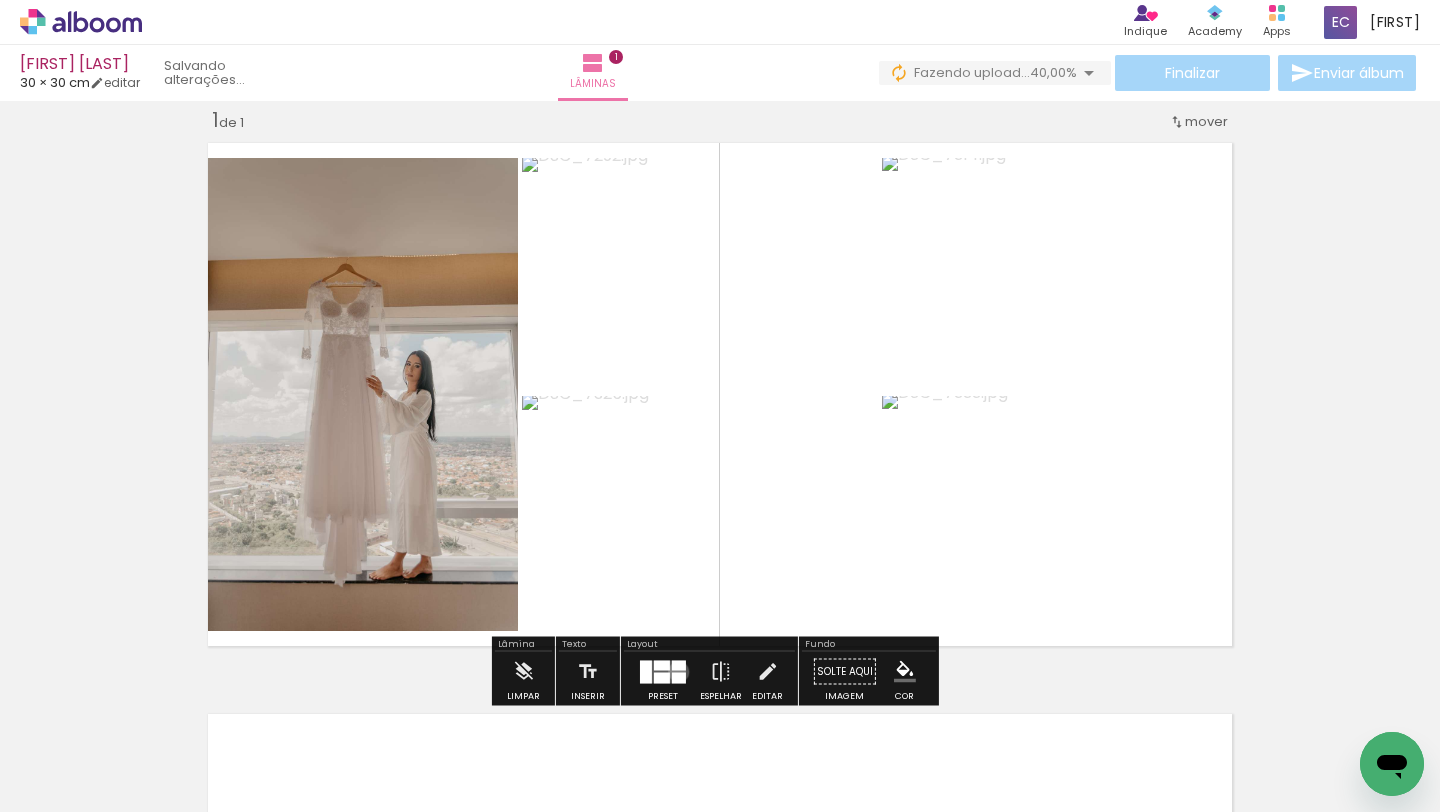 click at bounding box center [679, 677] 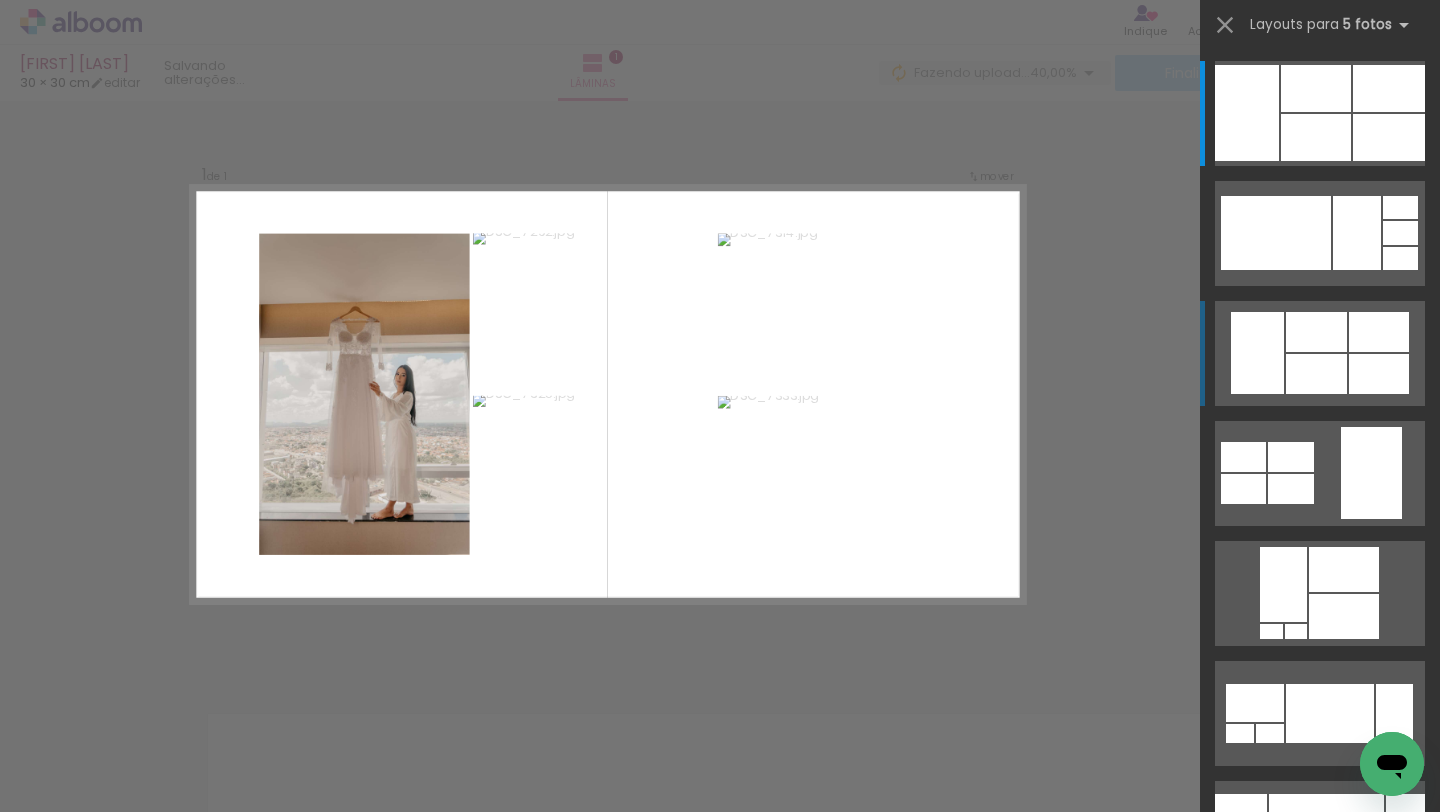 click at bounding box center [1316, 88] 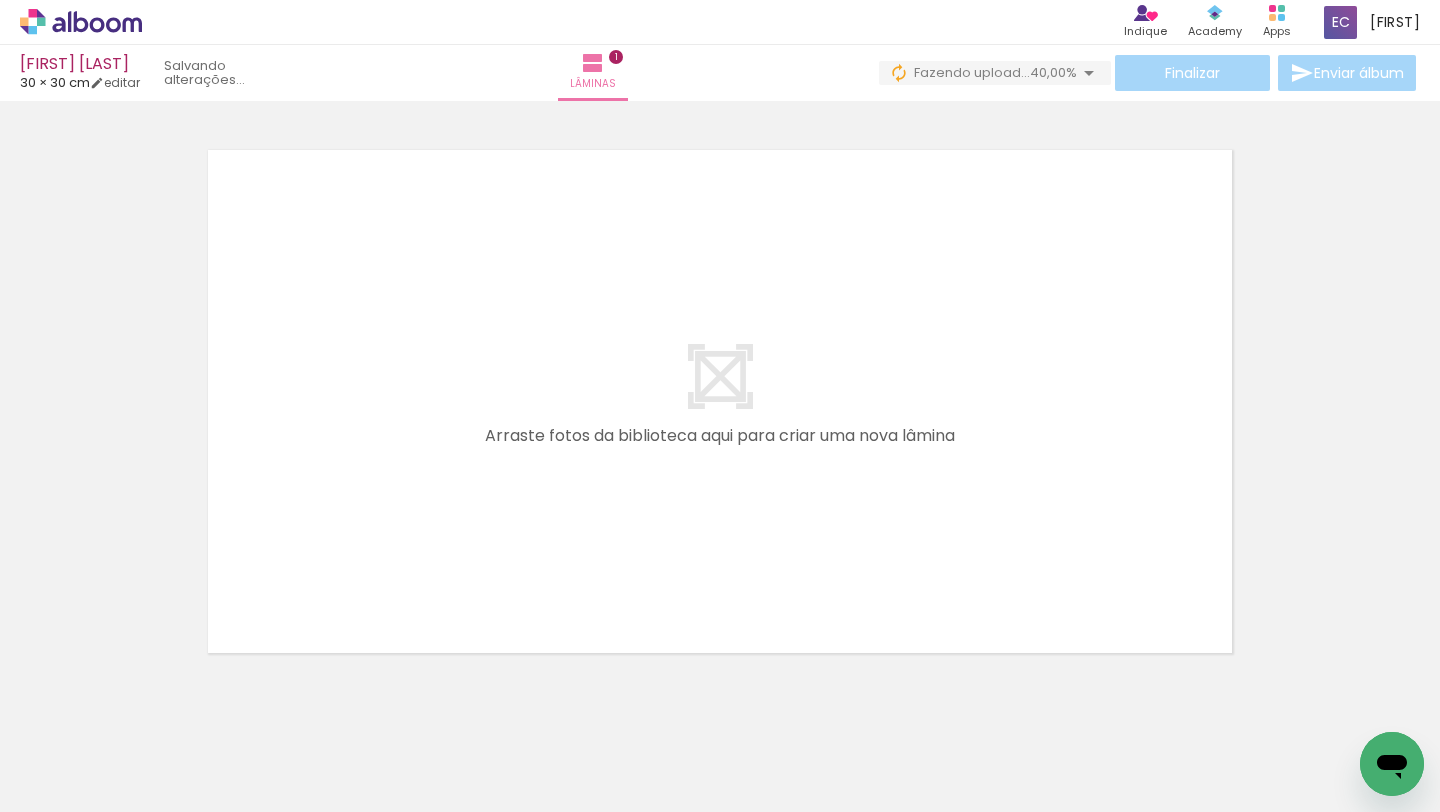 scroll, scrollTop: 603, scrollLeft: 0, axis: vertical 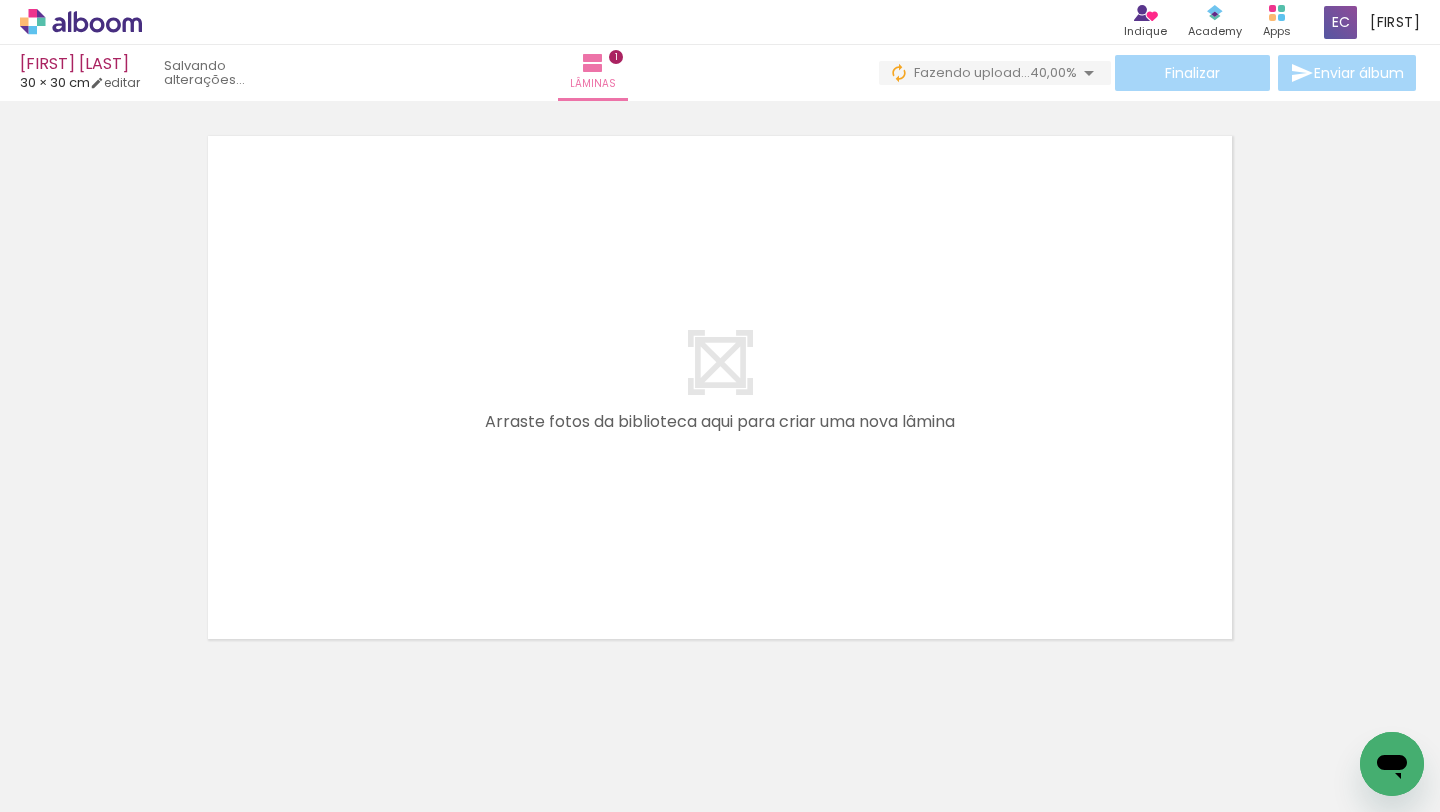 click on "Adicionar
Fotos" at bounding box center (71, 785) 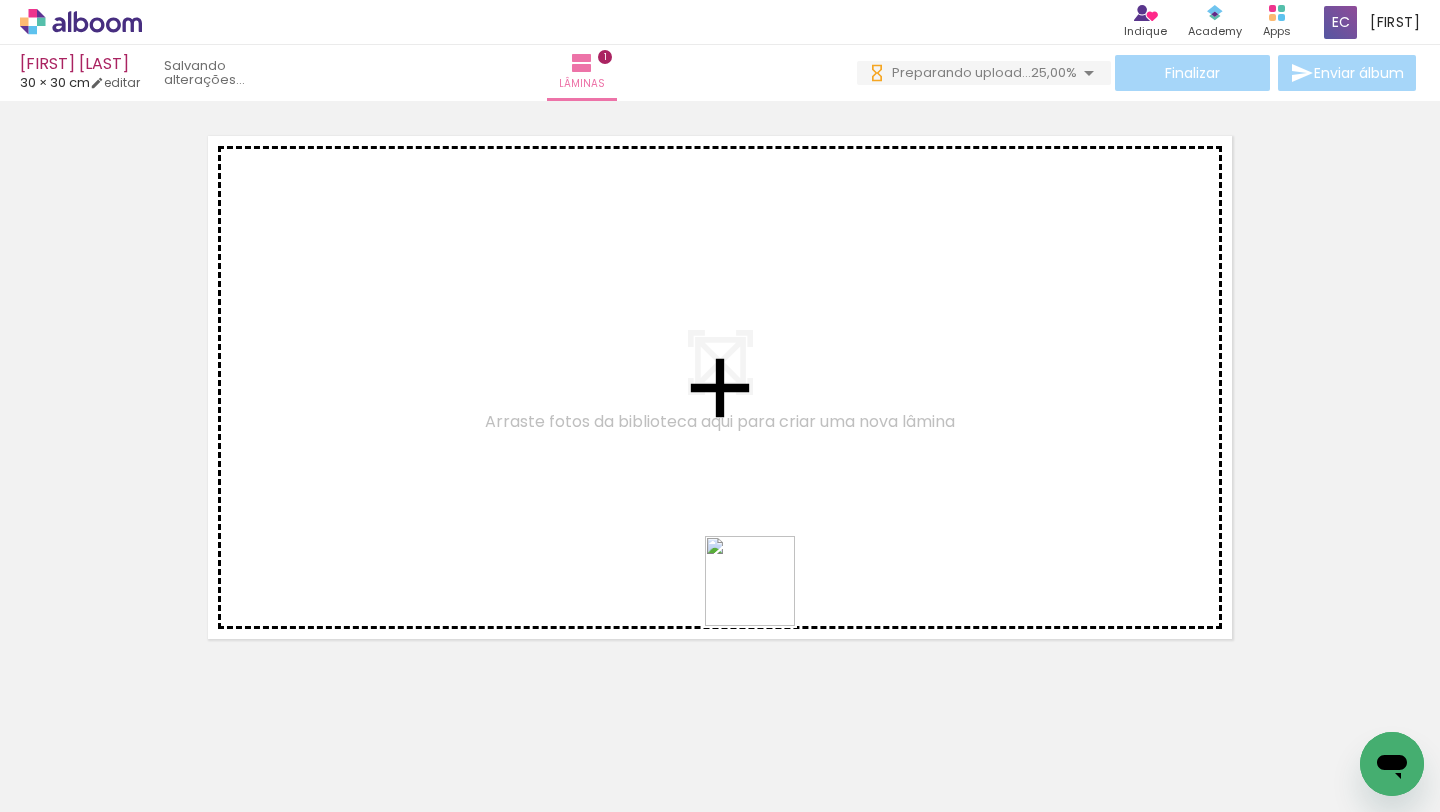 drag, startPoint x: 765, startPoint y: 755, endPoint x: 767, endPoint y: 501, distance: 254.00787 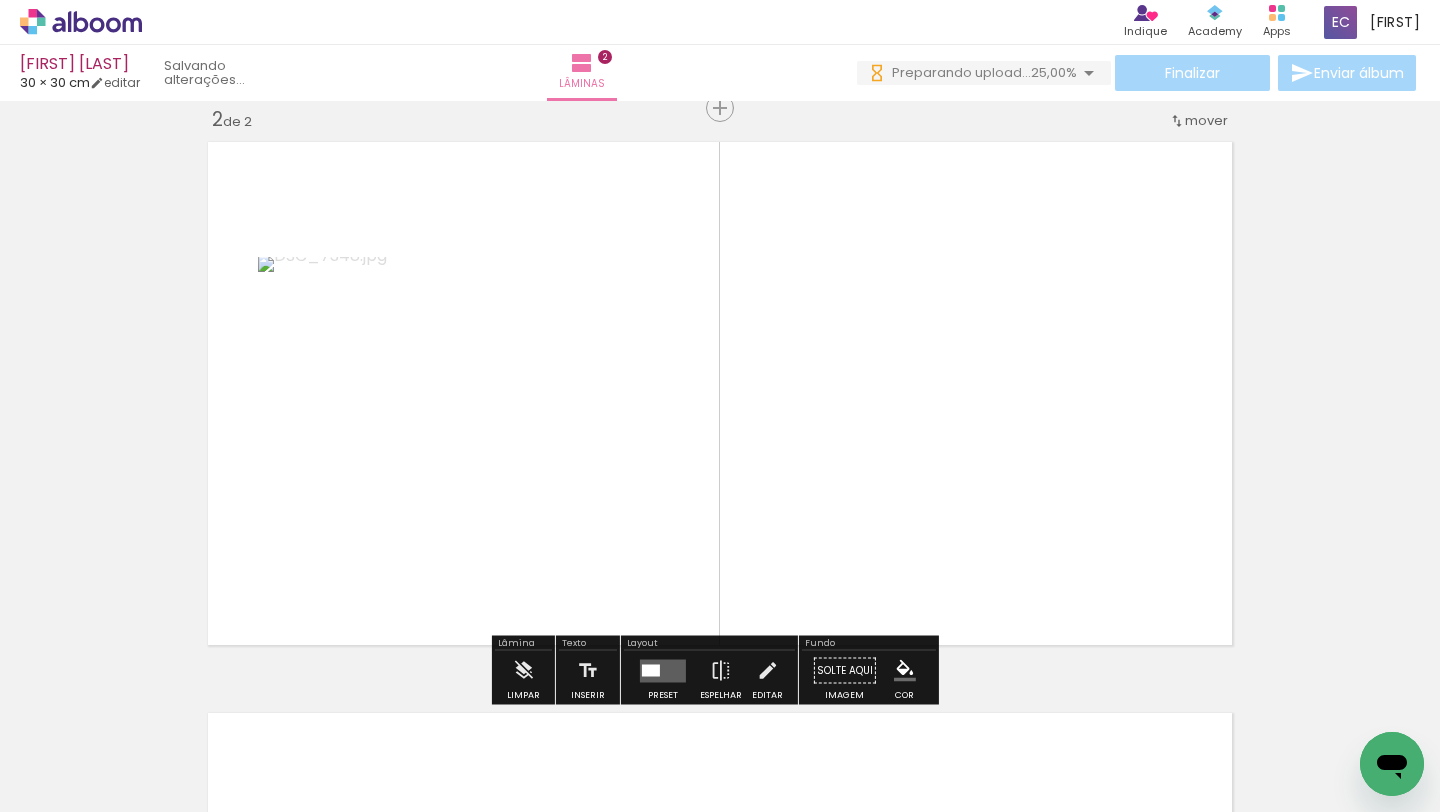 scroll, scrollTop: 596, scrollLeft: 0, axis: vertical 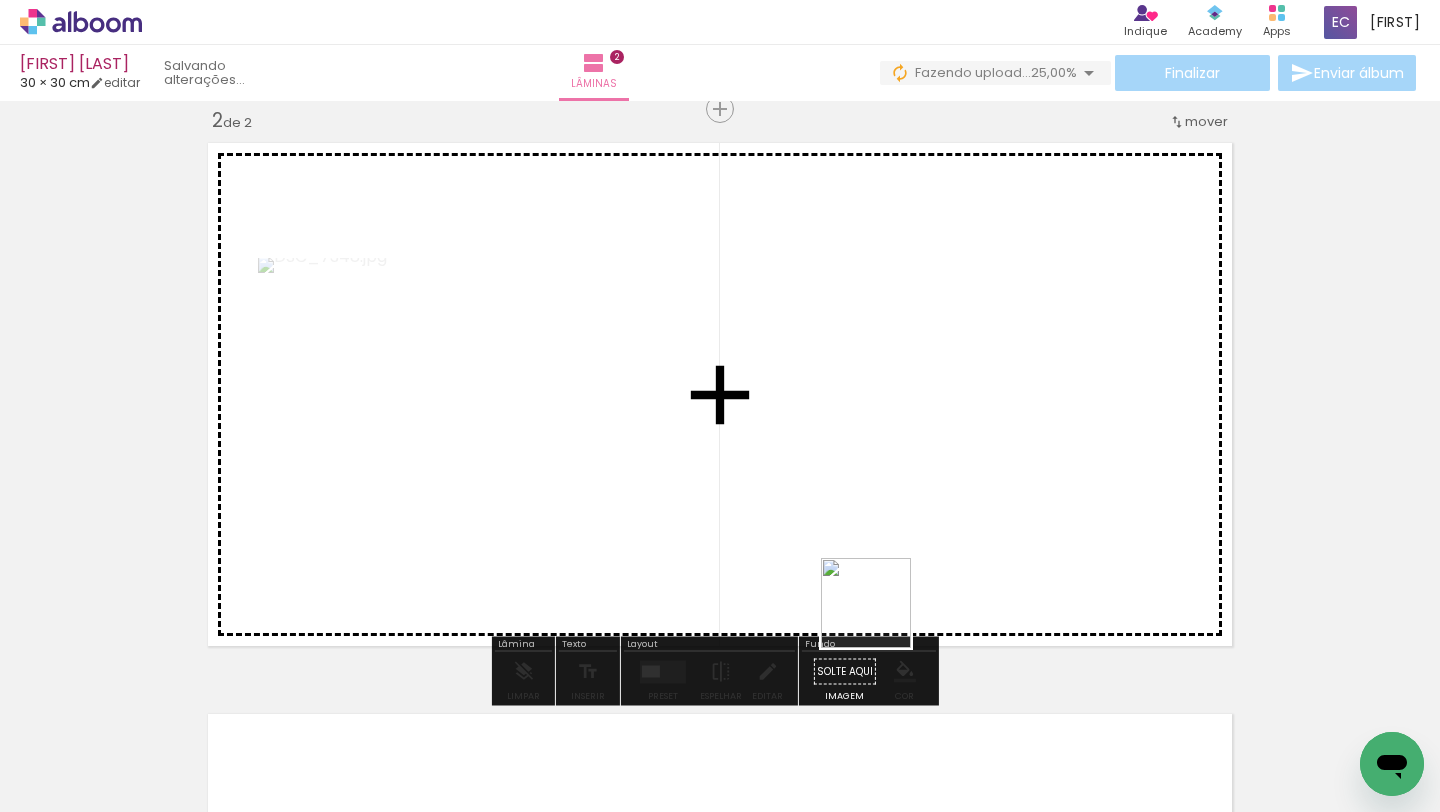 drag, startPoint x: 881, startPoint y: 752, endPoint x: 883, endPoint y: 410, distance: 342.00586 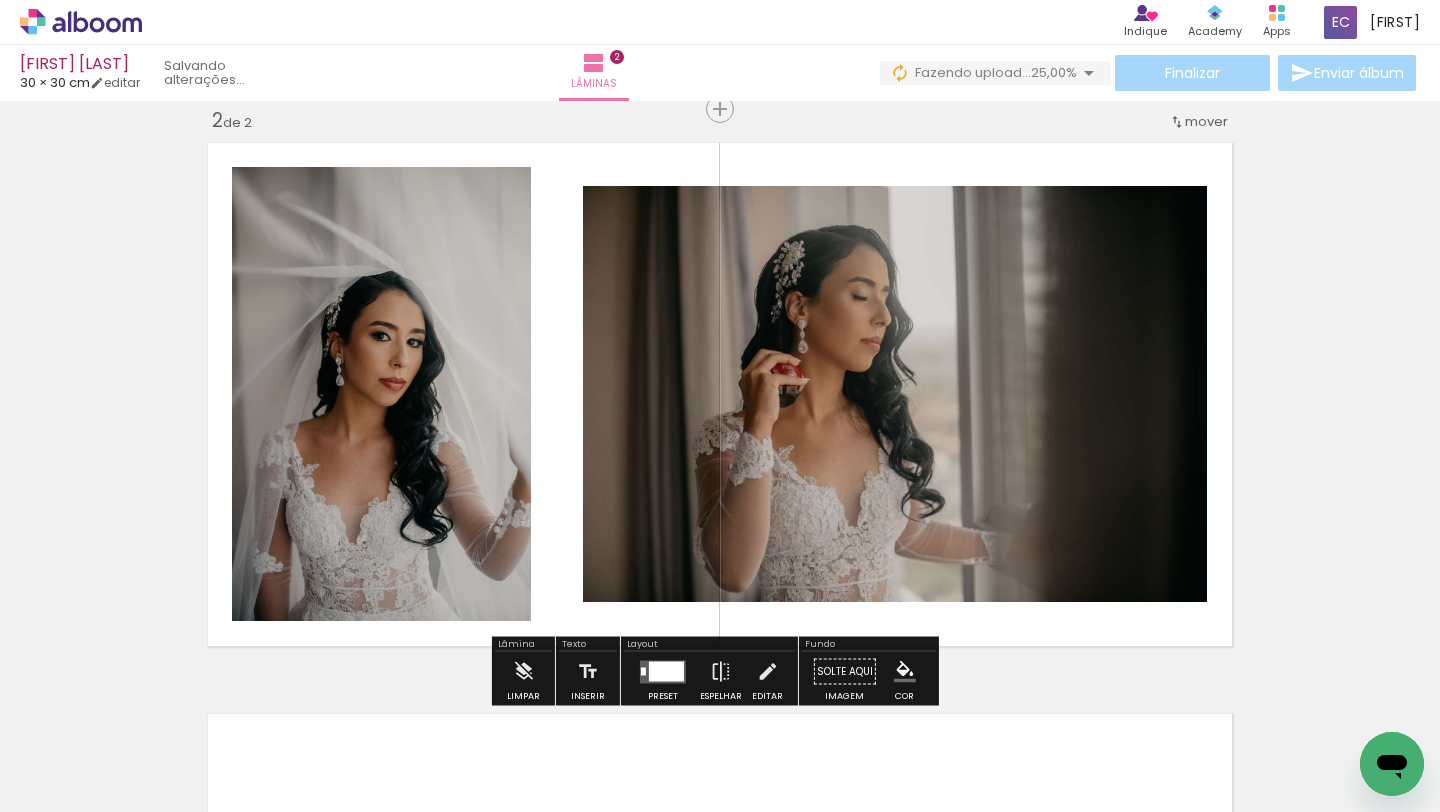drag, startPoint x: 986, startPoint y: 773, endPoint x: 1003, endPoint y: 485, distance: 288.5013 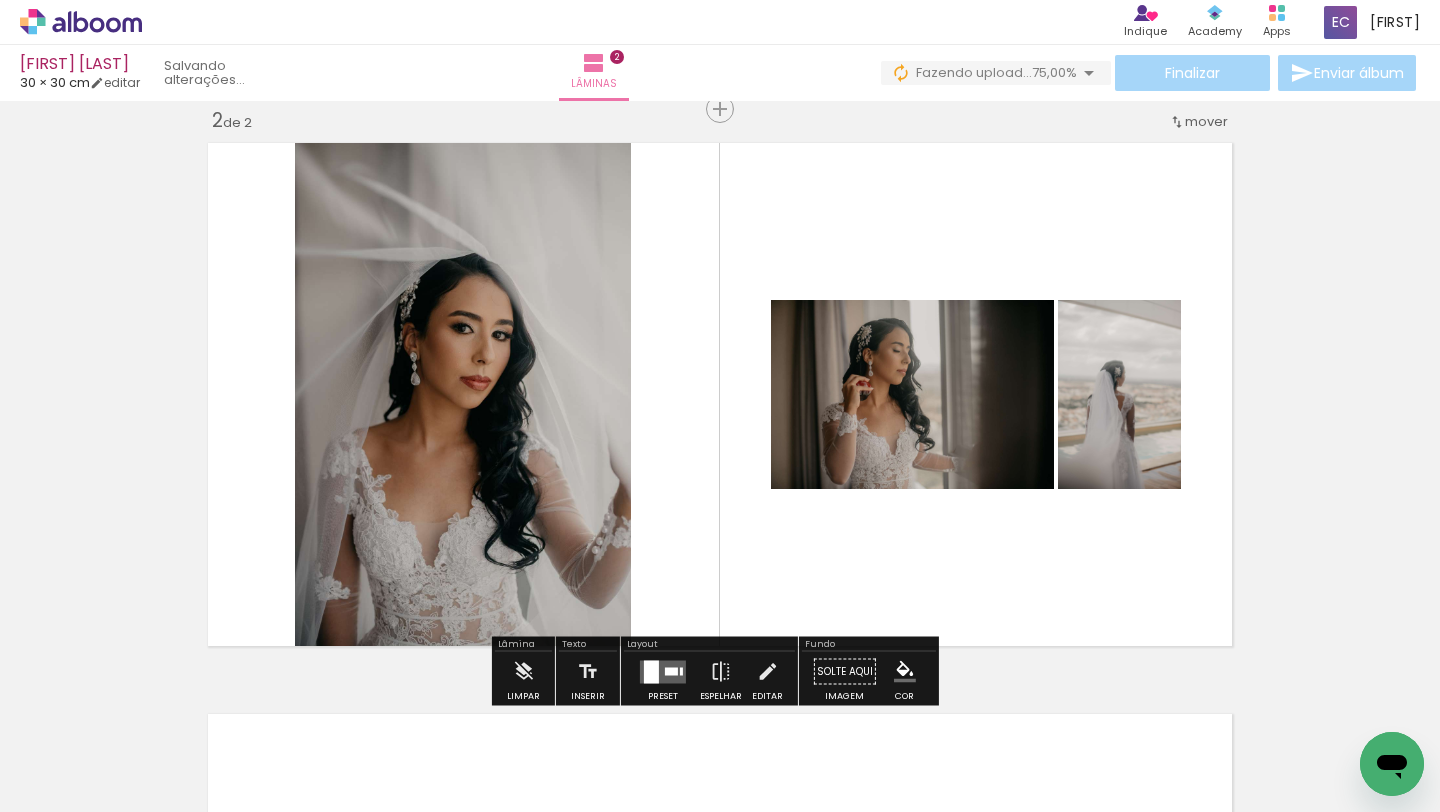 click at bounding box center [663, 671] 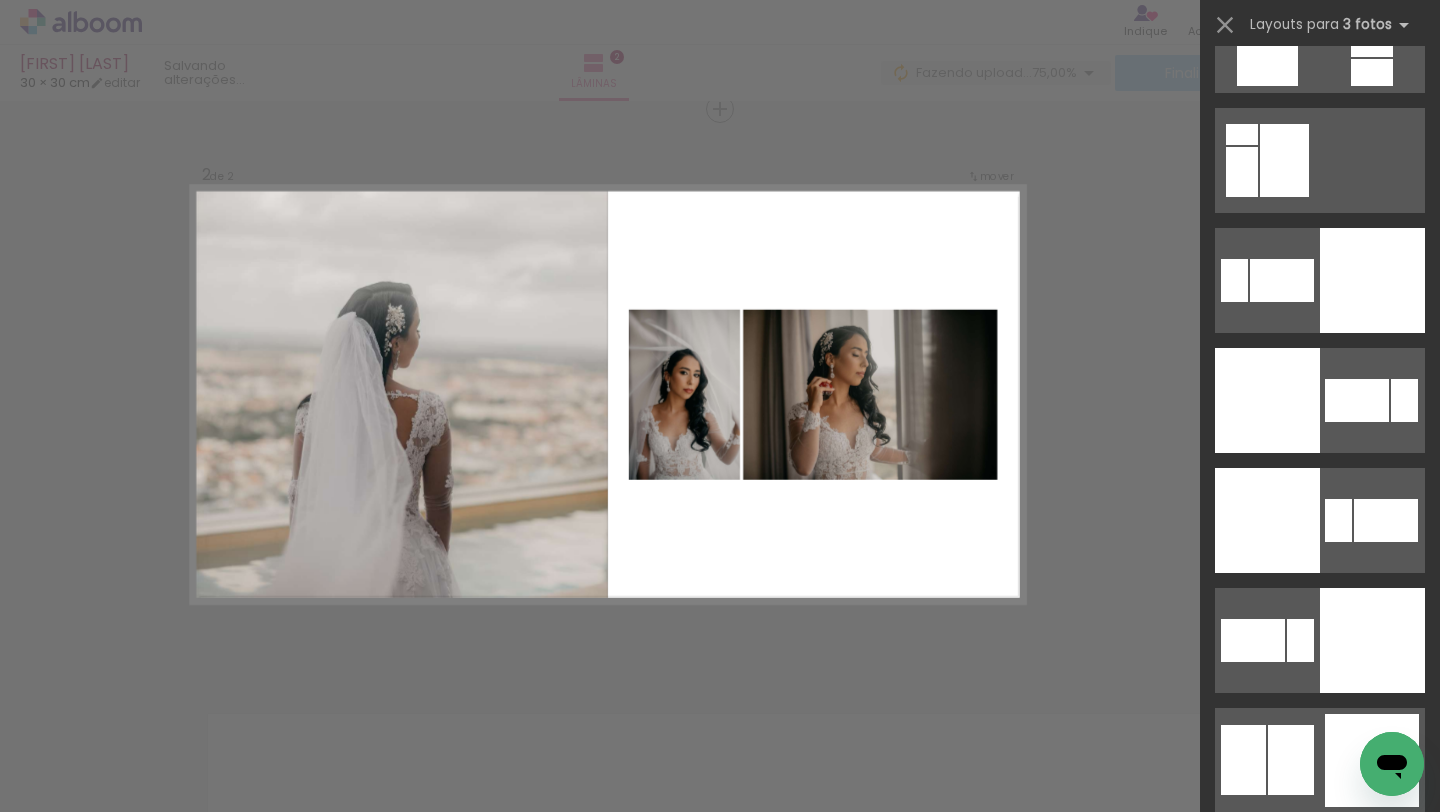 scroll, scrollTop: 4397, scrollLeft: 0, axis: vertical 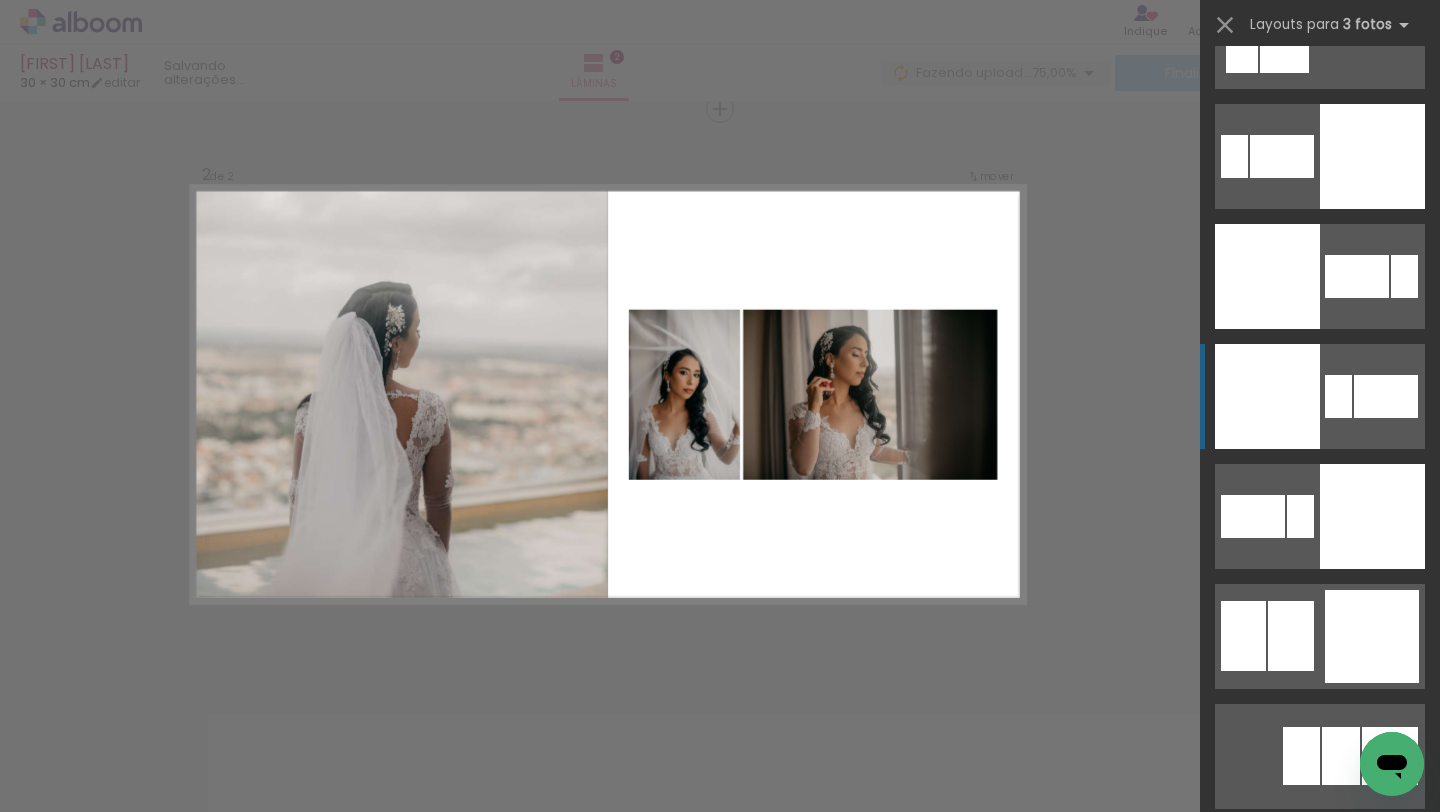 click at bounding box center [1268, -14284] 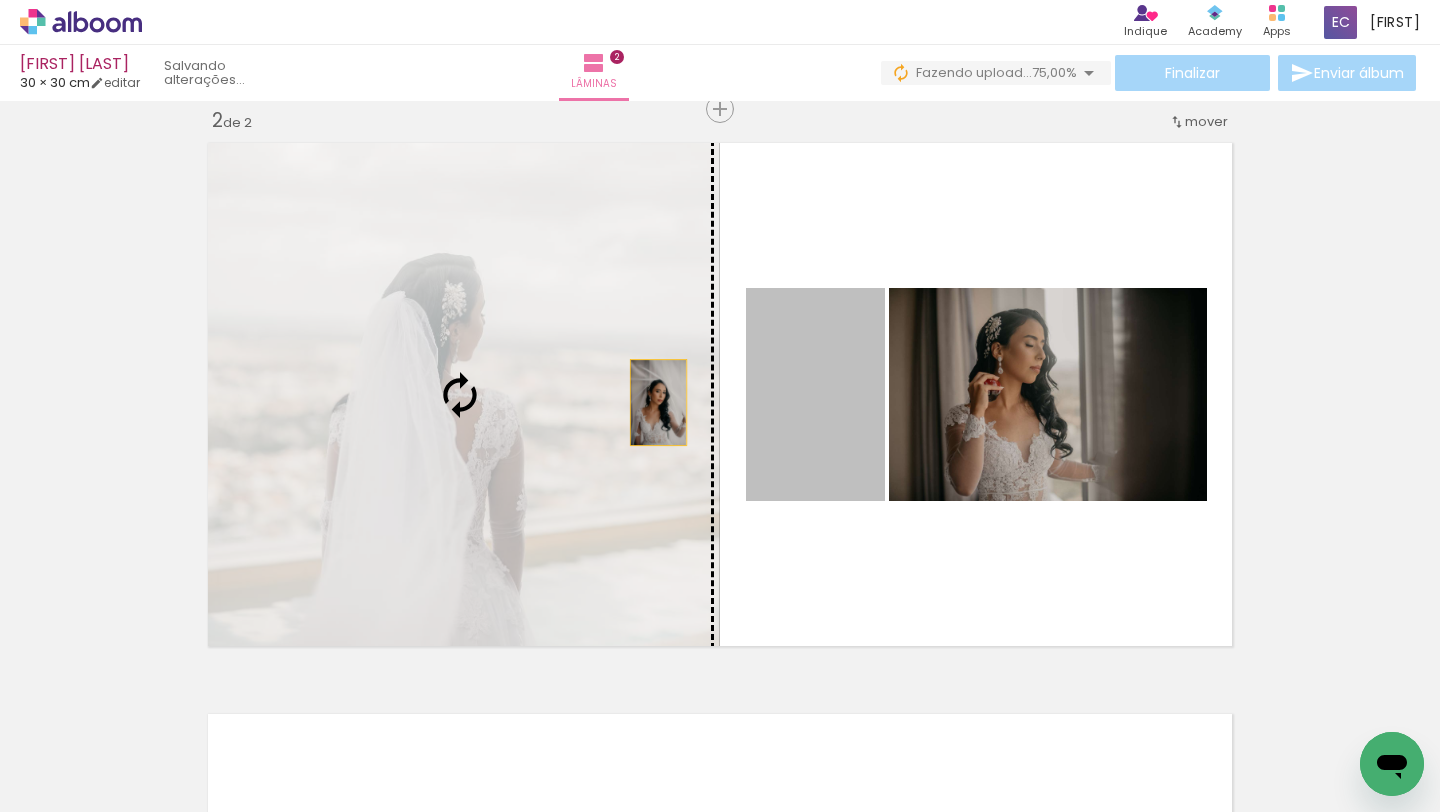 drag, startPoint x: 809, startPoint y: 391, endPoint x: 583, endPoint y: 404, distance: 226.37358 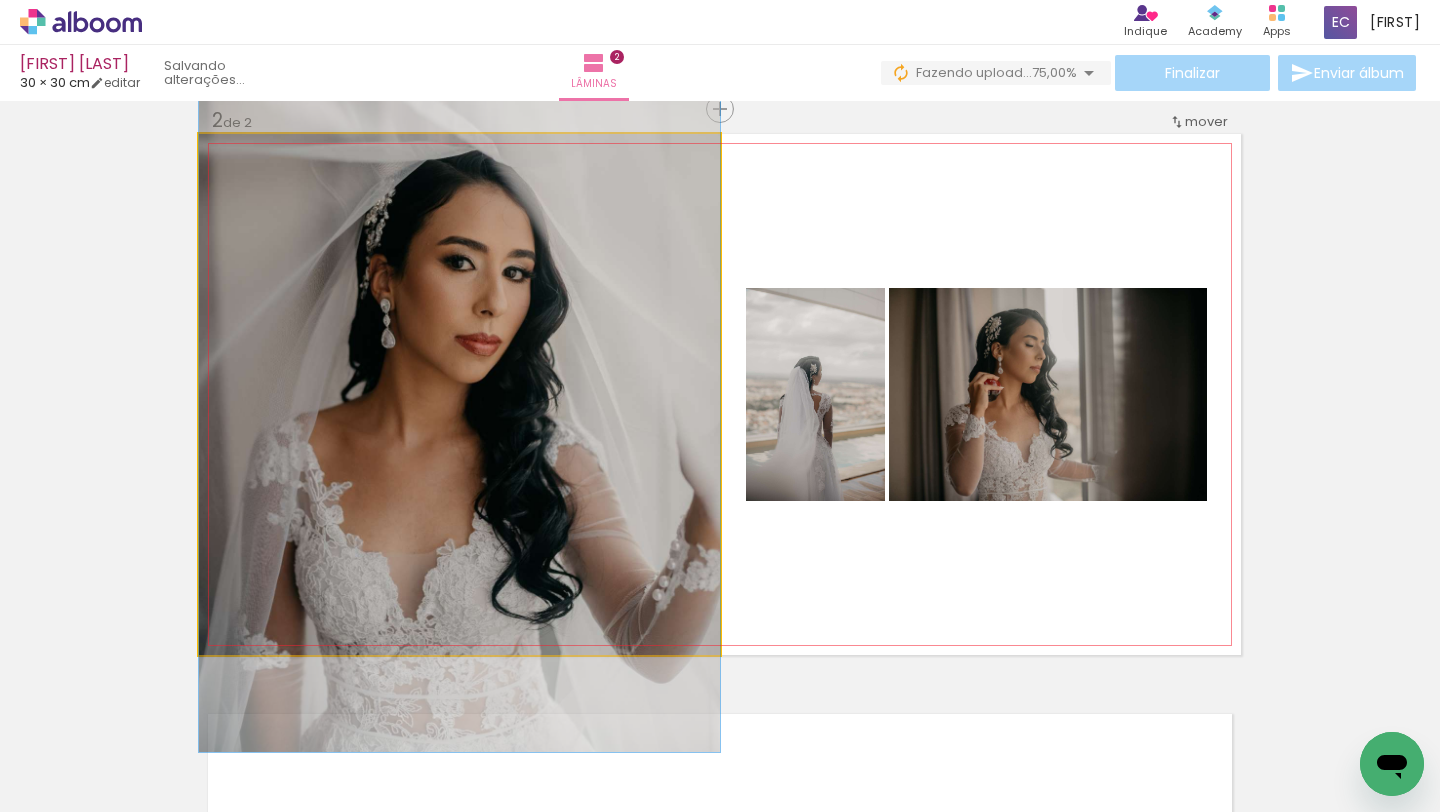 drag, startPoint x: 545, startPoint y: 419, endPoint x: 539, endPoint y: 388, distance: 31.575306 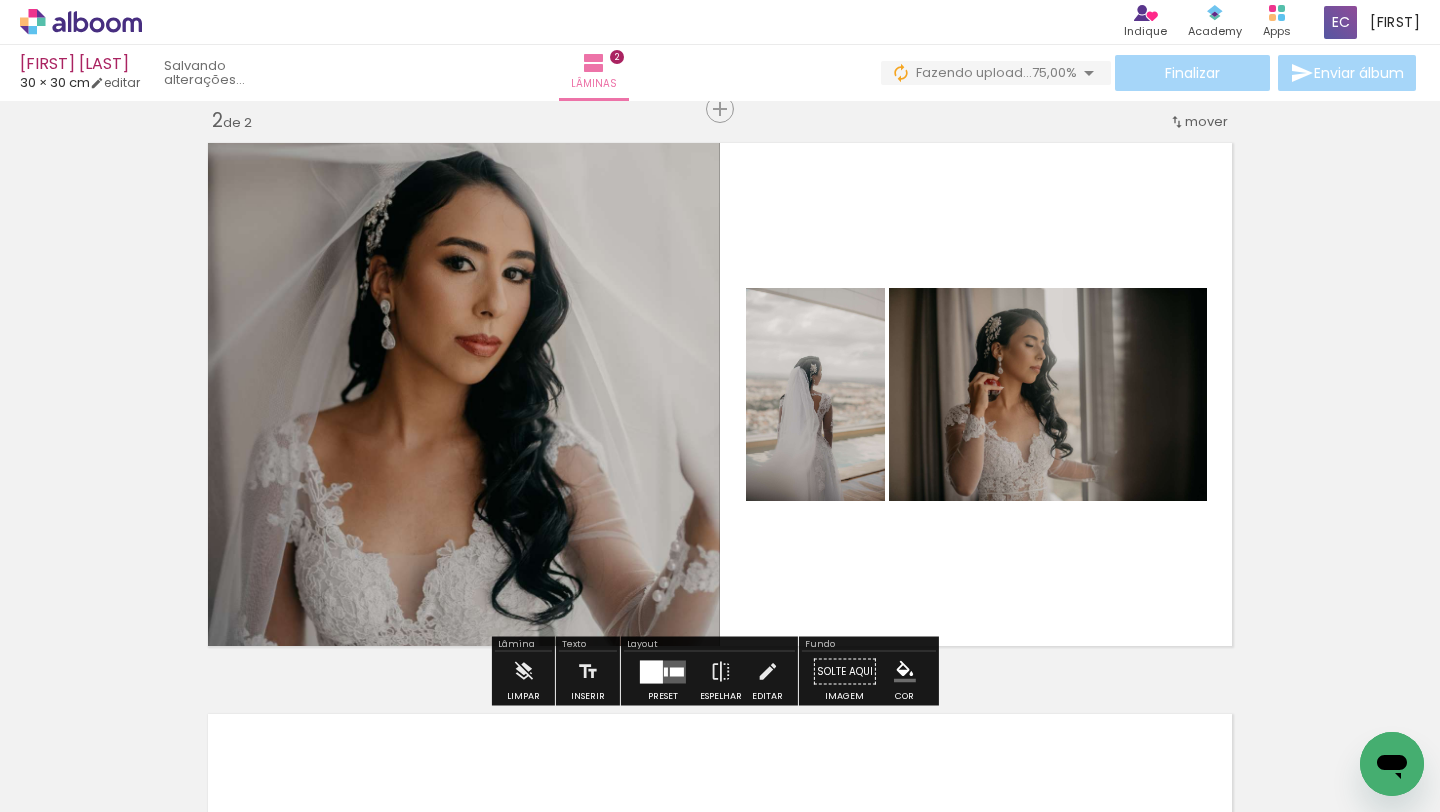 click on "Inserir lâmina 1  de 2  Inserir lâmina 2  de 2" at bounding box center [720, 369] 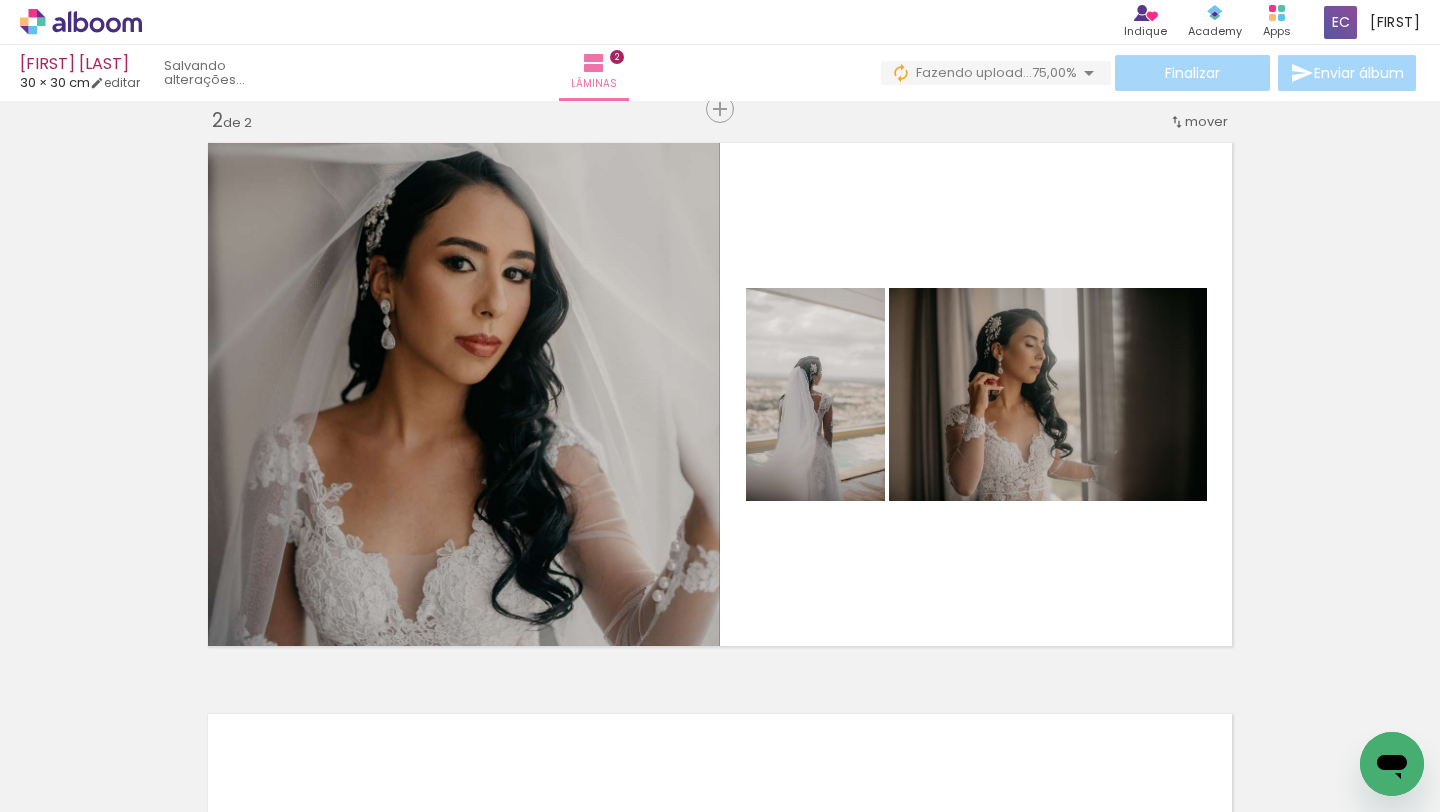 click on "Inserir lâmina 1  de 2  Inserir lâmina 2  de 2" at bounding box center (720, 369) 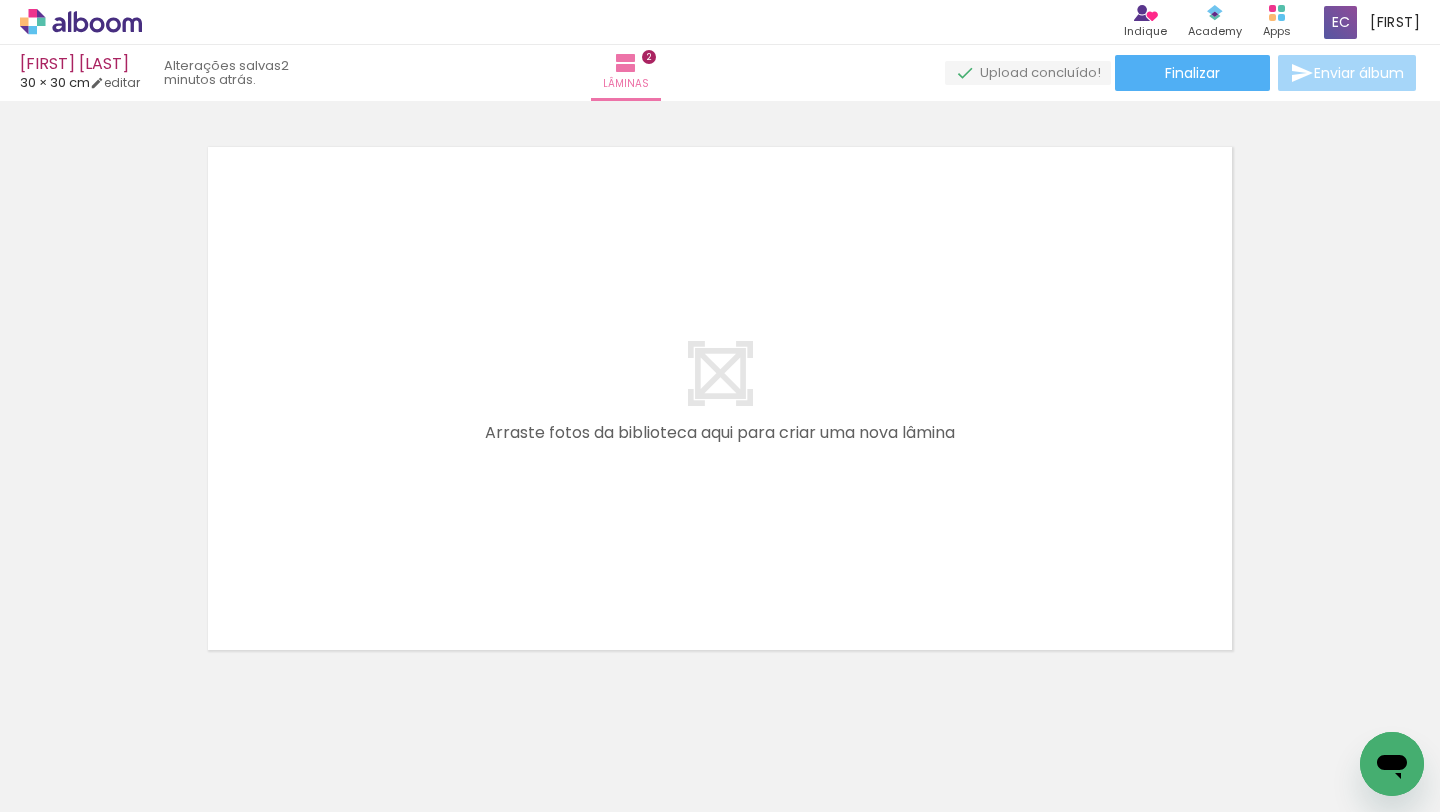 scroll, scrollTop: 1168, scrollLeft: 0, axis: vertical 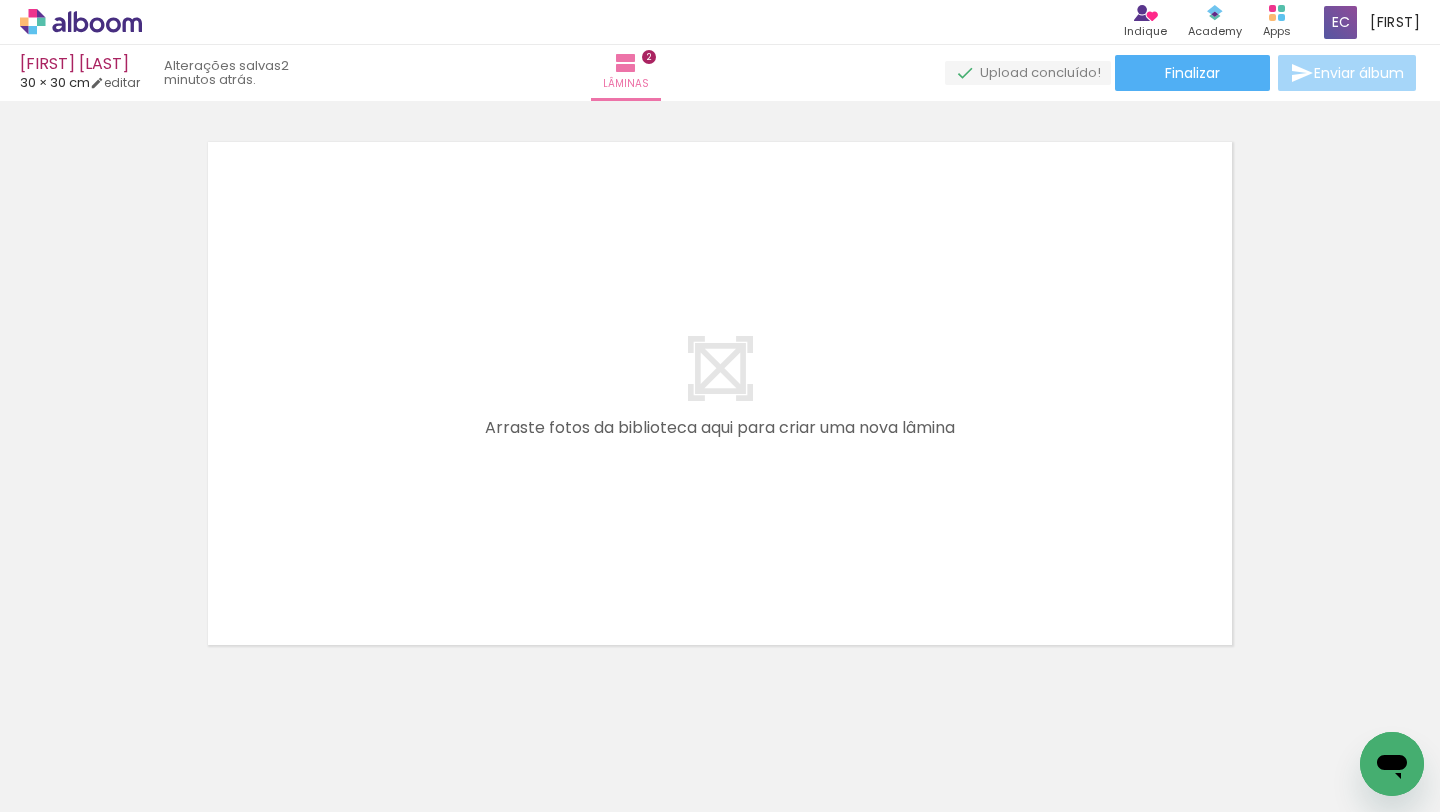 click on "Adicionar
Fotos" at bounding box center [71, 785] 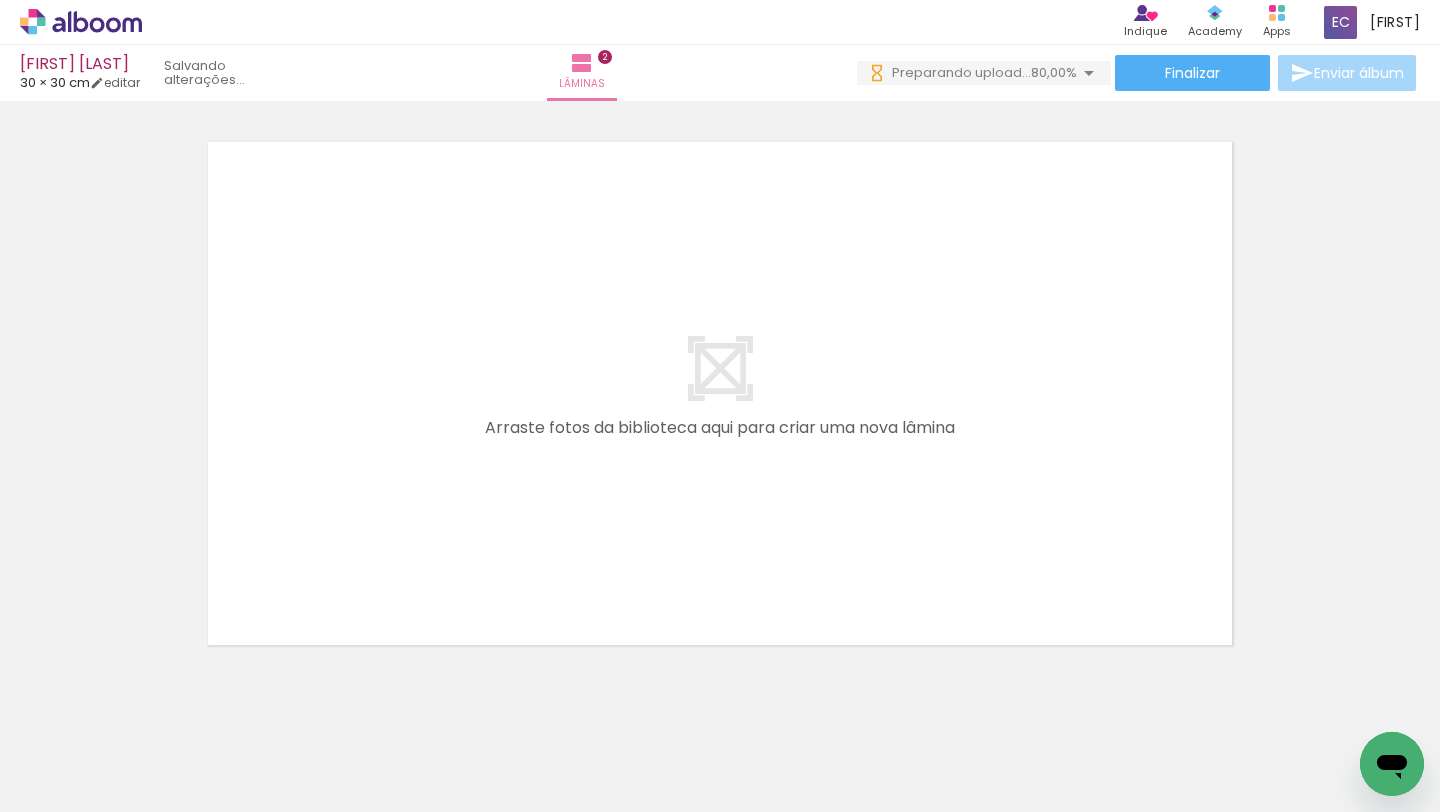 scroll, scrollTop: 0, scrollLeft: 186, axis: horizontal 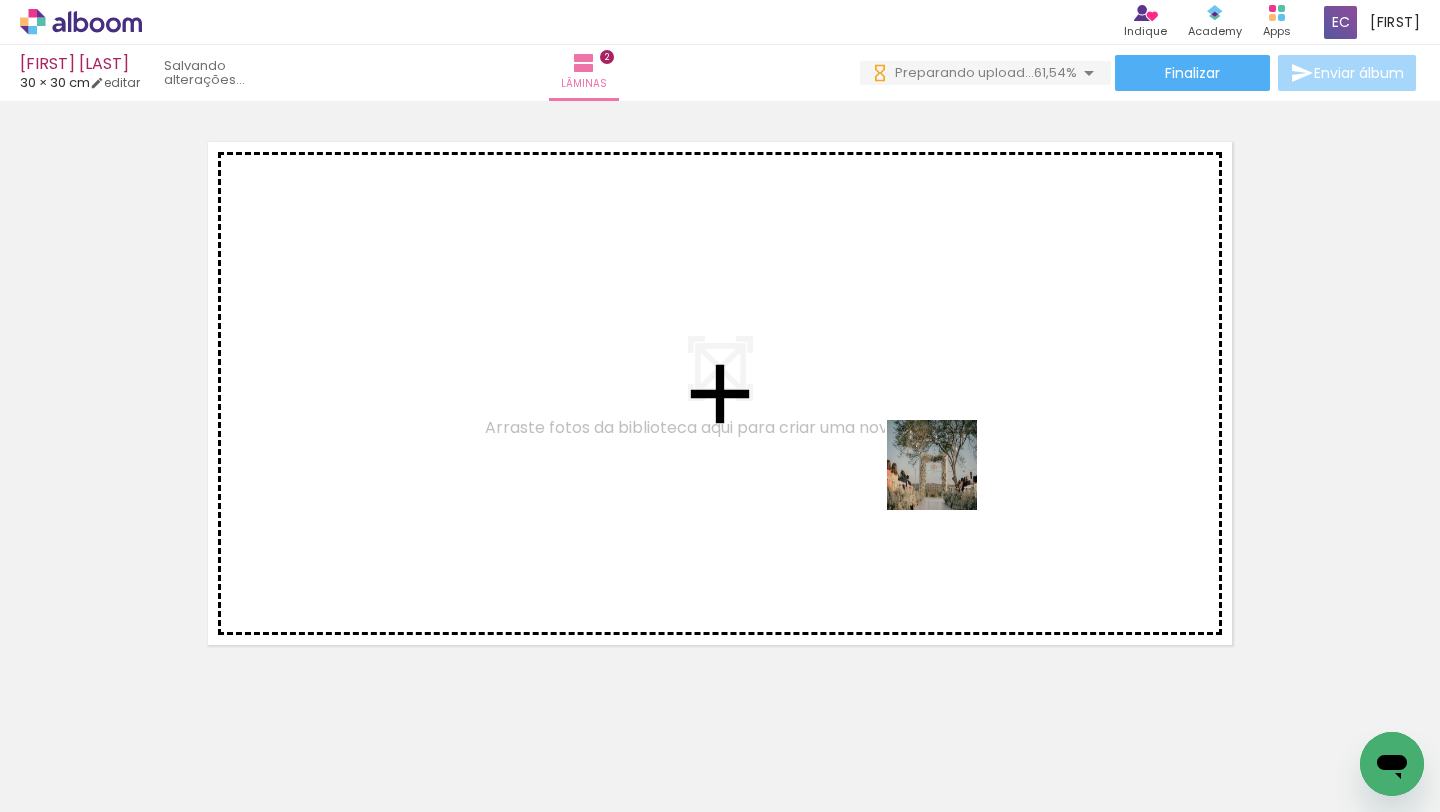 drag, startPoint x: 917, startPoint y: 737, endPoint x: 947, endPoint y: 480, distance: 258.74506 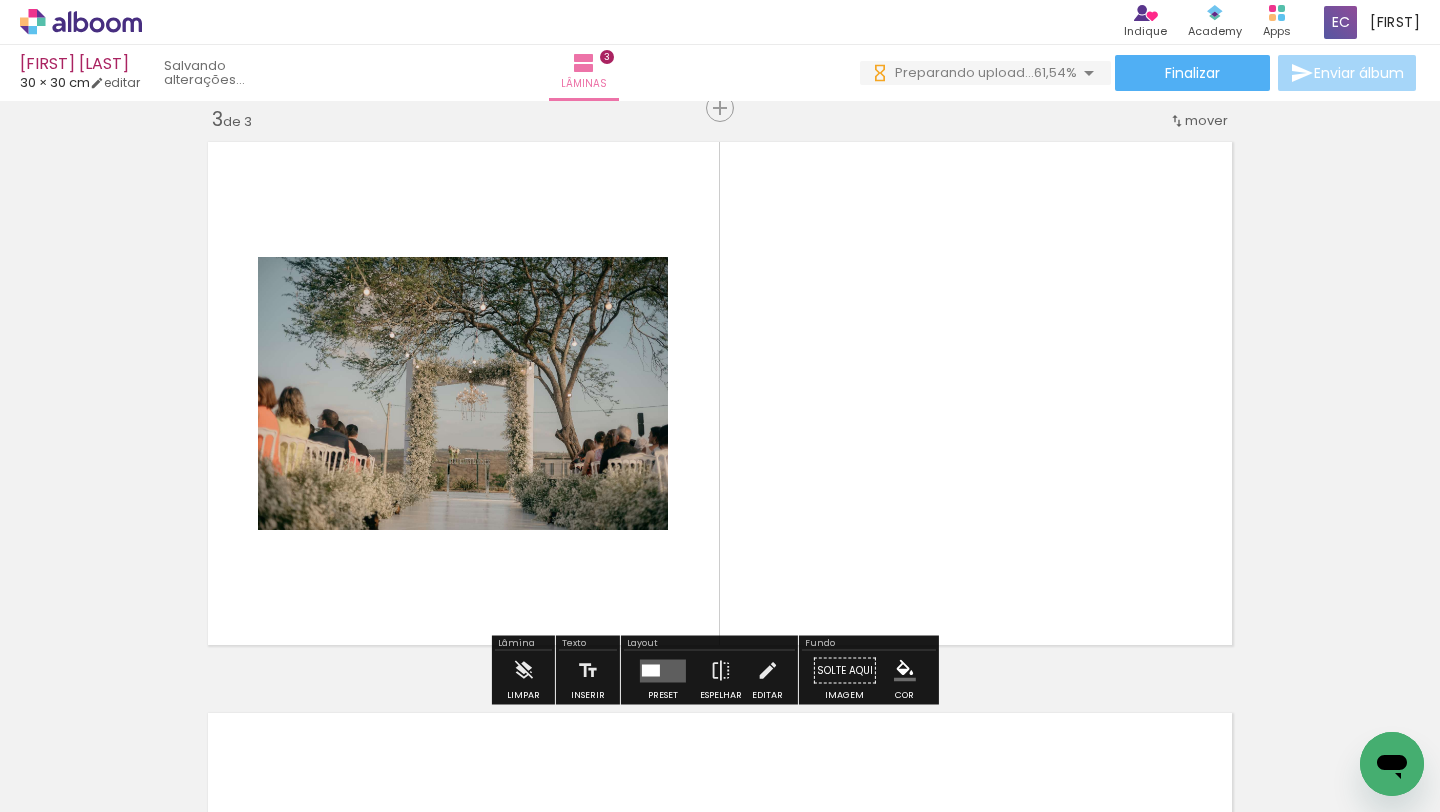 scroll, scrollTop: 1167, scrollLeft: 0, axis: vertical 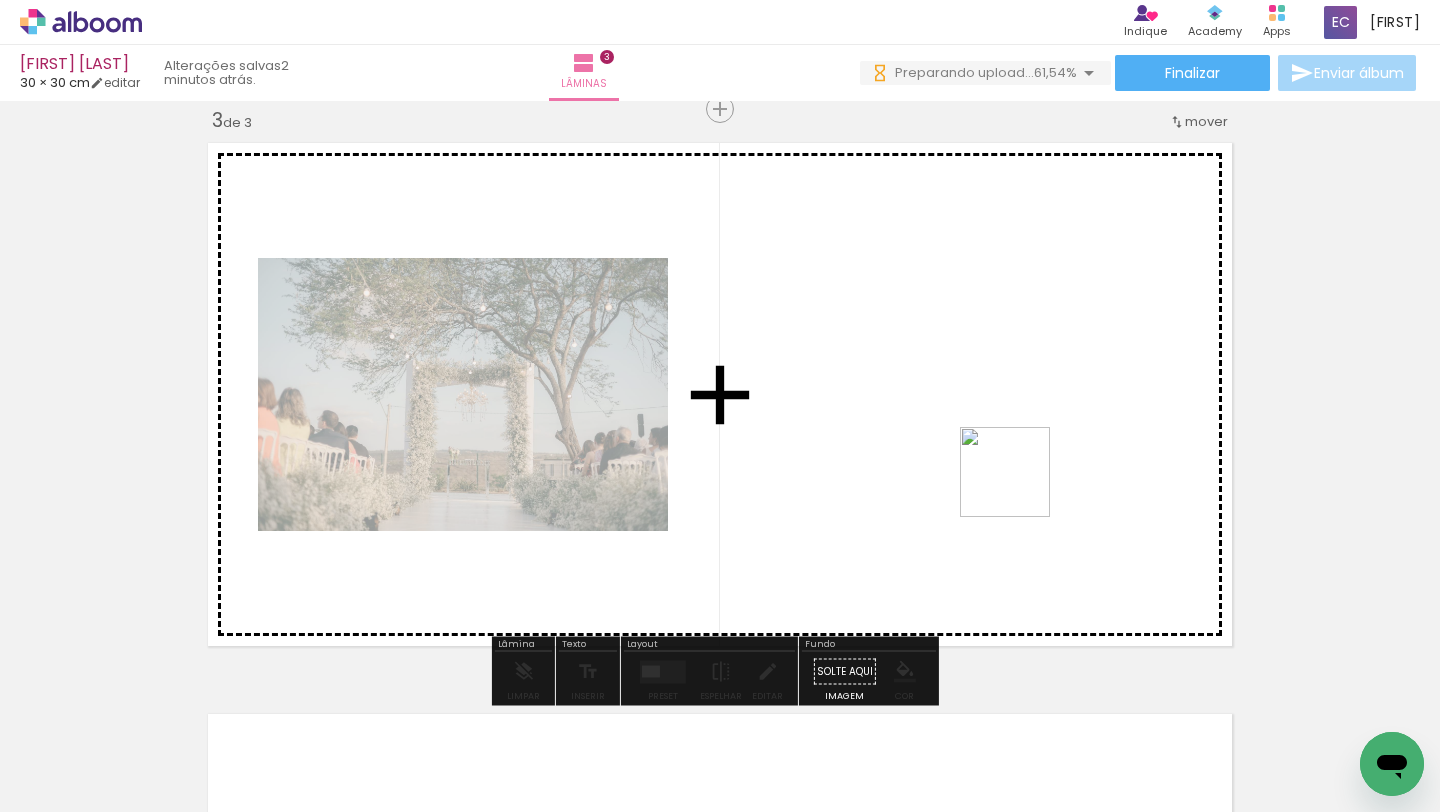 click at bounding box center (720, 406) 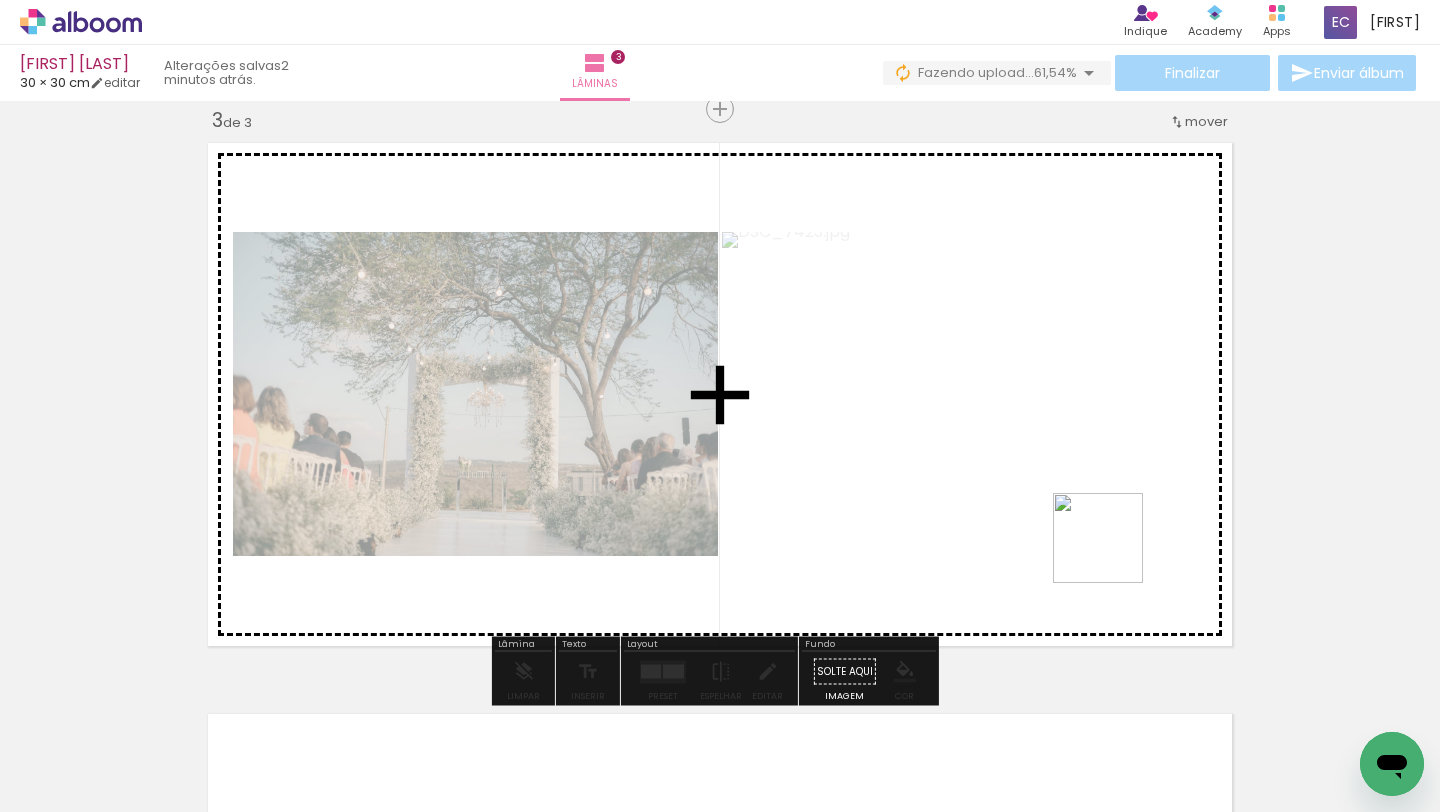 drag, startPoint x: 1138, startPoint y: 766, endPoint x: 1112, endPoint y: 513, distance: 254.33246 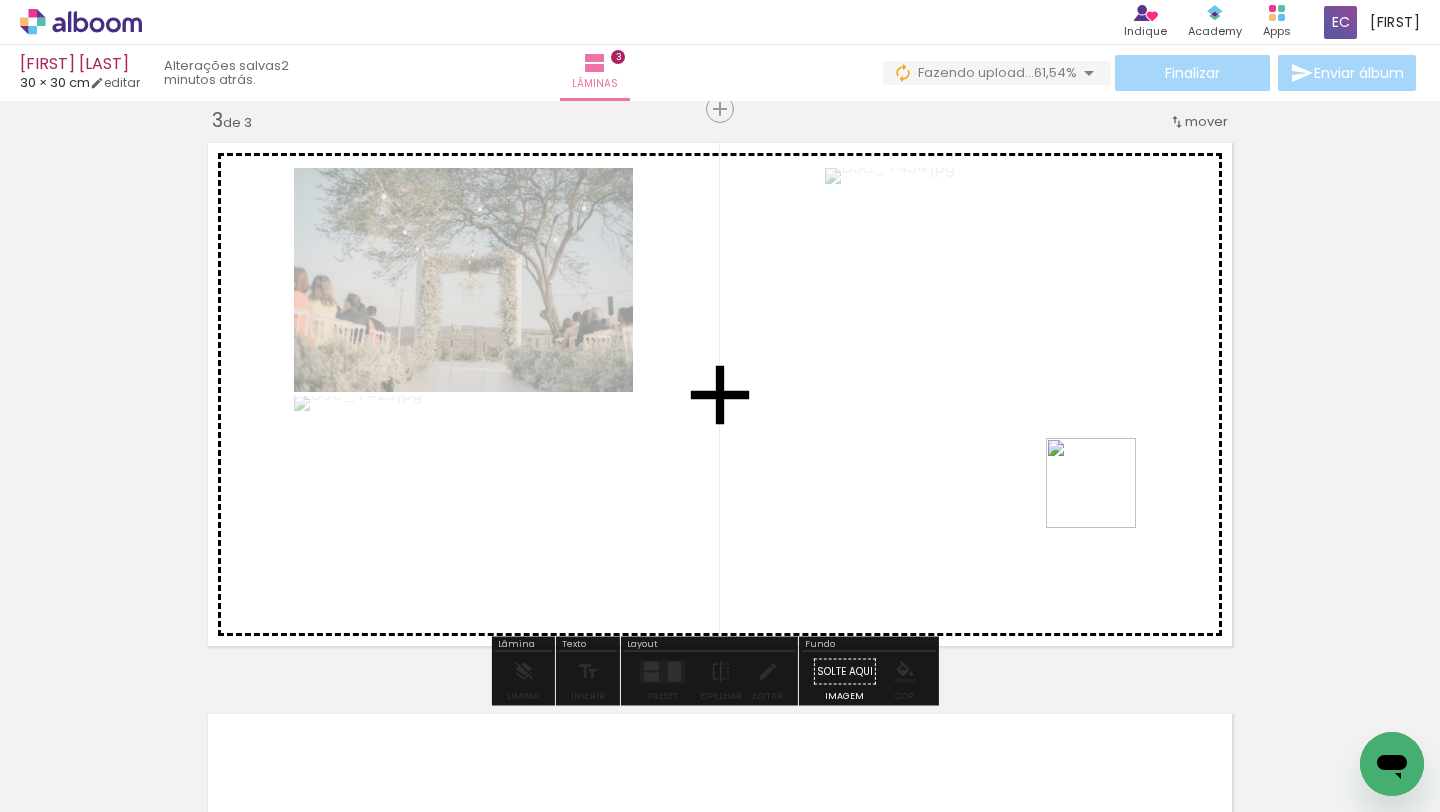 drag, startPoint x: 1274, startPoint y: 762, endPoint x: 1106, endPoint y: 498, distance: 312.92172 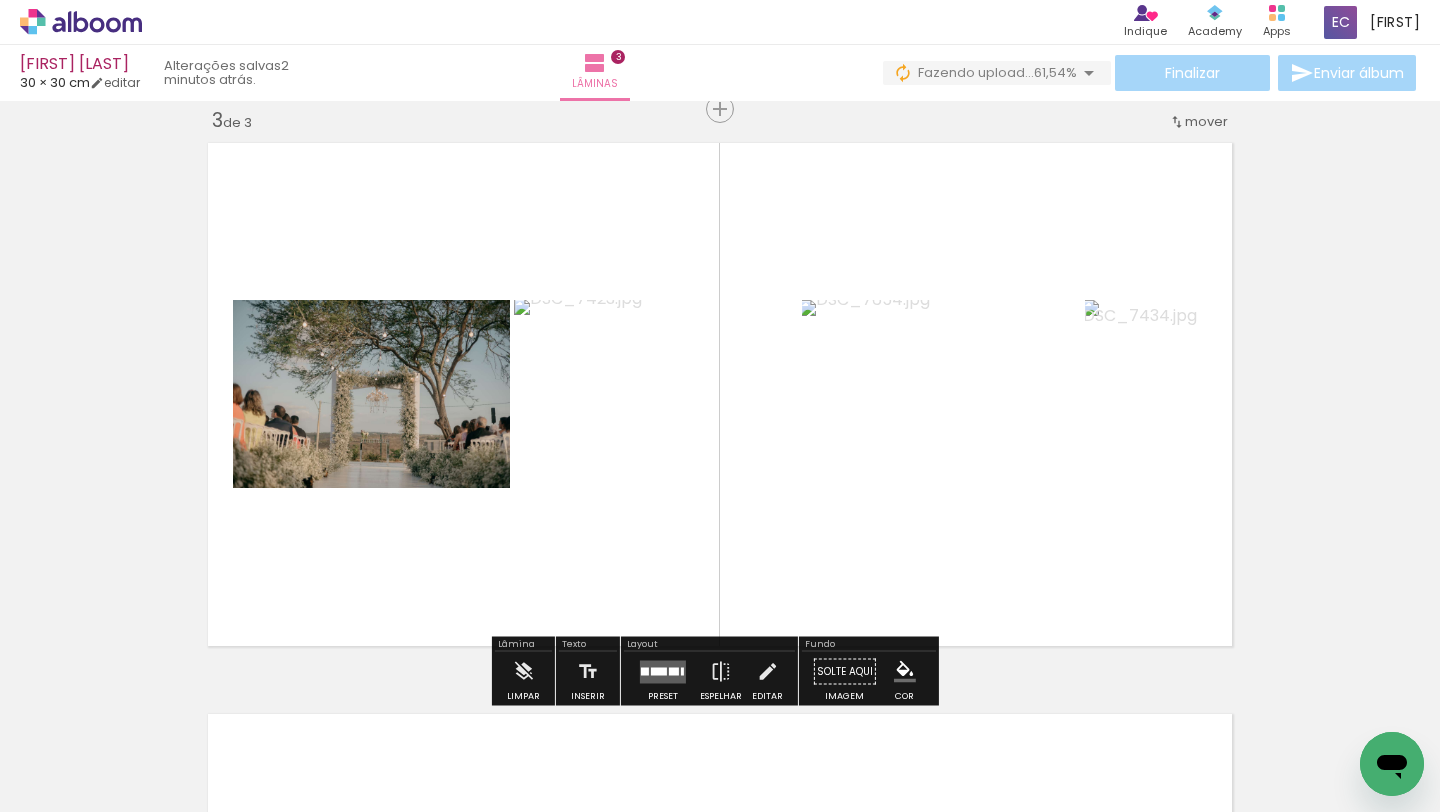 drag, startPoint x: 1344, startPoint y: 735, endPoint x: 1036, endPoint y: 464, distance: 410.24994 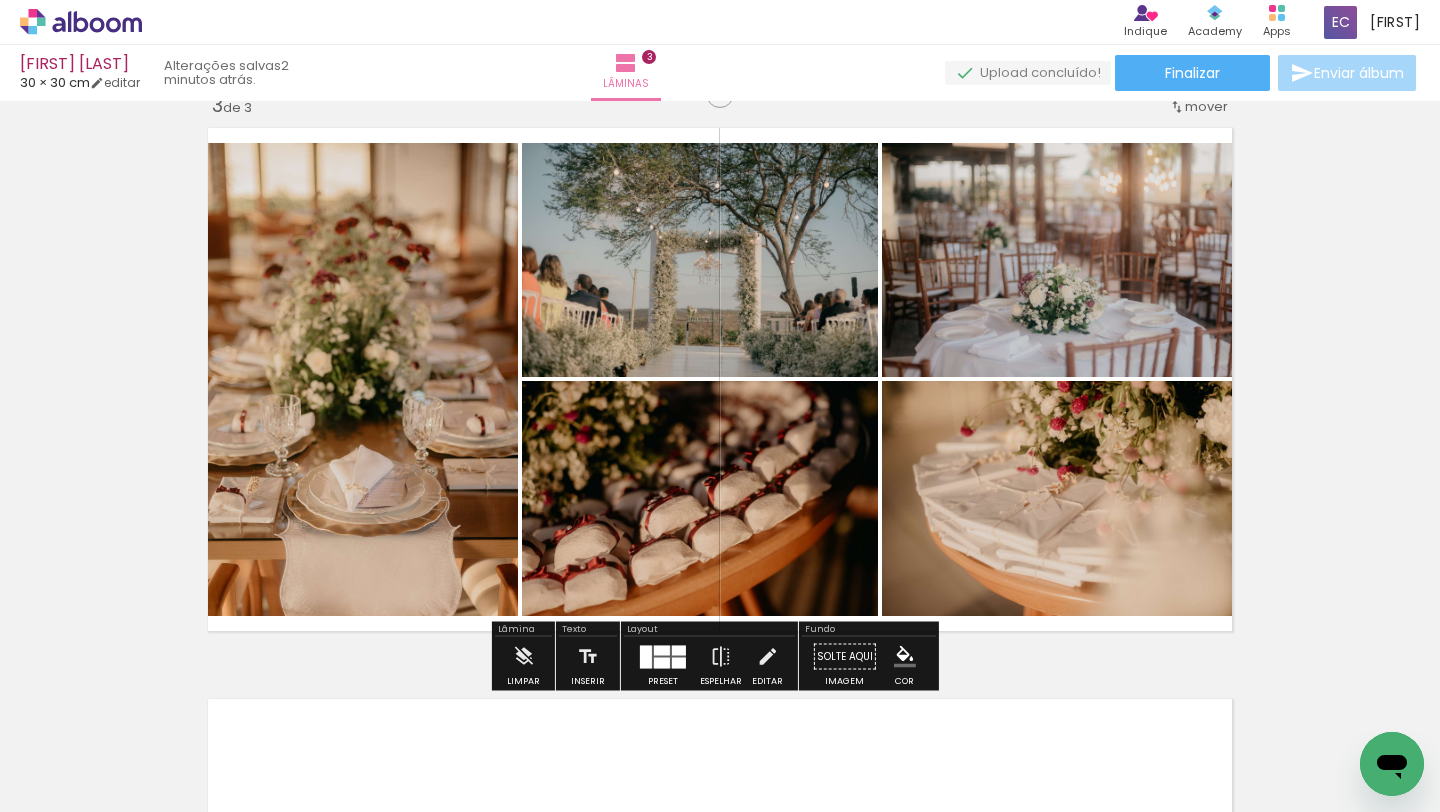 scroll, scrollTop: 1181, scrollLeft: 0, axis: vertical 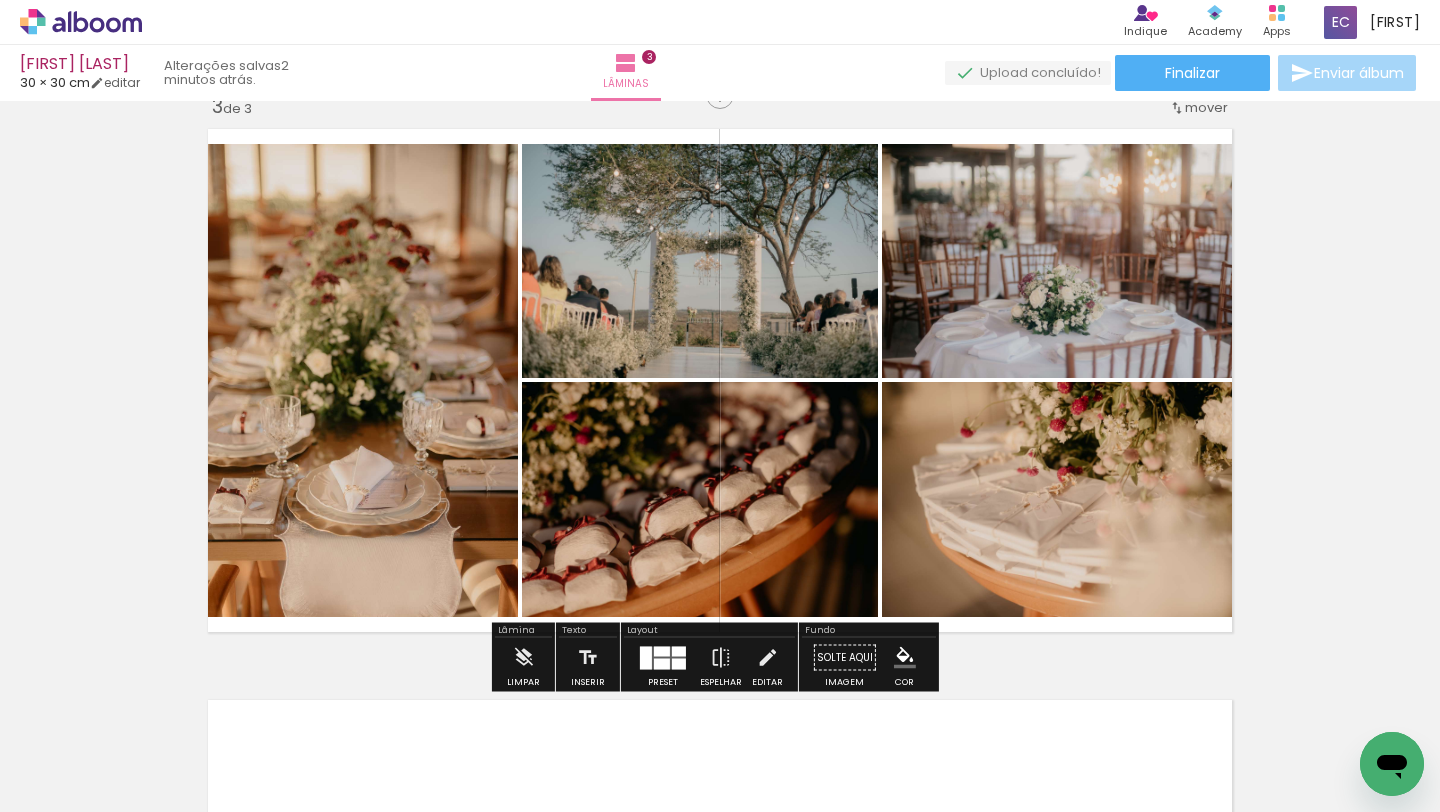 click at bounding box center [663, 657] 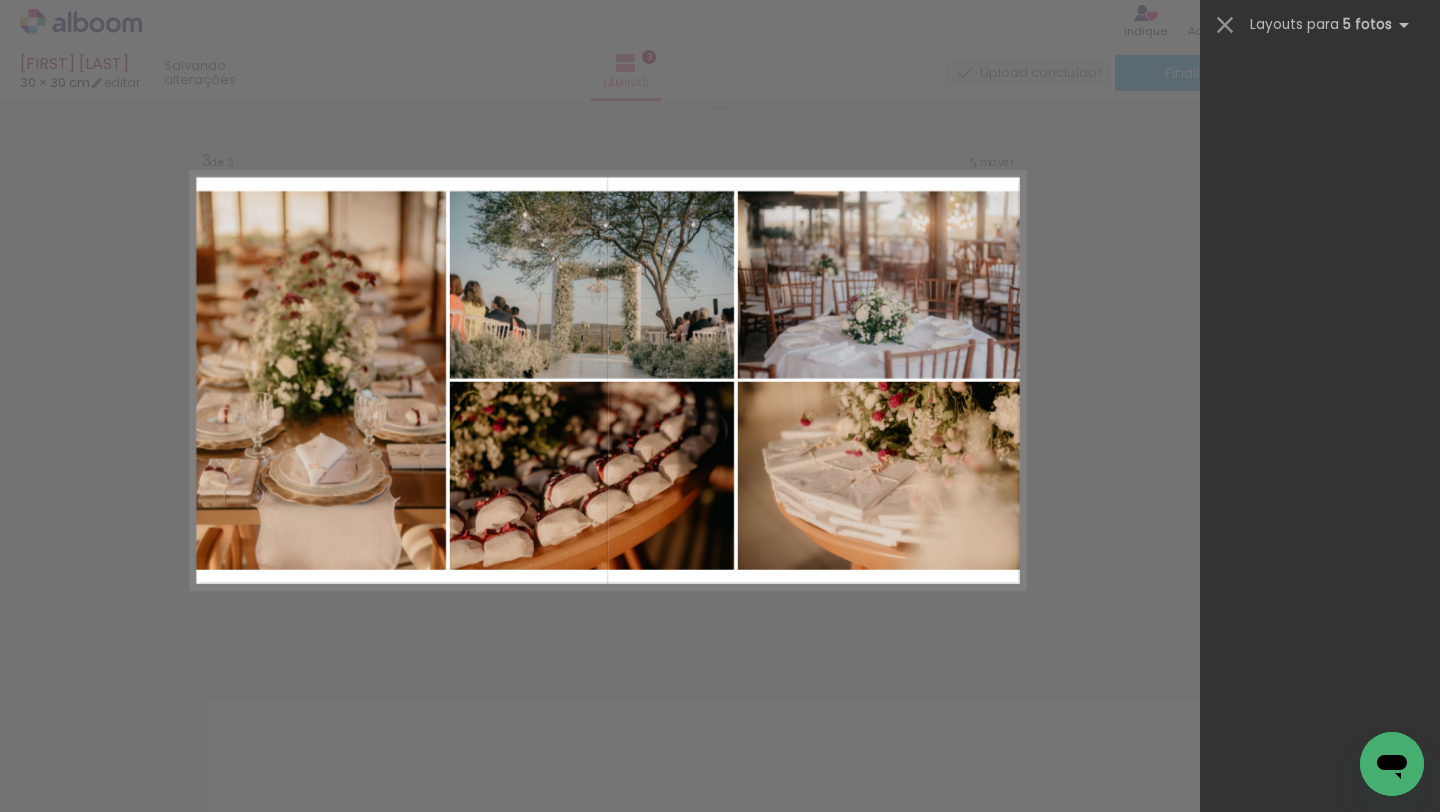 scroll, scrollTop: 0, scrollLeft: 0, axis: both 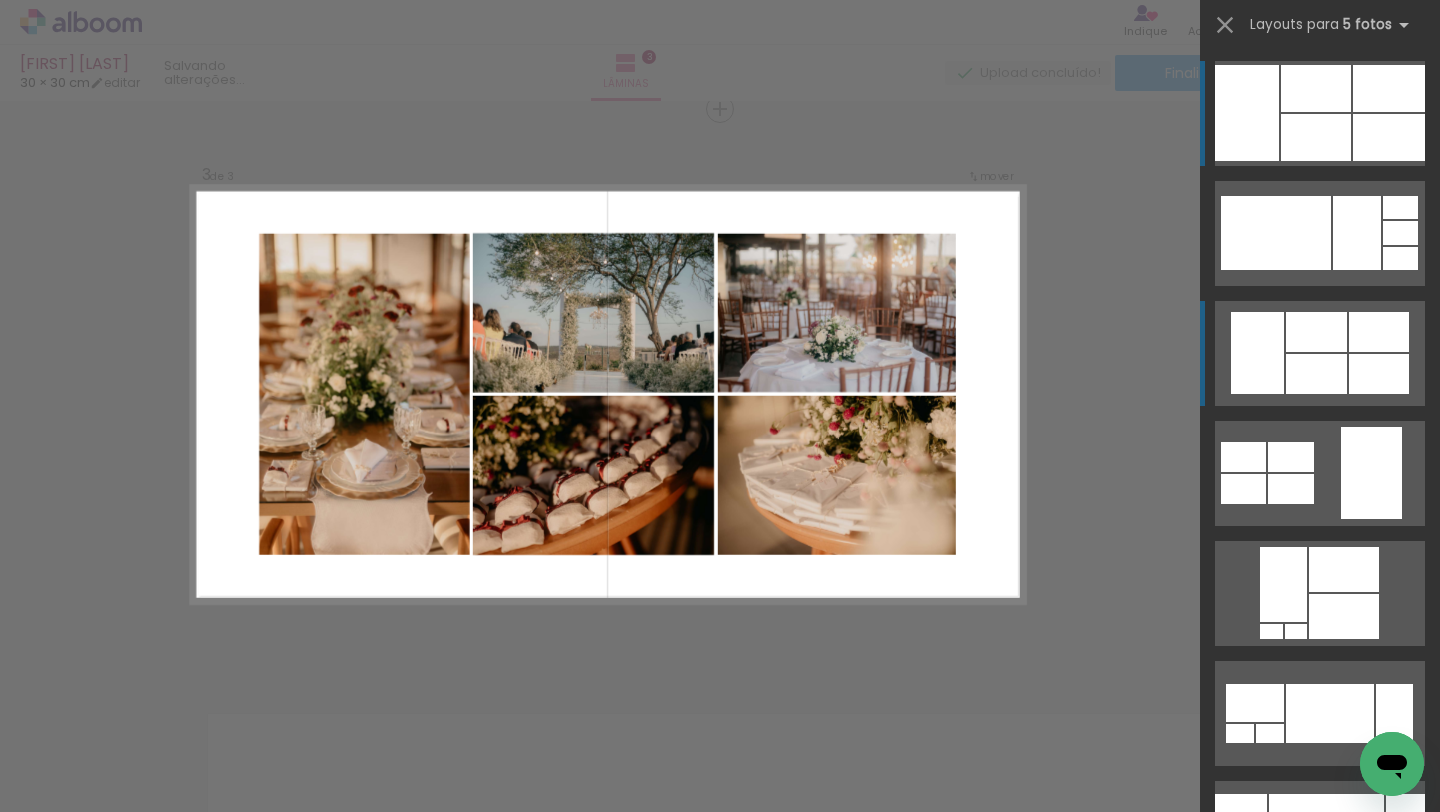 click at bounding box center (1316, 332) 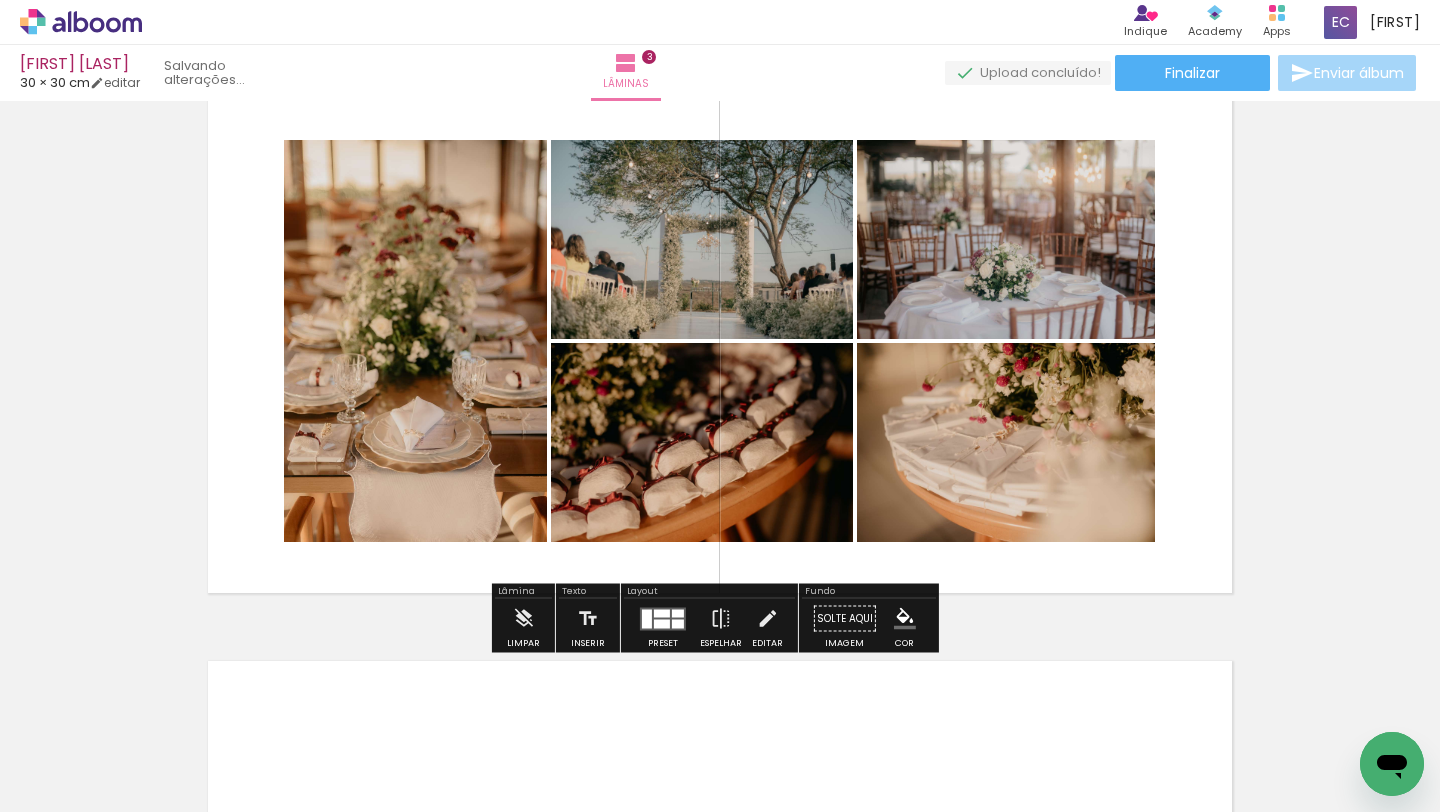 scroll, scrollTop: 1169, scrollLeft: 0, axis: vertical 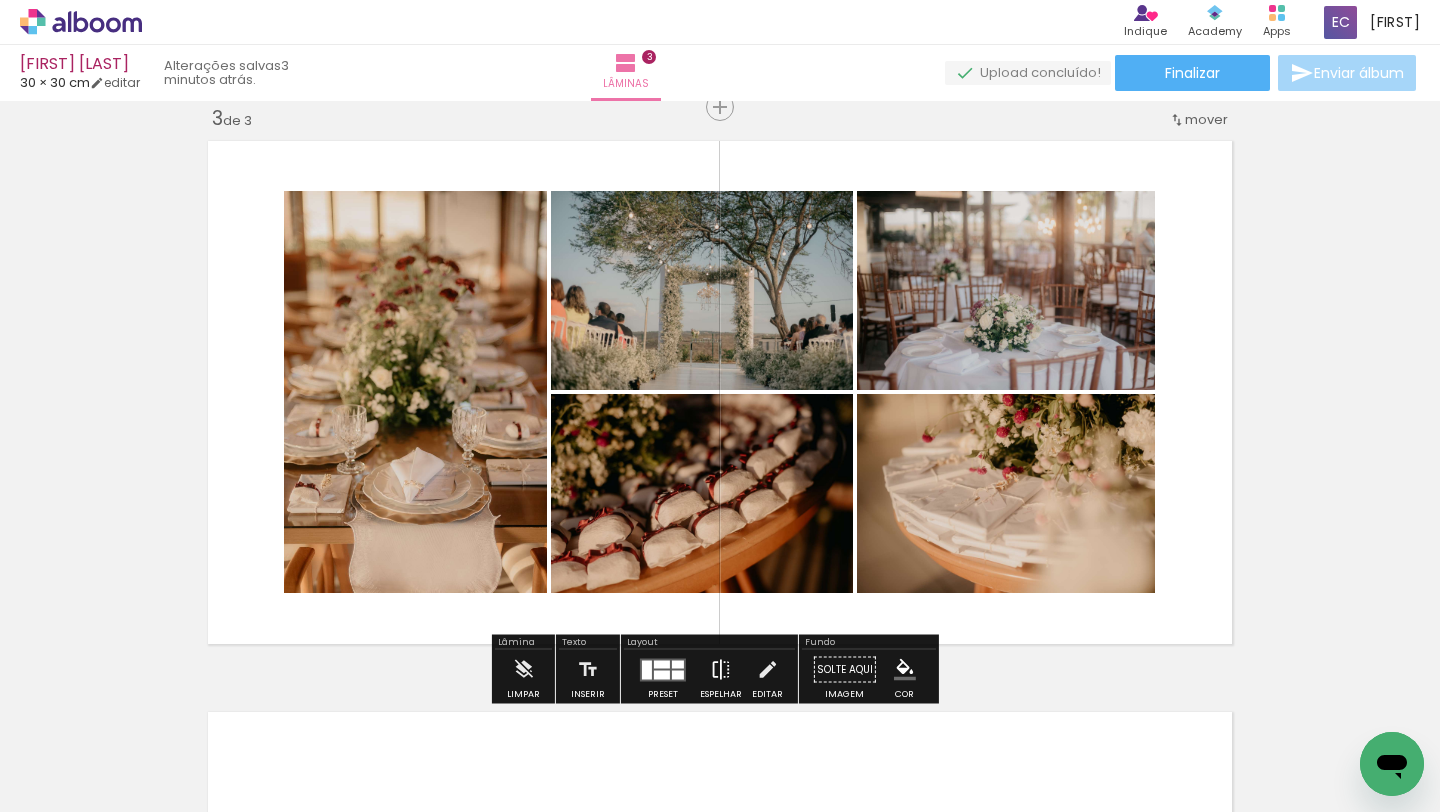 click at bounding box center (721, 670) 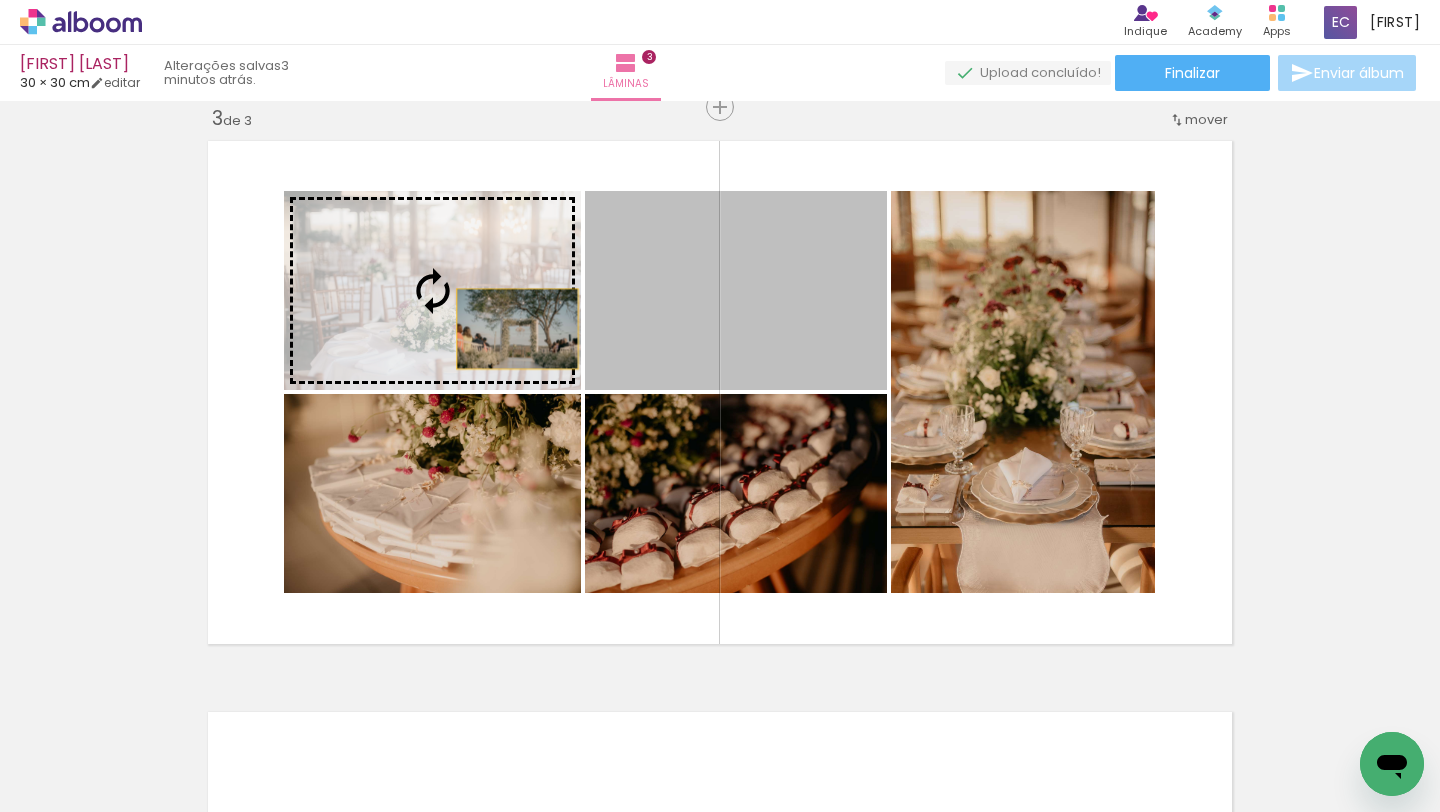 drag, startPoint x: 747, startPoint y: 332, endPoint x: 492, endPoint y: 326, distance: 255.07057 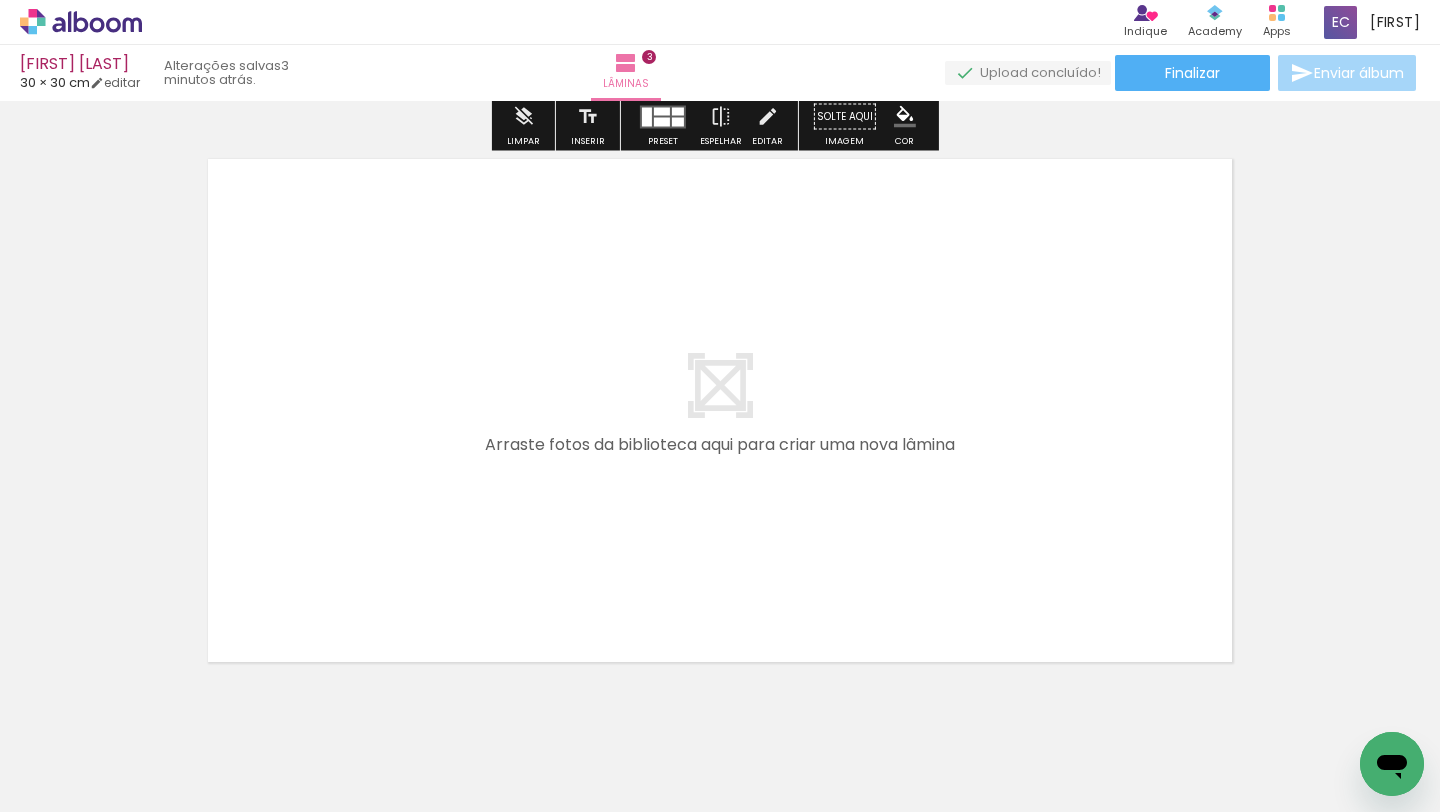 scroll, scrollTop: 1732, scrollLeft: 0, axis: vertical 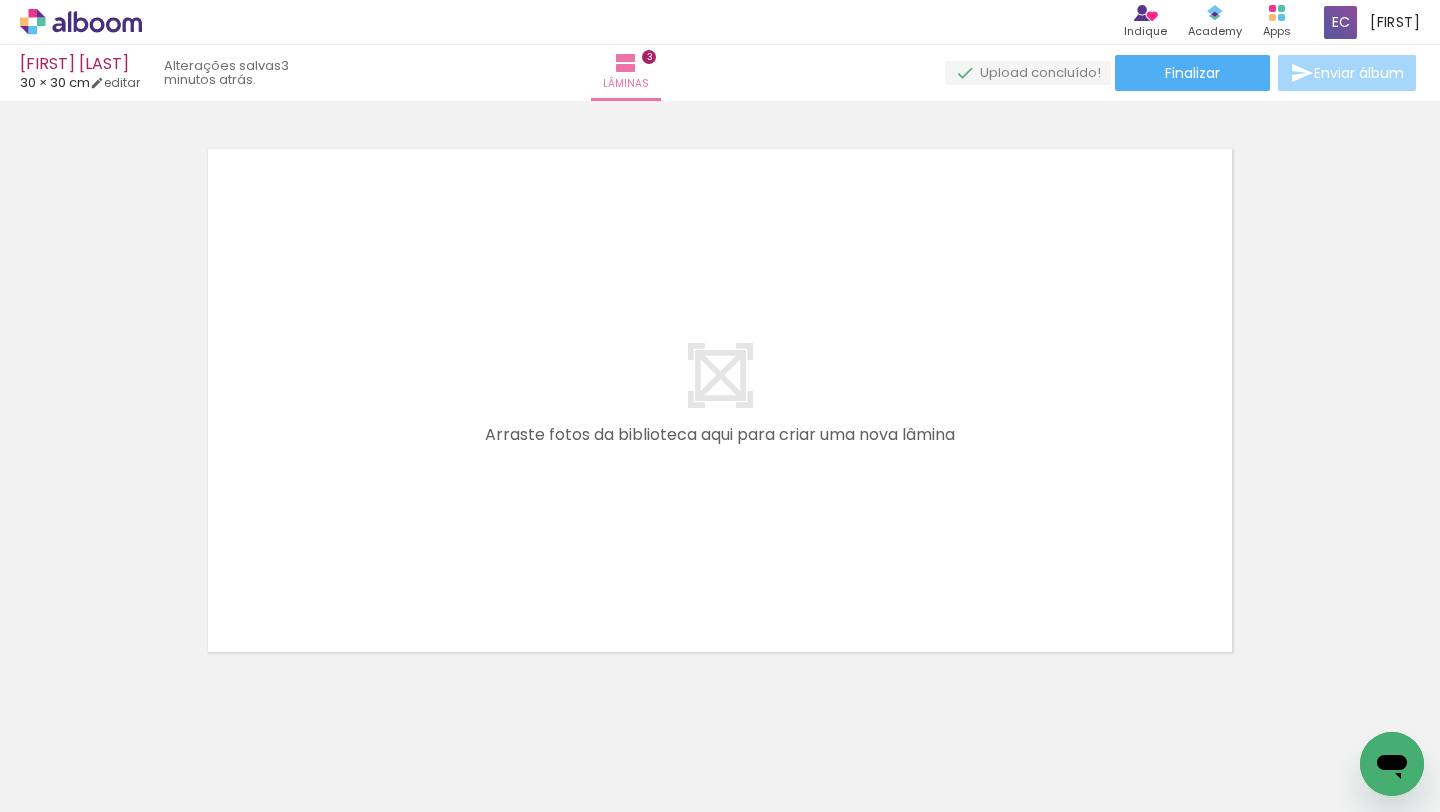 click on "Adicionar
Fotos" at bounding box center [71, 785] 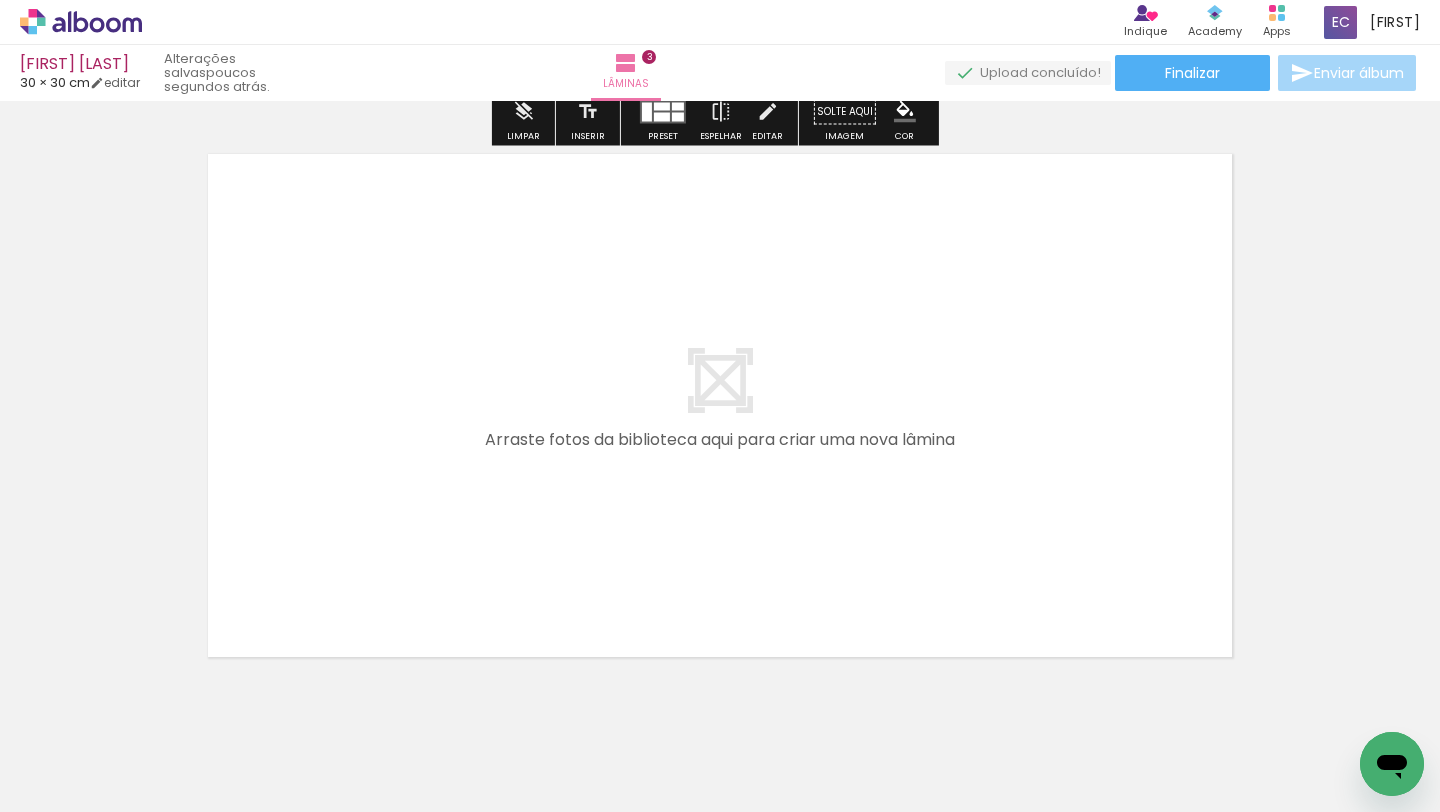 scroll, scrollTop: 1726, scrollLeft: 0, axis: vertical 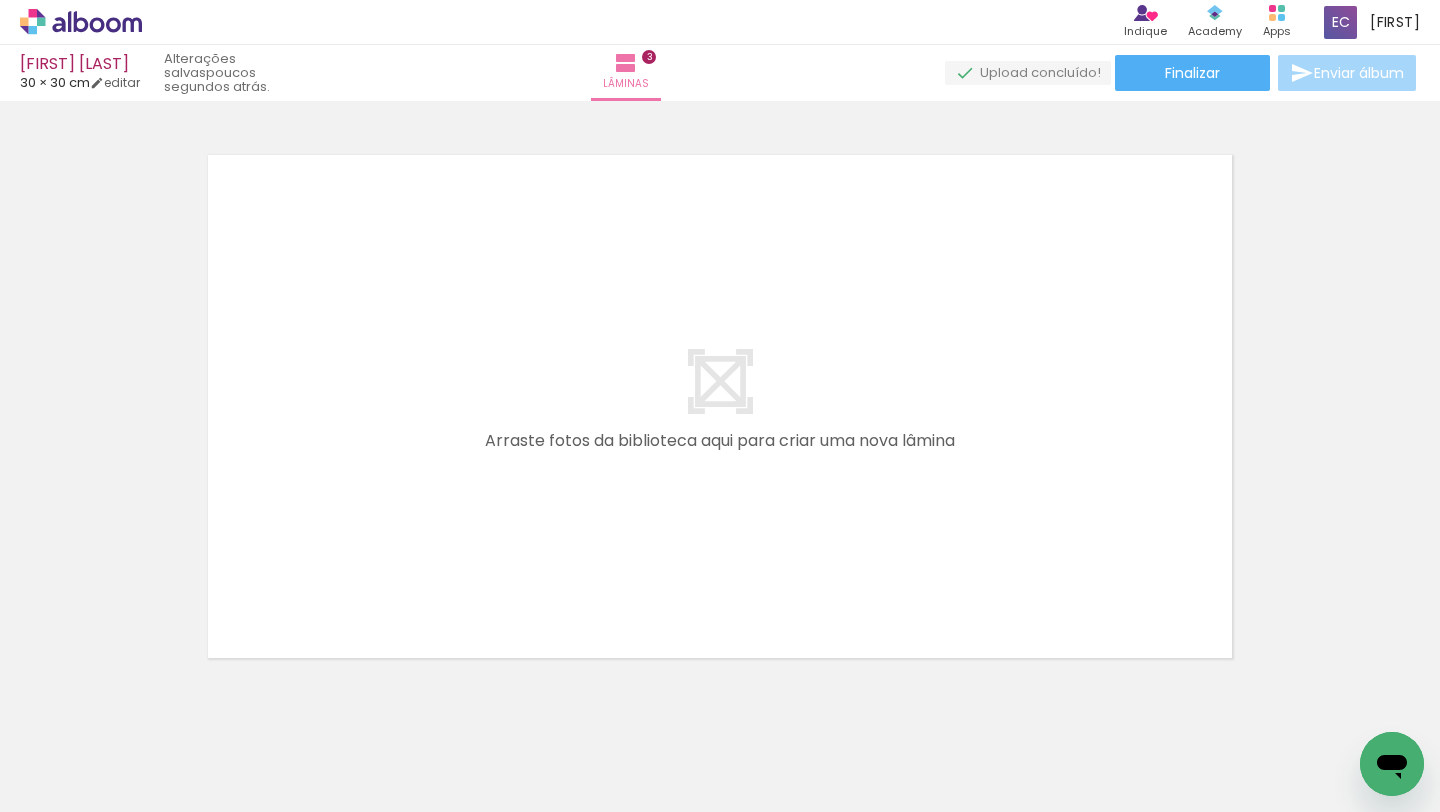 click on "Adicionar
Fotos" at bounding box center [71, 785] 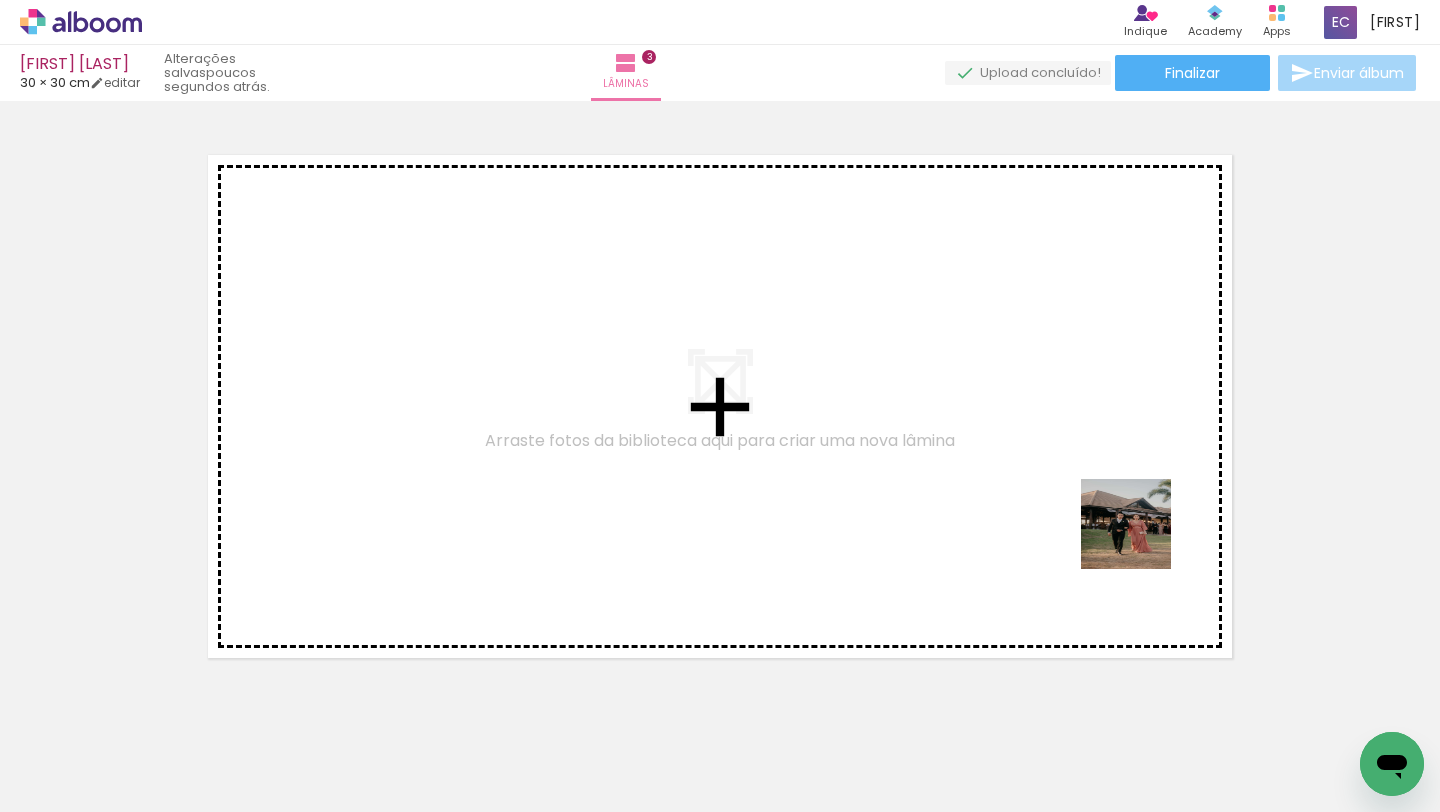 drag, startPoint x: 1141, startPoint y: 751, endPoint x: 1141, endPoint y: 479, distance: 272 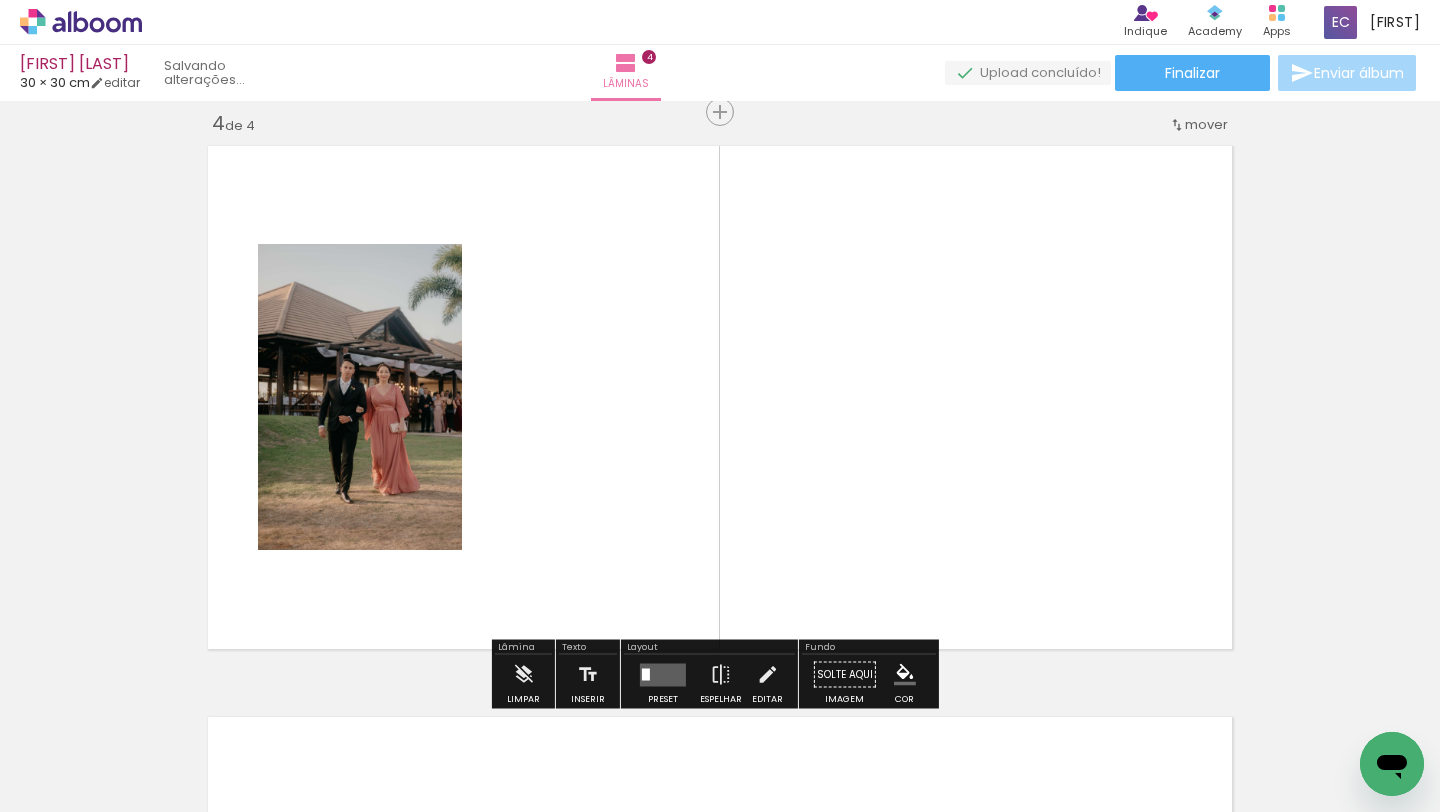 scroll, scrollTop: 1738, scrollLeft: 0, axis: vertical 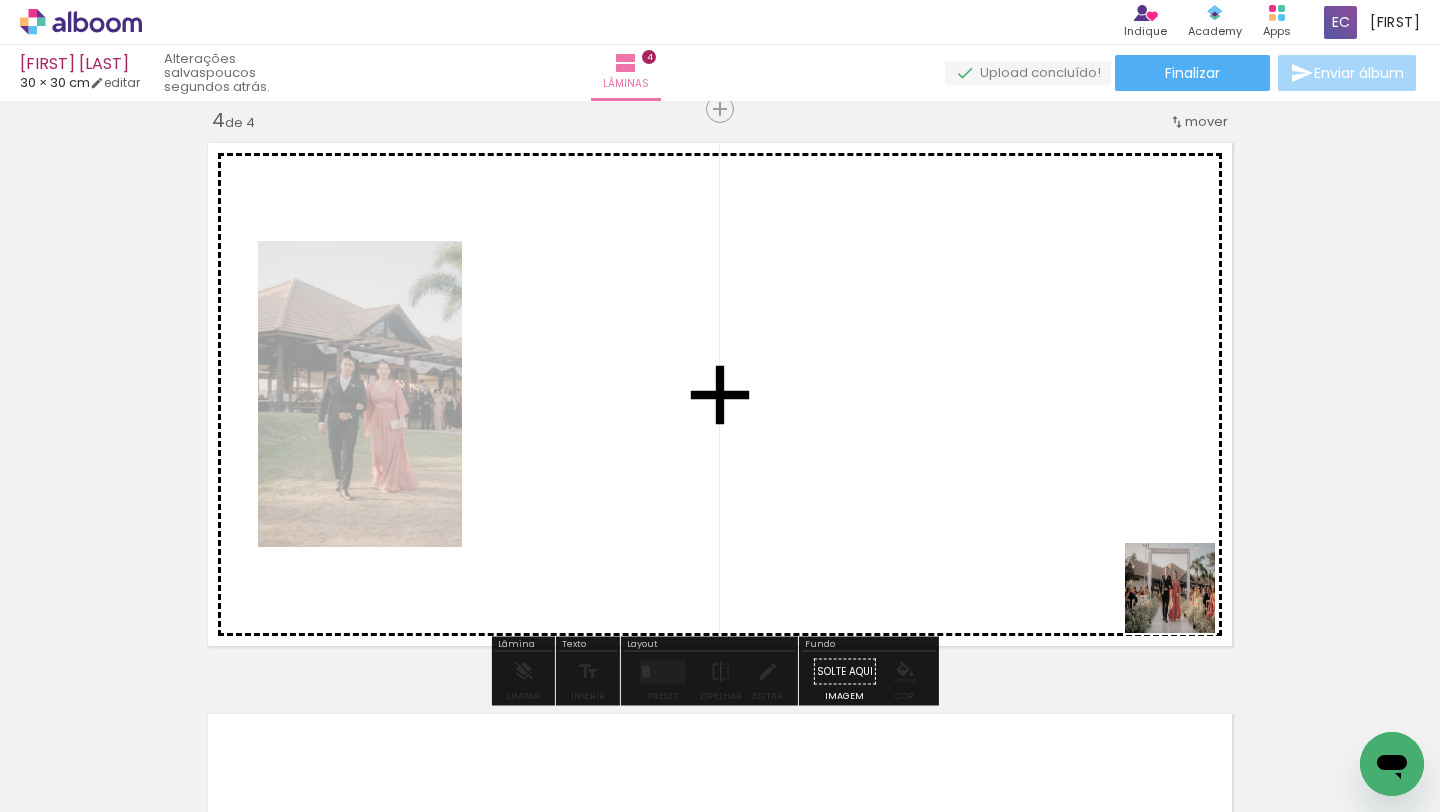 click at bounding box center [720, 406] 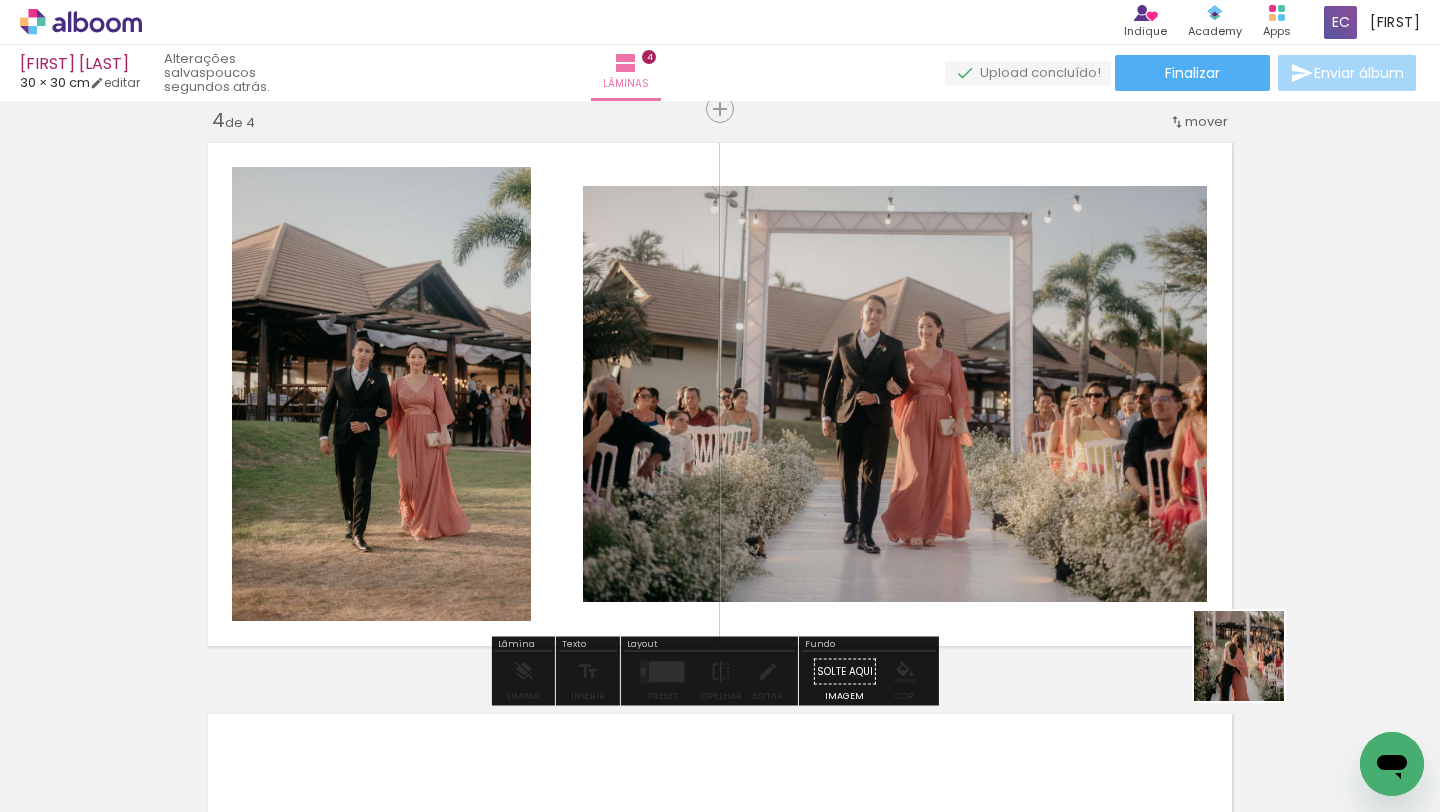 drag, startPoint x: 1335, startPoint y: 744, endPoint x: 1007, endPoint y: 385, distance: 486.27667 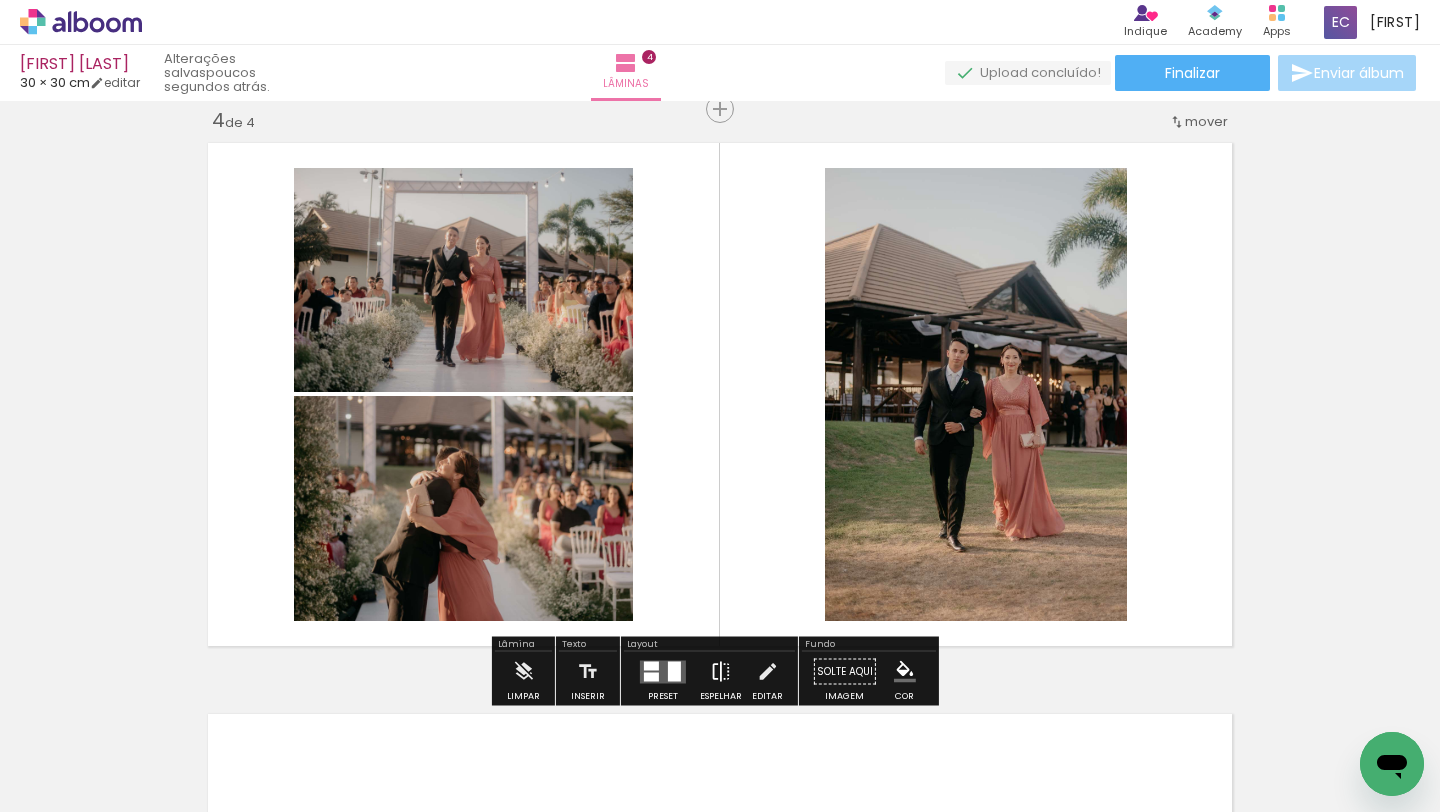 click at bounding box center [721, 672] 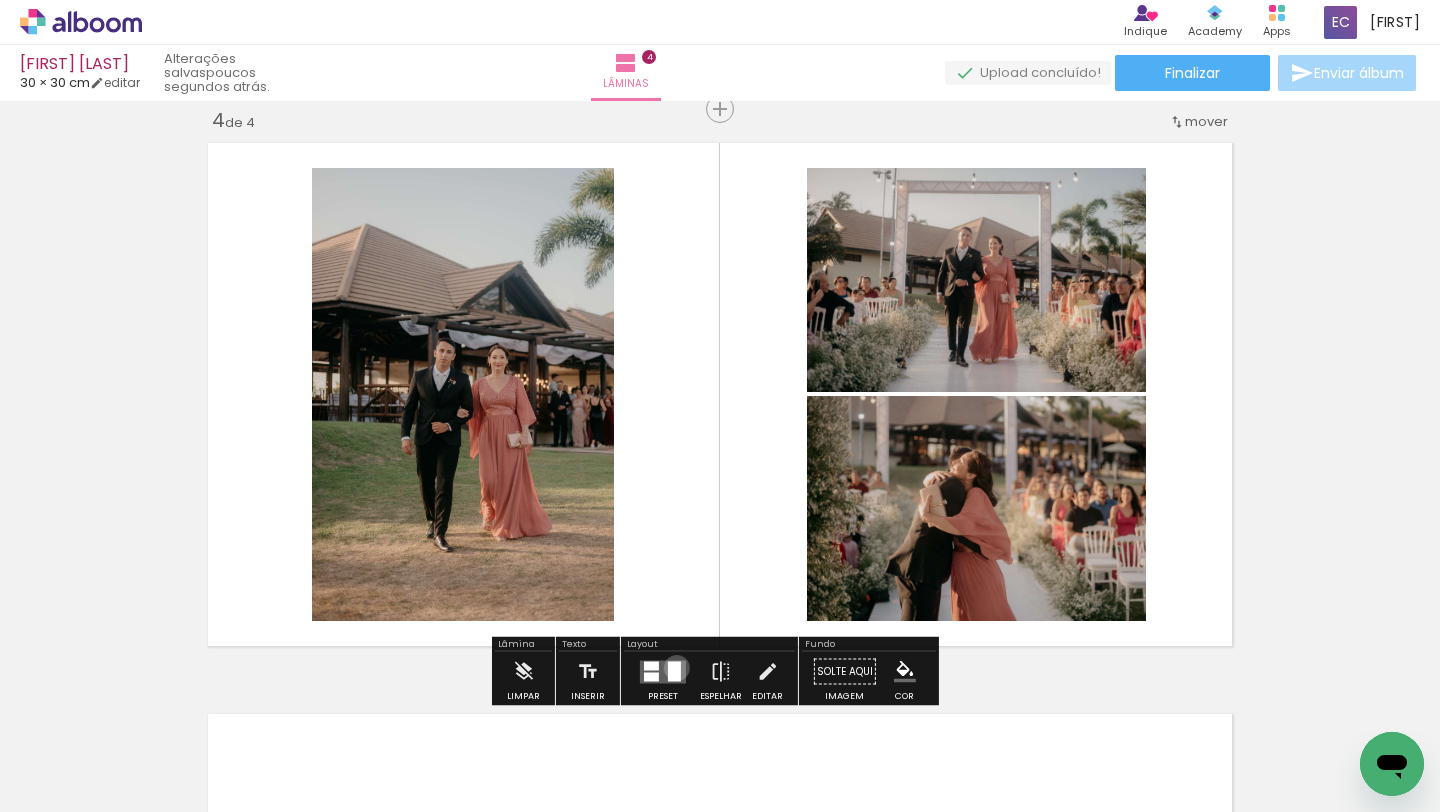 click at bounding box center [674, 671] 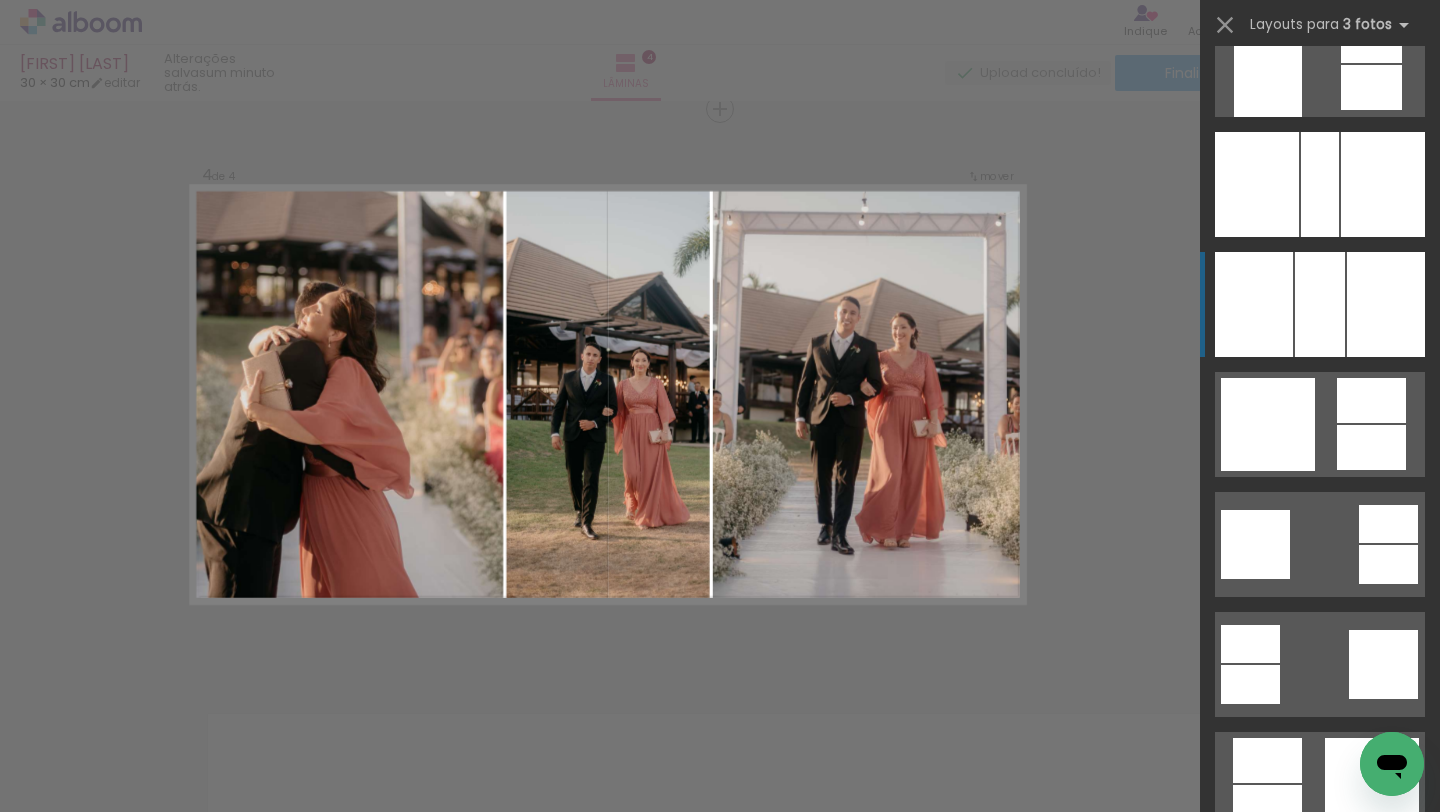 scroll, scrollTop: 3411, scrollLeft: 0, axis: vertical 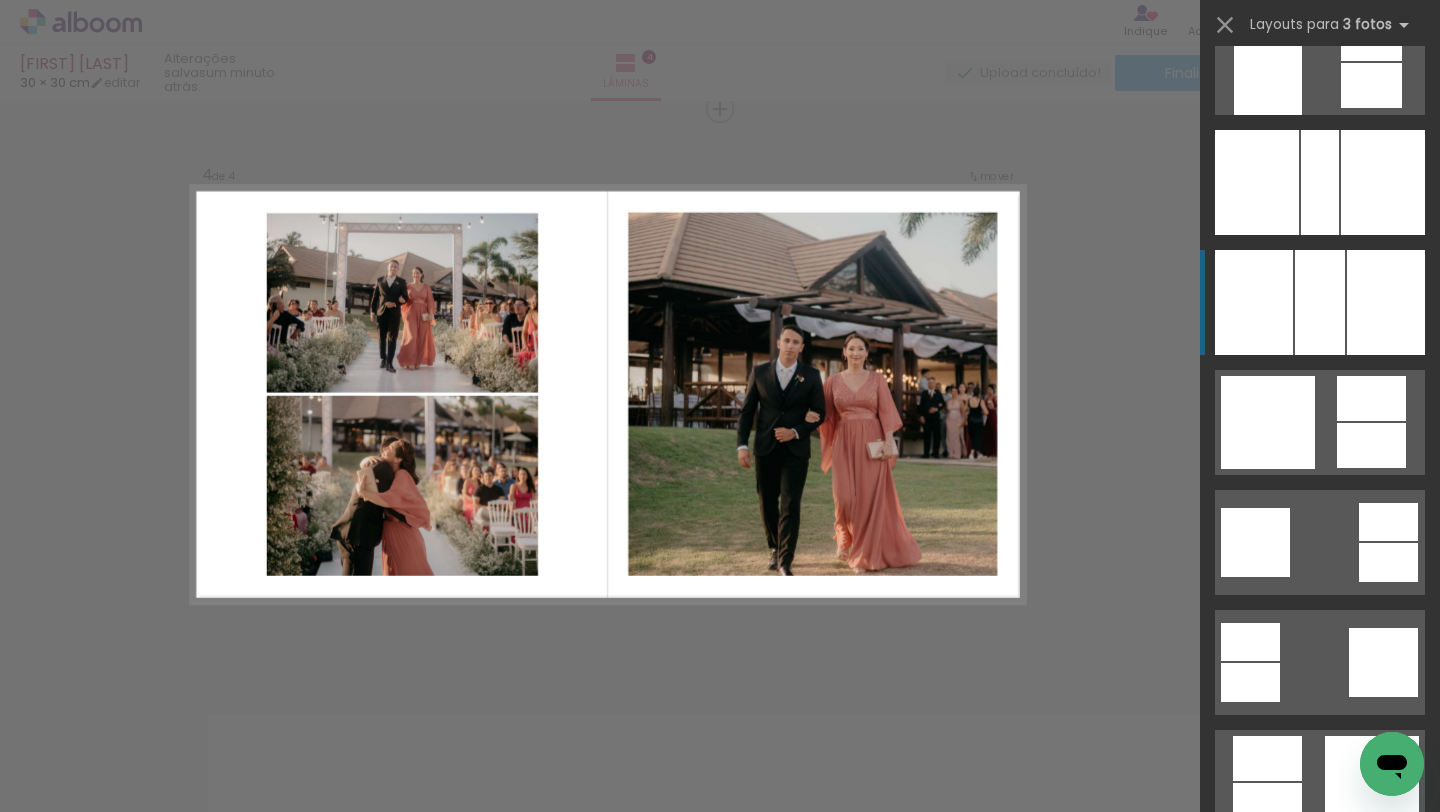click at bounding box center (1291, 1142) 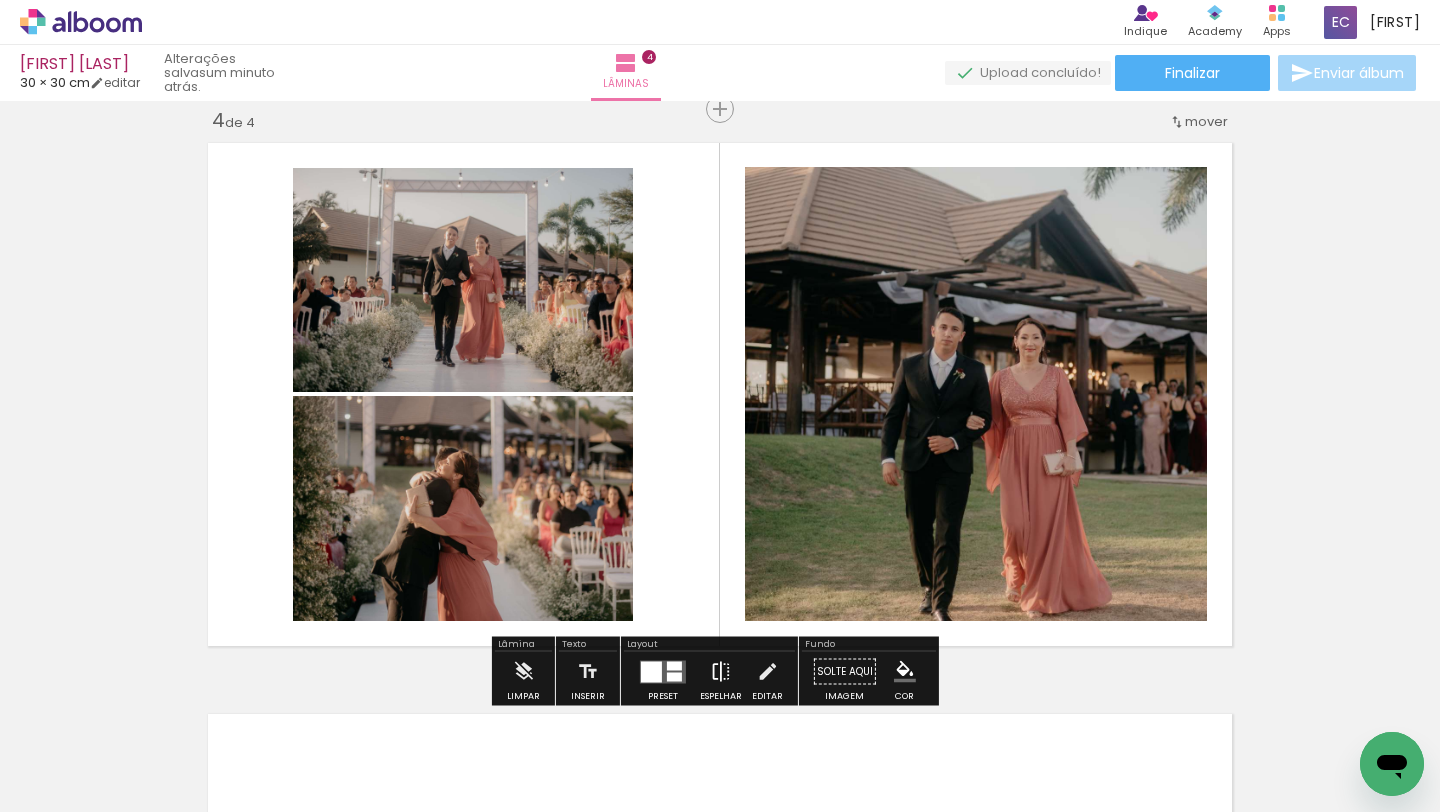 click on "Espelhar" at bounding box center (721, 677) 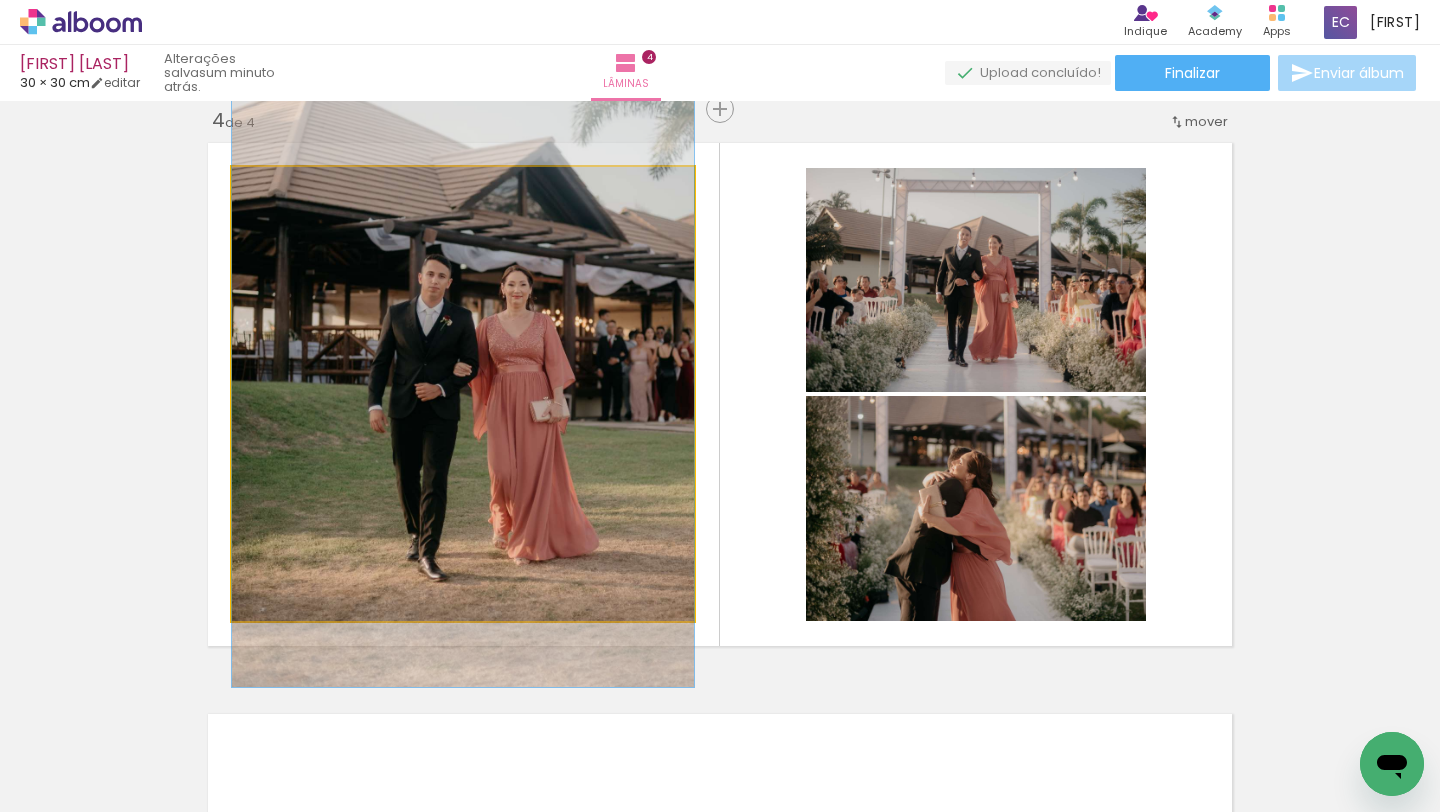 drag, startPoint x: 504, startPoint y: 419, endPoint x: 498, endPoint y: 365, distance: 54.33231 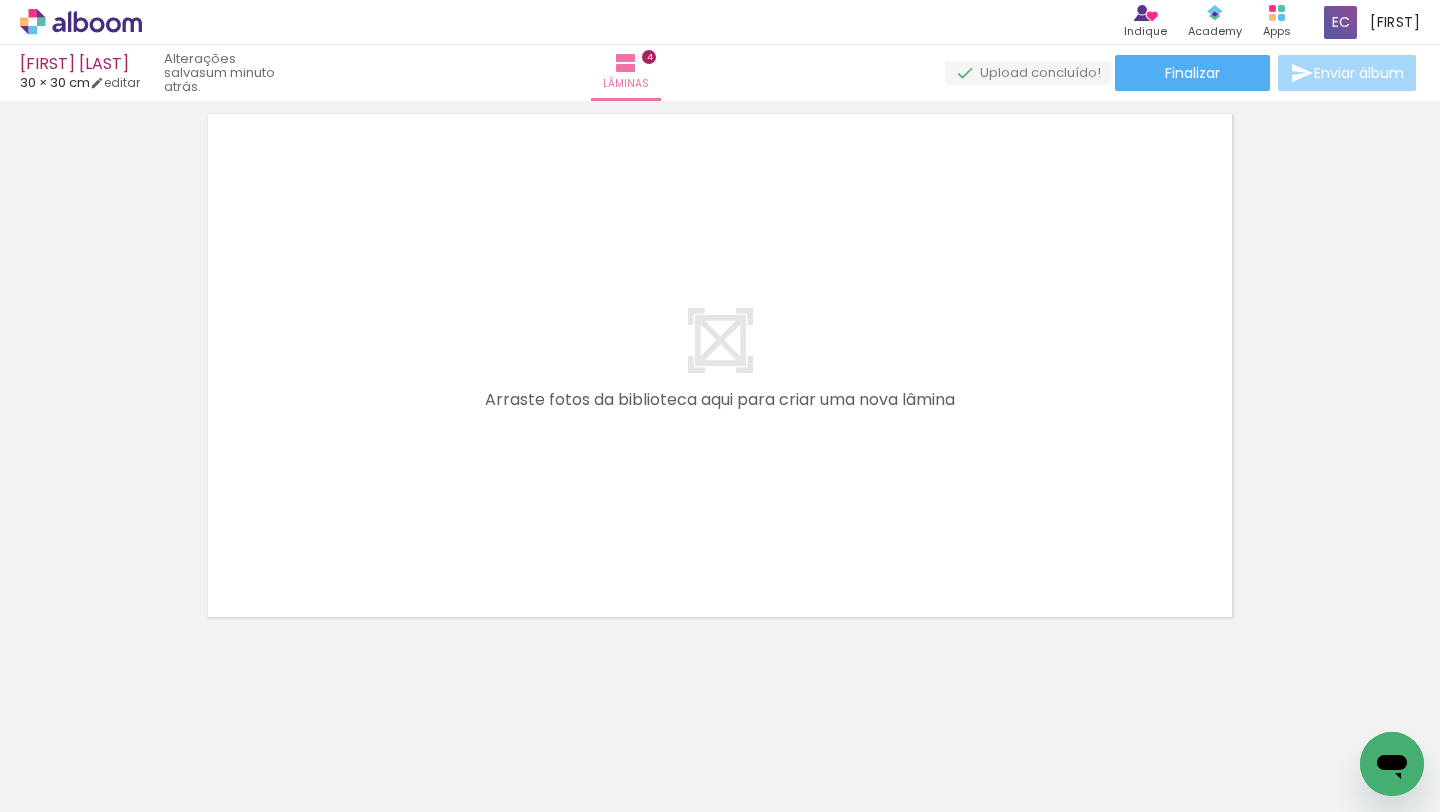 scroll, scrollTop: 2323, scrollLeft: 0, axis: vertical 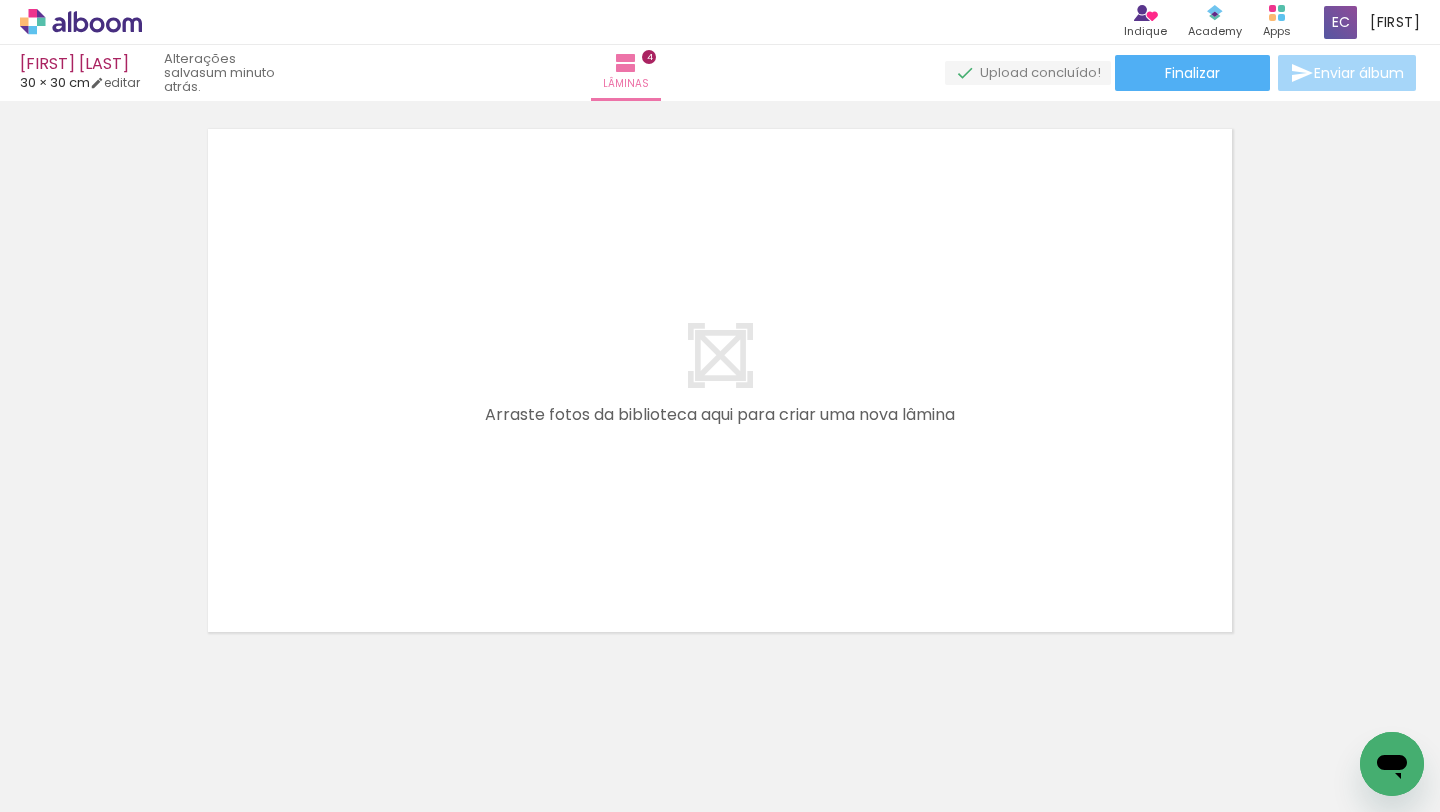 click on "Biblioteca 16 fotos Todas as fotos Não utilizadas Adicionar
Fotos" at bounding box center (62, 749) 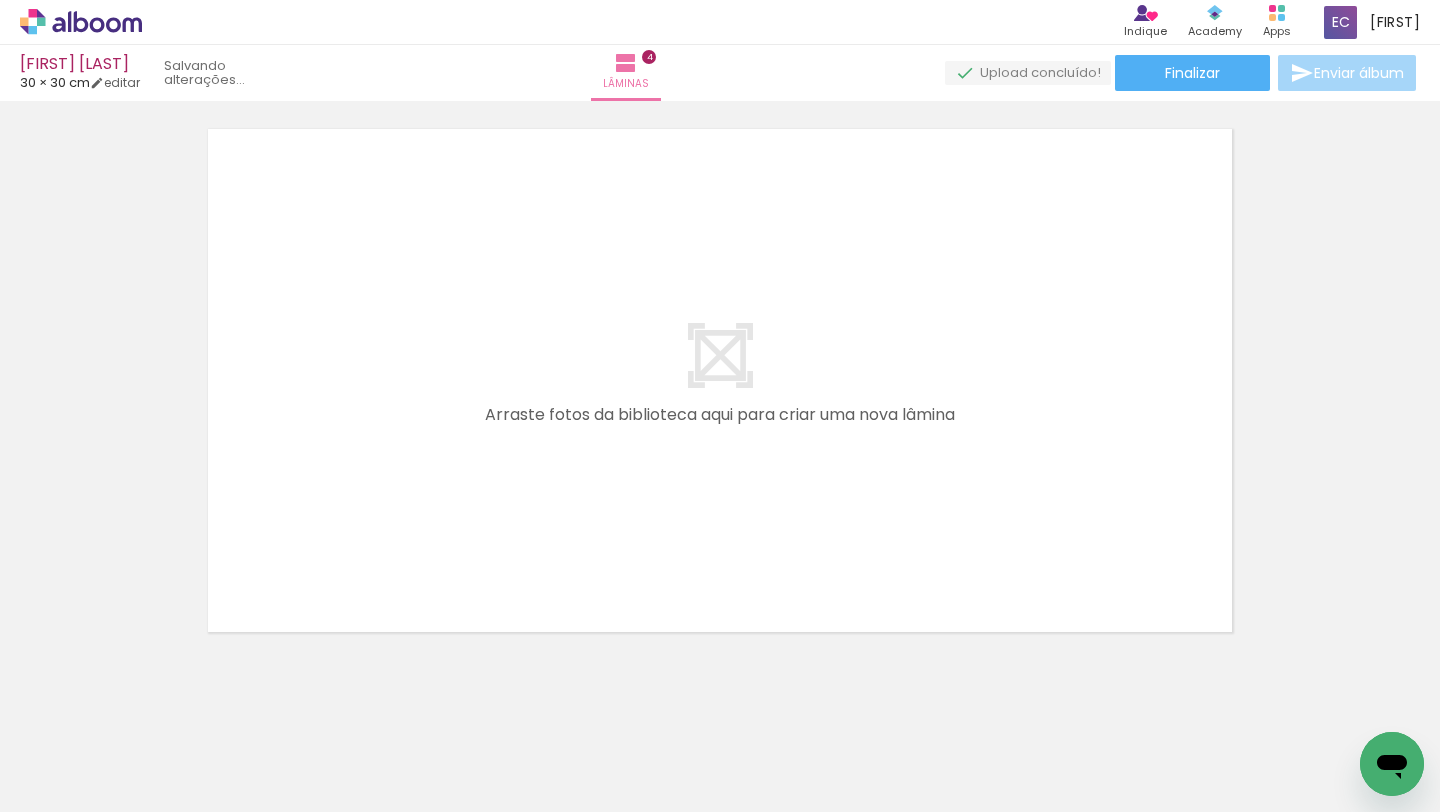 scroll, scrollTop: 0, scrollLeft: 1418, axis: horizontal 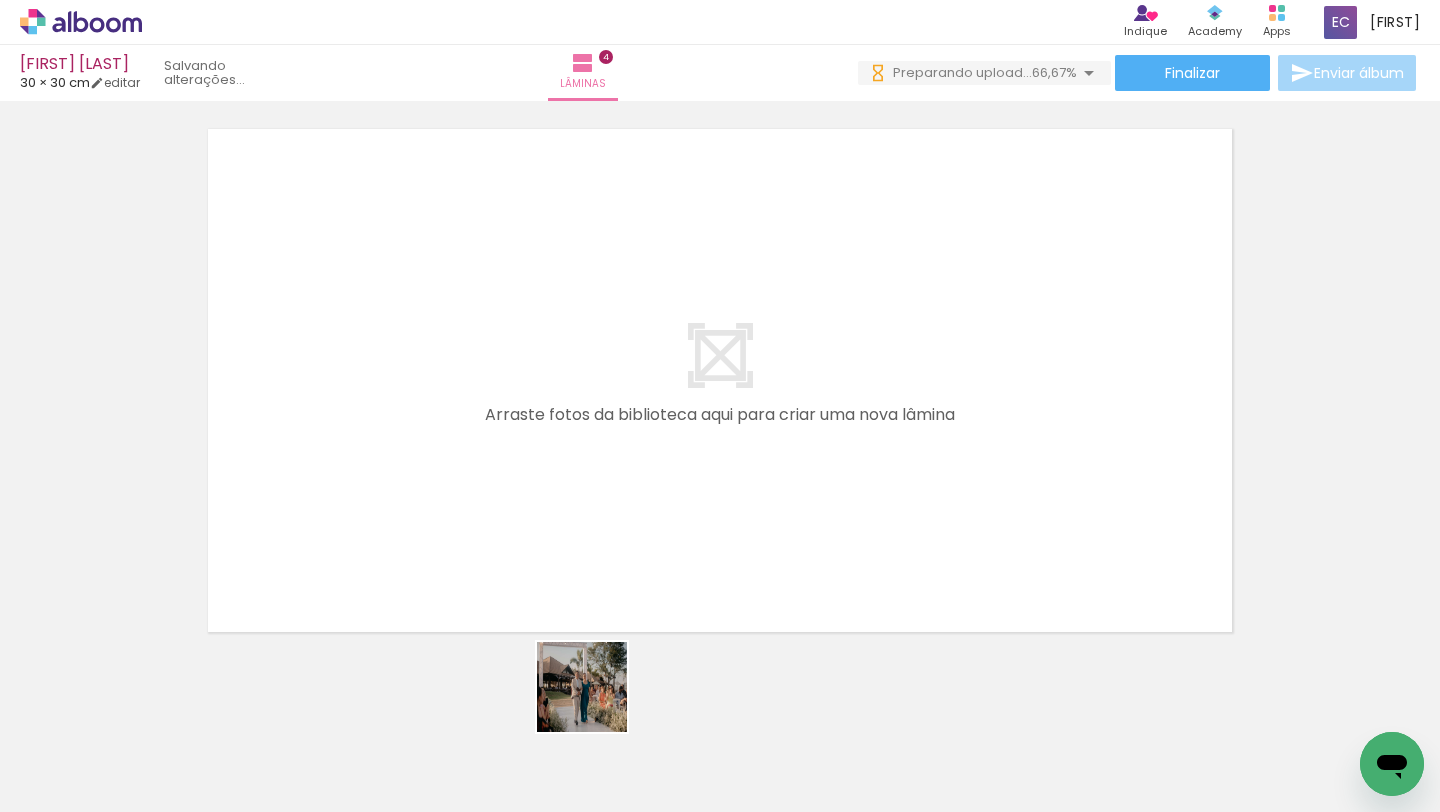 drag, startPoint x: 592, startPoint y: 763, endPoint x: 661, endPoint y: 535, distance: 238.2121 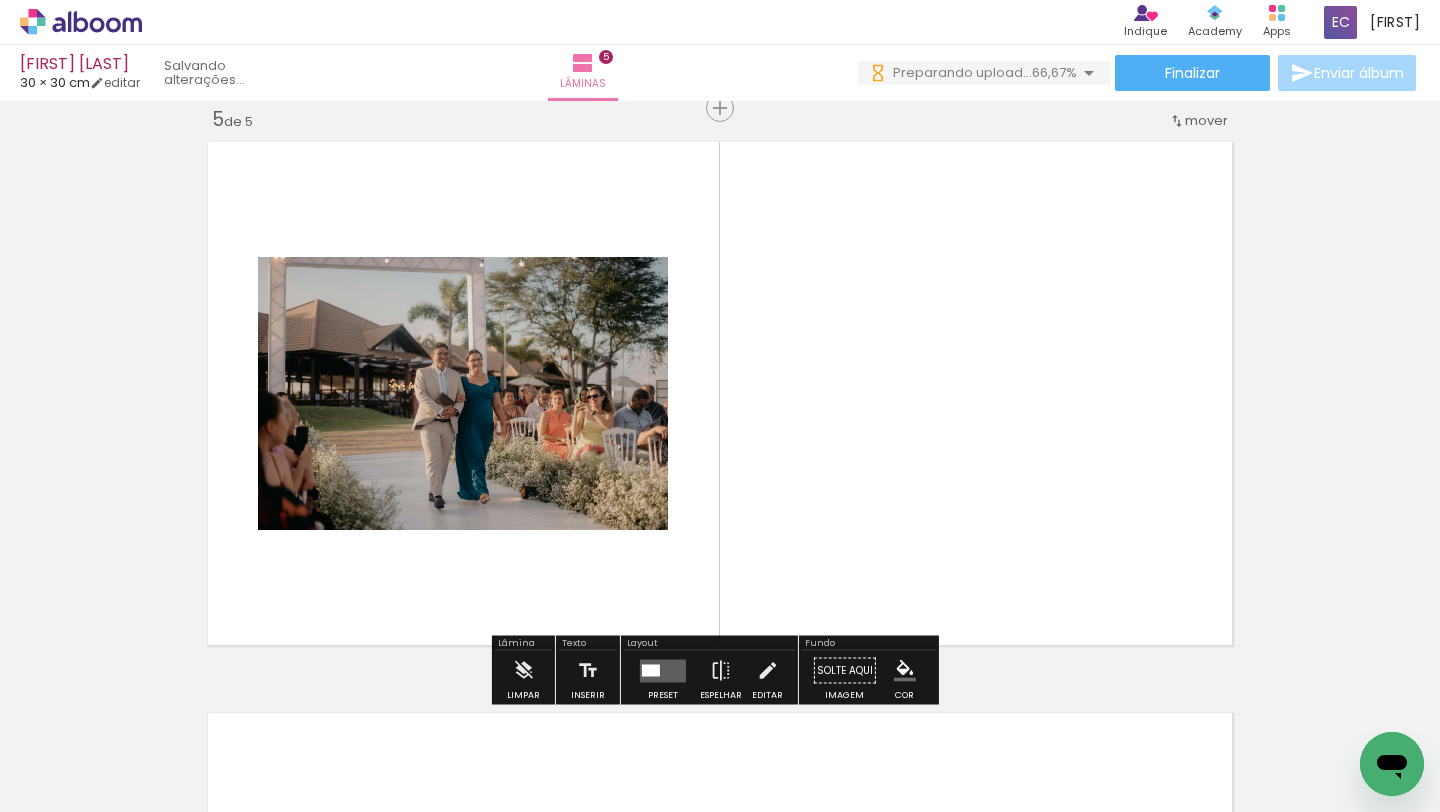 scroll, scrollTop: 2309, scrollLeft: 0, axis: vertical 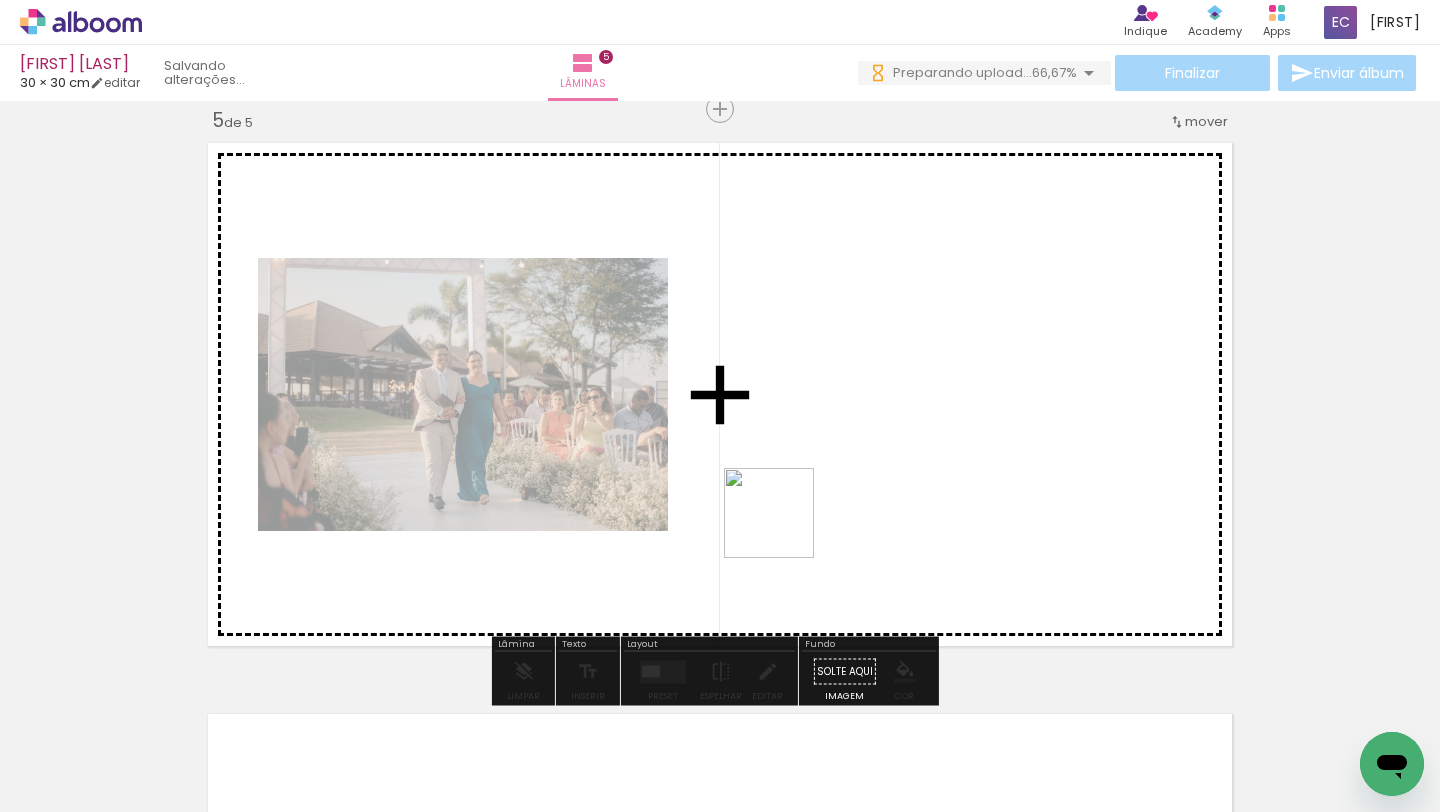 drag, startPoint x: 690, startPoint y: 745, endPoint x: 789, endPoint y: 520, distance: 245.817 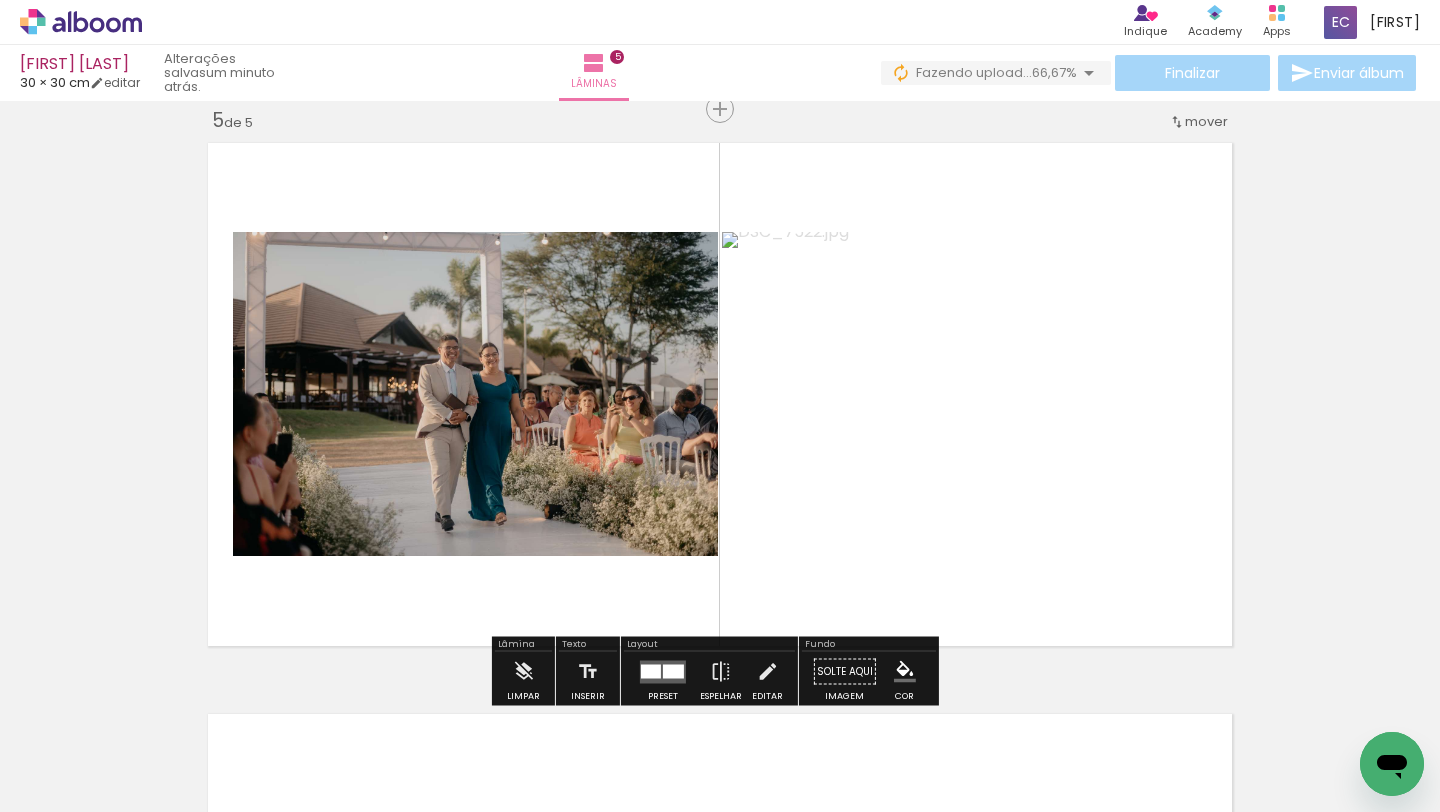 drag, startPoint x: 797, startPoint y: 732, endPoint x: 900, endPoint y: 523, distance: 233.00215 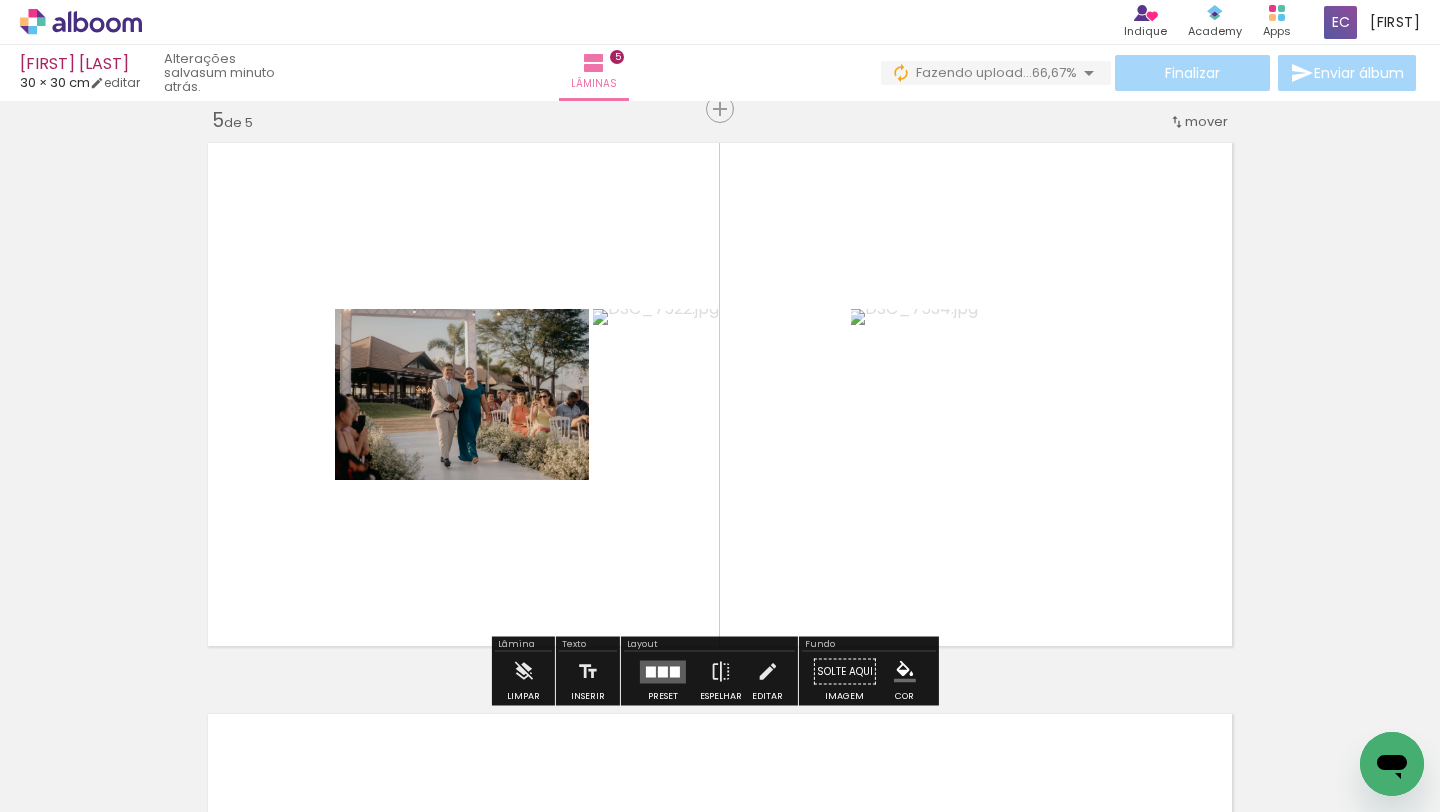 drag, startPoint x: 927, startPoint y: 749, endPoint x: 994, endPoint y: 465, distance: 291.79617 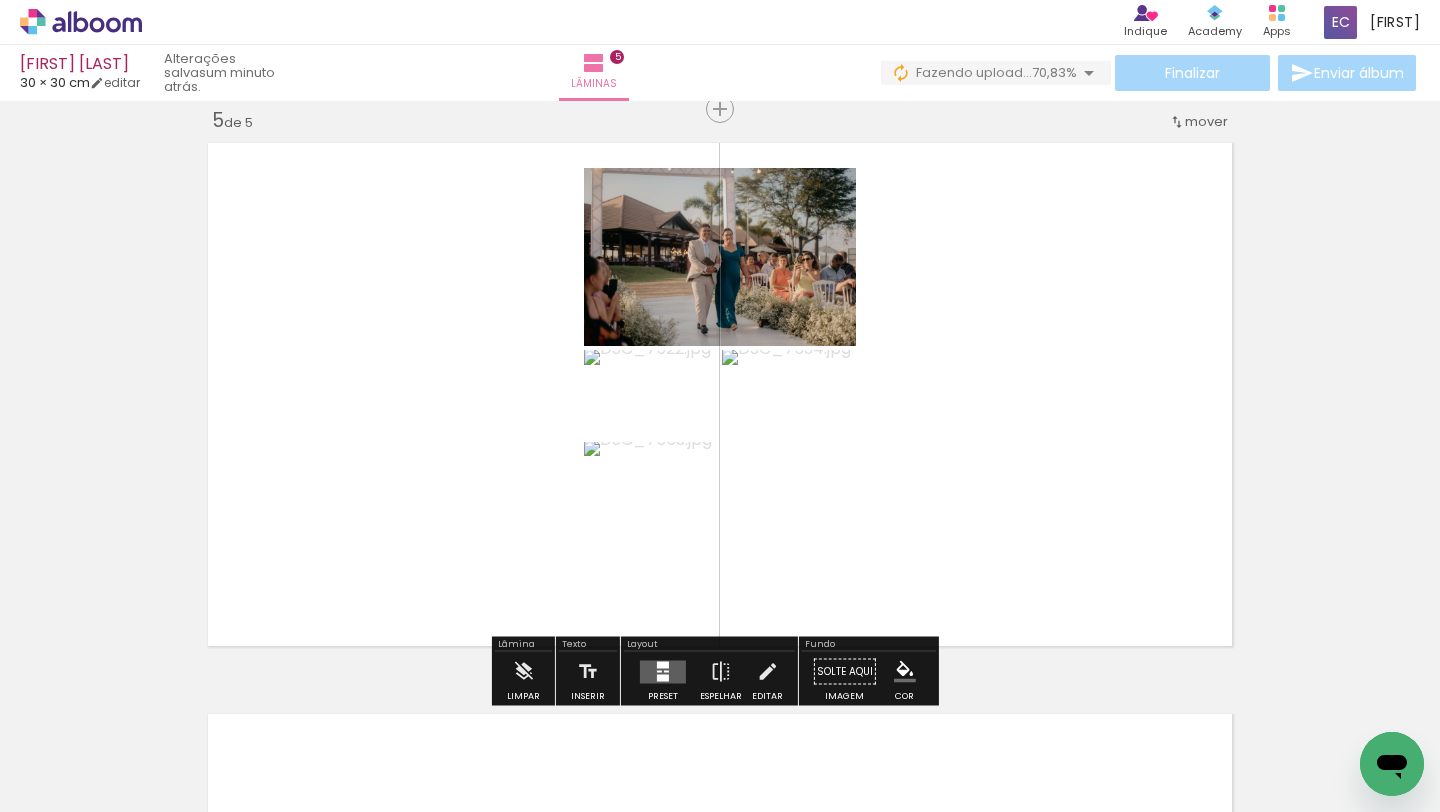drag, startPoint x: 1036, startPoint y: 727, endPoint x: 1067, endPoint y: 467, distance: 261.84155 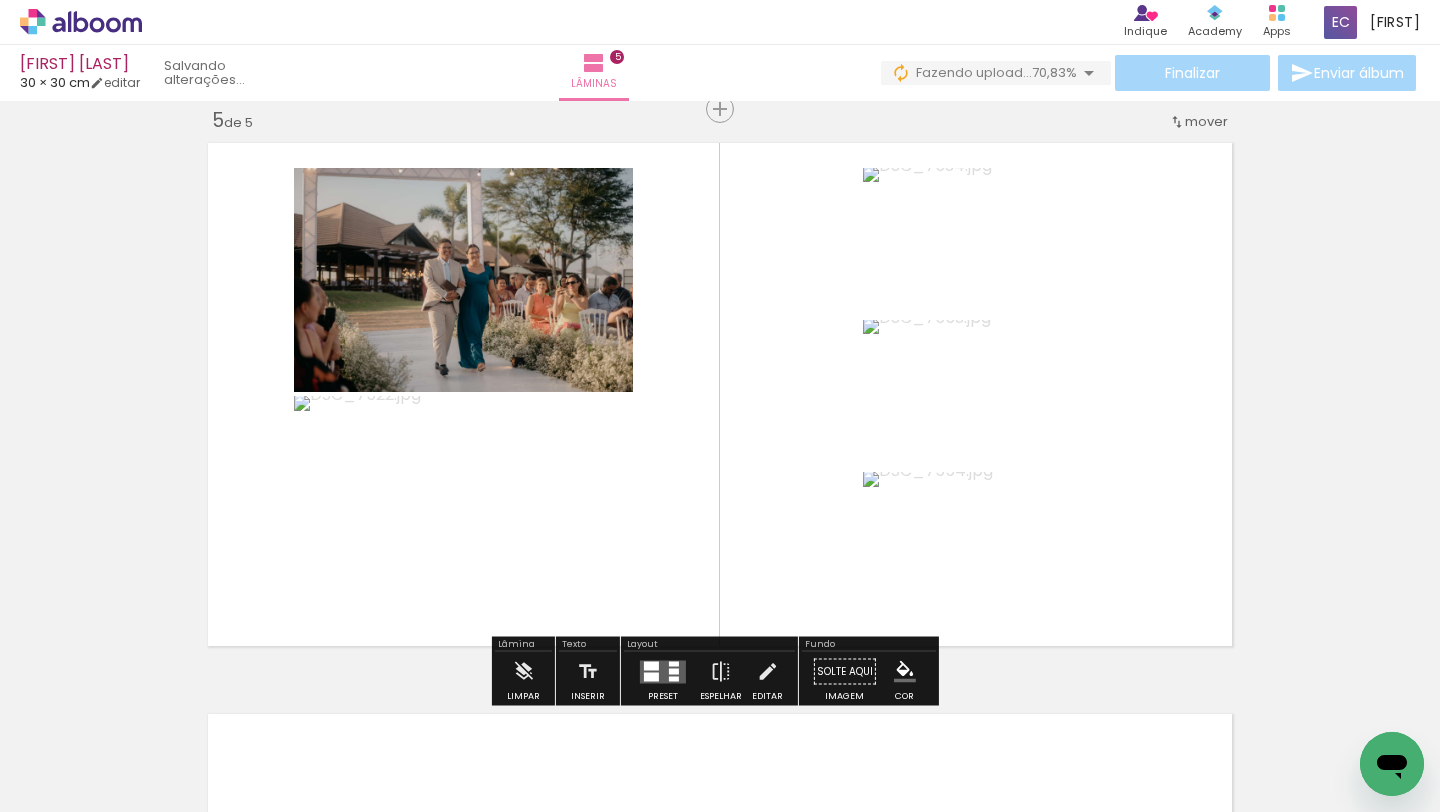 drag, startPoint x: 1142, startPoint y: 761, endPoint x: 1162, endPoint y: 500, distance: 261.76517 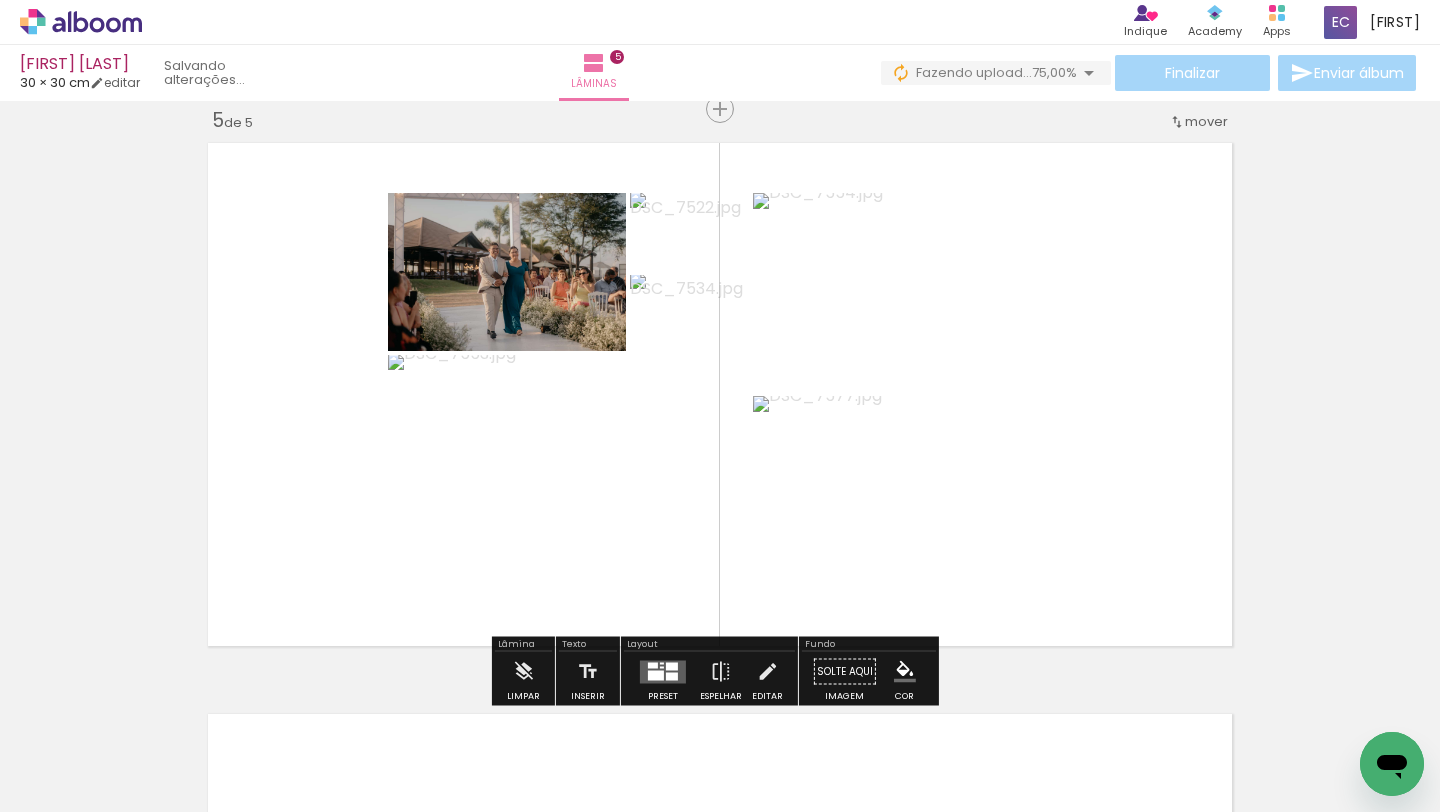 drag, startPoint x: 1224, startPoint y: 750, endPoint x: 1178, endPoint y: 482, distance: 271.9191 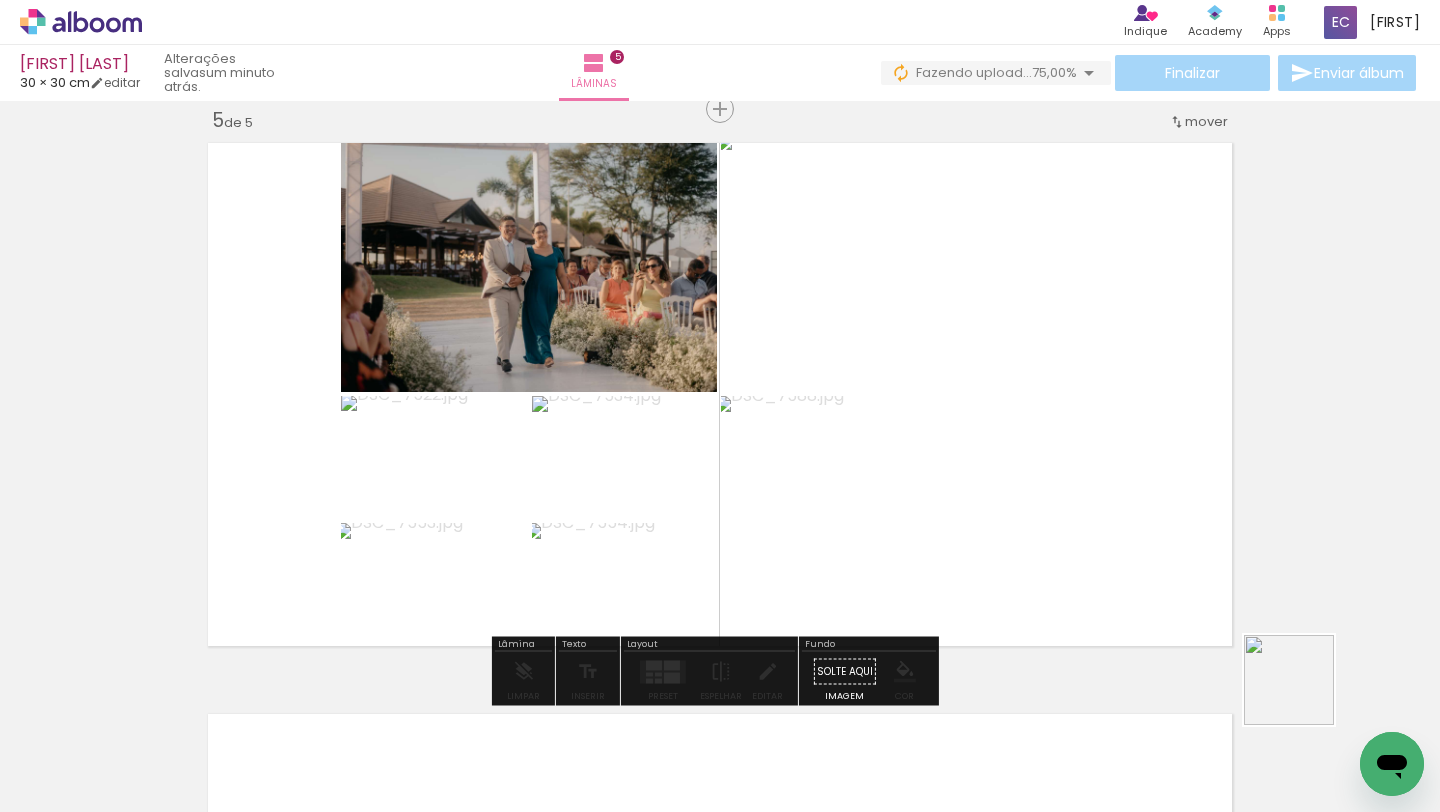 drag, startPoint x: 1336, startPoint y: 733, endPoint x: 1131, endPoint y: 481, distance: 324.85226 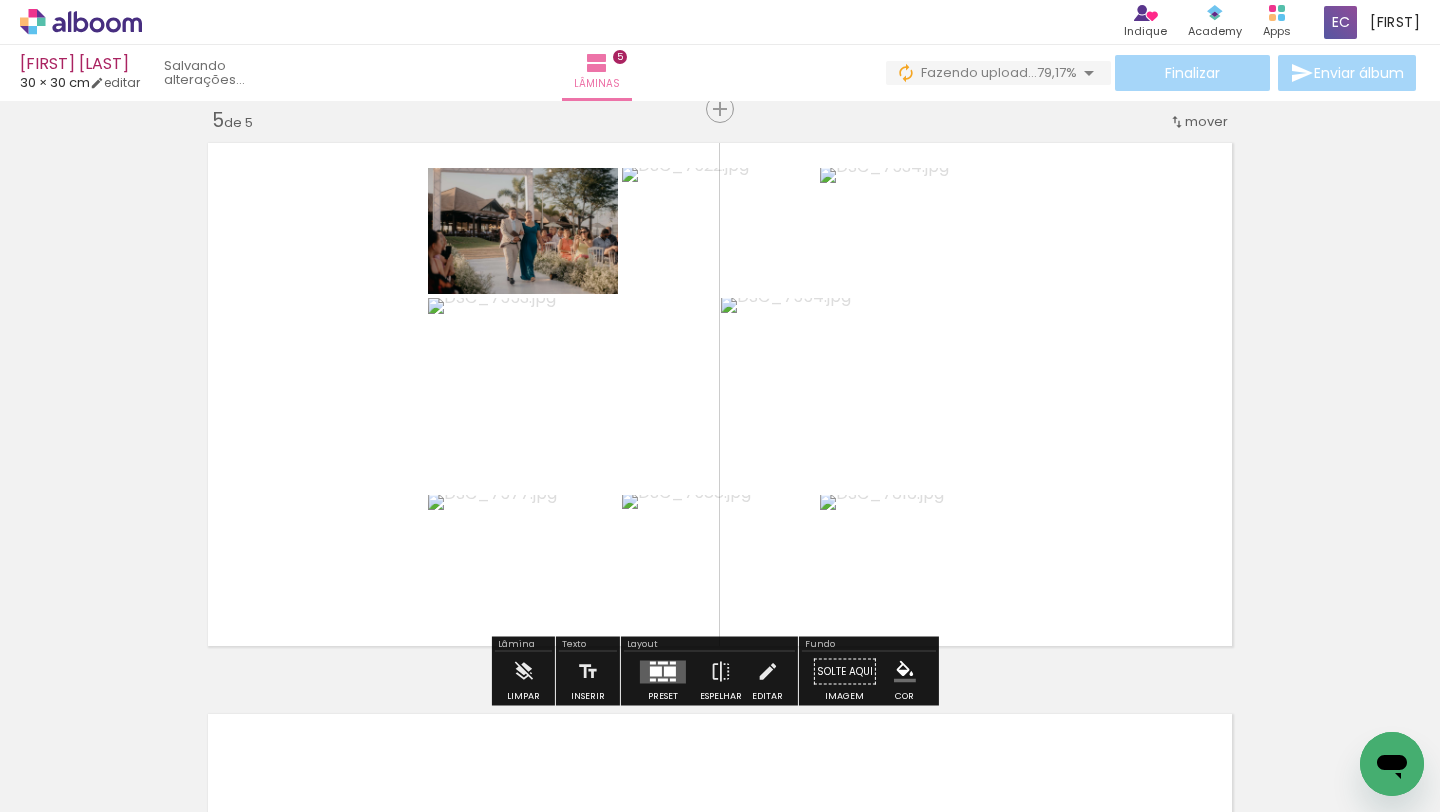 click at bounding box center [670, 671] 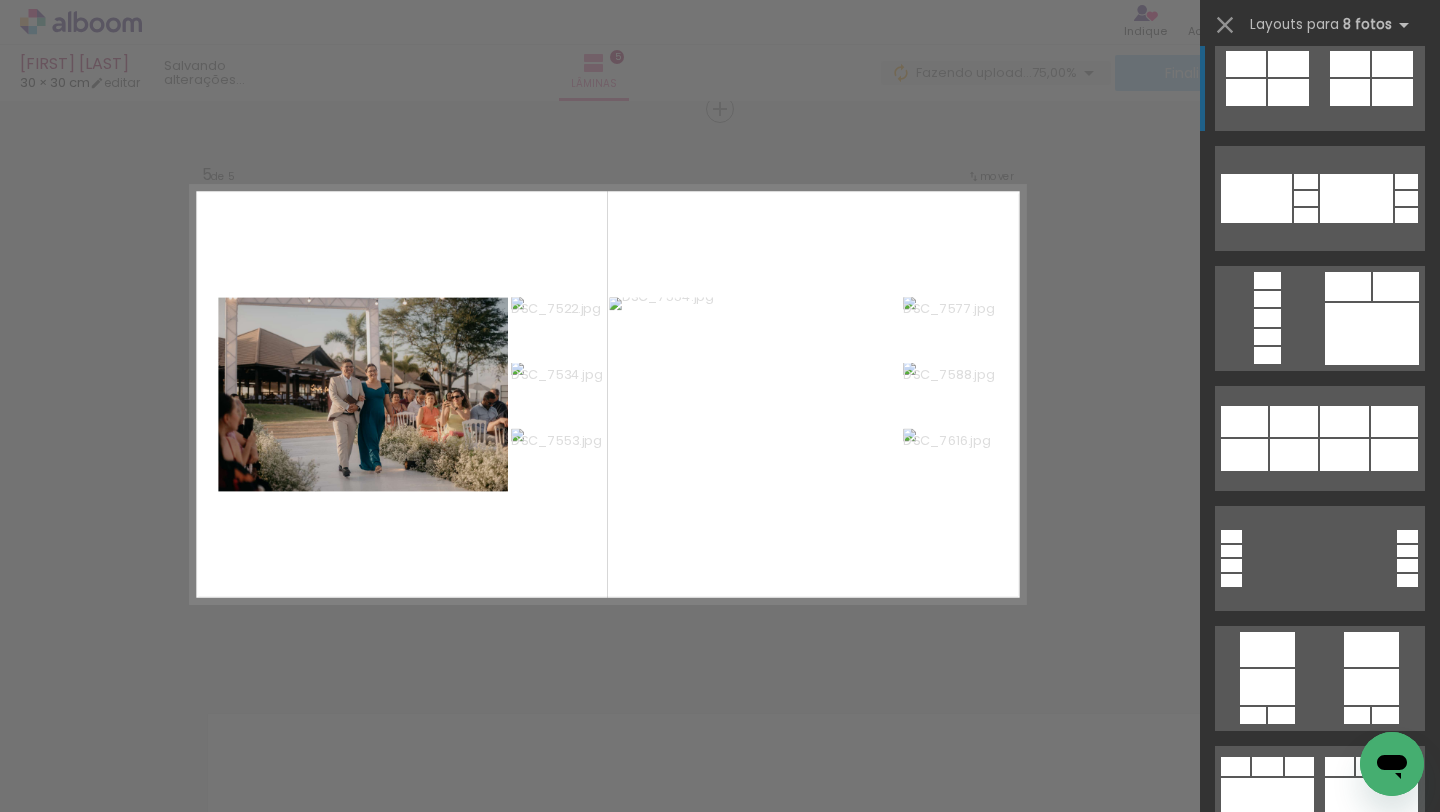 scroll, scrollTop: 1512, scrollLeft: 0, axis: vertical 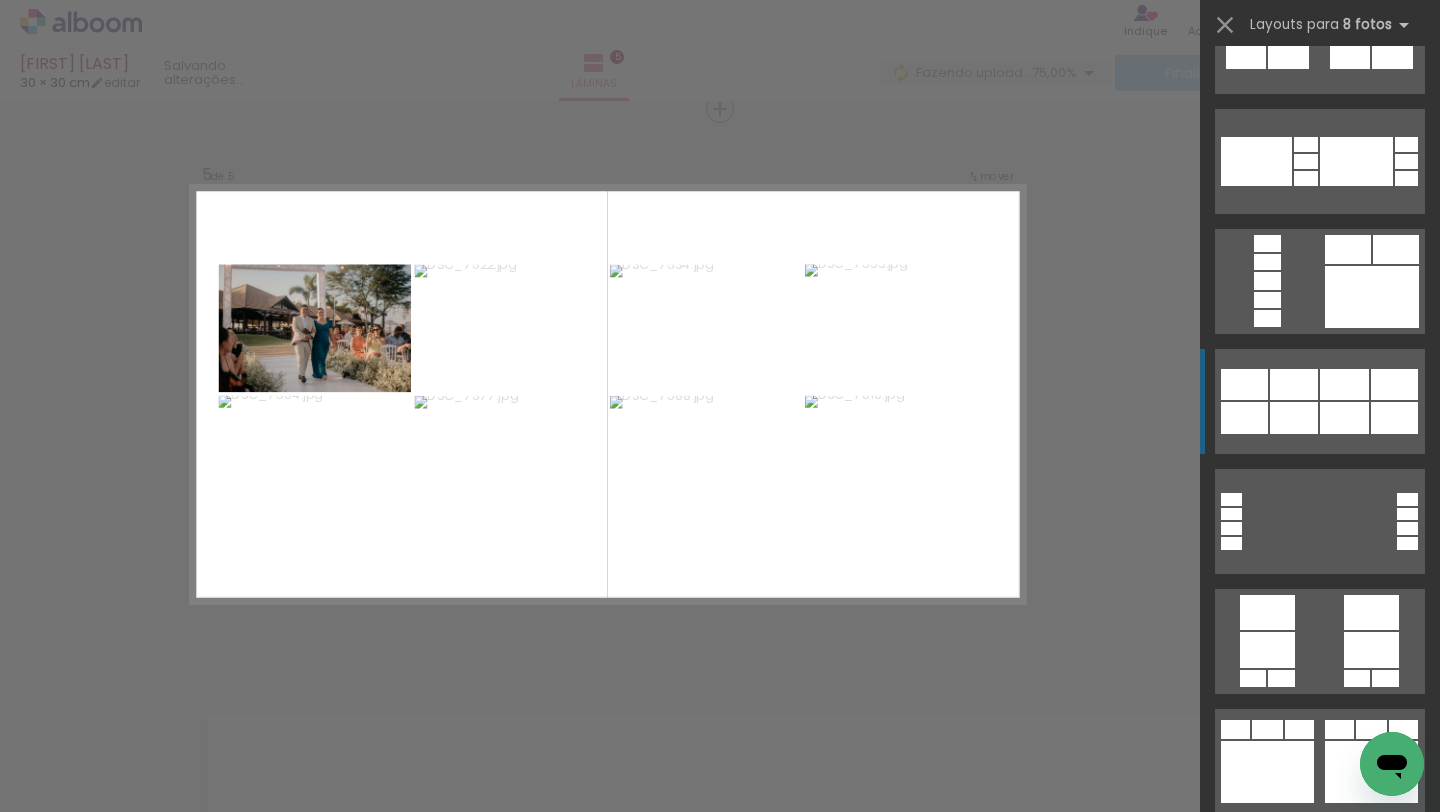 click at bounding box center [1291, 865] 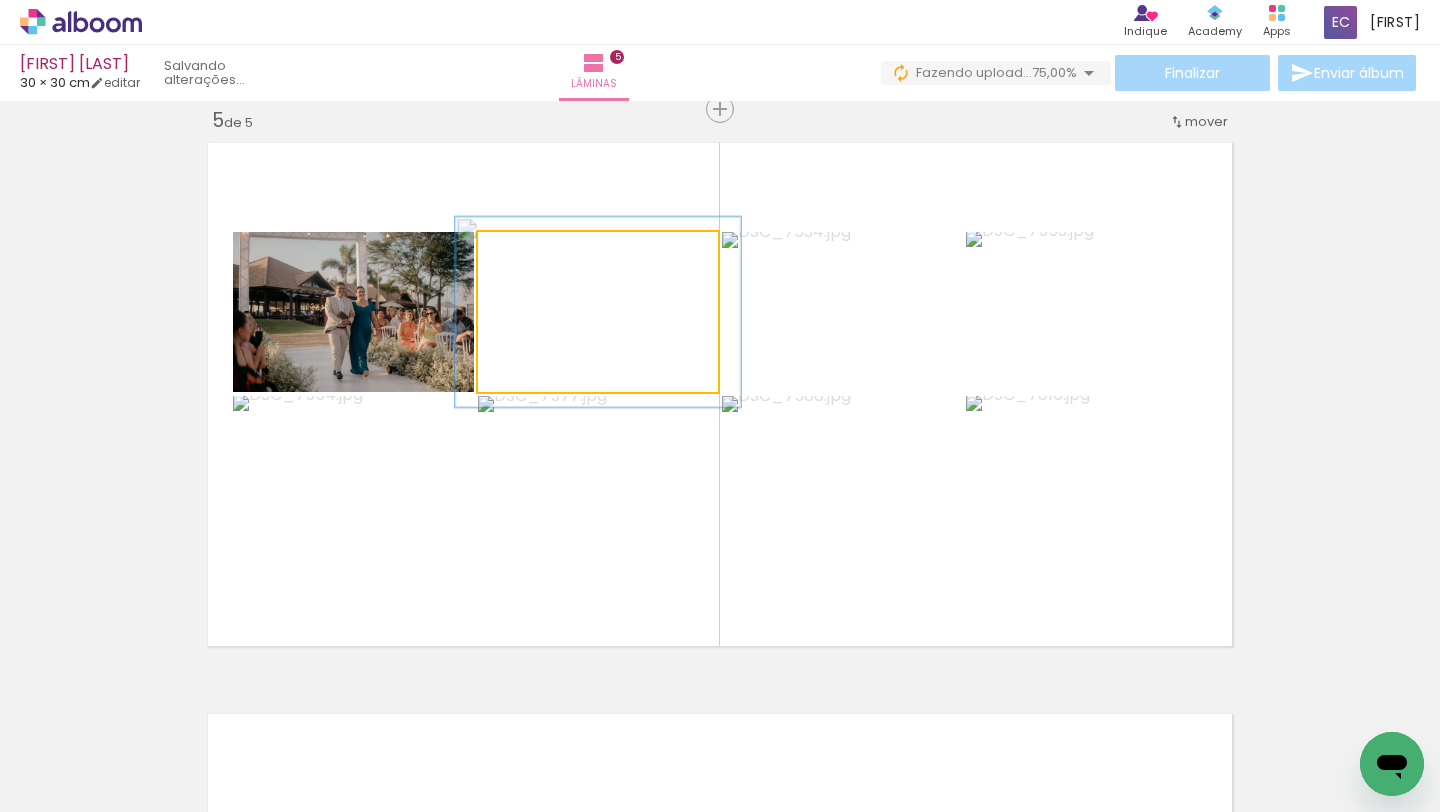drag, startPoint x: 521, startPoint y: 254, endPoint x: 536, endPoint y: 252, distance: 15.132746 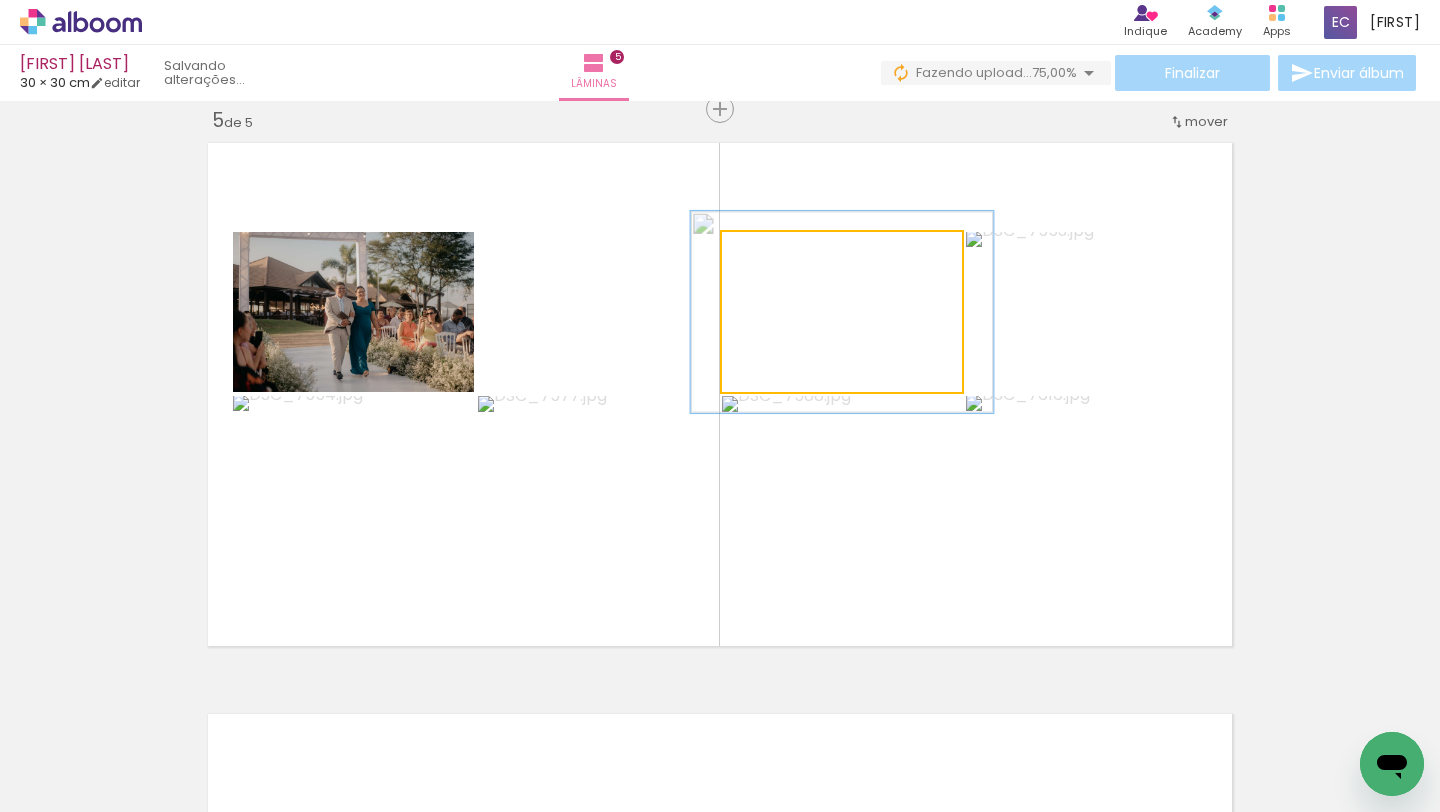drag, startPoint x: 763, startPoint y: 253, endPoint x: 781, endPoint y: 253, distance: 18 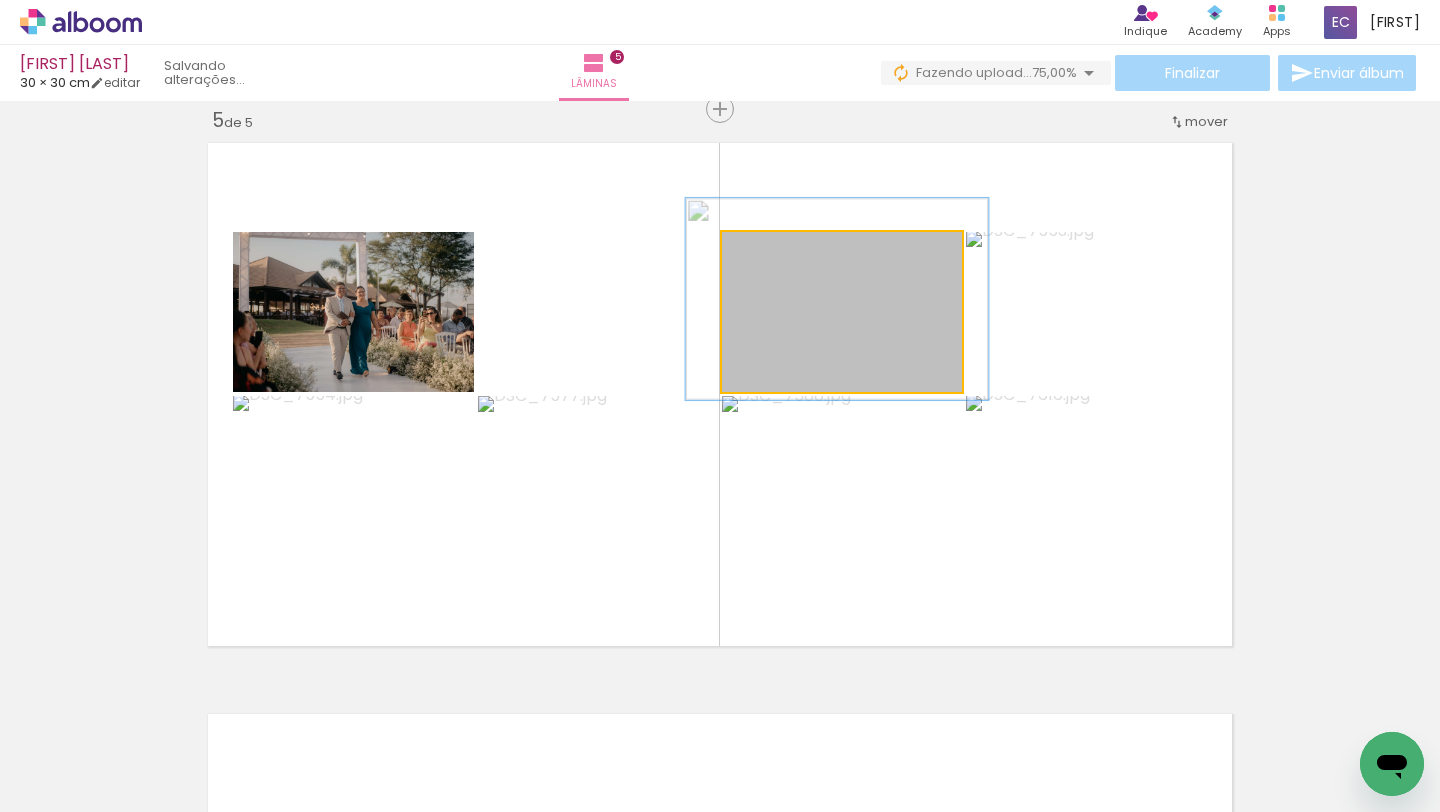 drag, startPoint x: 891, startPoint y: 346, endPoint x: 886, endPoint y: 334, distance: 13 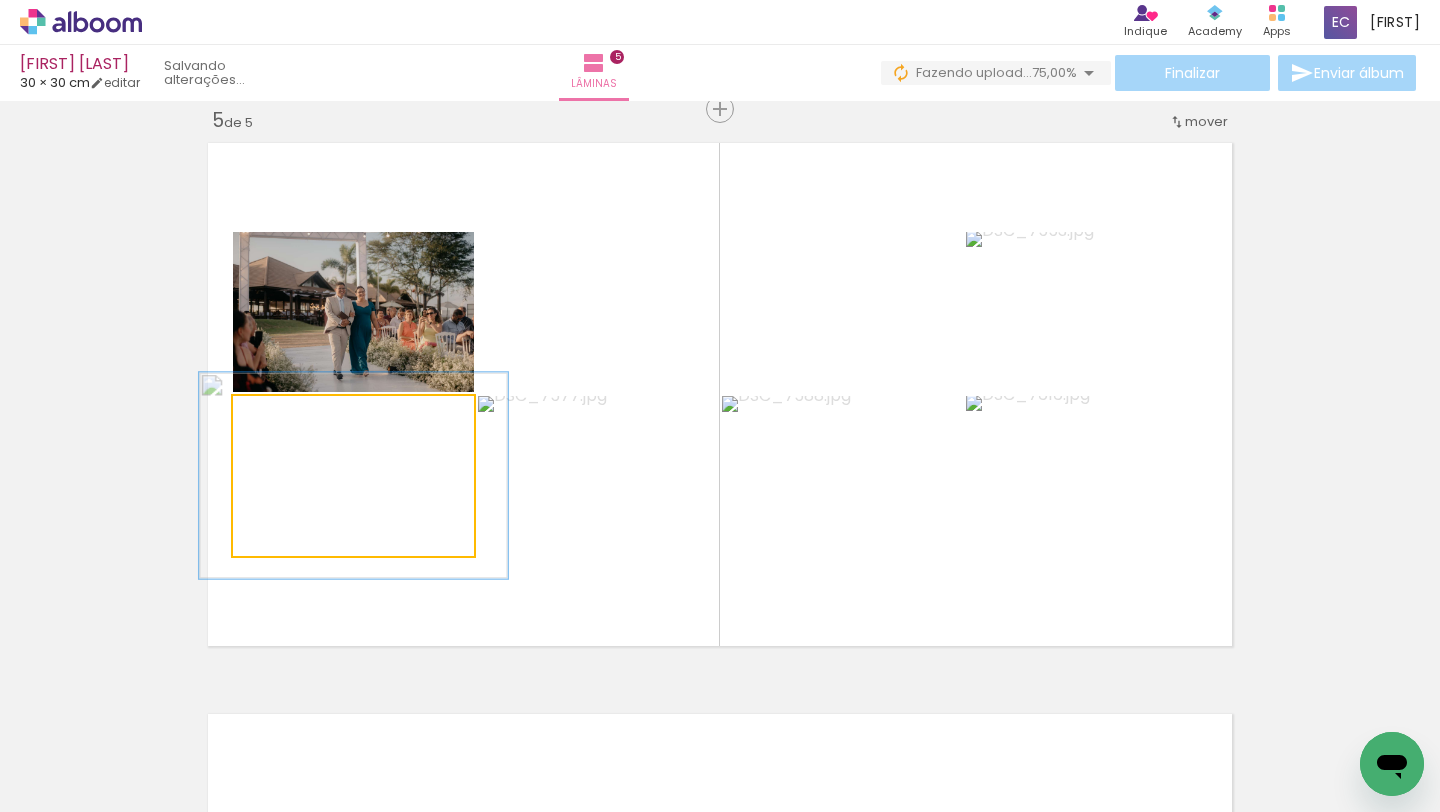 drag, startPoint x: 271, startPoint y: 418, endPoint x: 294, endPoint y: 417, distance: 23.021729 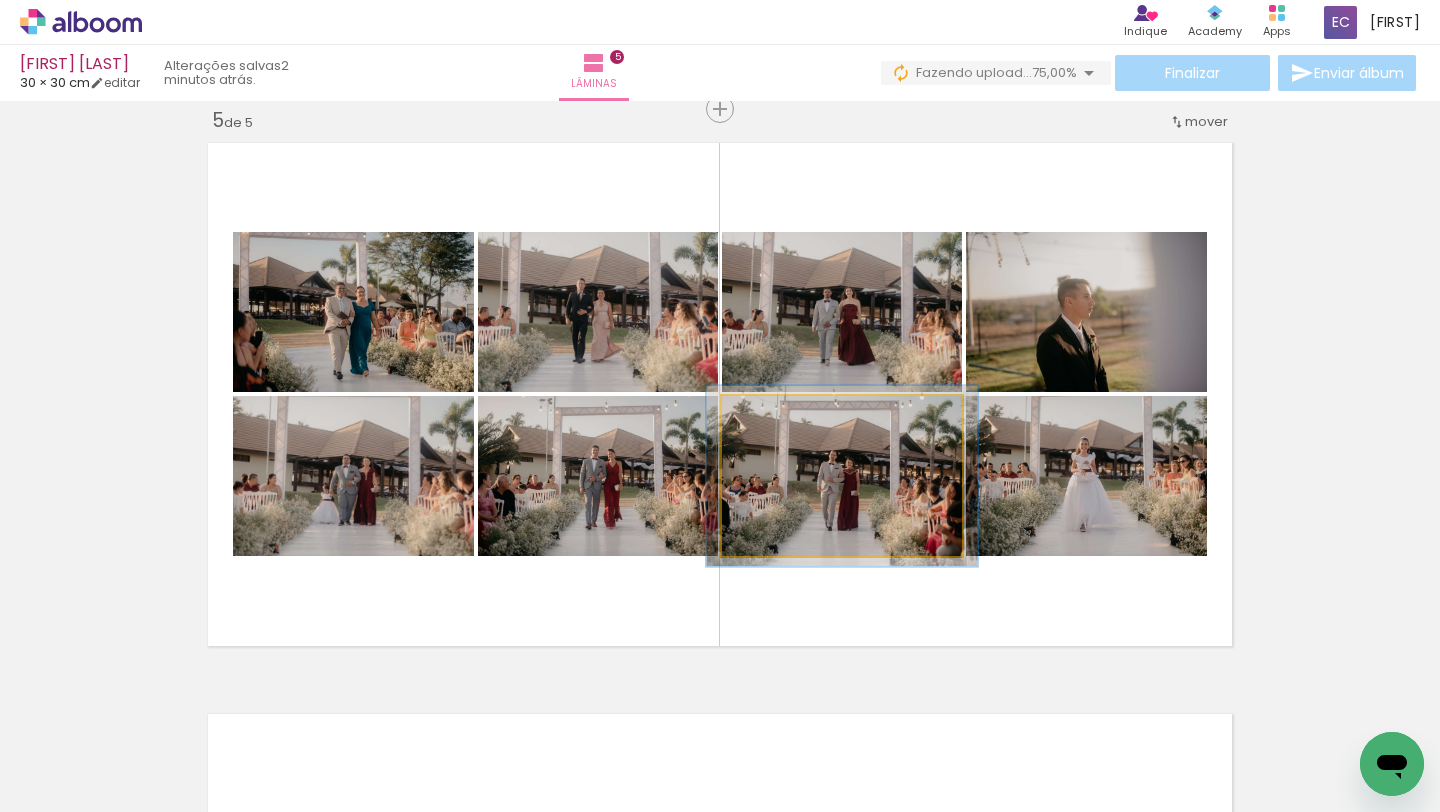 click at bounding box center (778, 417) 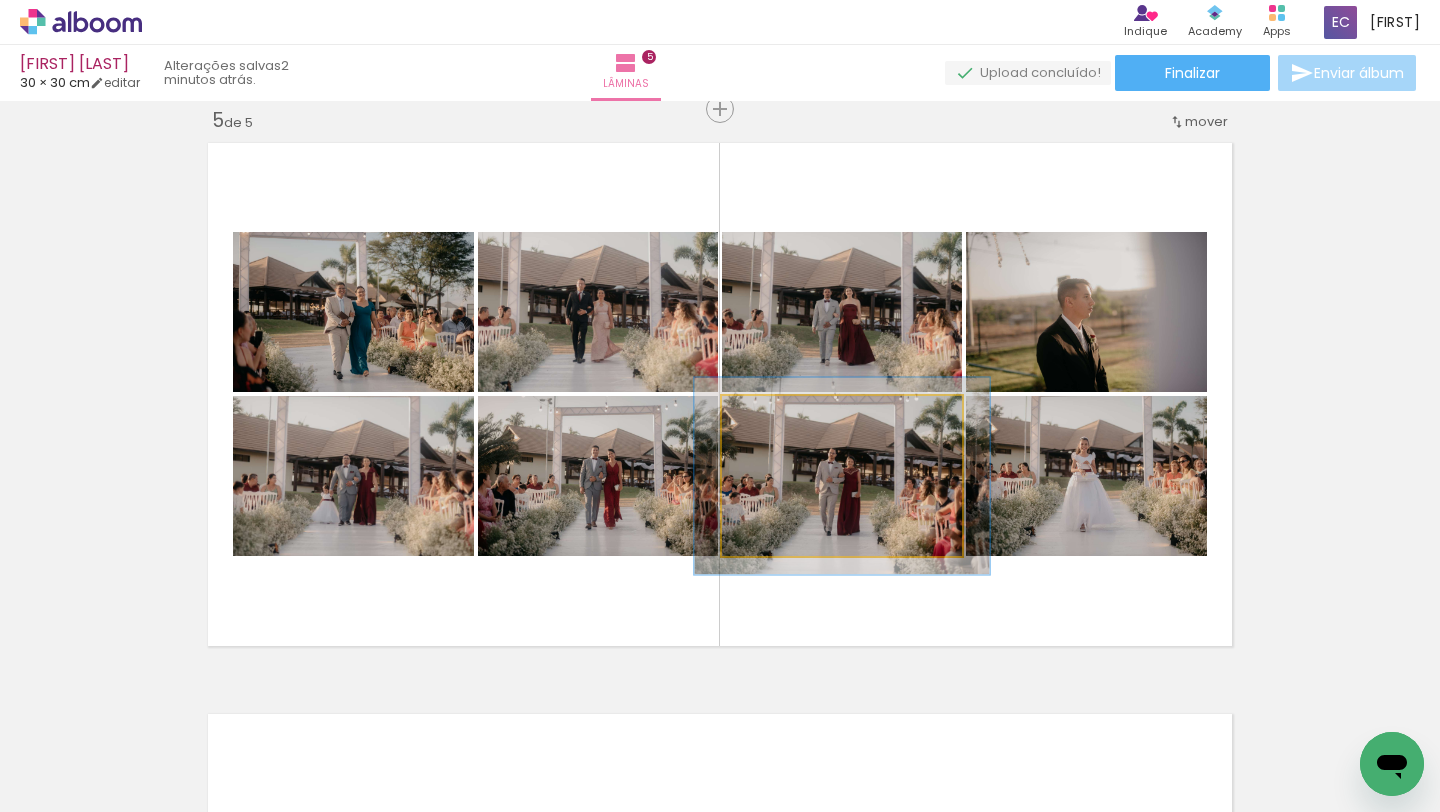 type on "123" 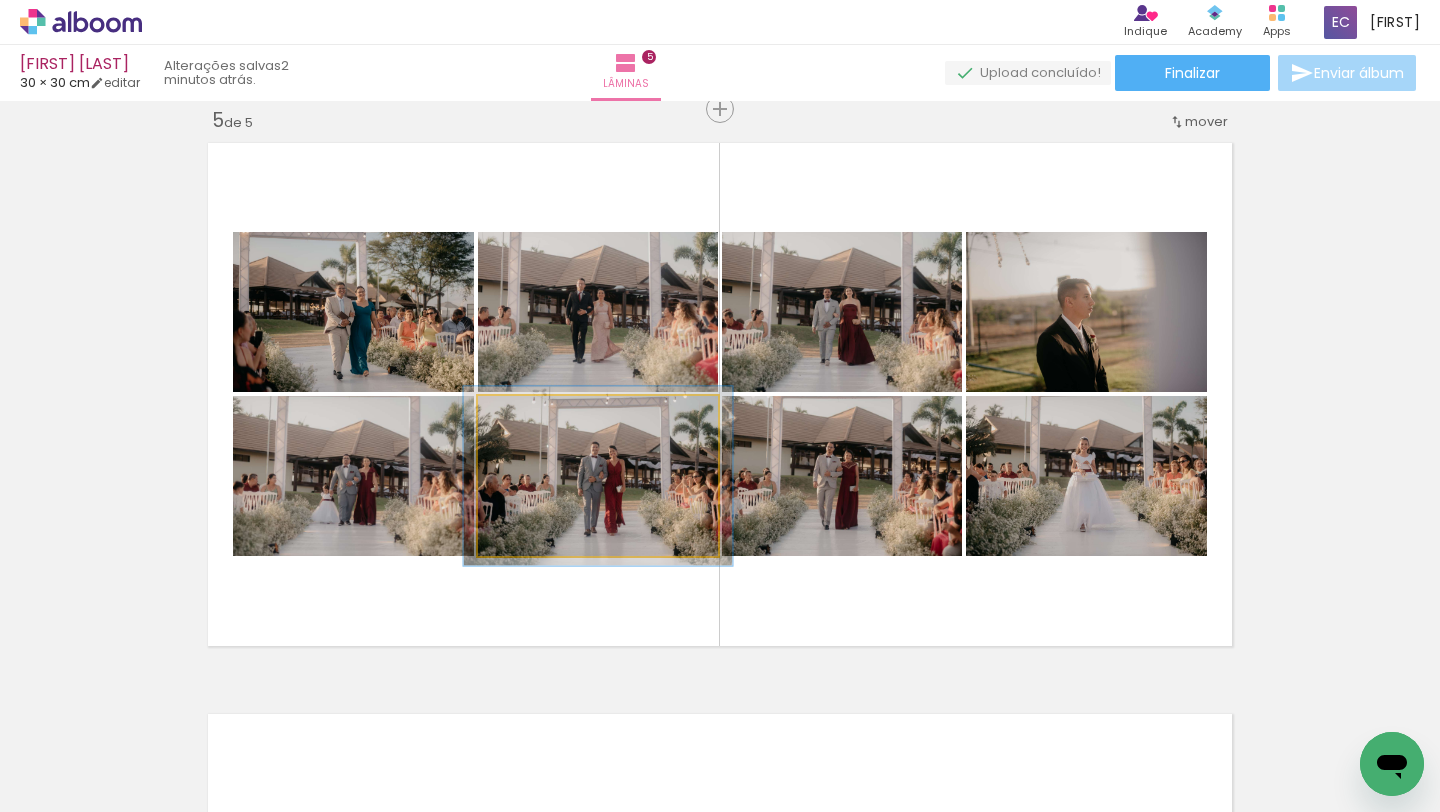 type on "113" 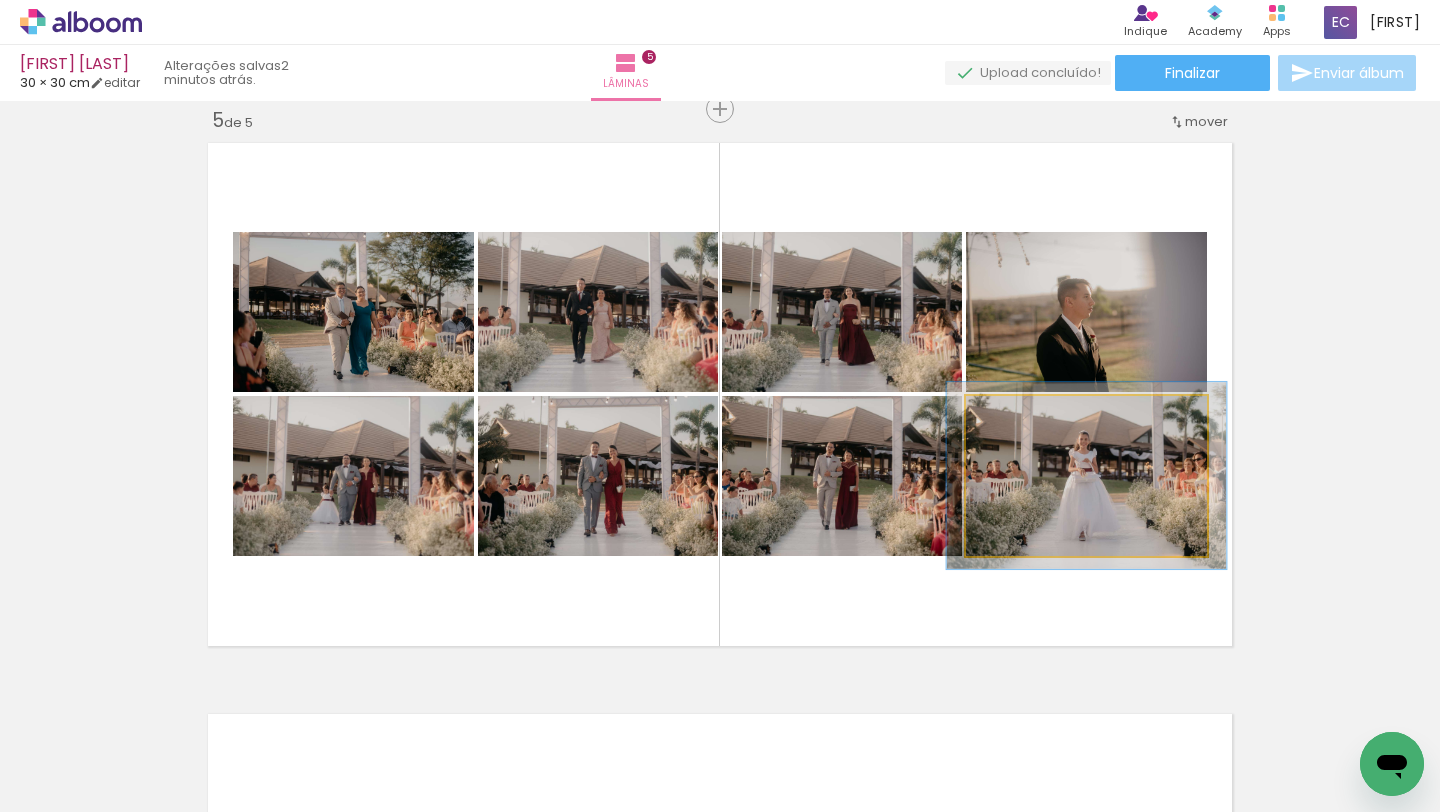 drag, startPoint x: 1007, startPoint y: 415, endPoint x: 1022, endPoint y: 415, distance: 15 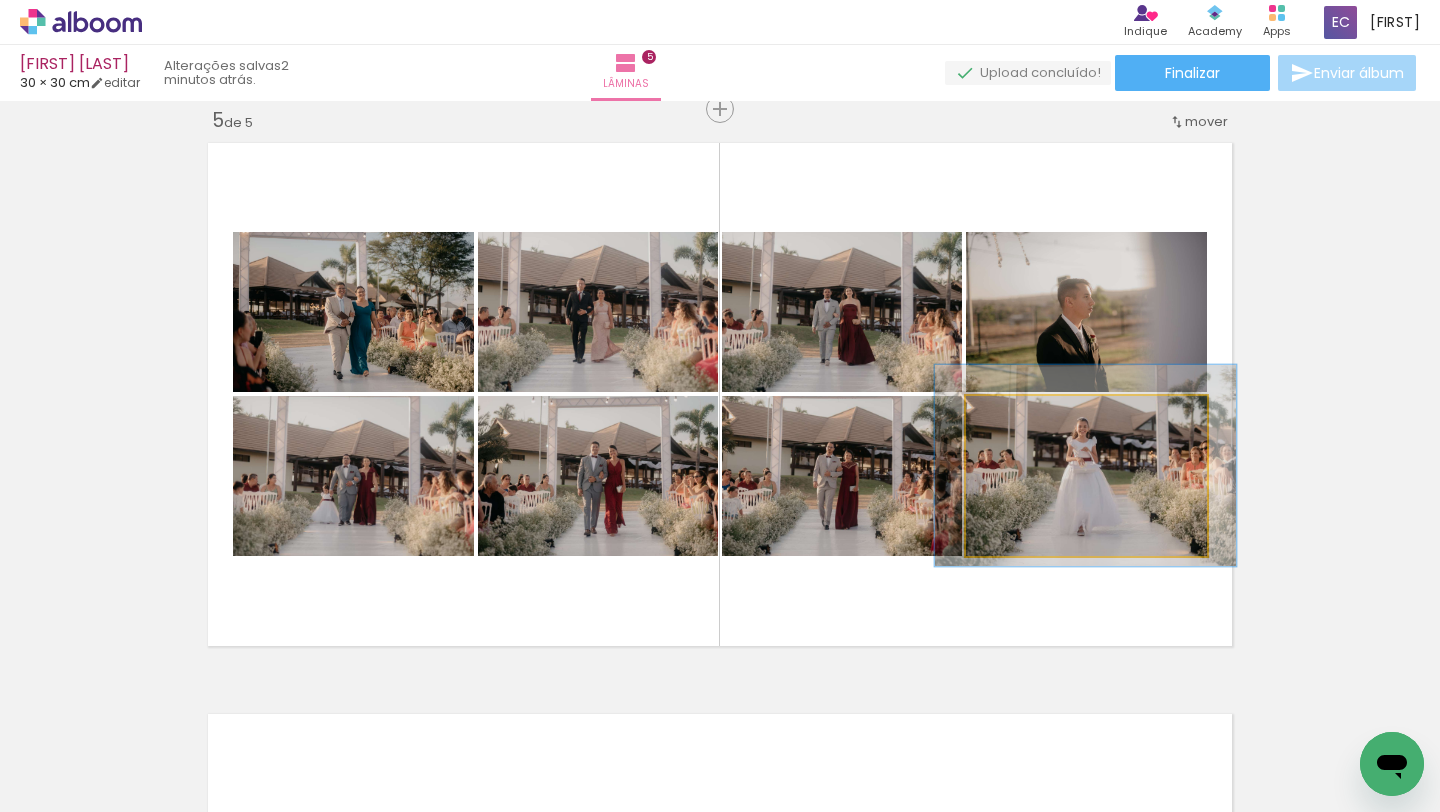 drag, startPoint x: 1079, startPoint y: 480, endPoint x: 1078, endPoint y: 470, distance: 10.049875 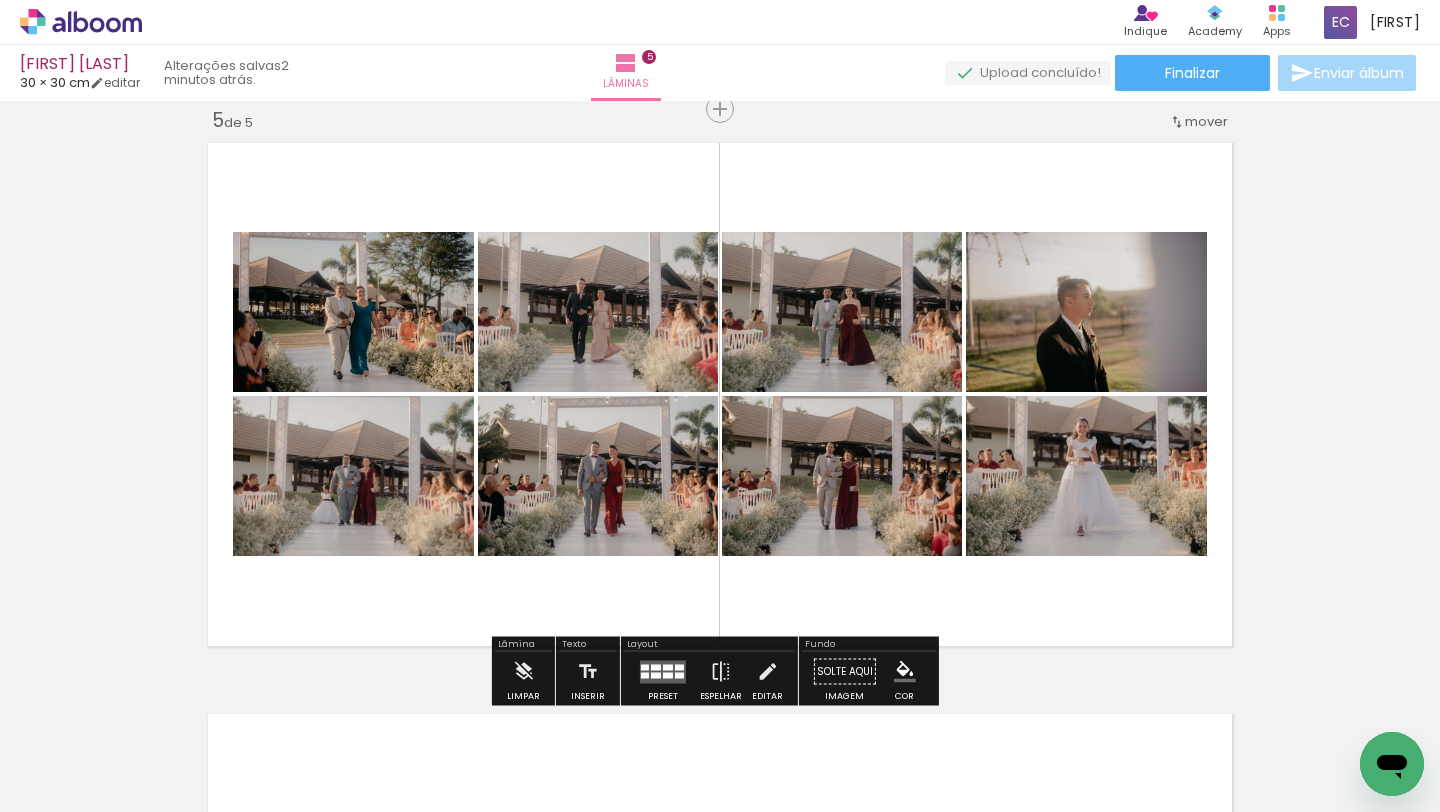 click on "Inserir lâmina 1  de 5  Inserir lâmina 2  de 5  Inserir lâmina 3  de 5  Inserir lâmina 4  de 5  Inserir lâmina 5  de 5" at bounding box center [720, -488] 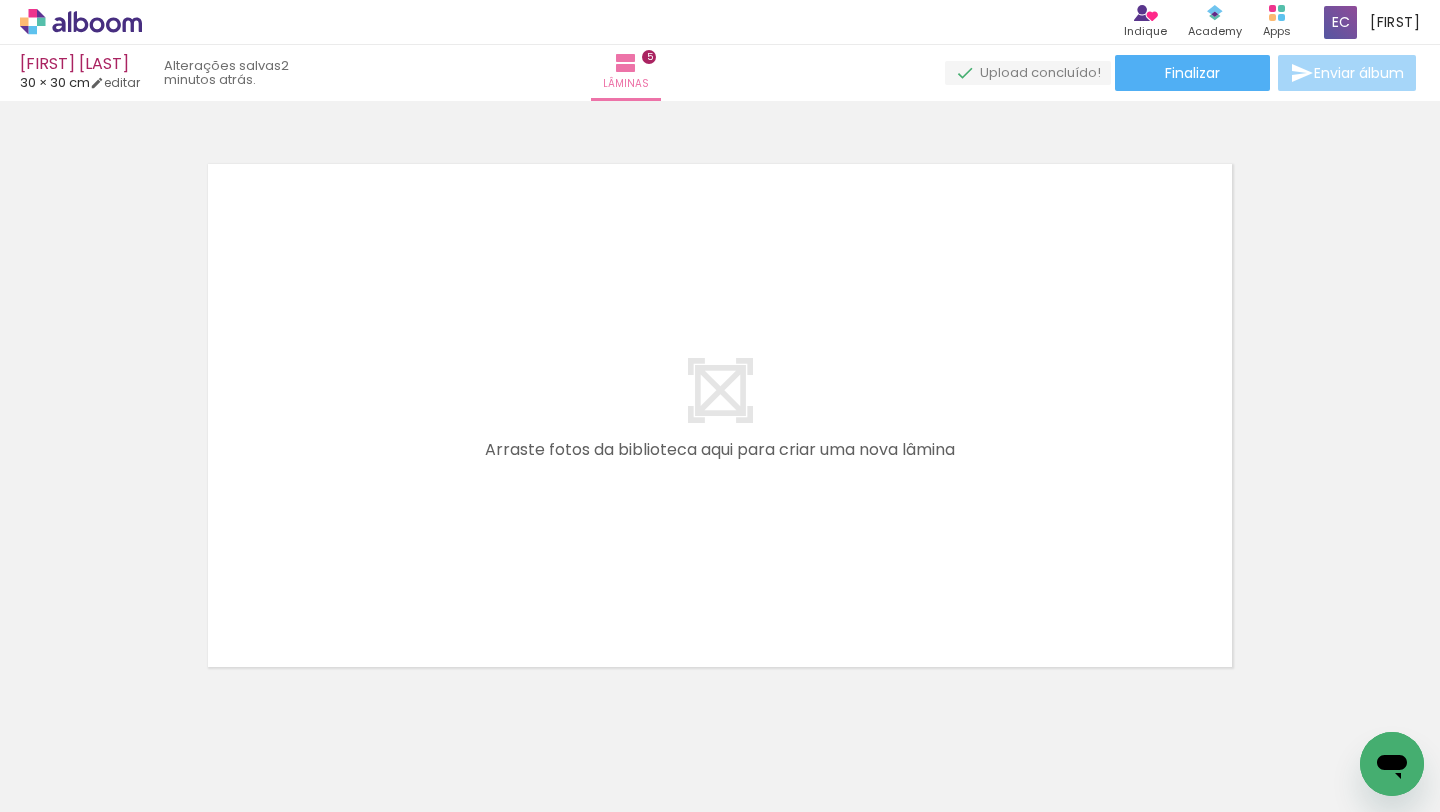 scroll, scrollTop: 2854, scrollLeft: 0, axis: vertical 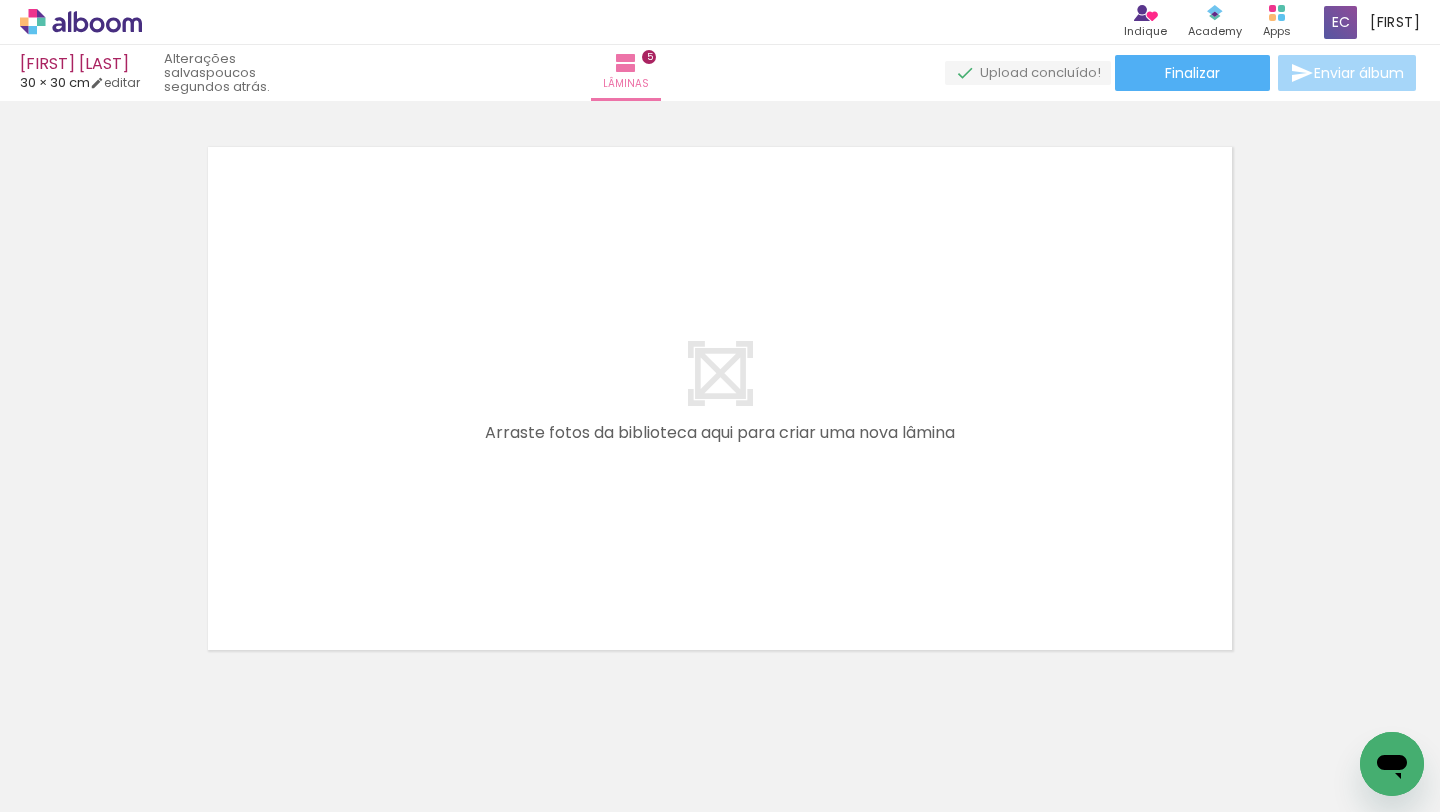 click on "Adicionar
Fotos" at bounding box center [71, 785] 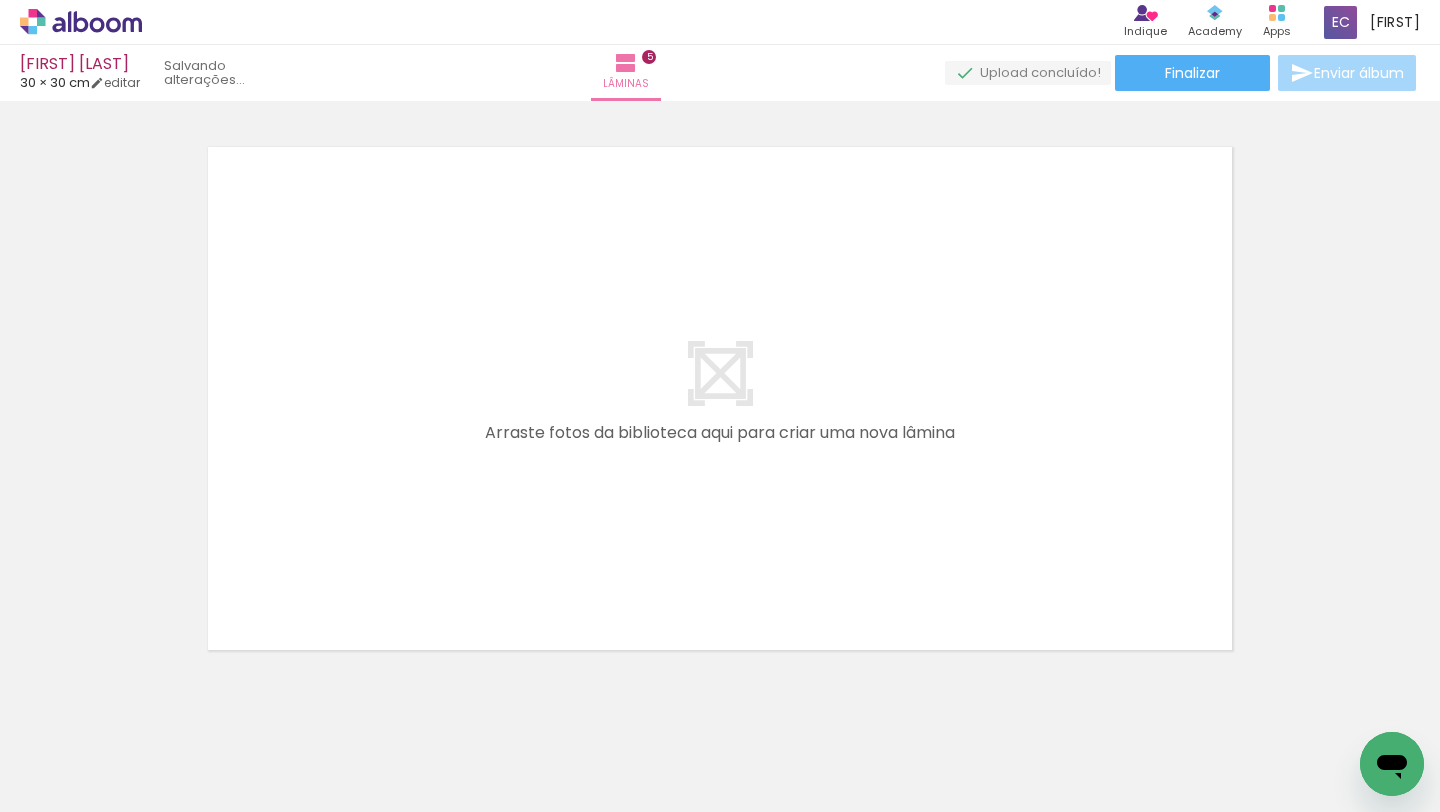 scroll, scrollTop: 0, scrollLeft: 0, axis: both 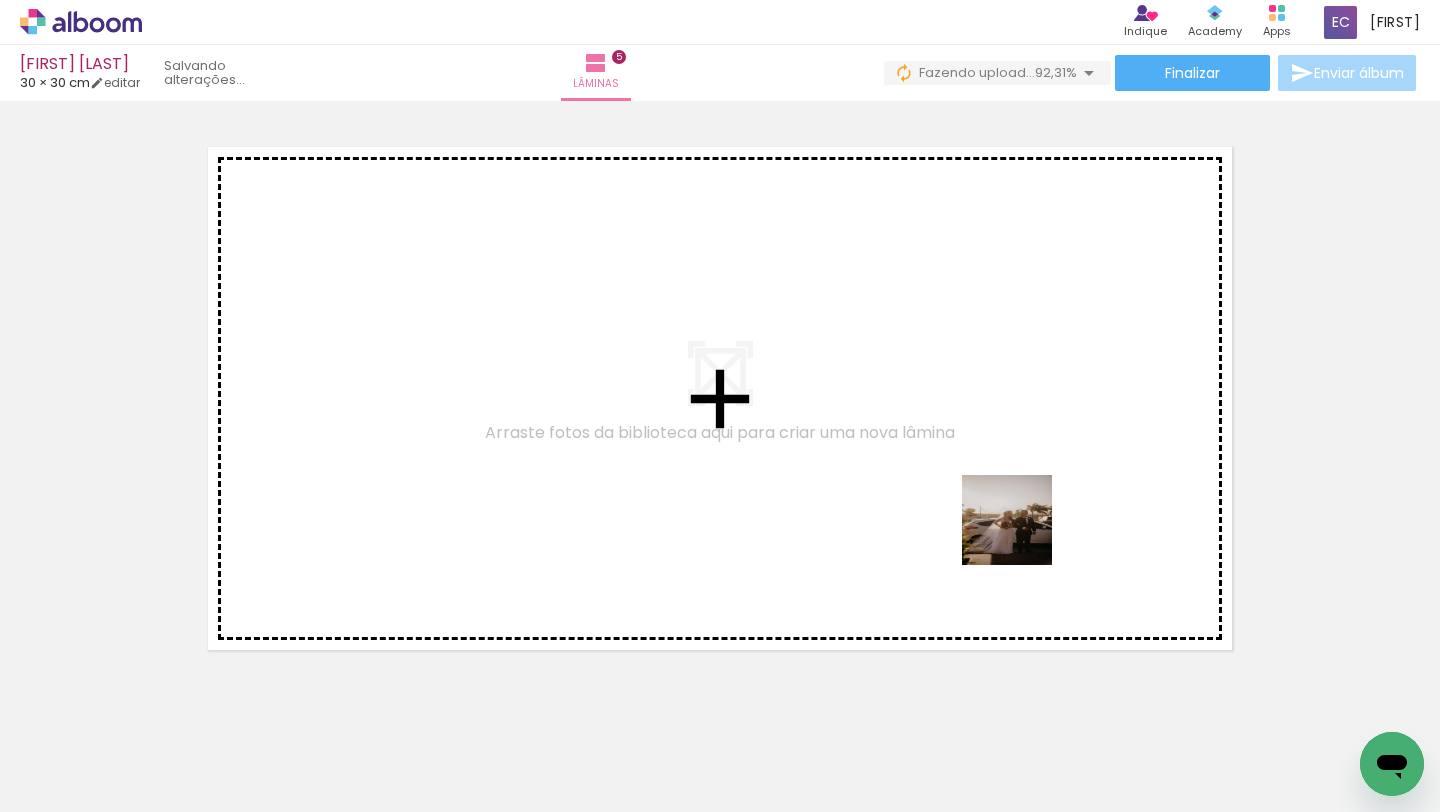 drag, startPoint x: 1249, startPoint y: 746, endPoint x: 979, endPoint y: 487, distance: 374.14035 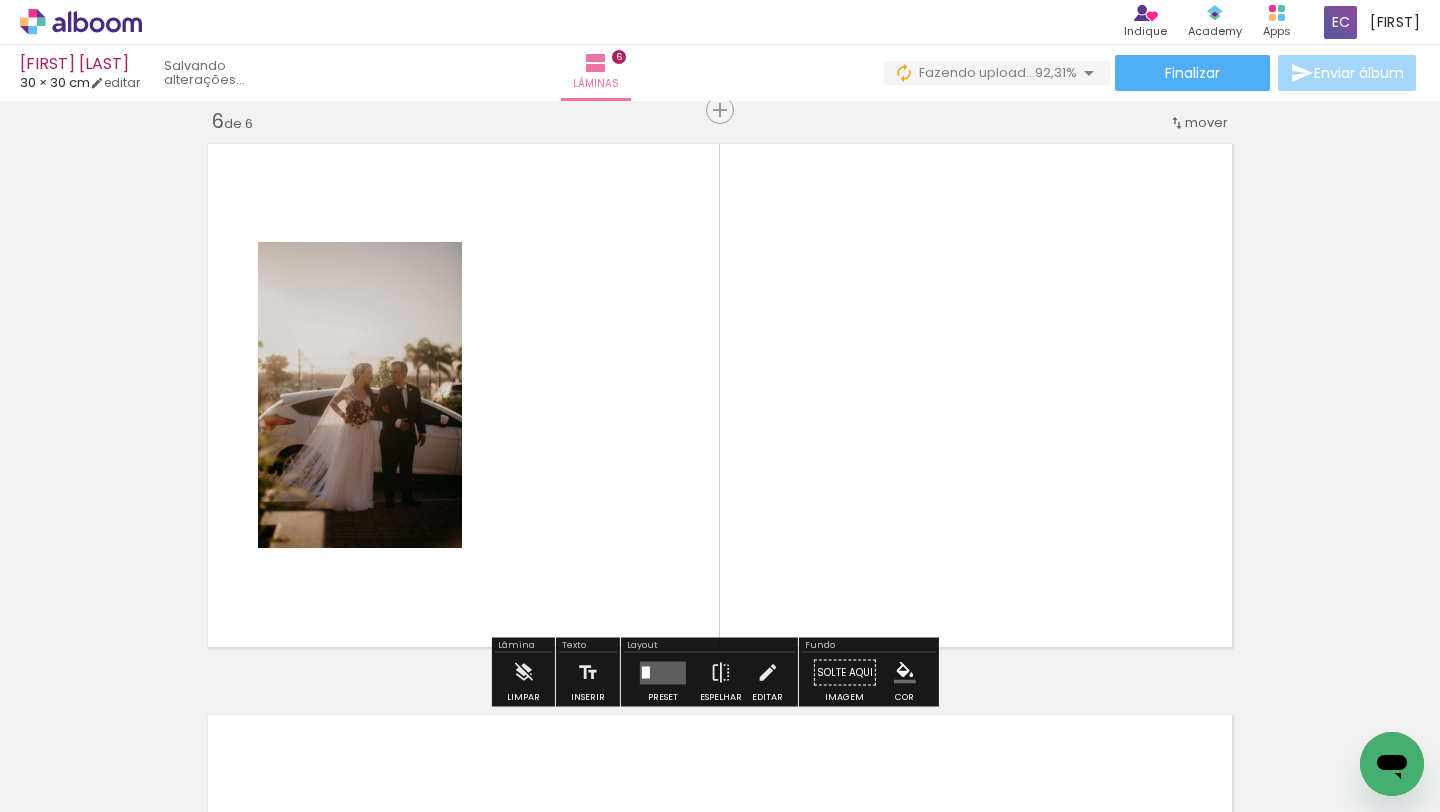 scroll, scrollTop: 2880, scrollLeft: 0, axis: vertical 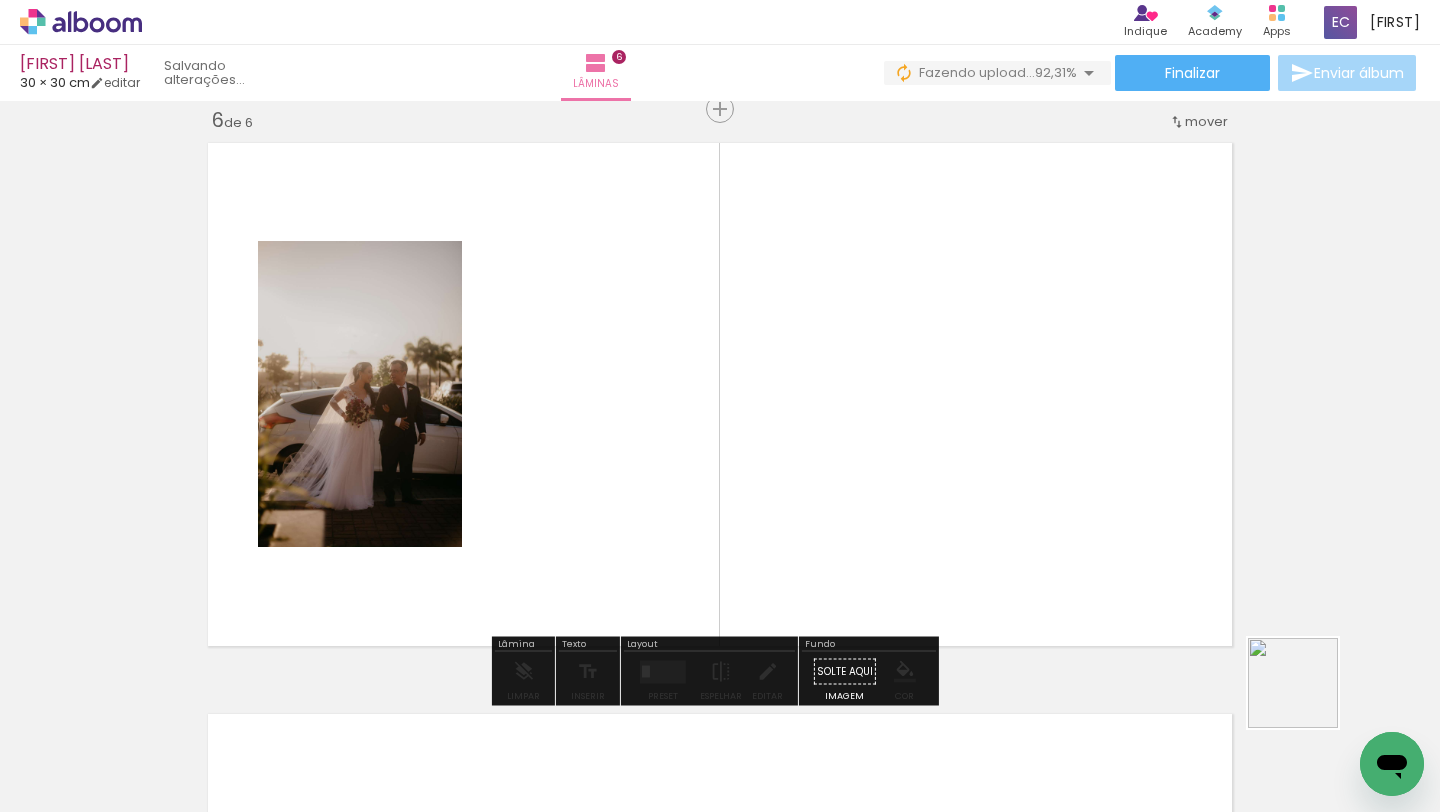 drag, startPoint x: 1342, startPoint y: 732, endPoint x: 1043, endPoint y: 424, distance: 429.261 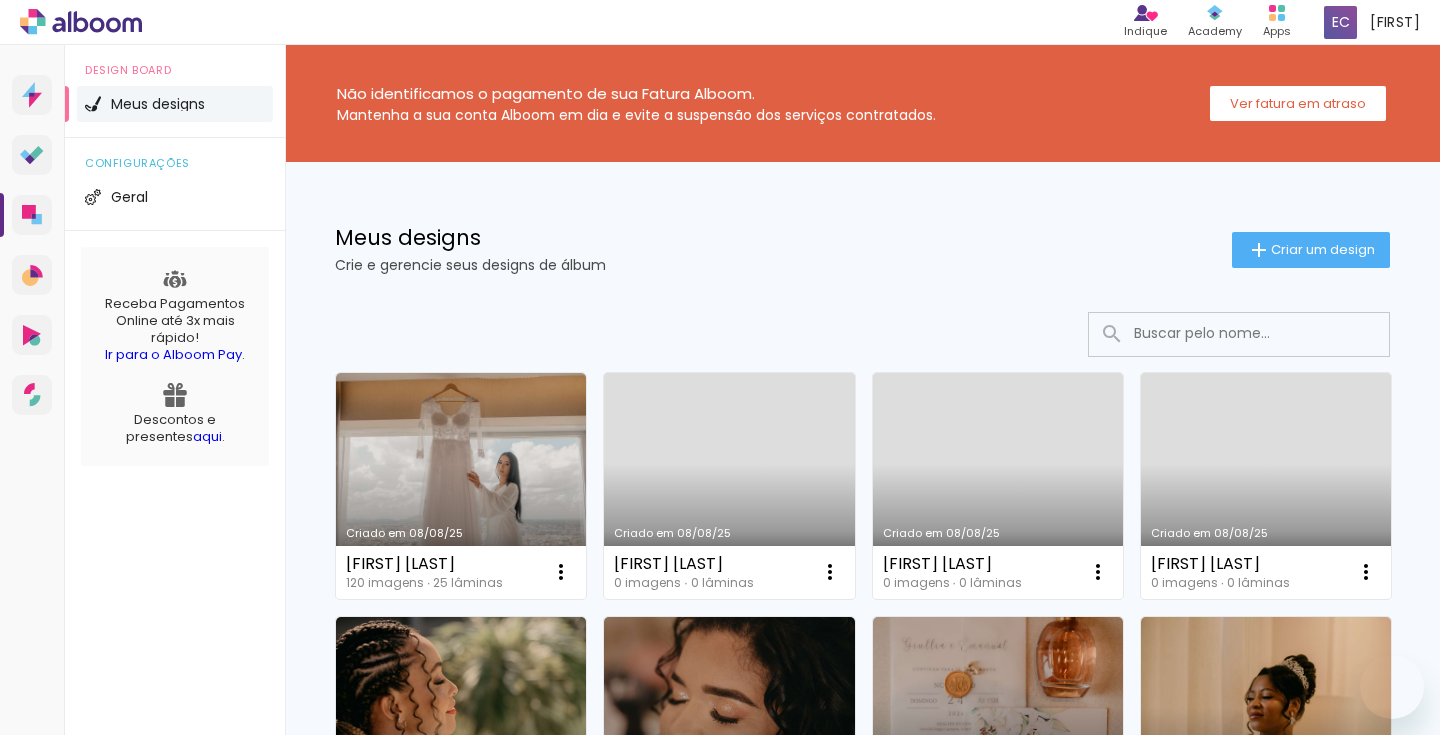 scroll, scrollTop: 0, scrollLeft: 0, axis: both 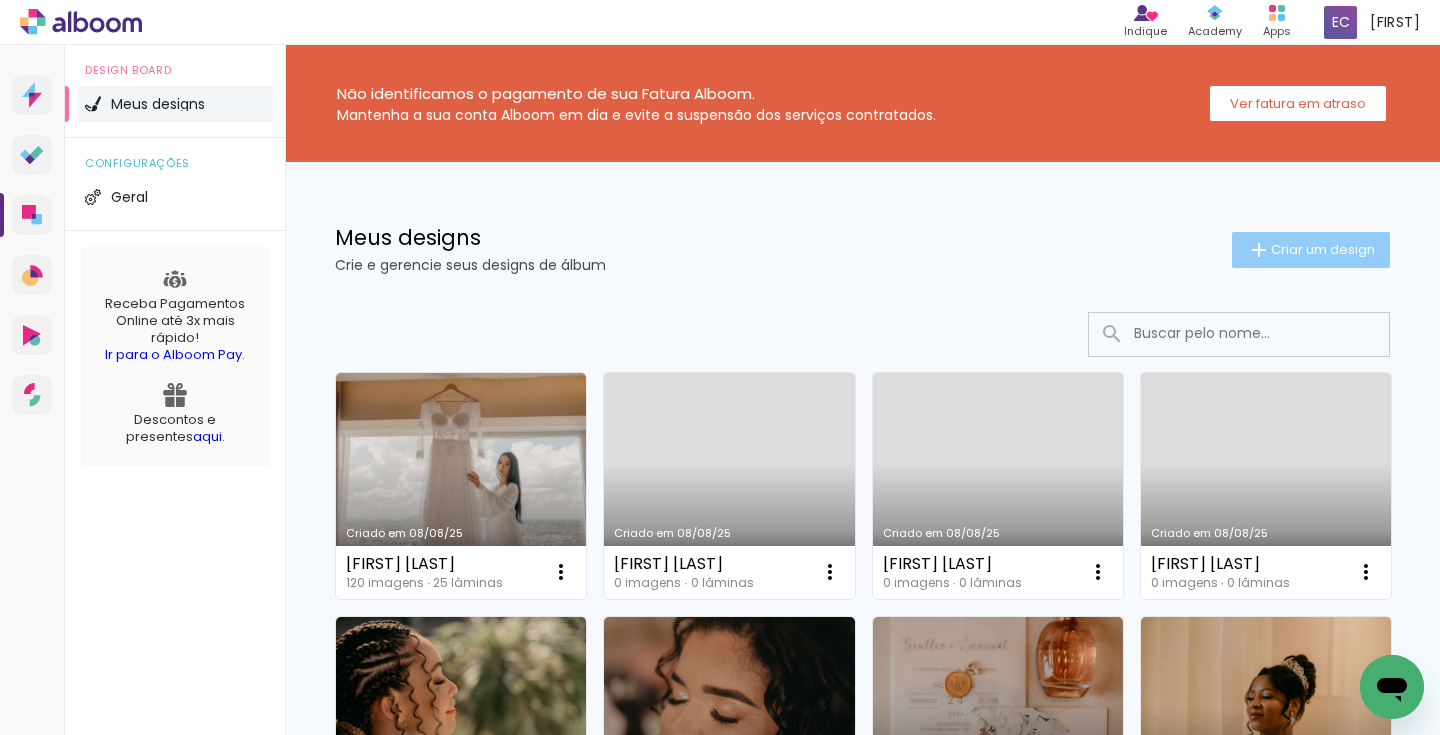click on "Criar um design" 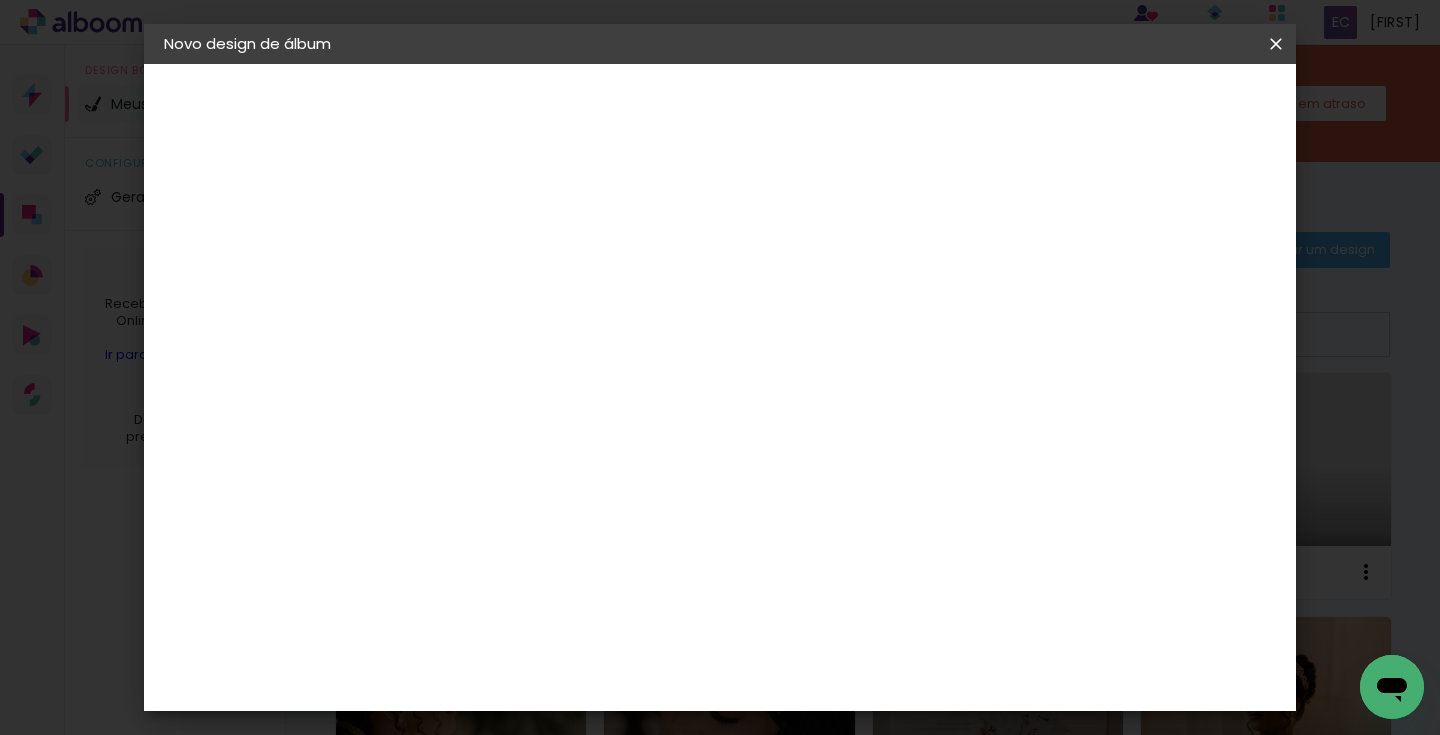 click at bounding box center [0, 0] 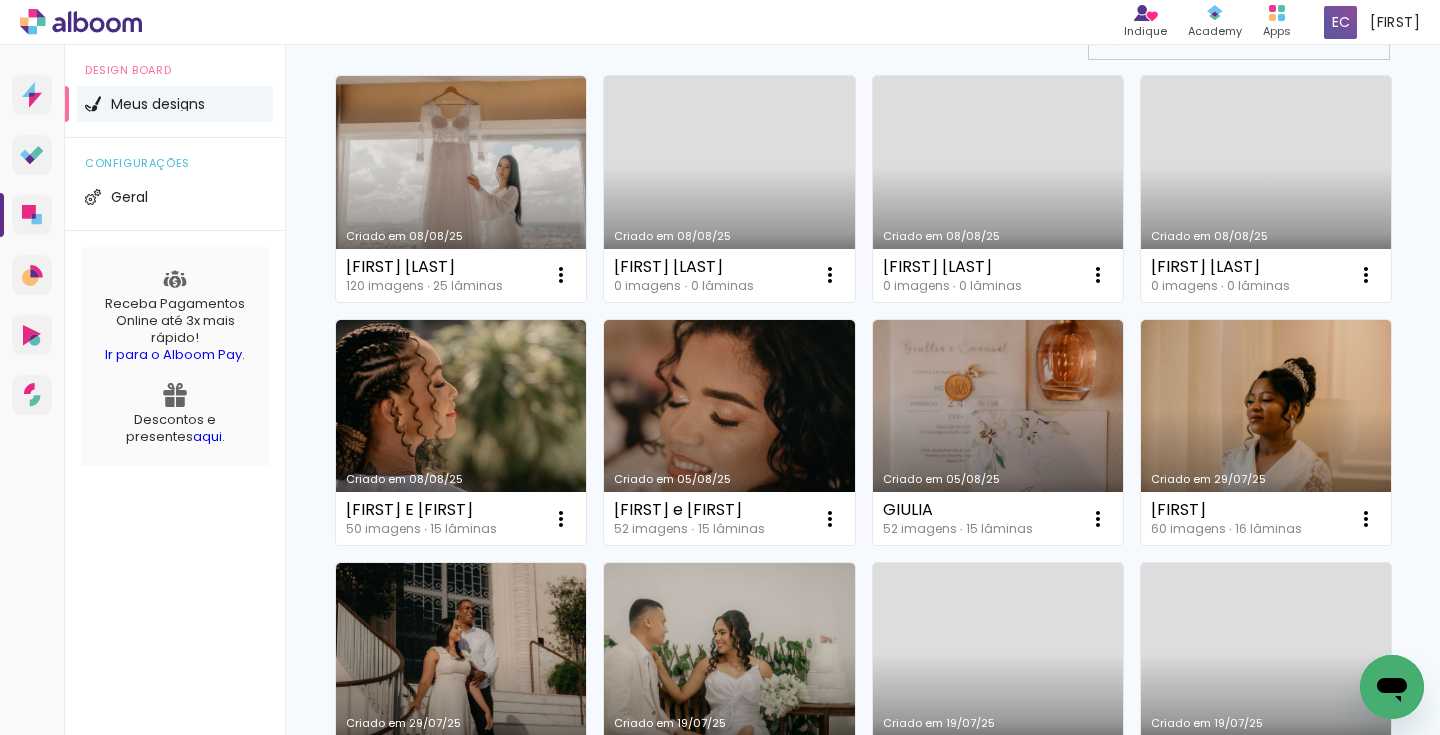 scroll, scrollTop: 0, scrollLeft: 0, axis: both 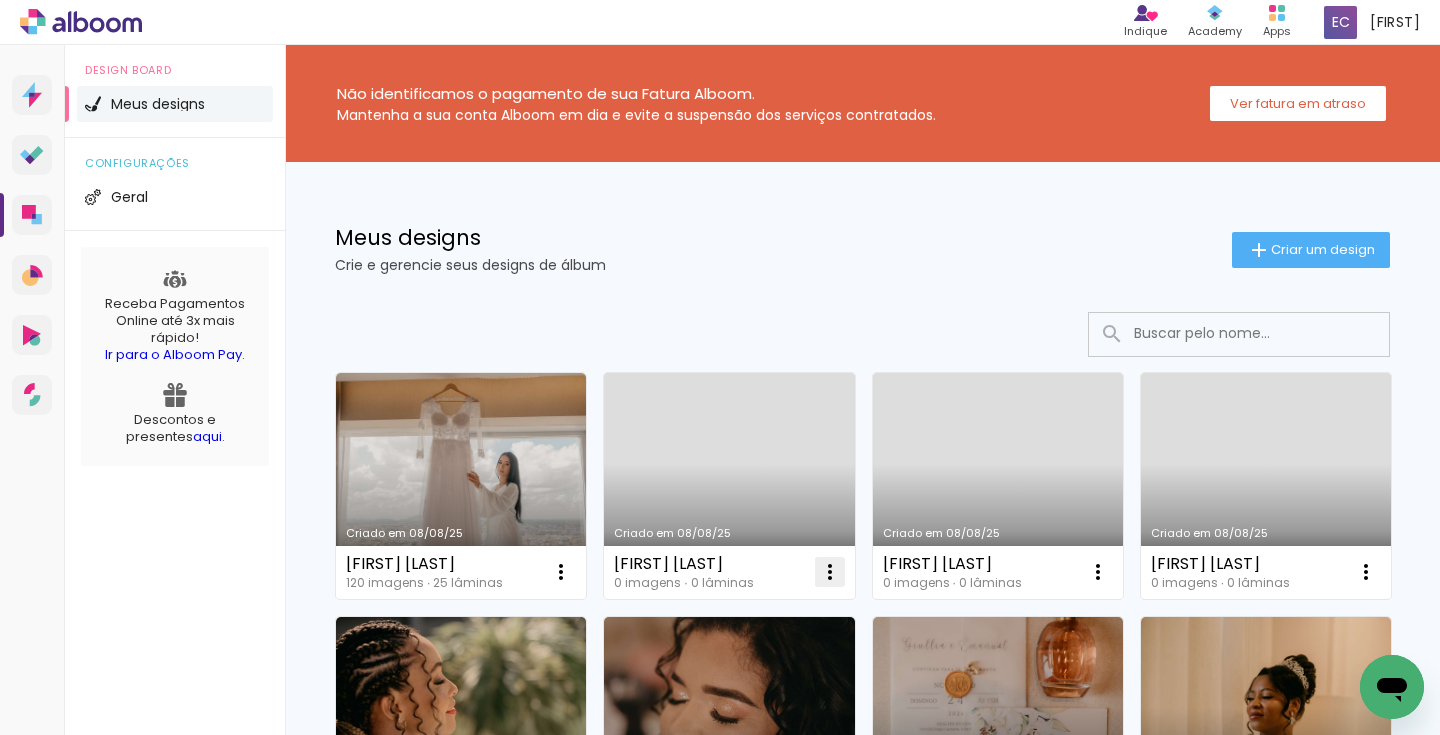 click at bounding box center (561, 572) 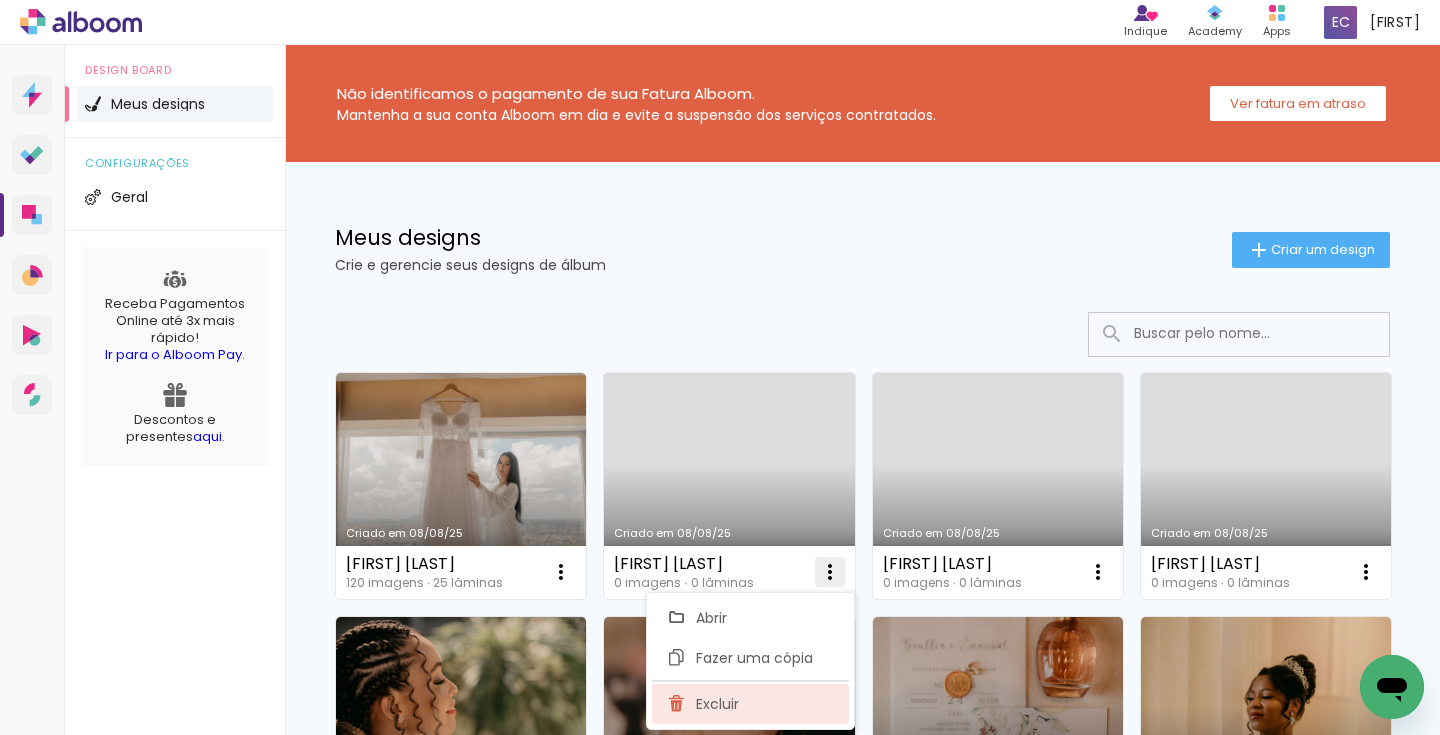 click on "Excluir" 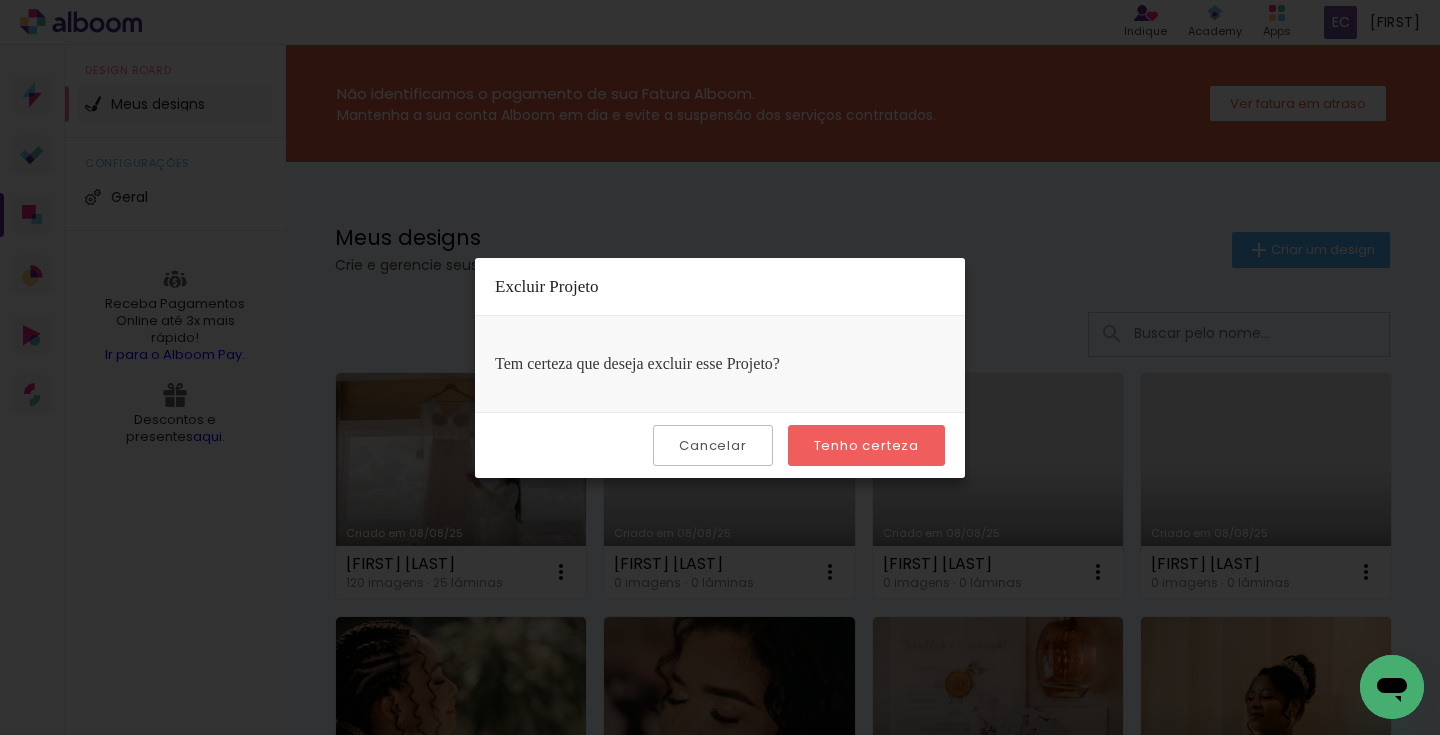 click on "Tenho certeza" at bounding box center [866, 445] 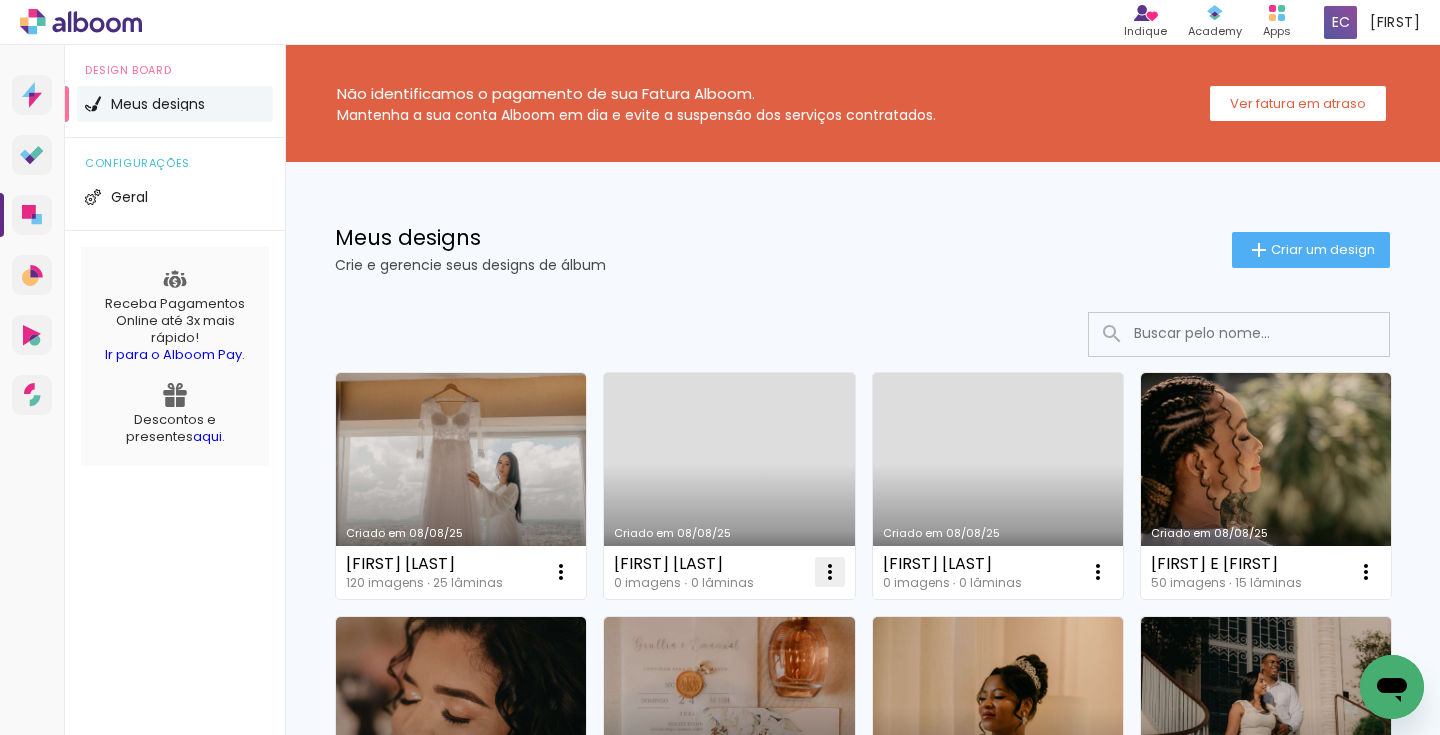 click at bounding box center (561, 572) 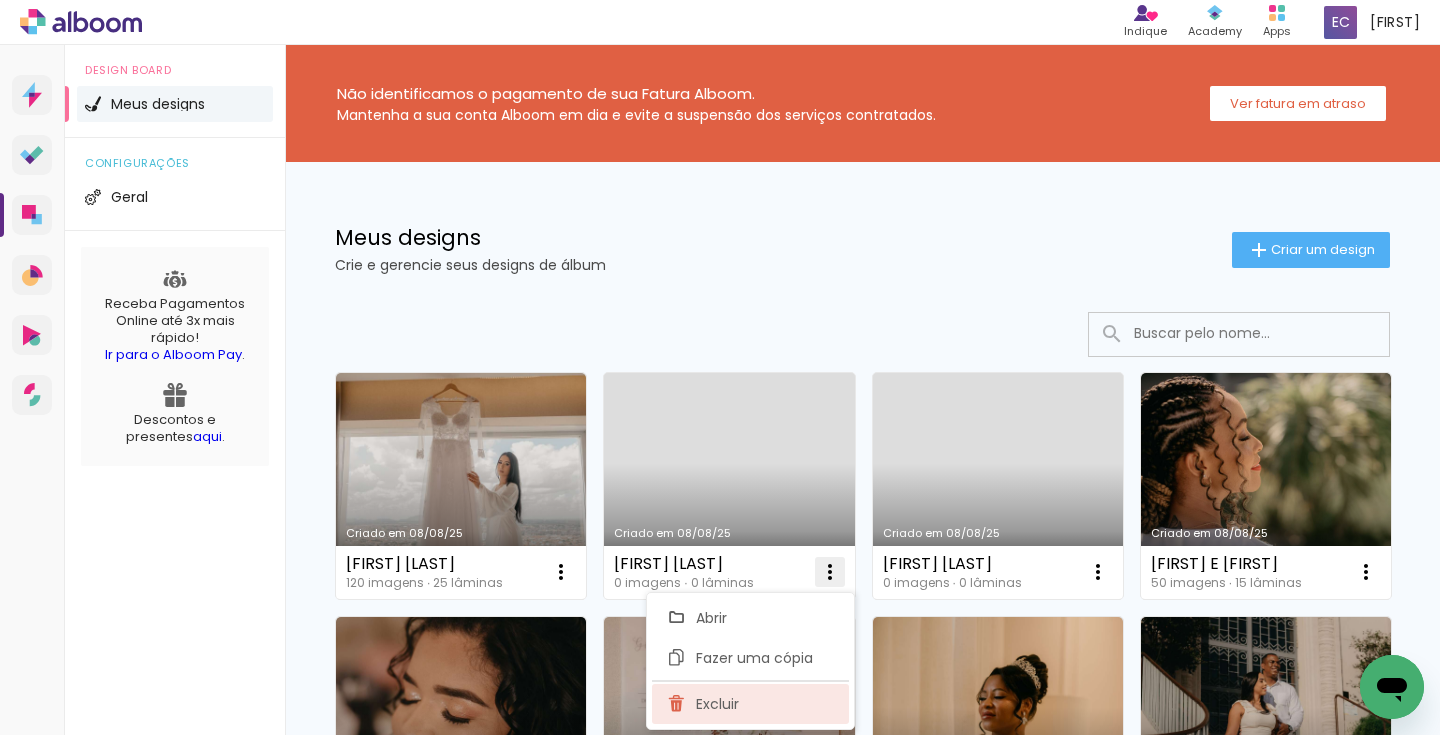 click on "Excluir" 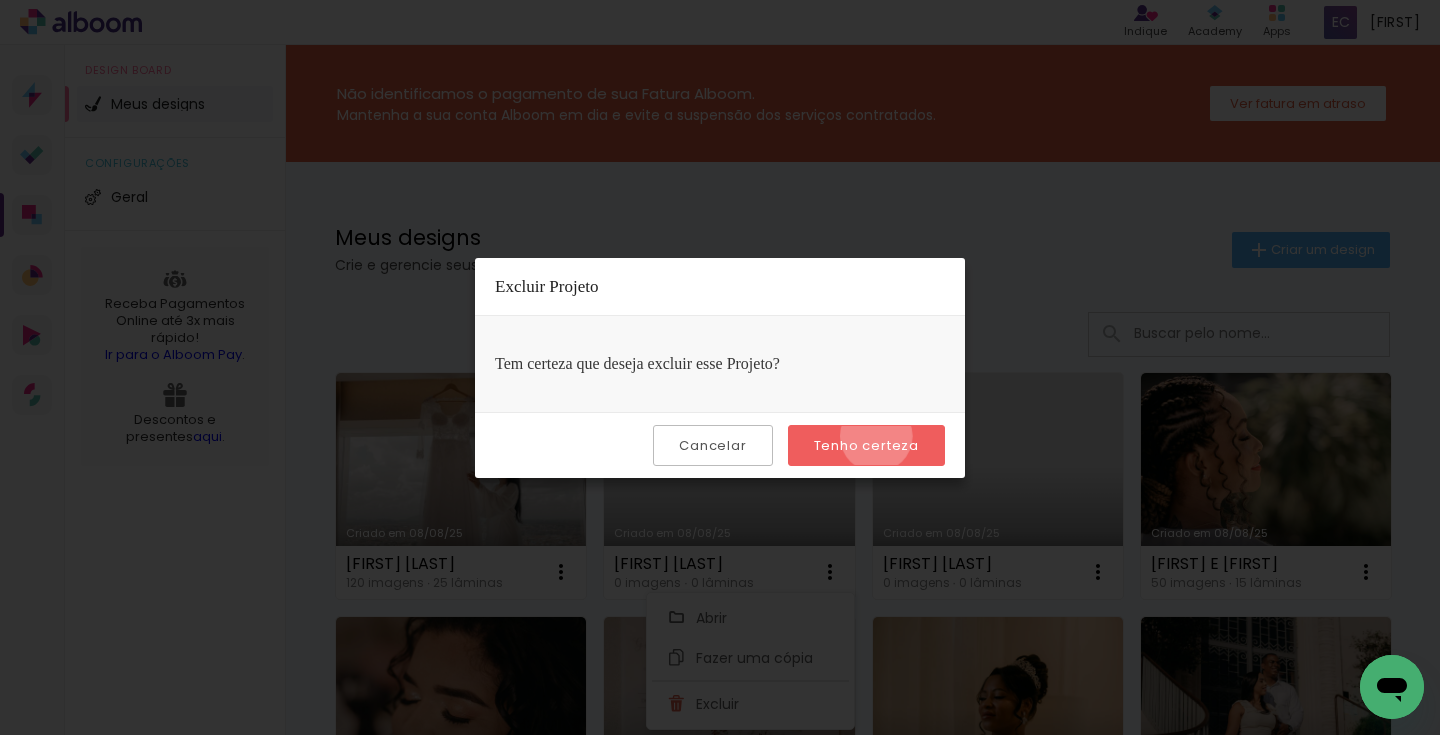 click on "Tenho certeza" at bounding box center [0, 0] 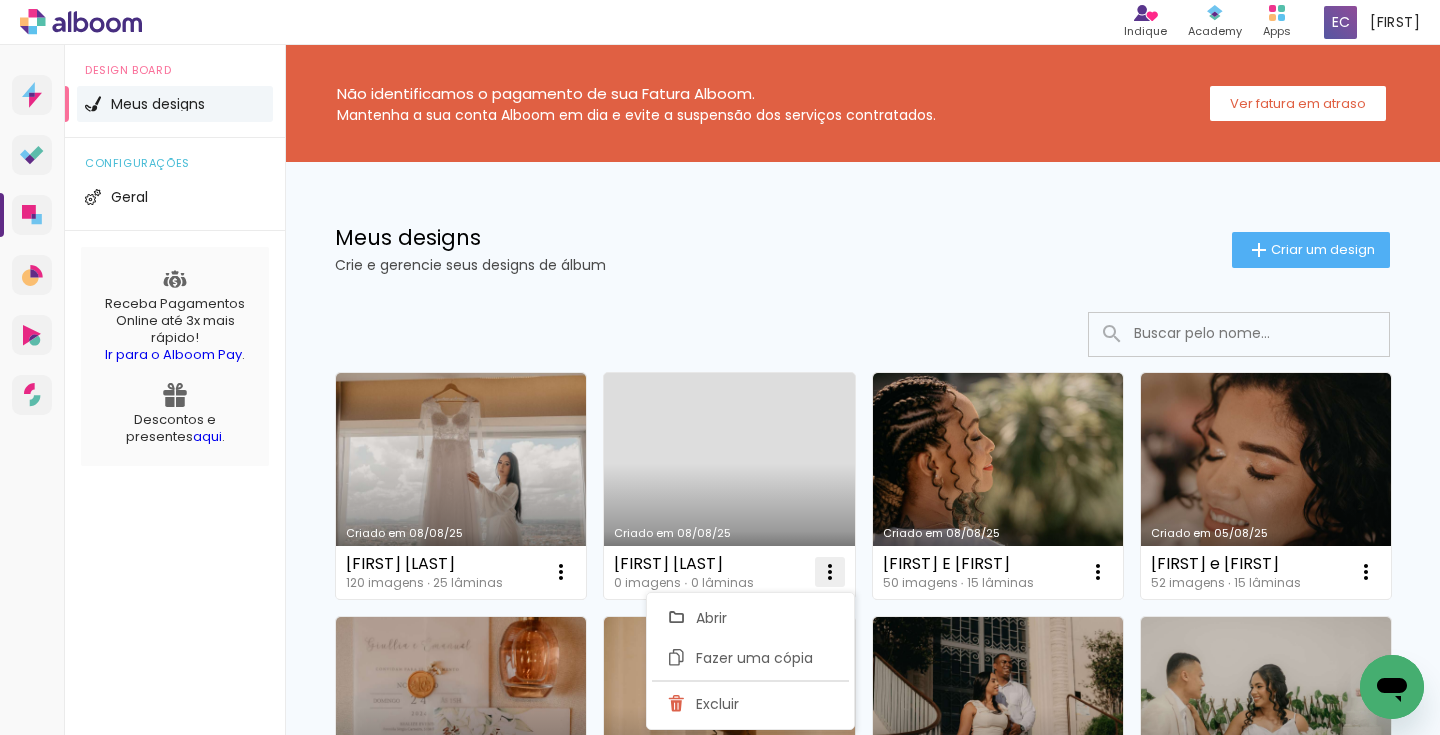 click at bounding box center [561, 572] 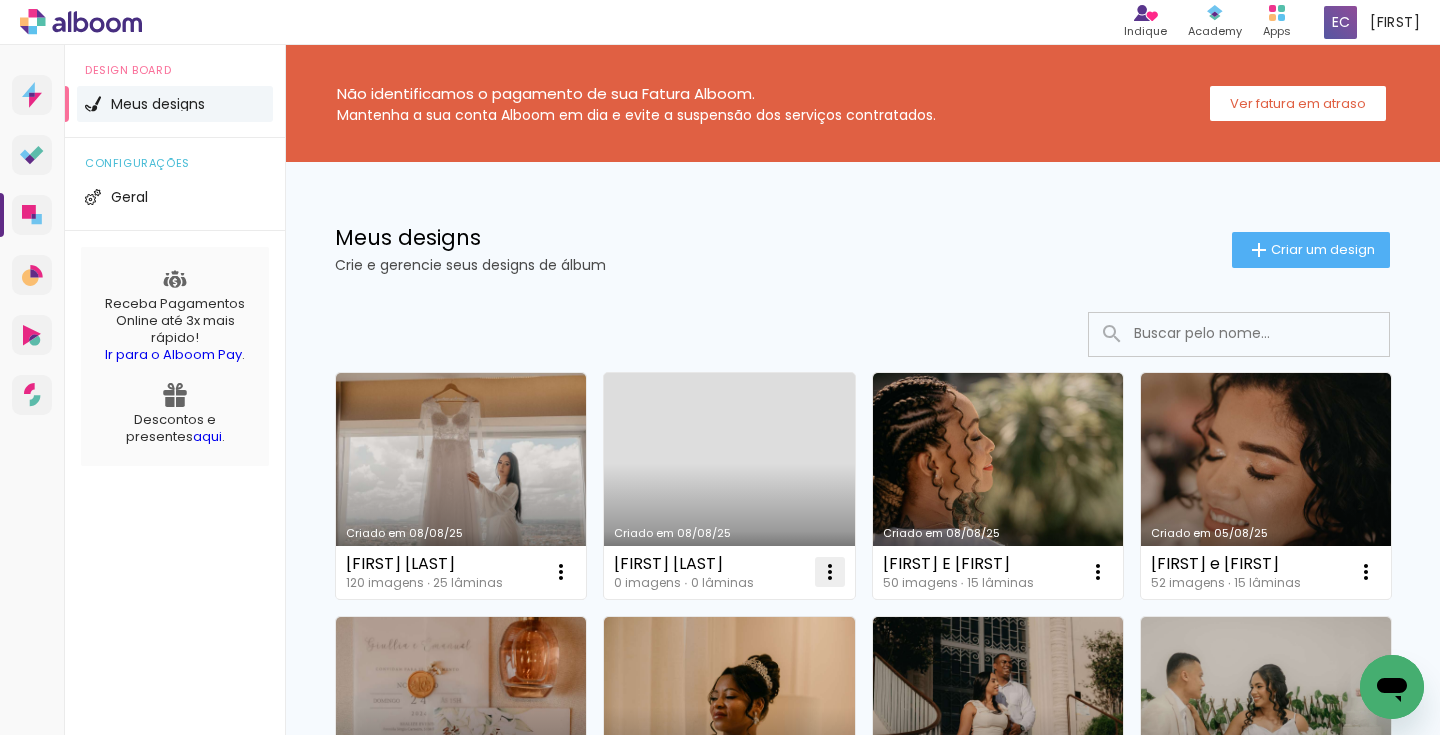 click at bounding box center (561, 572) 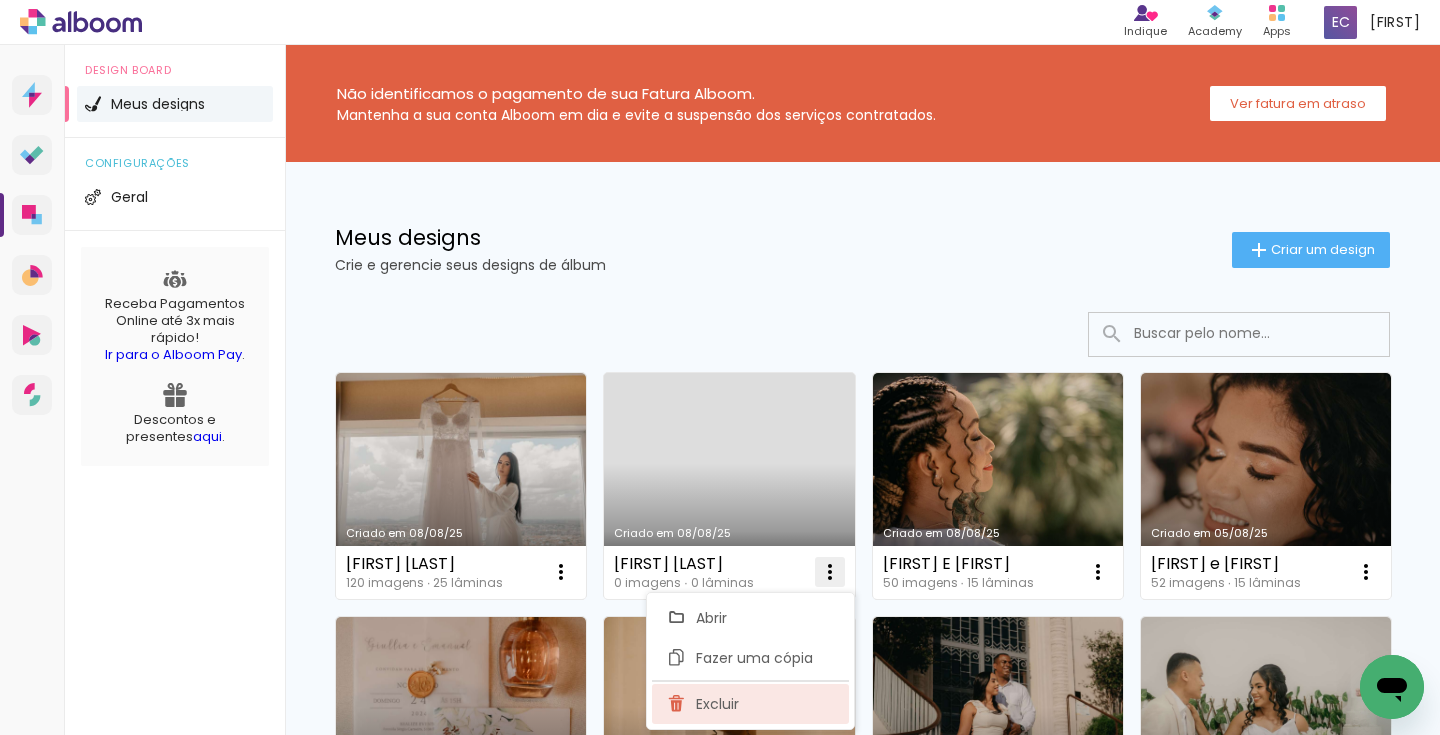 click on "Excluir" 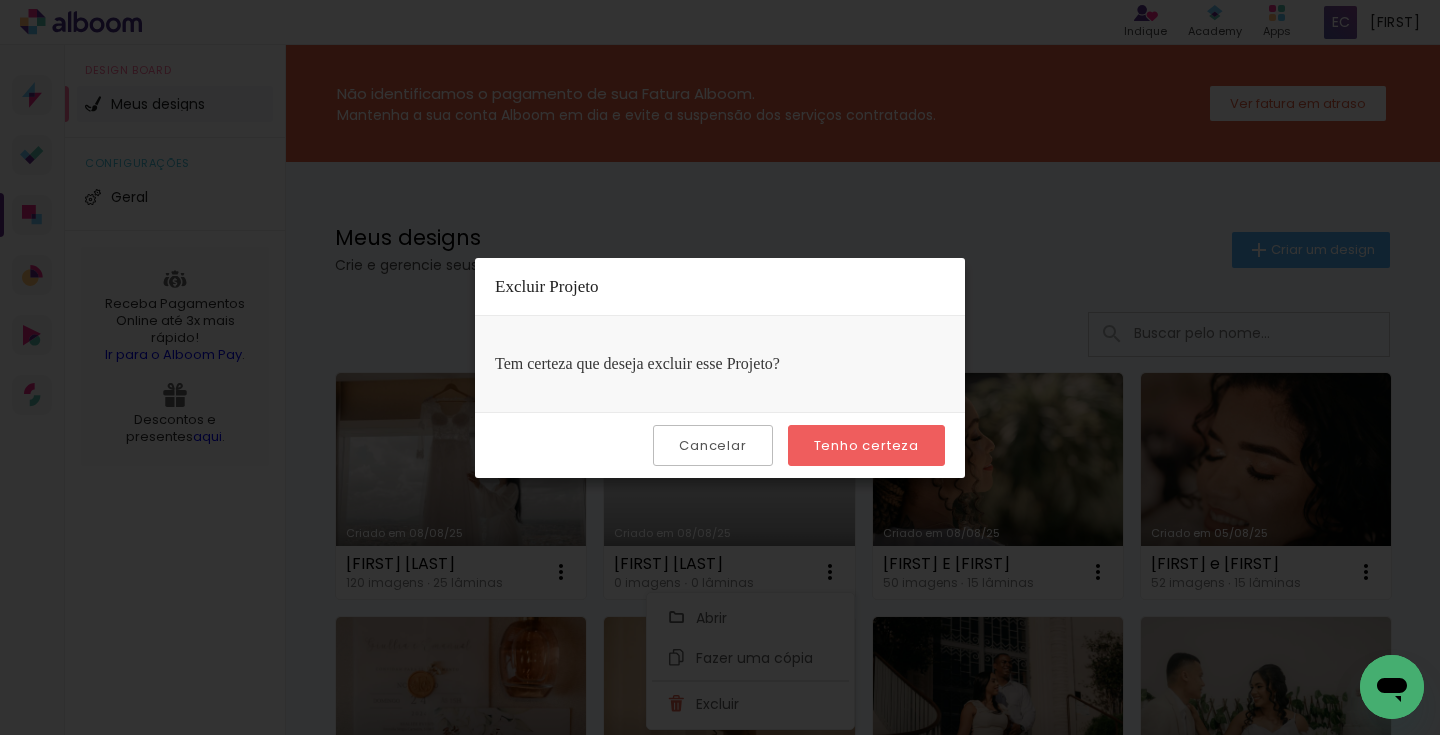 click on "Tenho certeza" at bounding box center (0, 0) 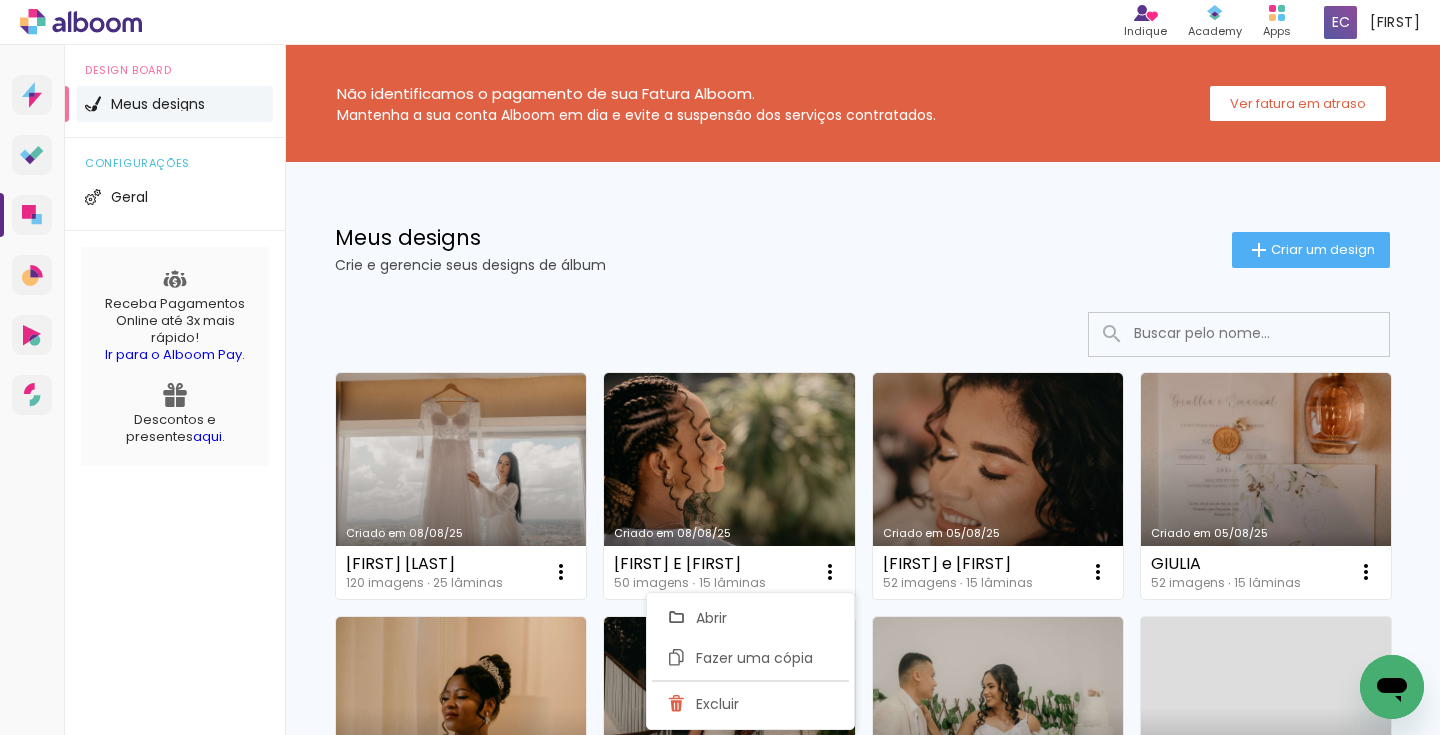 click on "Criado em 08/08/25 Fernanda Farias 120 imagens  ∙ 25 lâminas  Abrir Fazer uma cópia Excluir Criado em 08/08/25 DANY E RUAN 50 imagens  ∙ 15 lâminas  Abrir Fazer uma cópia Excluir Criado em 05/08/25 Matheus e Janaina 52 imagens  ∙ 15 lâminas  Abrir Fazer uma cópia Excluir Criado em 05/08/25 GIULIA 52 imagens  ∙ 15 lâminas  Abrir Fazer uma cópia Excluir Criado em 29/07/25 Eliana 60 imagens  ∙ 16 lâminas  Abrir Fazer uma cópia Excluir Criado em 29/07/25 Rafaela 75 imagens  ∙ 17 lâminas  Abrir Fazer uma cópia Excluir Criado em 19/07/25 Marcleide - Civil 40 imagens  ∙ 11 lâminas  Abrir Fazer uma cópia Excluir Criado em 19/07/25 Marcleide - Civil 0 imagens  ∙ 0 lâminas  Abrir Fazer uma cópia Excluir Criado em 19/07/25 Marcleide - Civil 0 imagens  ∙ 0 lâminas  Abrir Fazer uma cópia Excluir Criado em 19/07/25 Marcleide - Civil 0 imagens  ∙ 0 lâminas  Abrir Fazer uma cópia Excluir Criado em 19/07/25 Marcleide - Civil 0 imagens  ∙ 0 lâminas  Abrir Fazer uma cópia Excluir" at bounding box center [862, 1215] 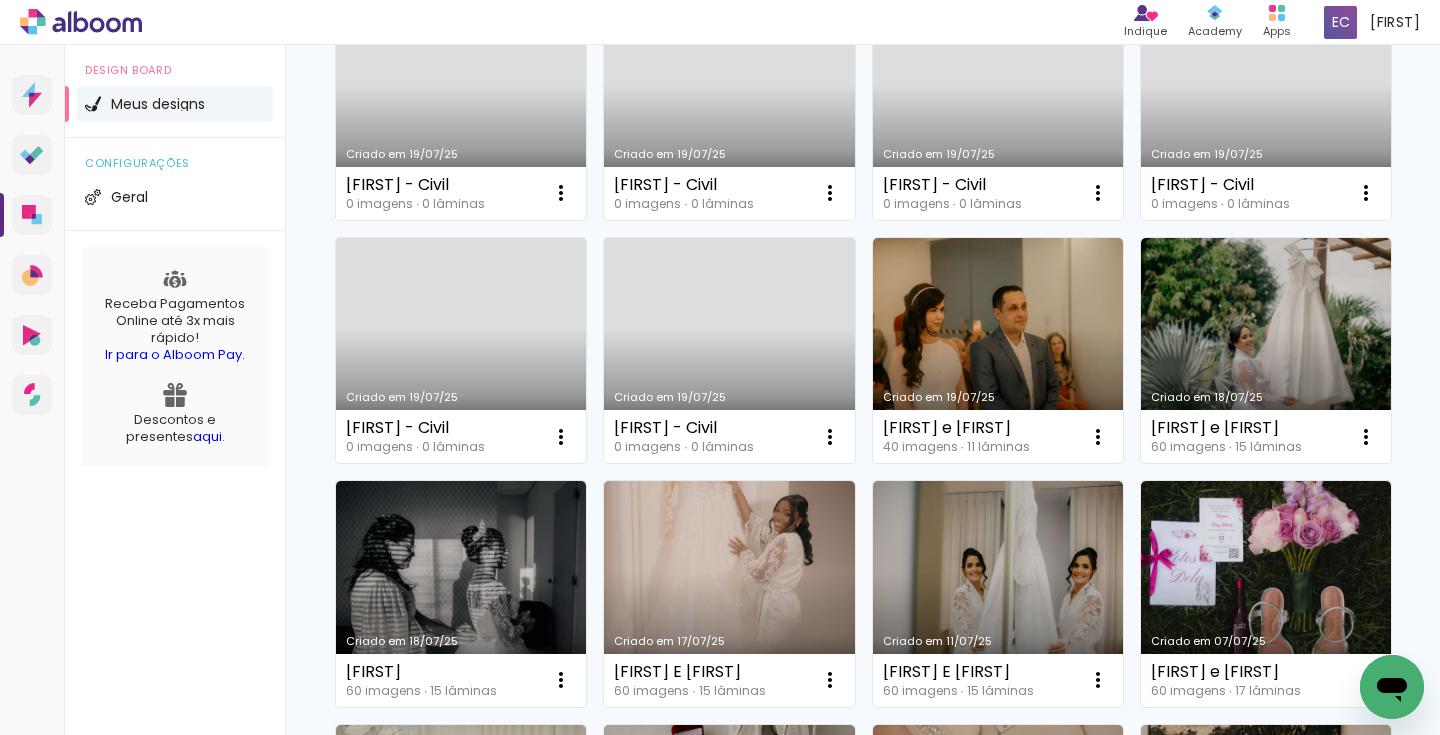 scroll, scrollTop: 865, scrollLeft: 0, axis: vertical 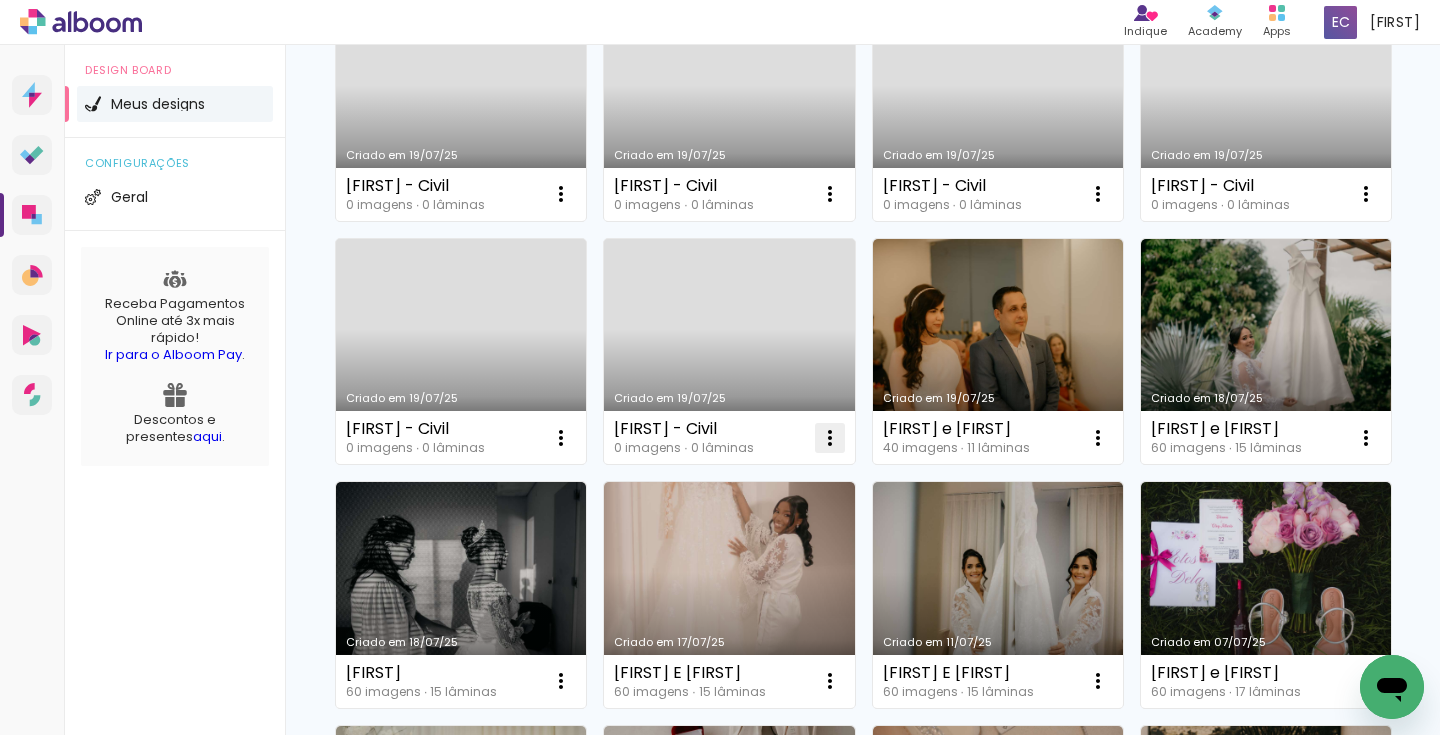 click at bounding box center (561, -293) 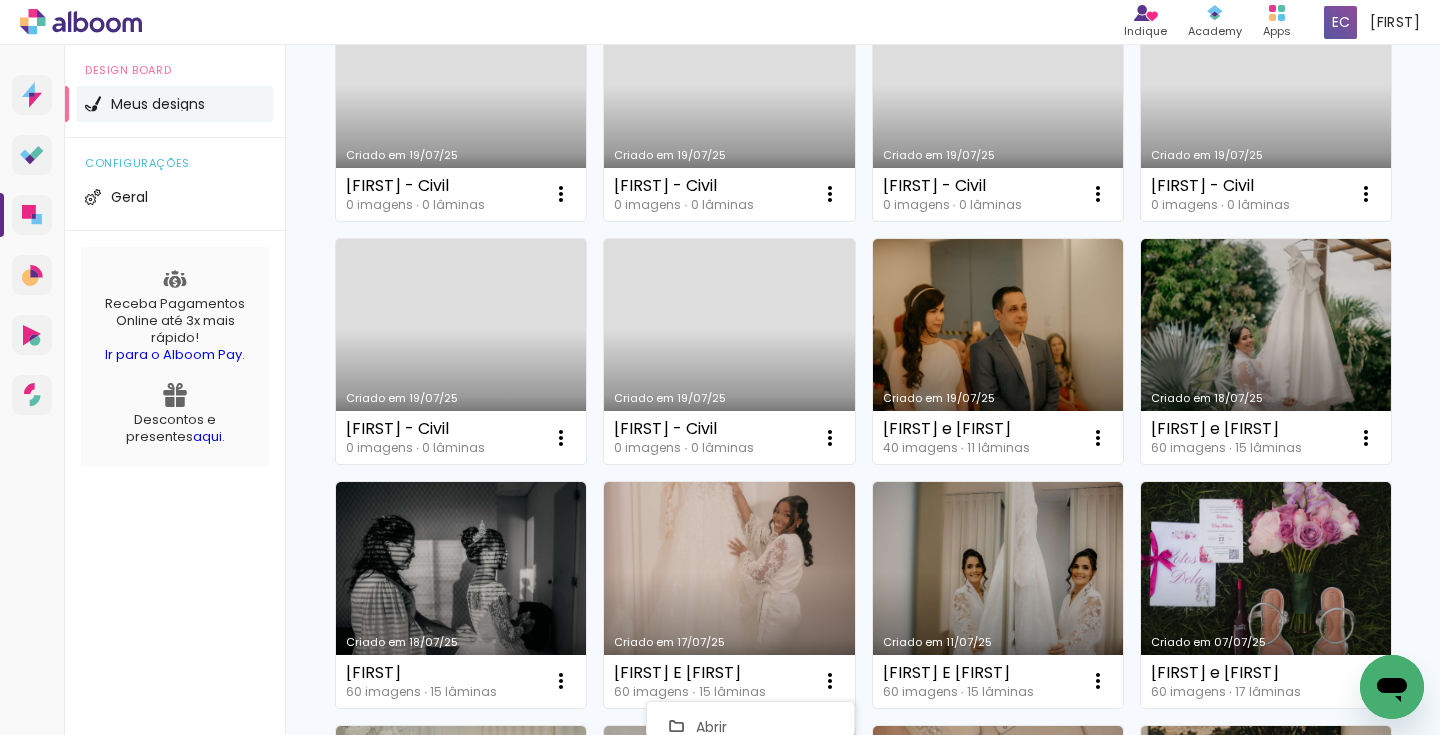 click at bounding box center (1366, -49) 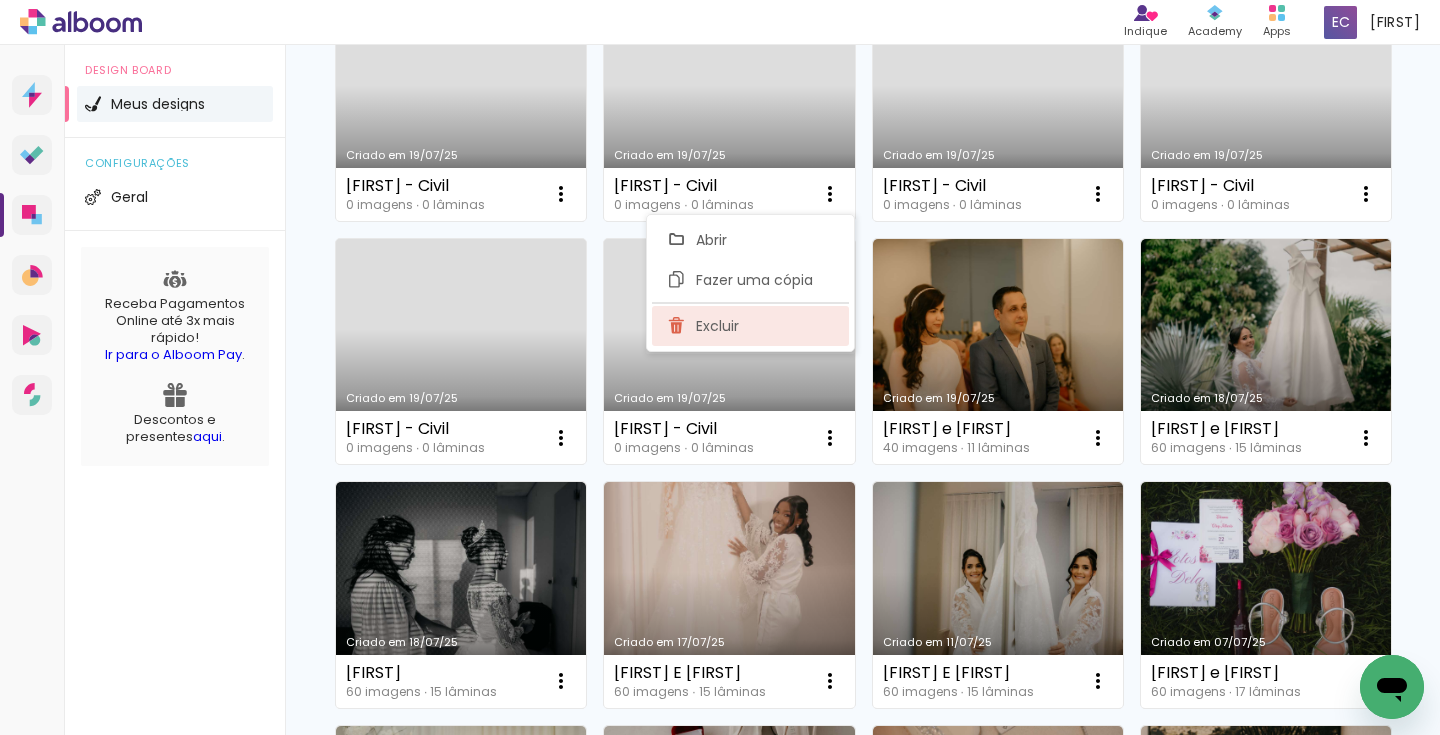 click on "Excluir" 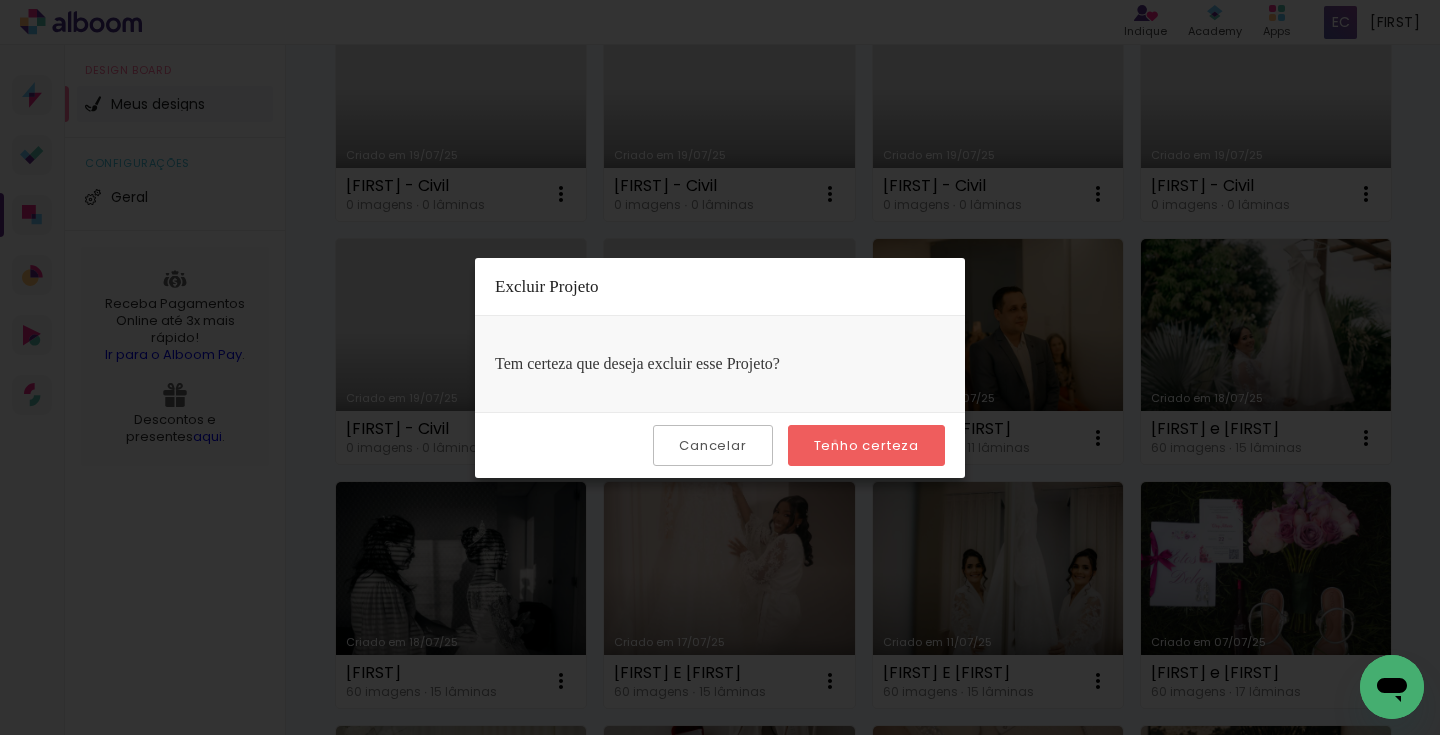 click on "Tenho certeza" at bounding box center [0, 0] 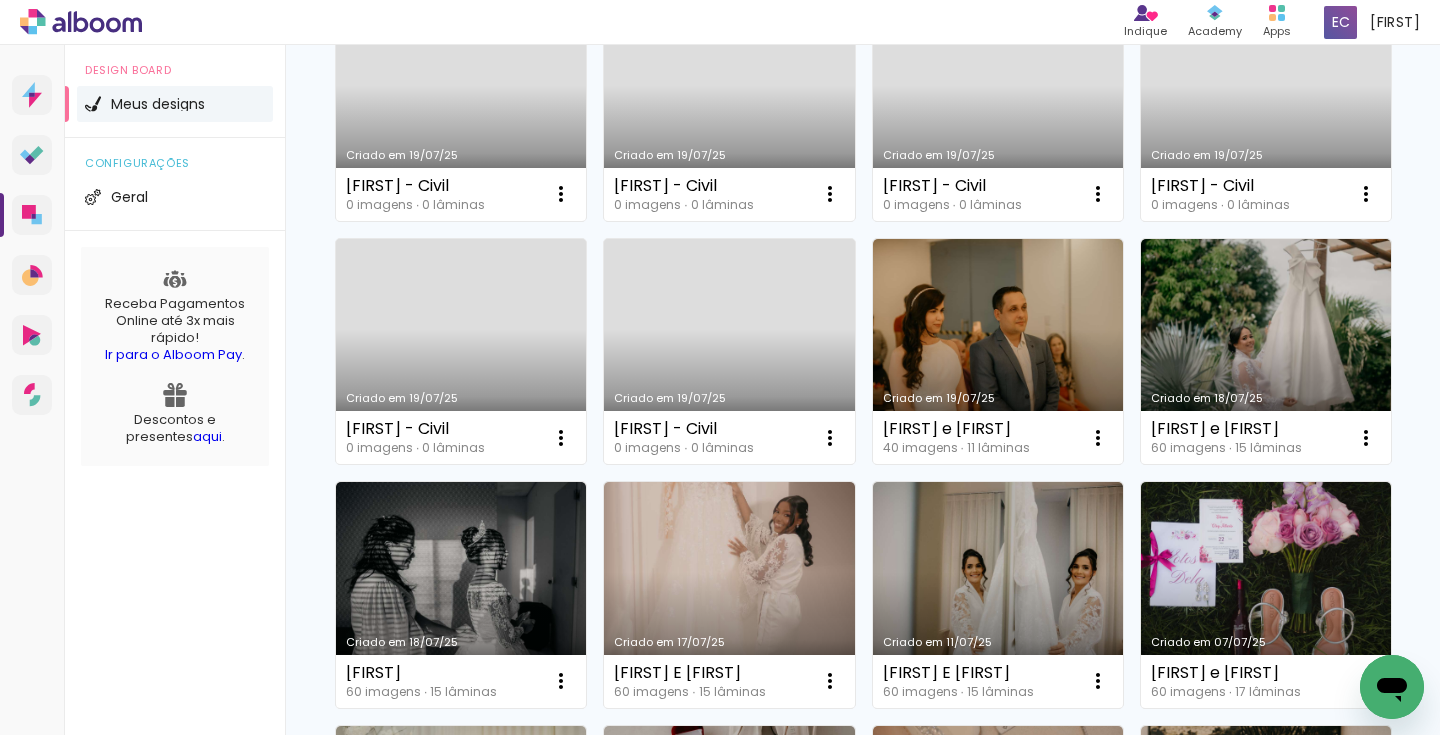 click at bounding box center (561, -293) 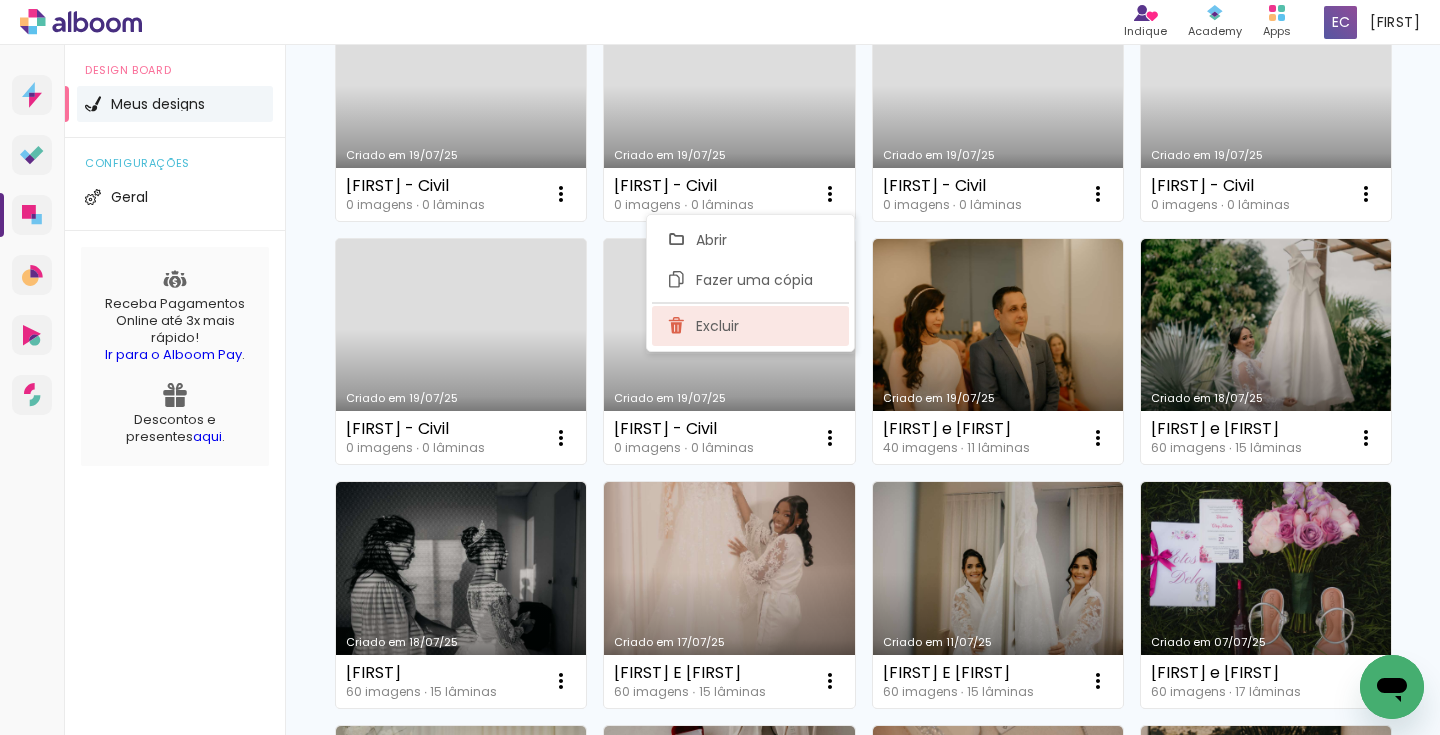 click on "Excluir" 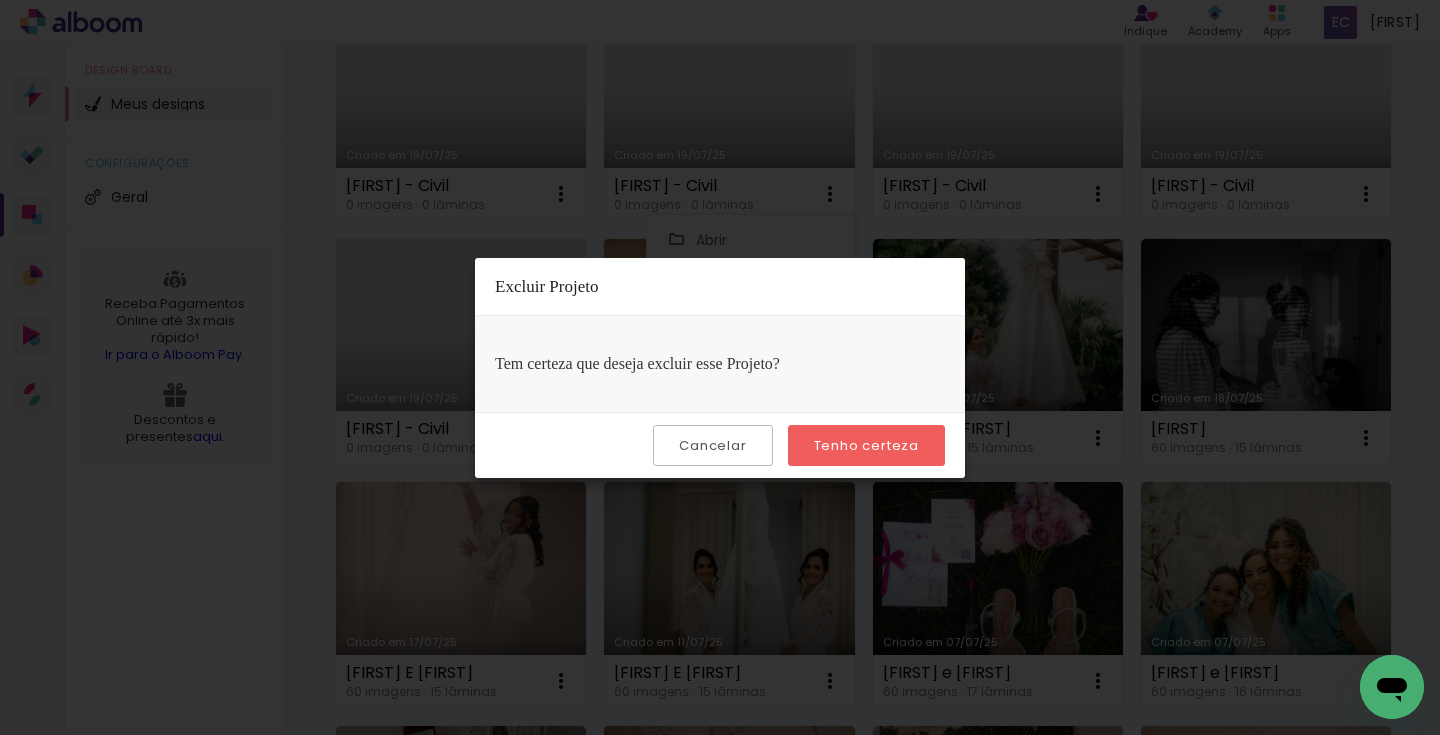 click on "Tenho certeza" at bounding box center [0, 0] 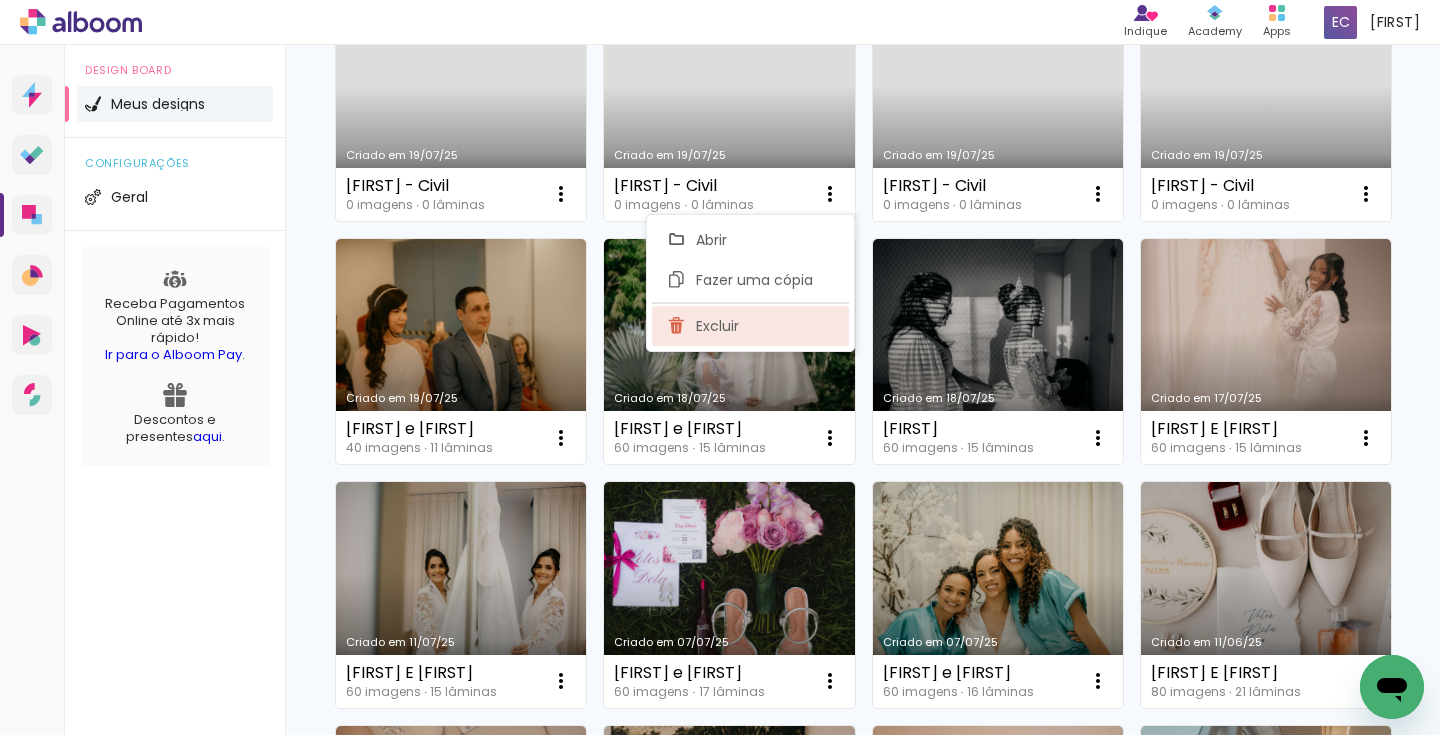 click on "Excluir" 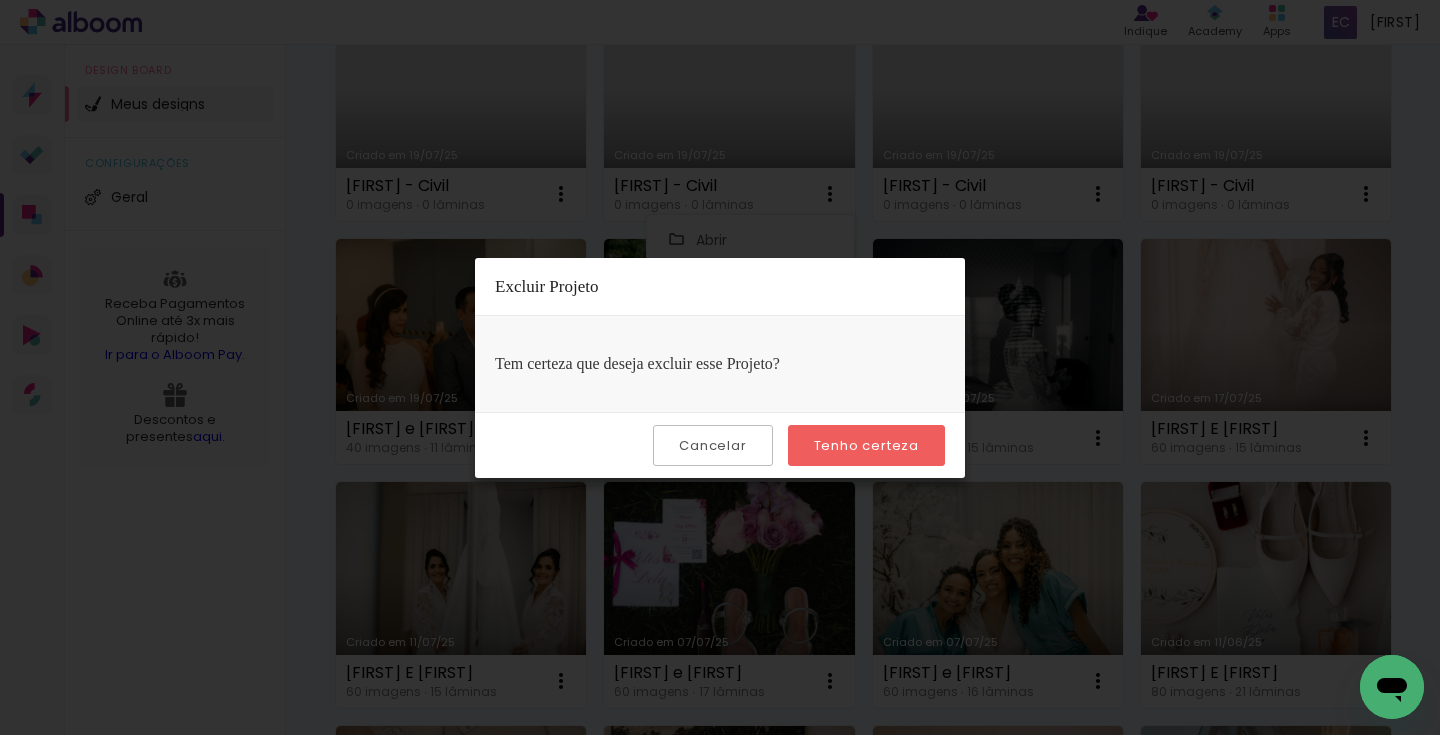 click on "Tenho certeza" at bounding box center [0, 0] 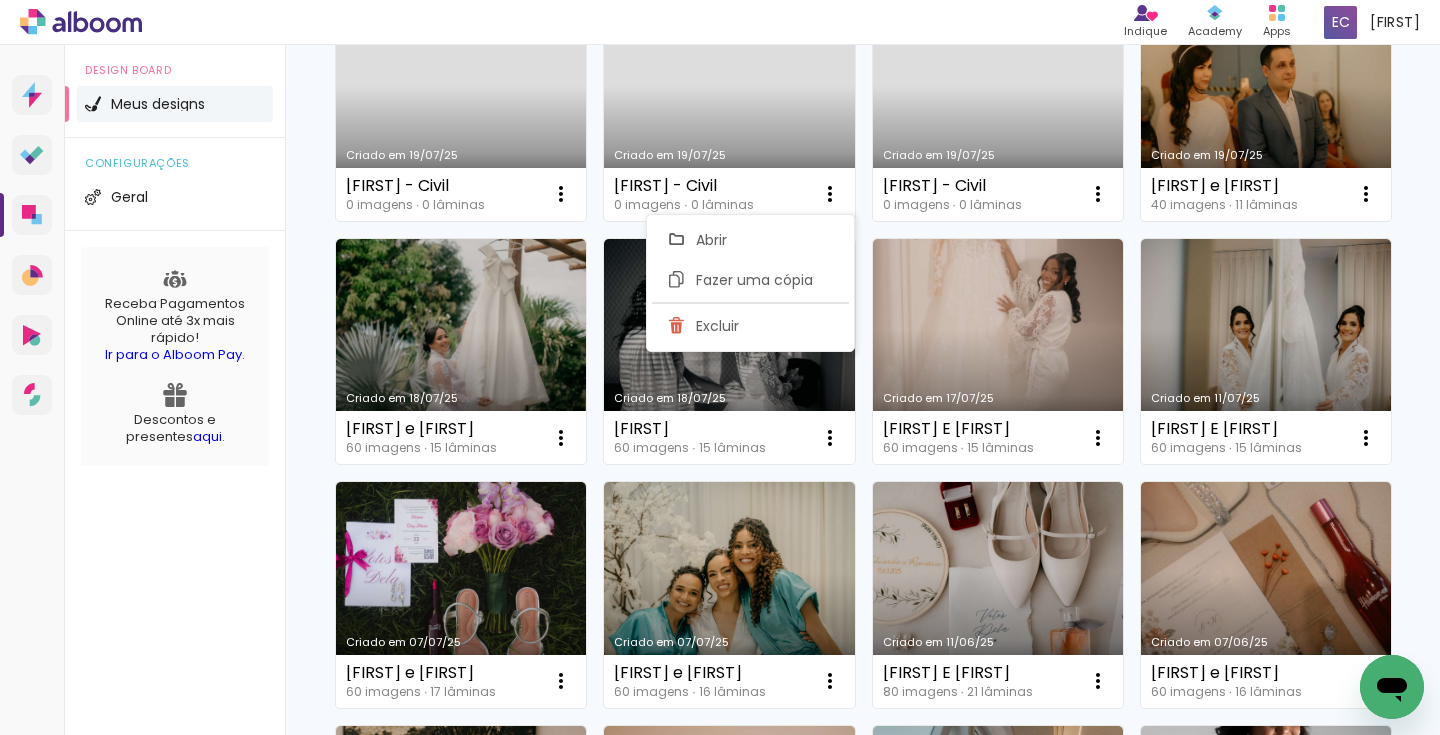 click at bounding box center [561, -293] 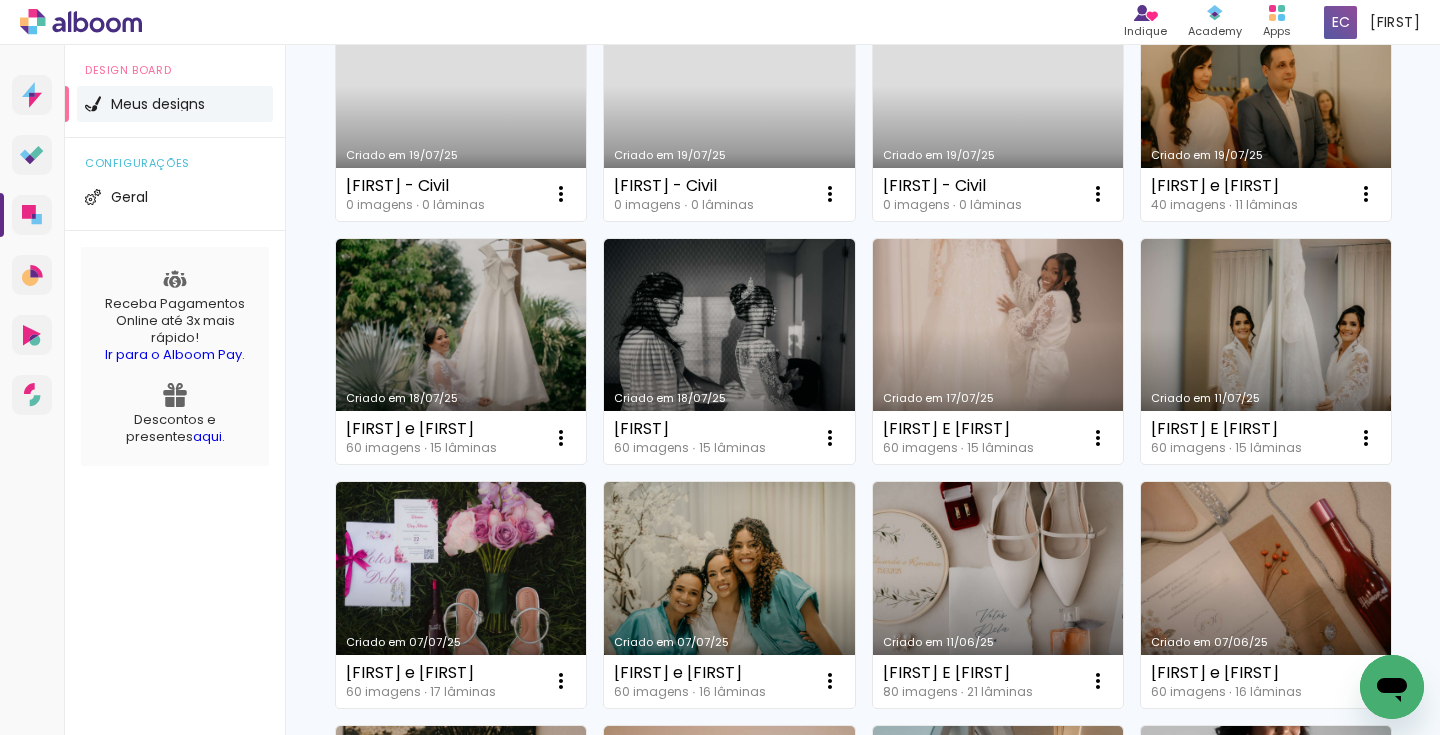click at bounding box center [561, -293] 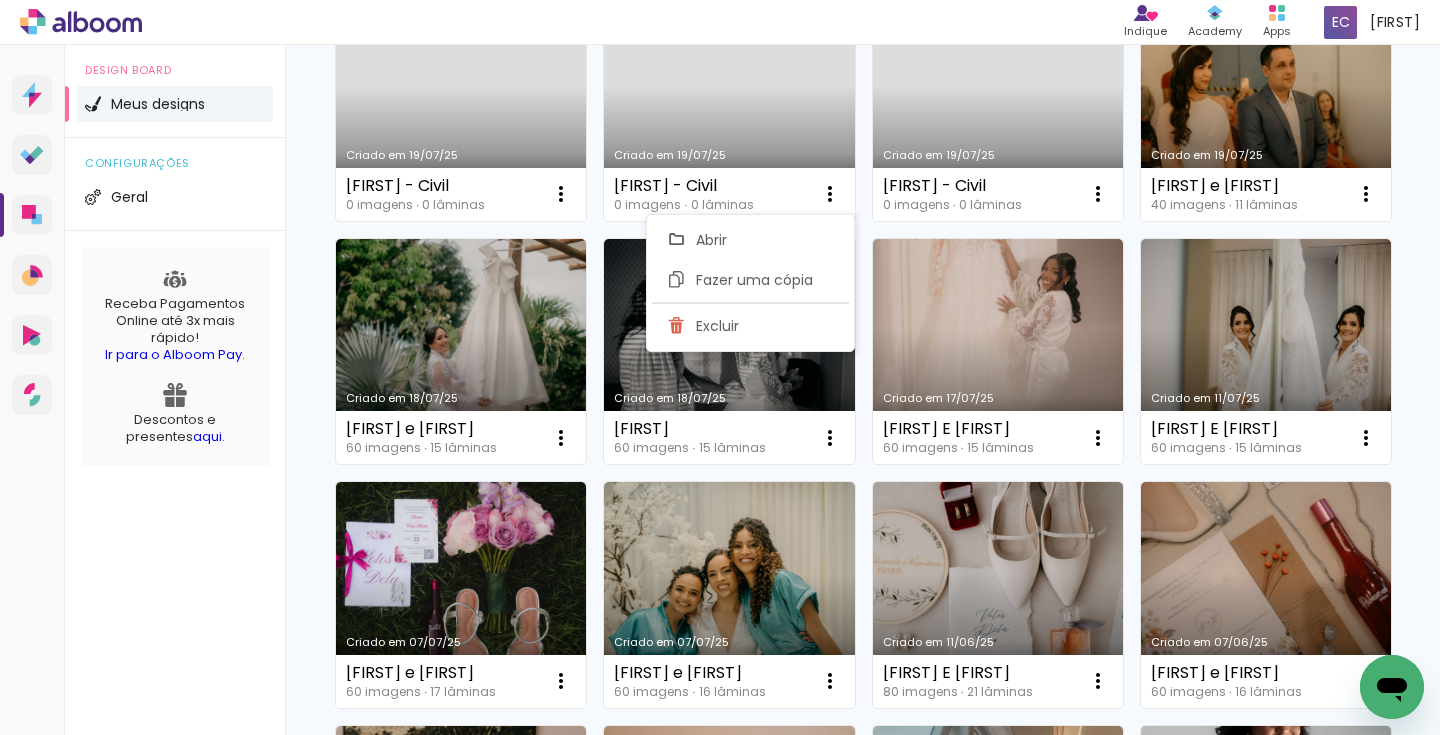 click on "Abrir Fazer uma cópia Excluir" 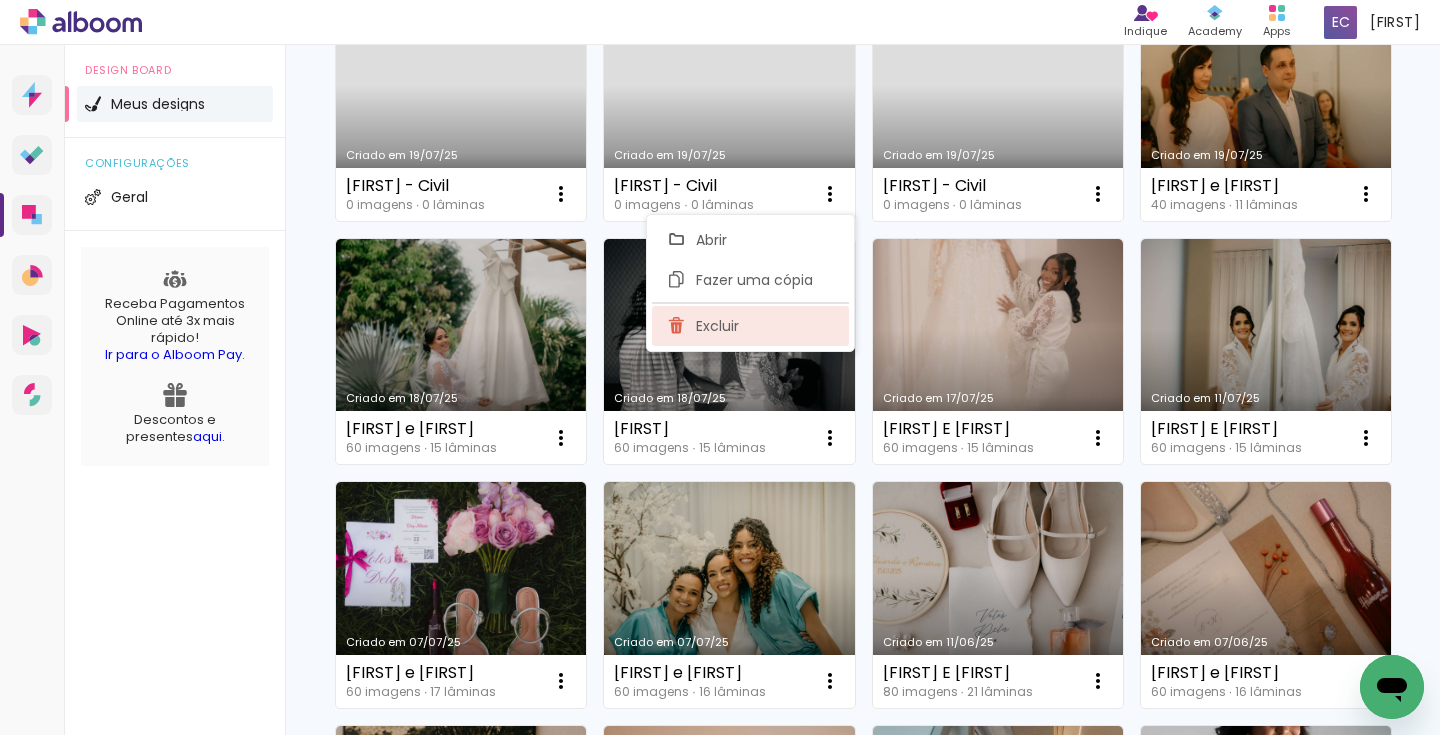 click on "Excluir" 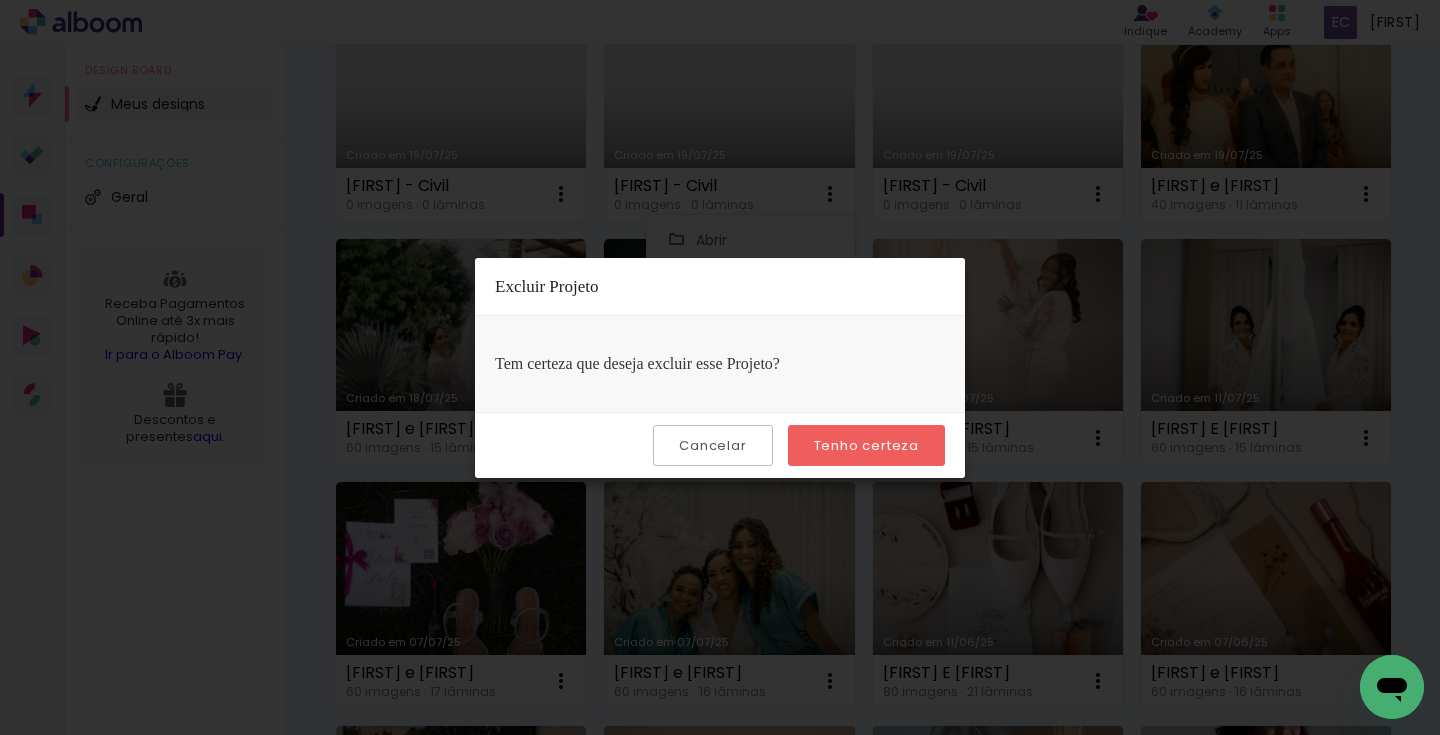 click on "Tenho certeza" at bounding box center [0, 0] 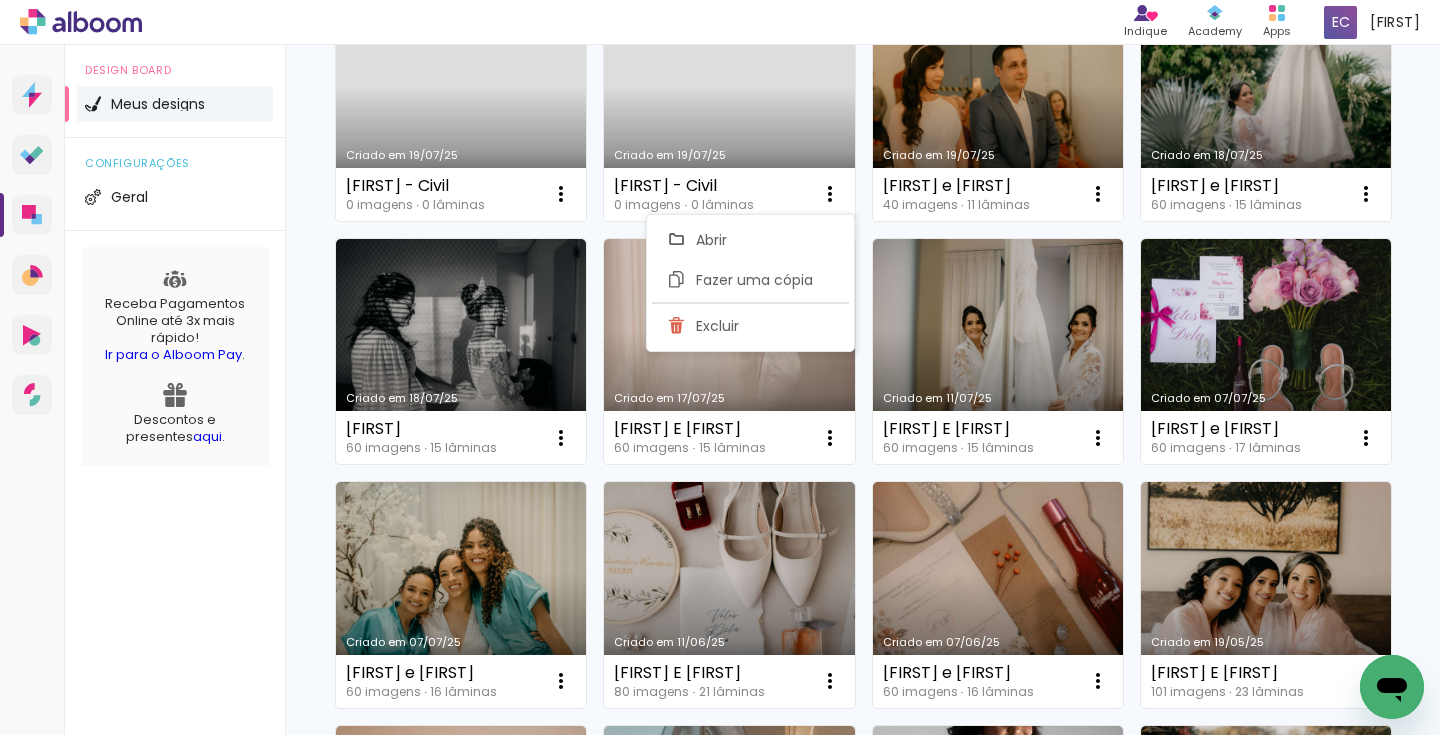 click at bounding box center [561, -293] 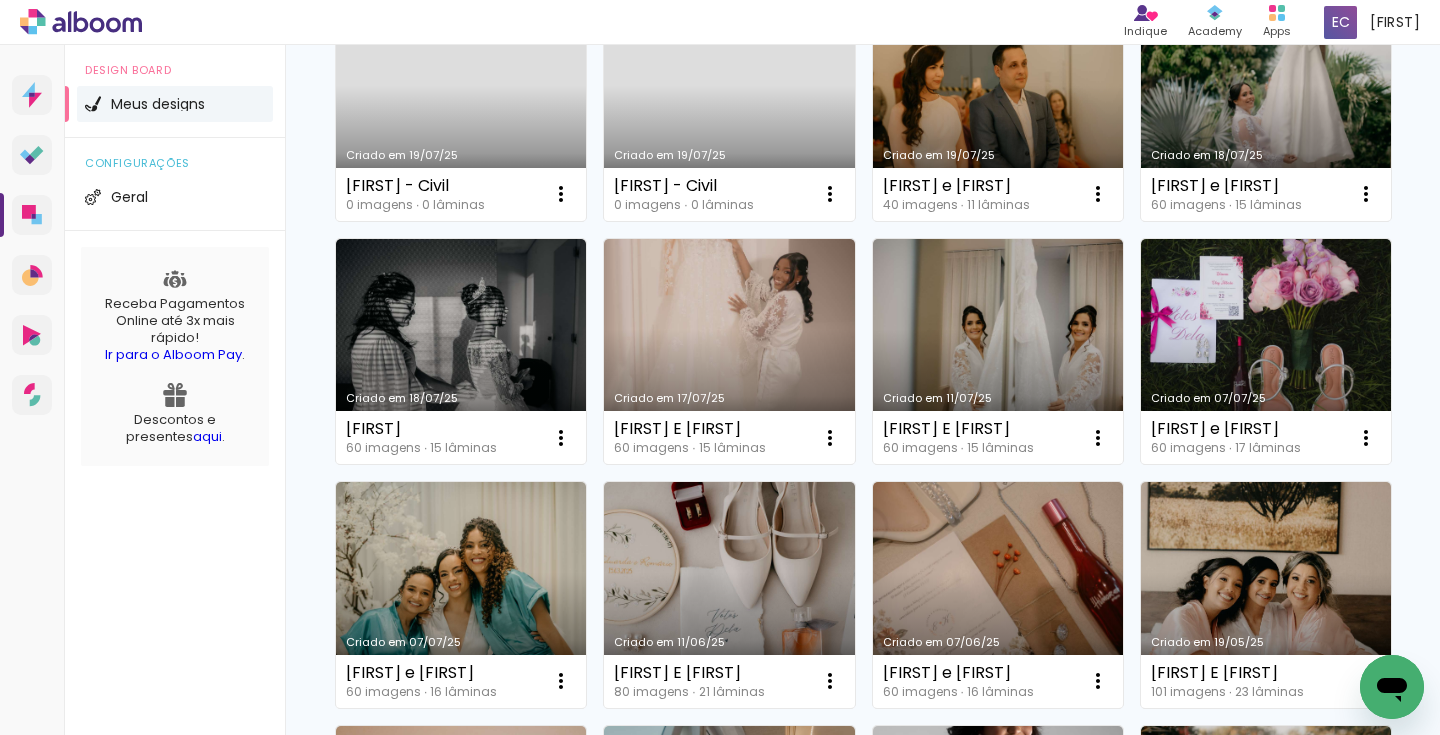 click at bounding box center (561, -293) 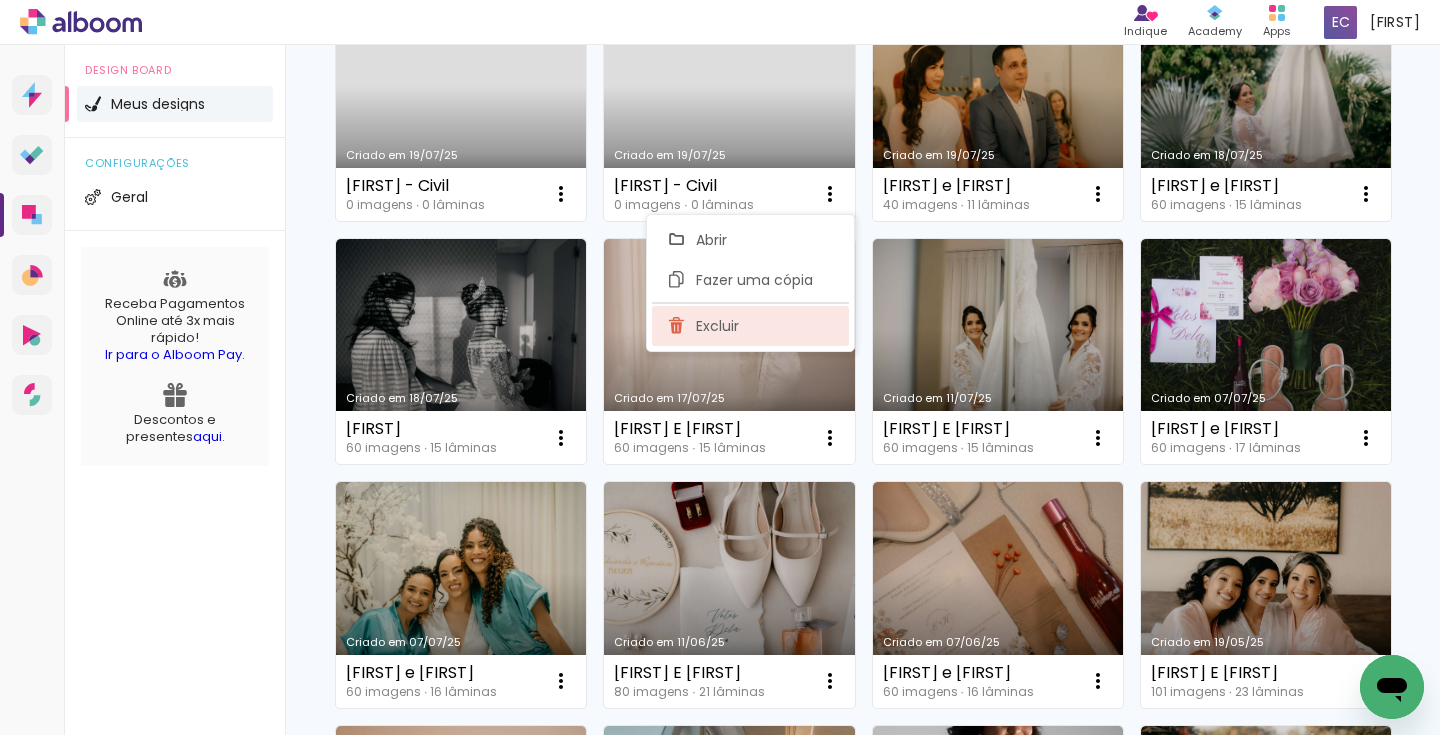 click on "Excluir" 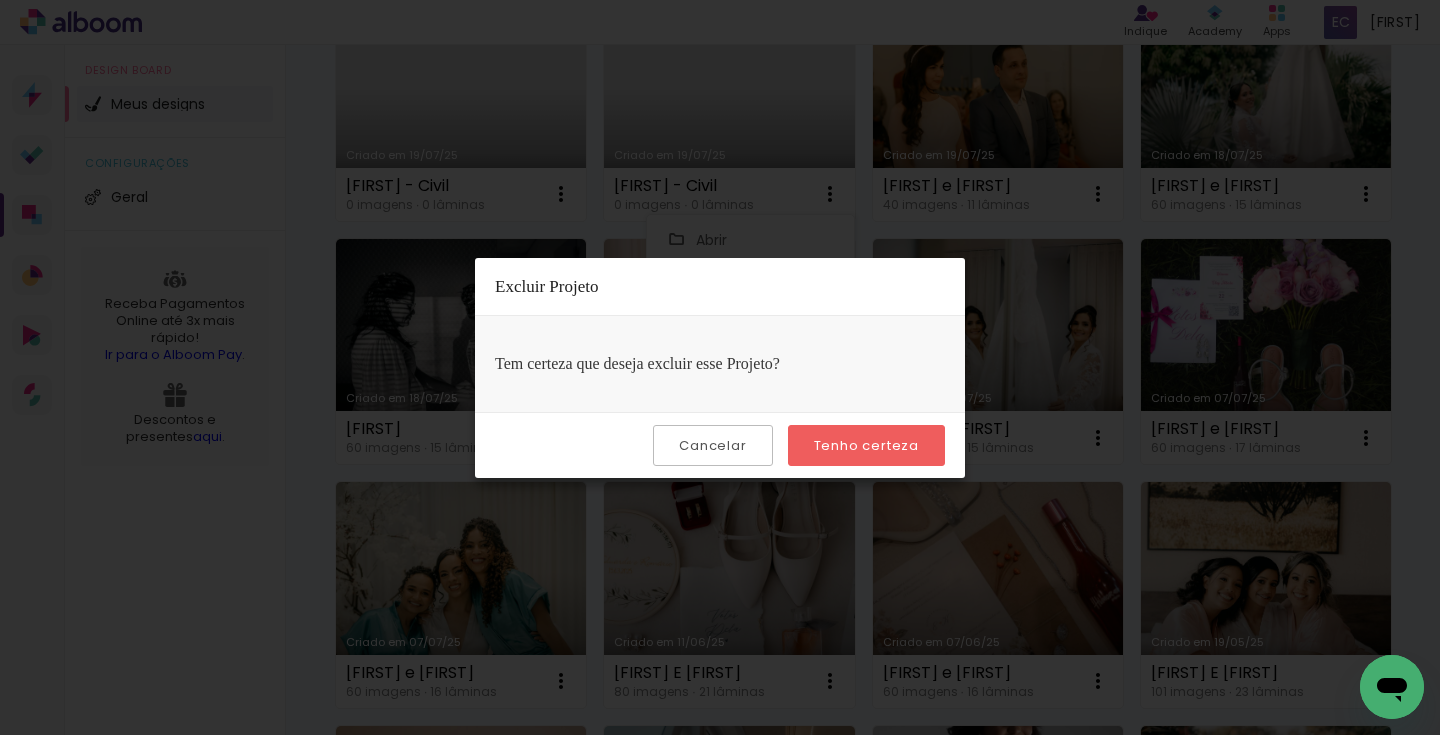 click on "Tenho certeza" at bounding box center (0, 0) 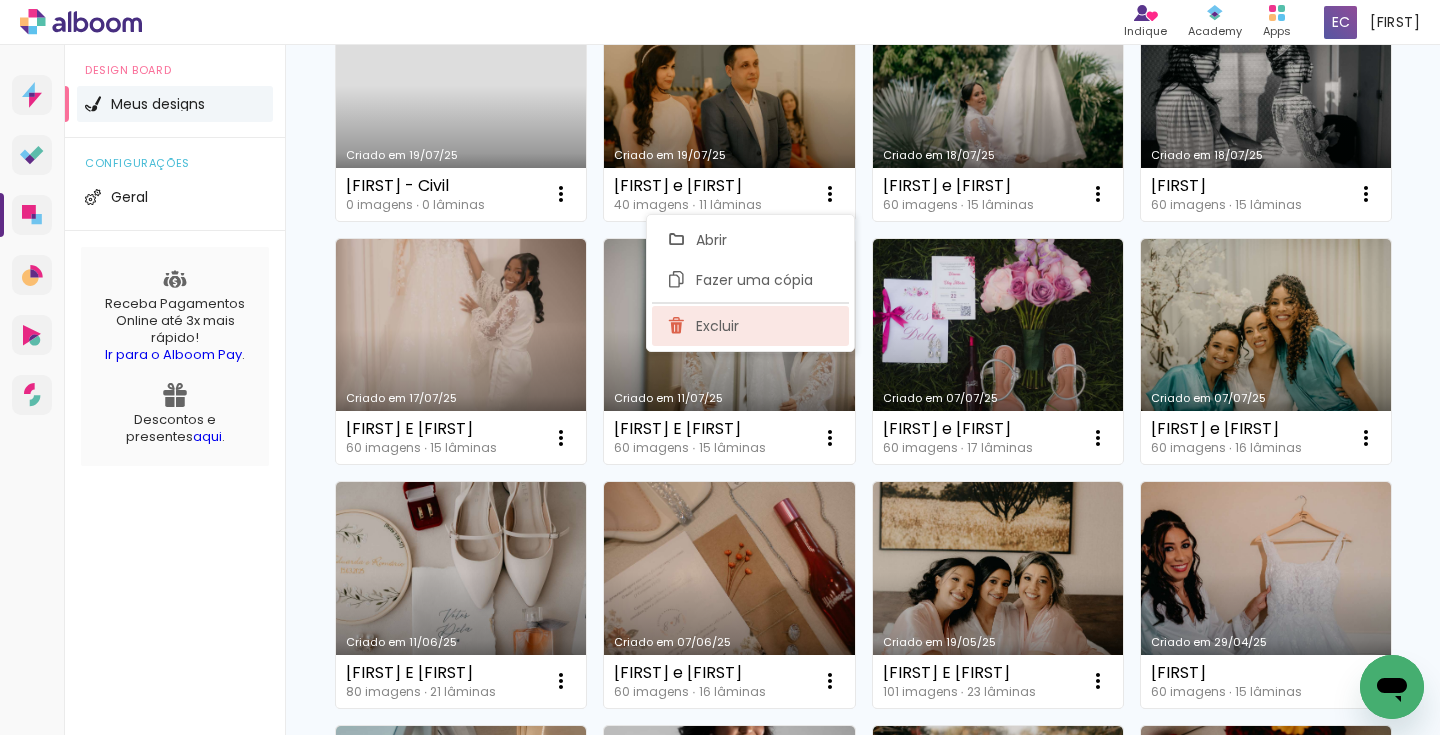 click on "Excluir" 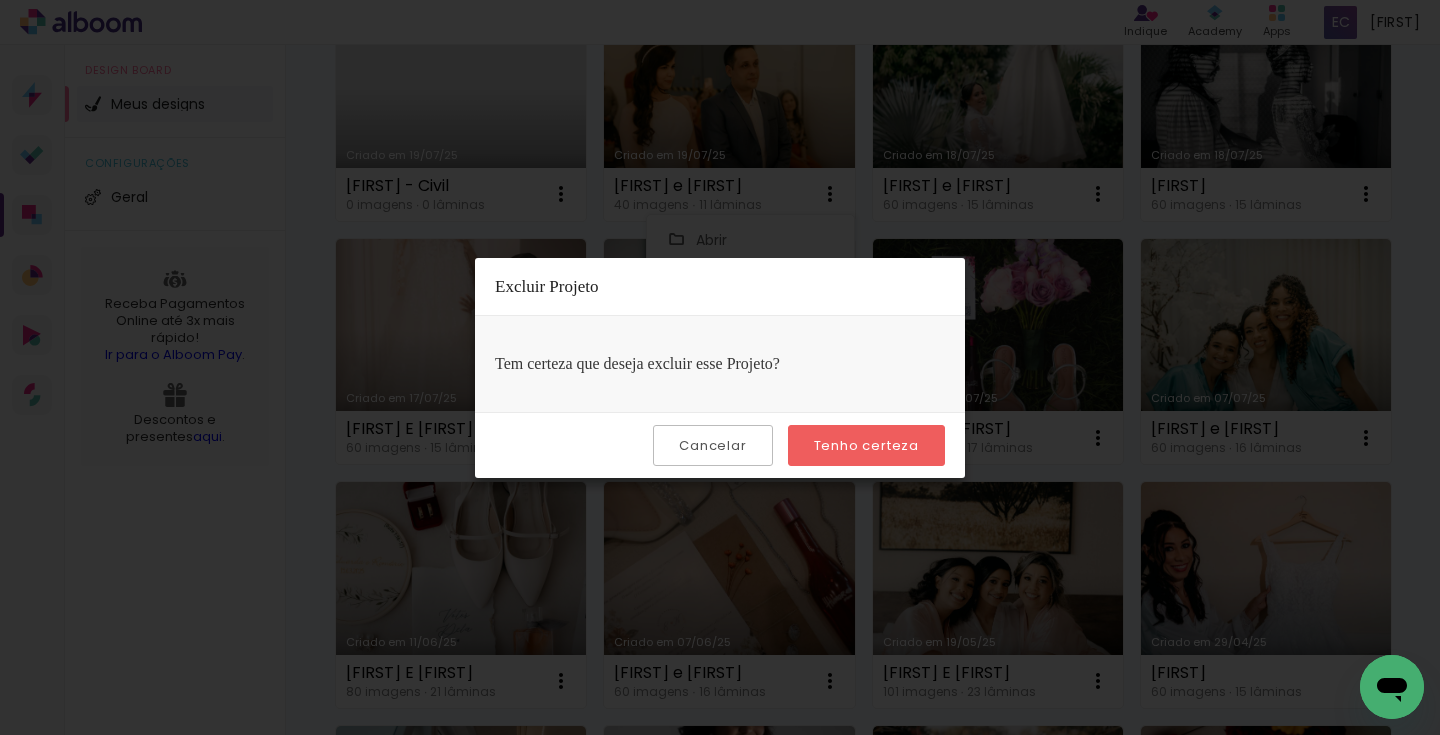 click on "Tenho certeza" at bounding box center [0, 0] 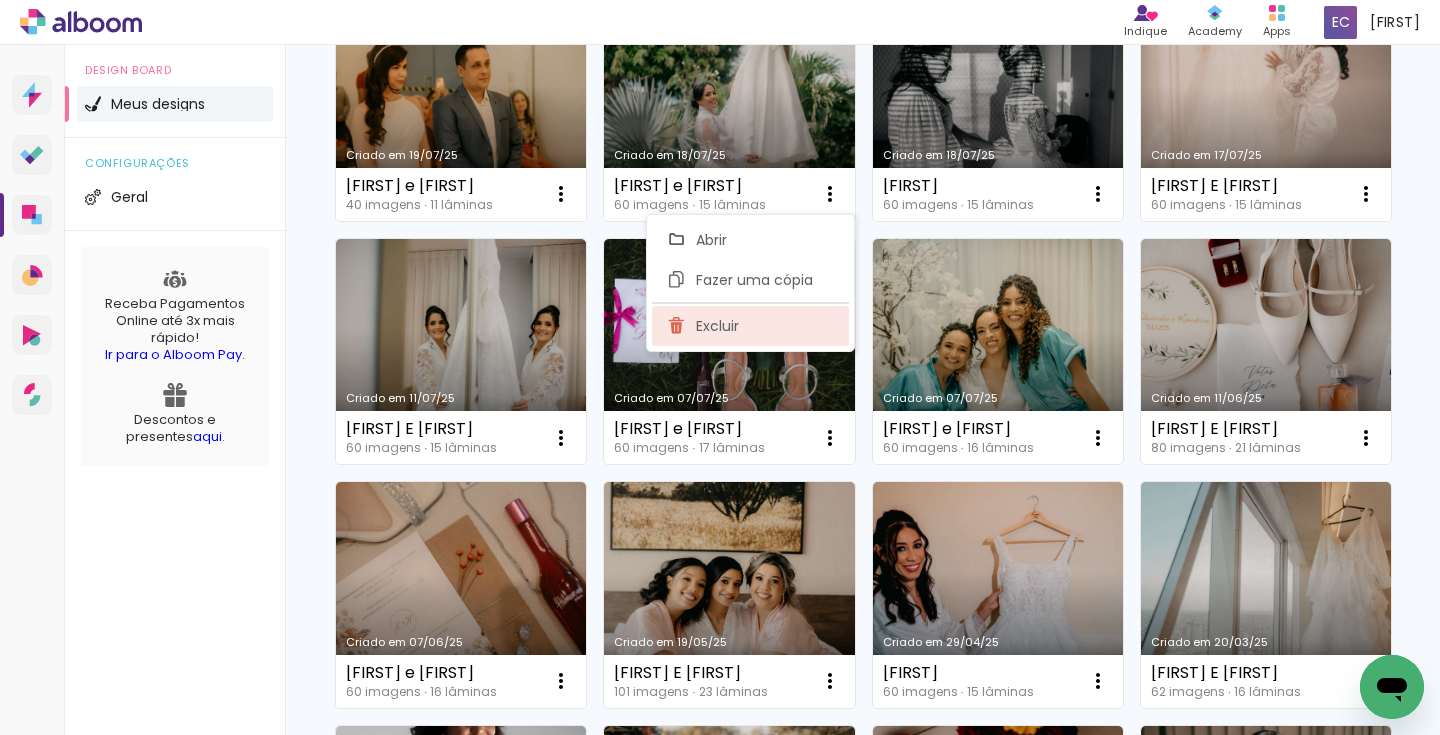 click on "Excluir" 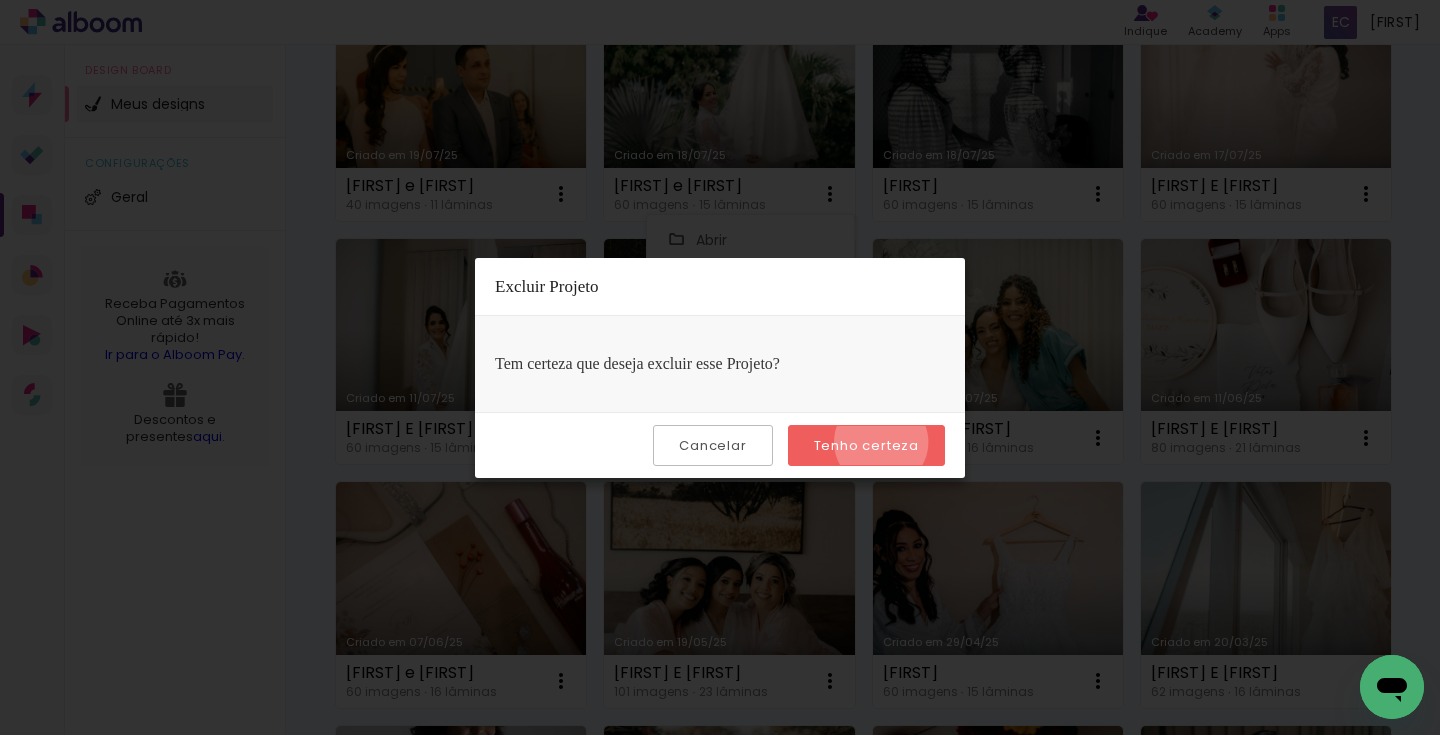 click on "Tenho certeza" at bounding box center [0, 0] 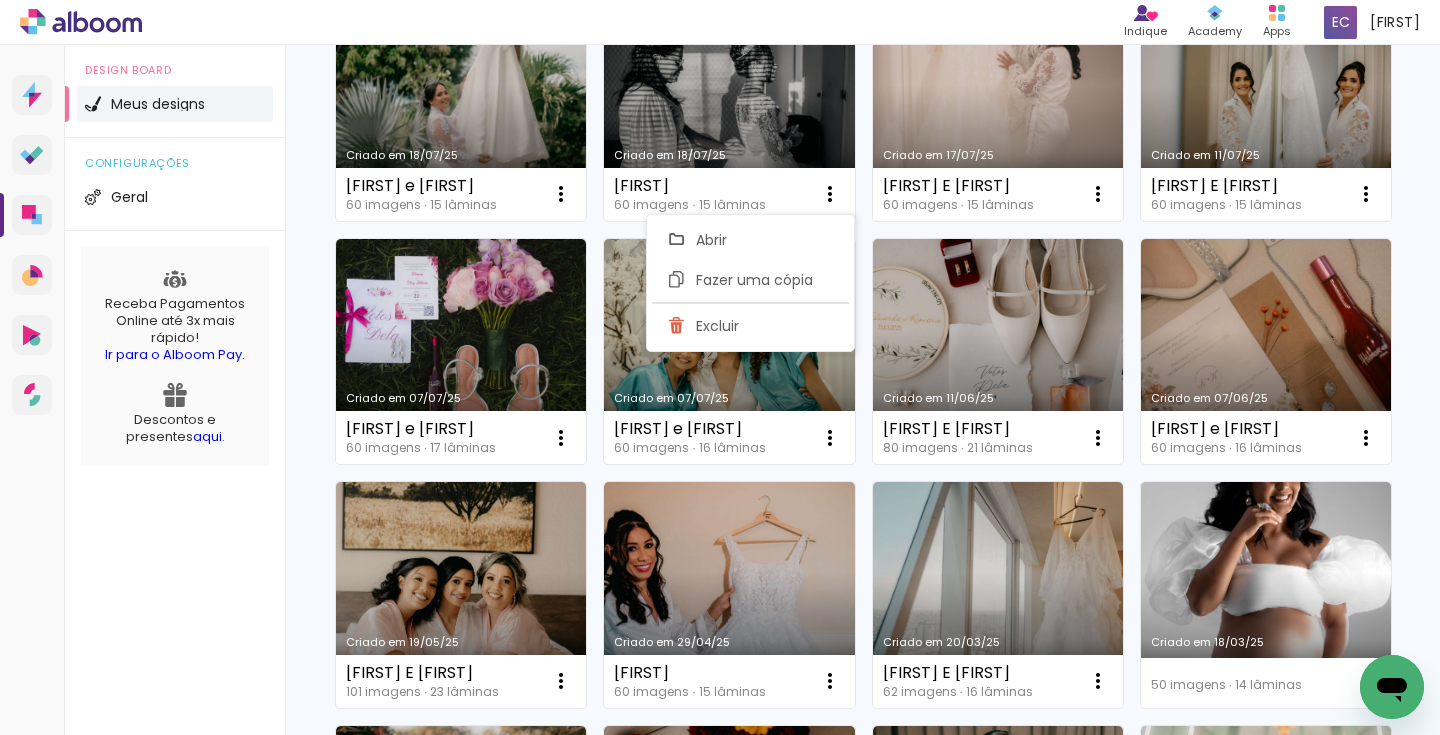 click on "Criado em 08/08/25 Fernanda Farias 120 imagens  ∙ 25 lâminas  Abrir Fazer uma cópia Excluir Criado em 08/08/25 DANY E RUAN 50 imagens  ∙ 15 lâminas  Abrir Fazer uma cópia Excluir Criado em 05/08/25 Matheus e Janaina 52 imagens  ∙ 15 lâminas  Abrir Fazer uma cópia Excluir Criado em 05/08/25 GIULIA 52 imagens  ∙ 15 lâminas  Abrir Fazer uma cópia Excluir Criado em 29/07/25 Eliana 60 imagens  ∙ 16 lâminas  Abrir Fazer uma cópia Excluir Criado em 29/07/25 Rafaela 75 imagens  ∙ 17 lâminas  Abrir Fazer uma cópia Excluir Criado em 19/07/25 Marcleide - Civil 40 imagens  ∙ 11 lâminas  Abrir Fazer uma cópia Excluir Criado em 19/07/25 Keroline e Lazaro 40 imagens  ∙ 11 lâminas  Abrir Fazer uma cópia Excluir Criado em 18/07/25 Luana e Cosme 60 imagens  ∙ 15 lâminas  Abrir Fazer uma cópia Excluir Criado em 18/07/25 MARJORY 60 imagens  ∙ 15 lâminas  Abrir Fazer uma cópia Excluir Criado em 17/07/25 NATALI E HUDSON 60 imagens  ∙ 15 lâminas  Abrir Fazer uma cópia Excluir Abrir Abrir" at bounding box center (862, 350) 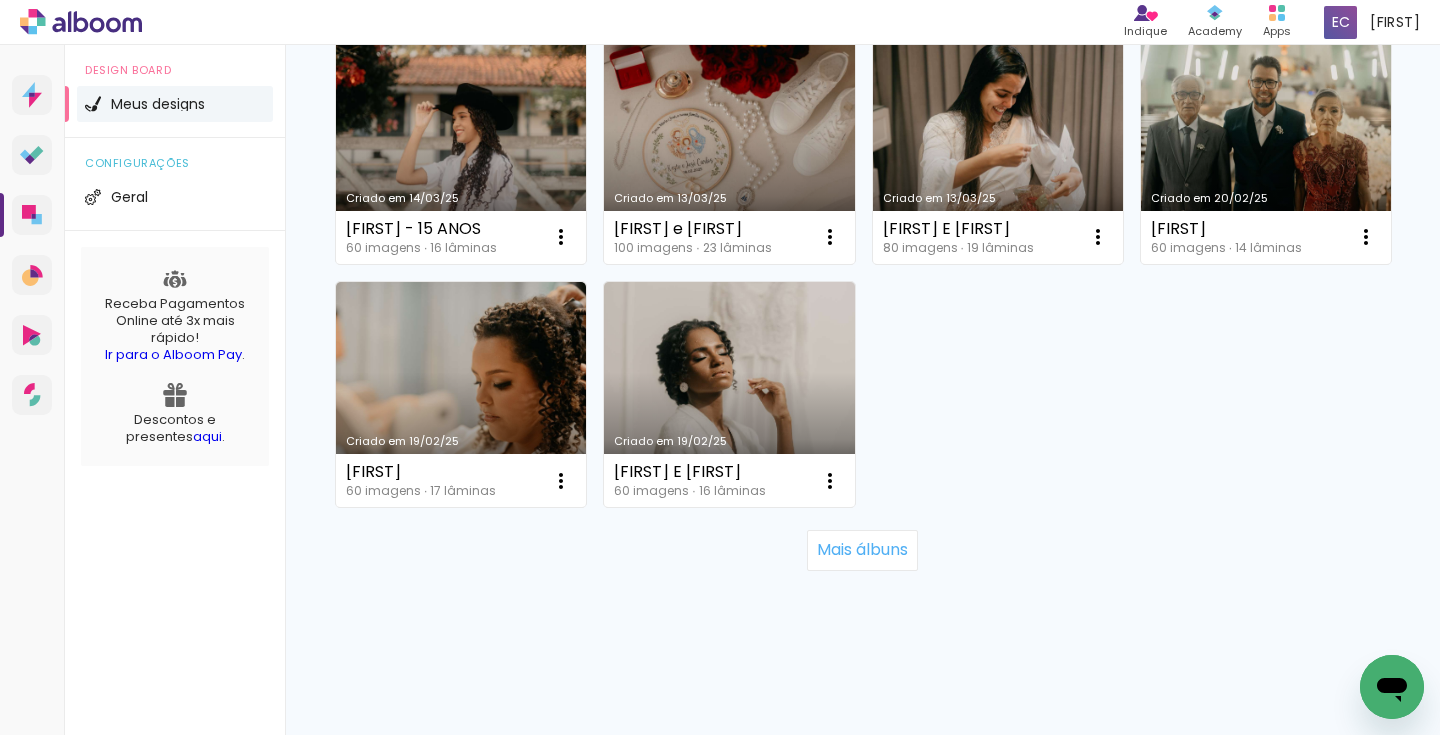 scroll, scrollTop: 2054, scrollLeft: 0, axis: vertical 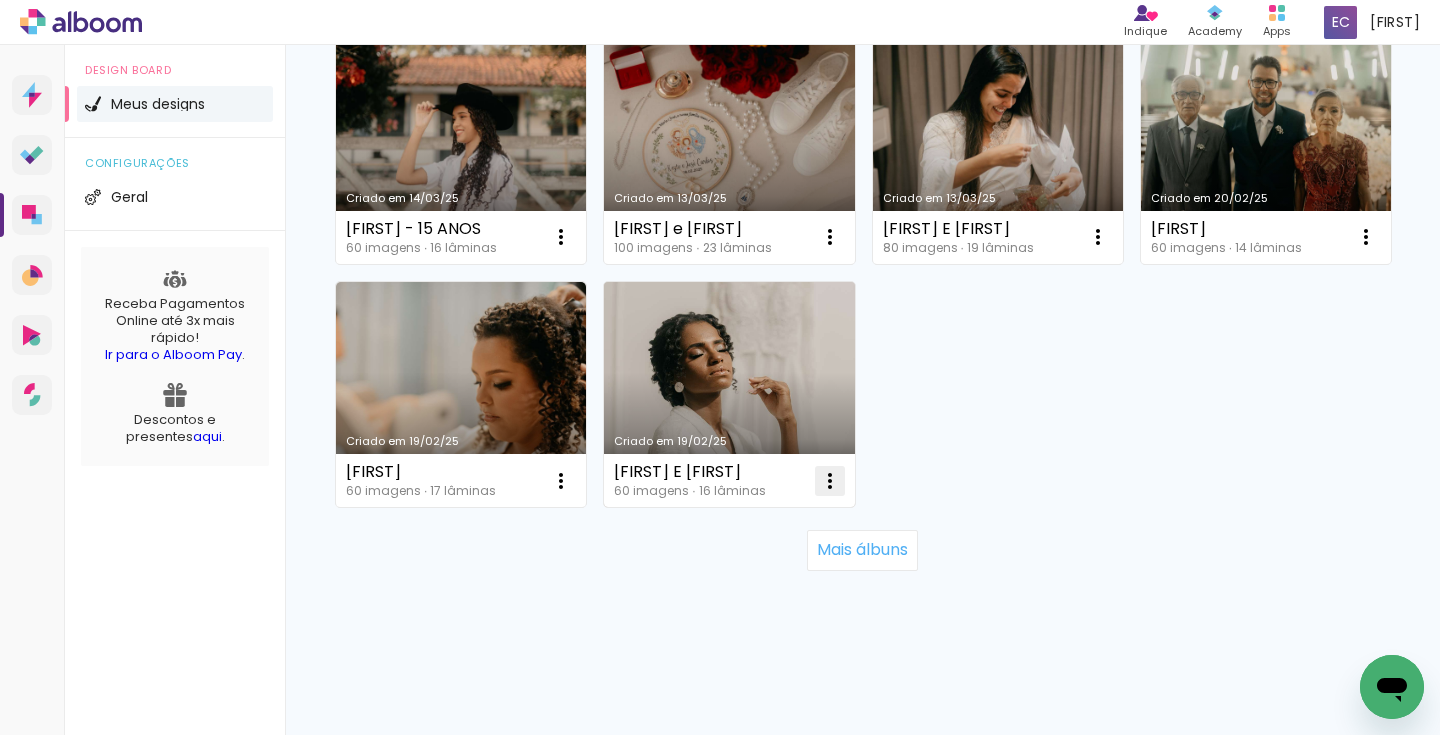 click at bounding box center (830, 481) 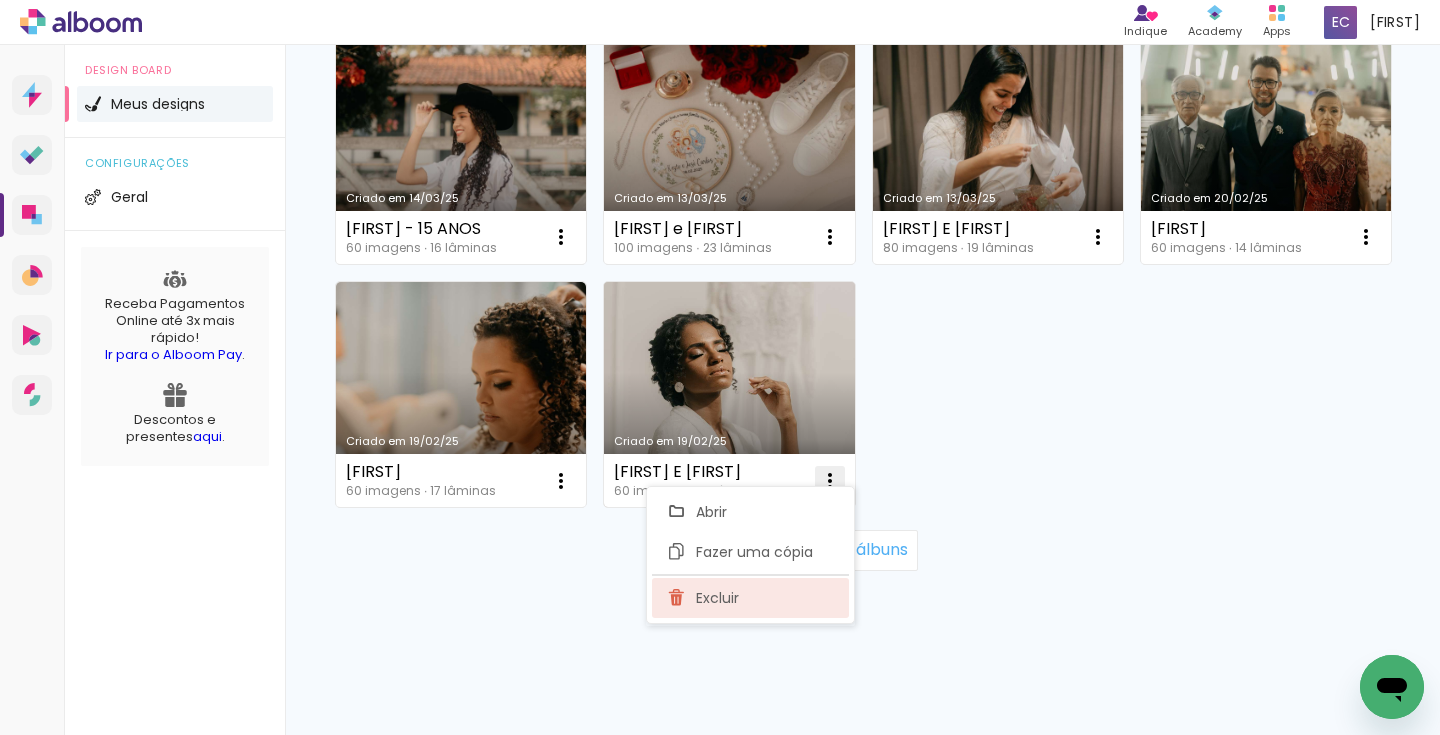 click on "Excluir" 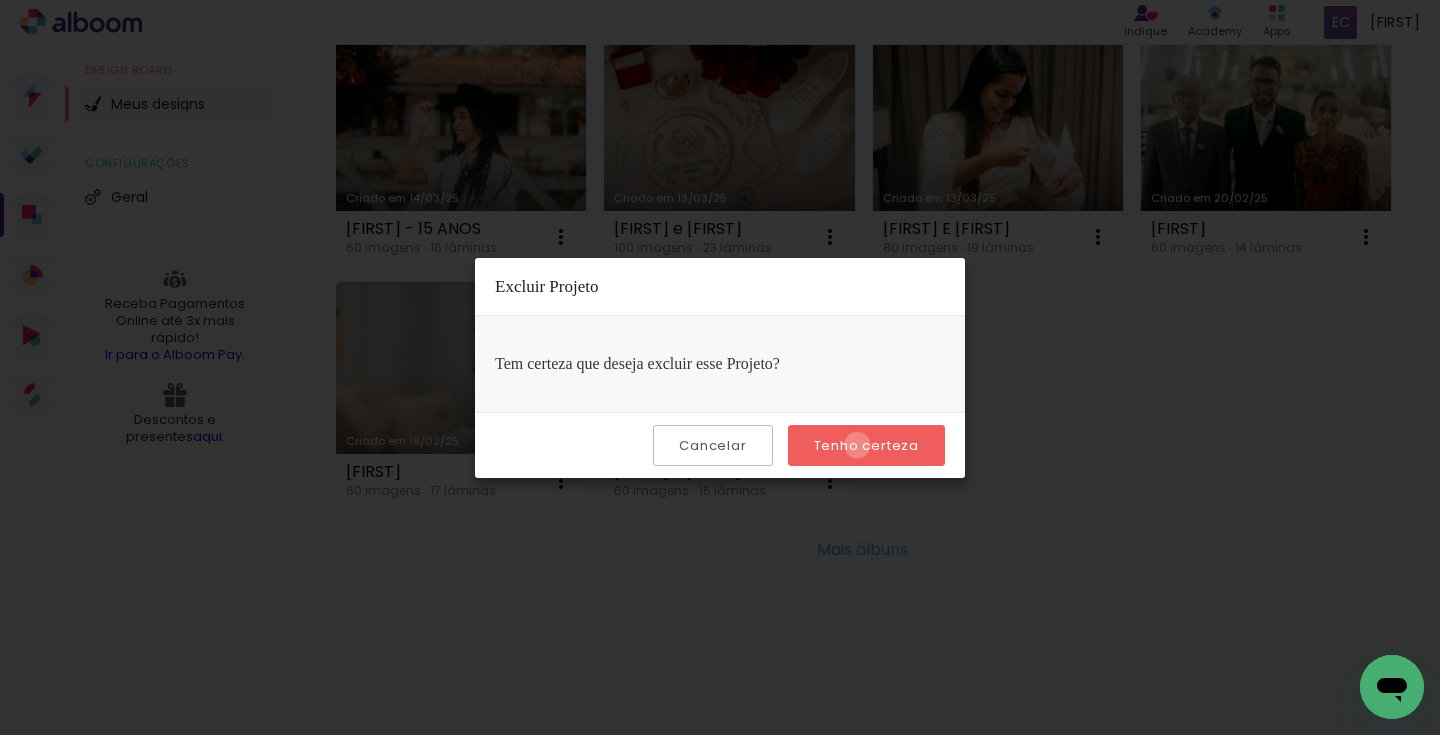 click on "Tenho certeza" at bounding box center [0, 0] 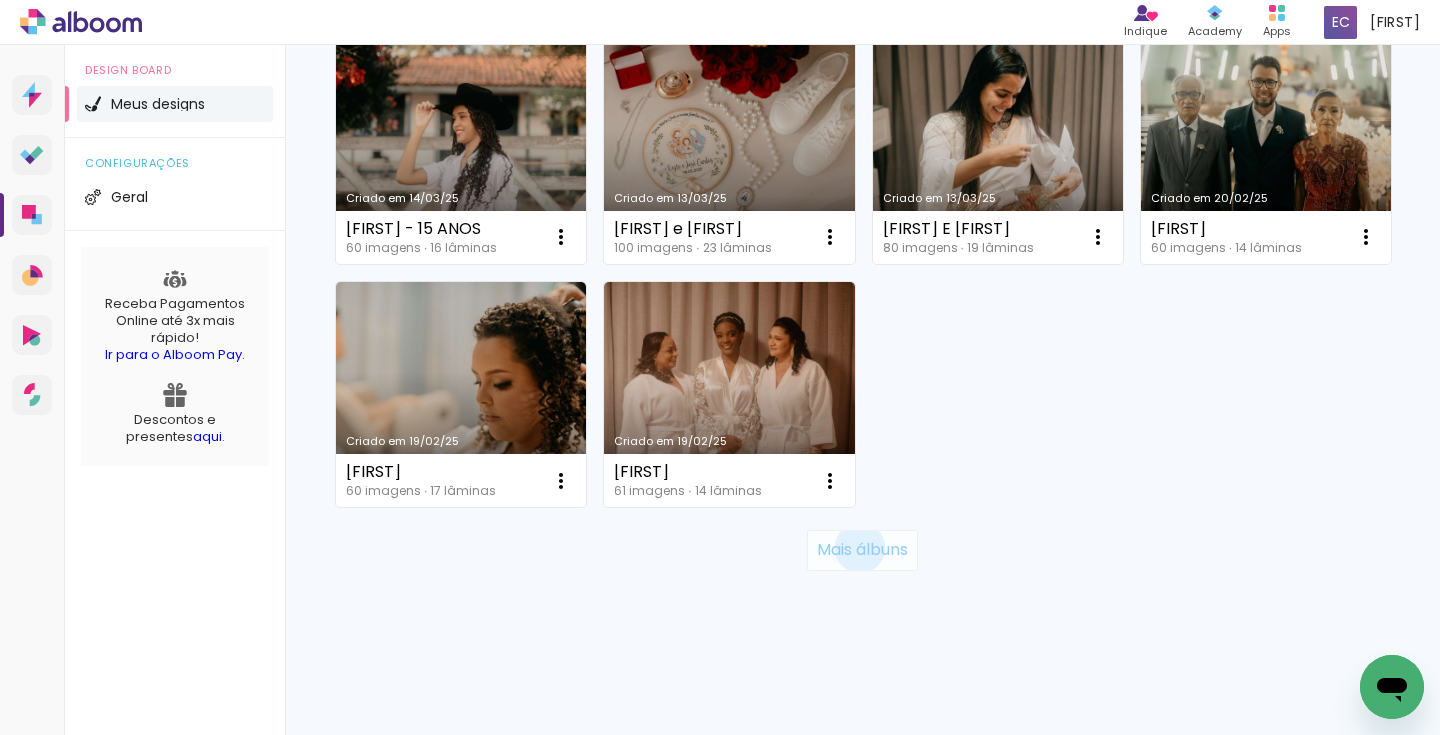 click on "Mais álbuns" 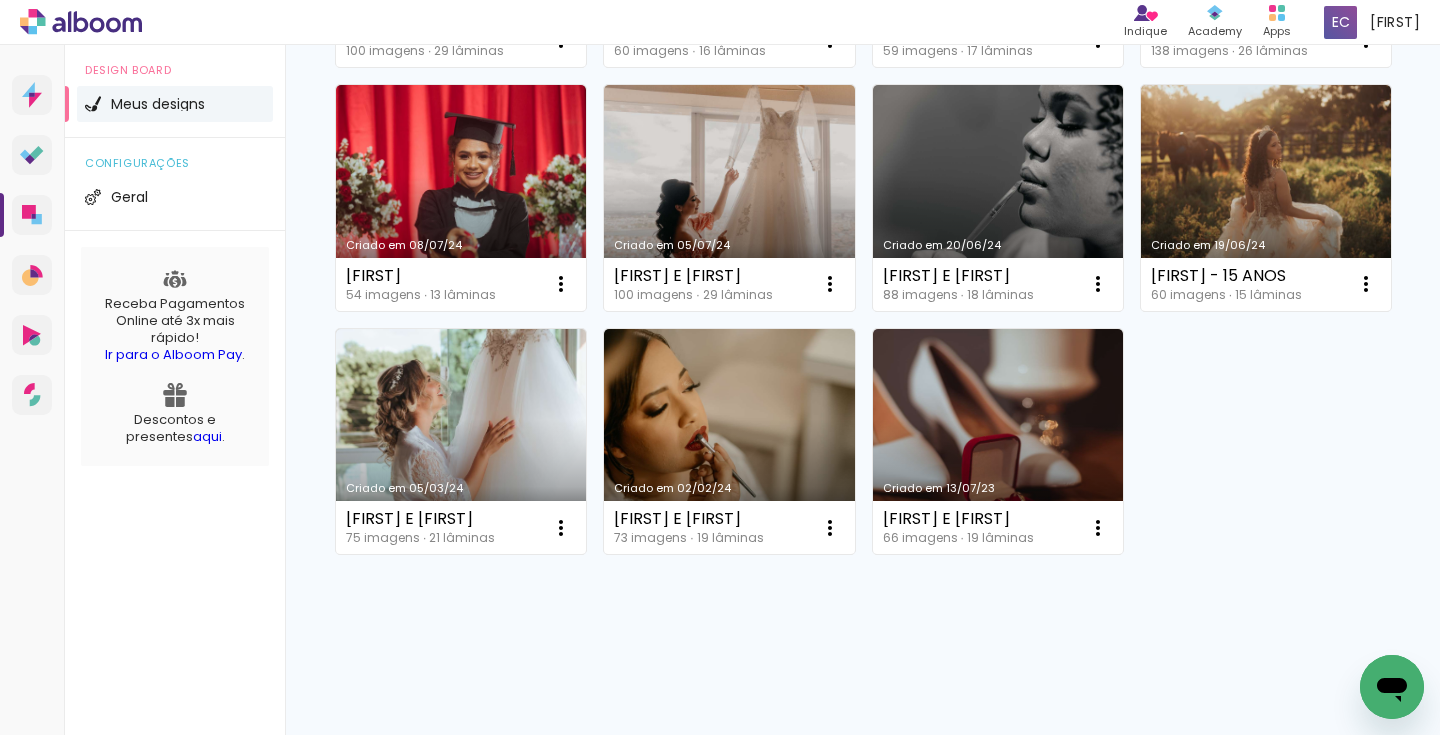 scroll, scrollTop: 2793, scrollLeft: 0, axis: vertical 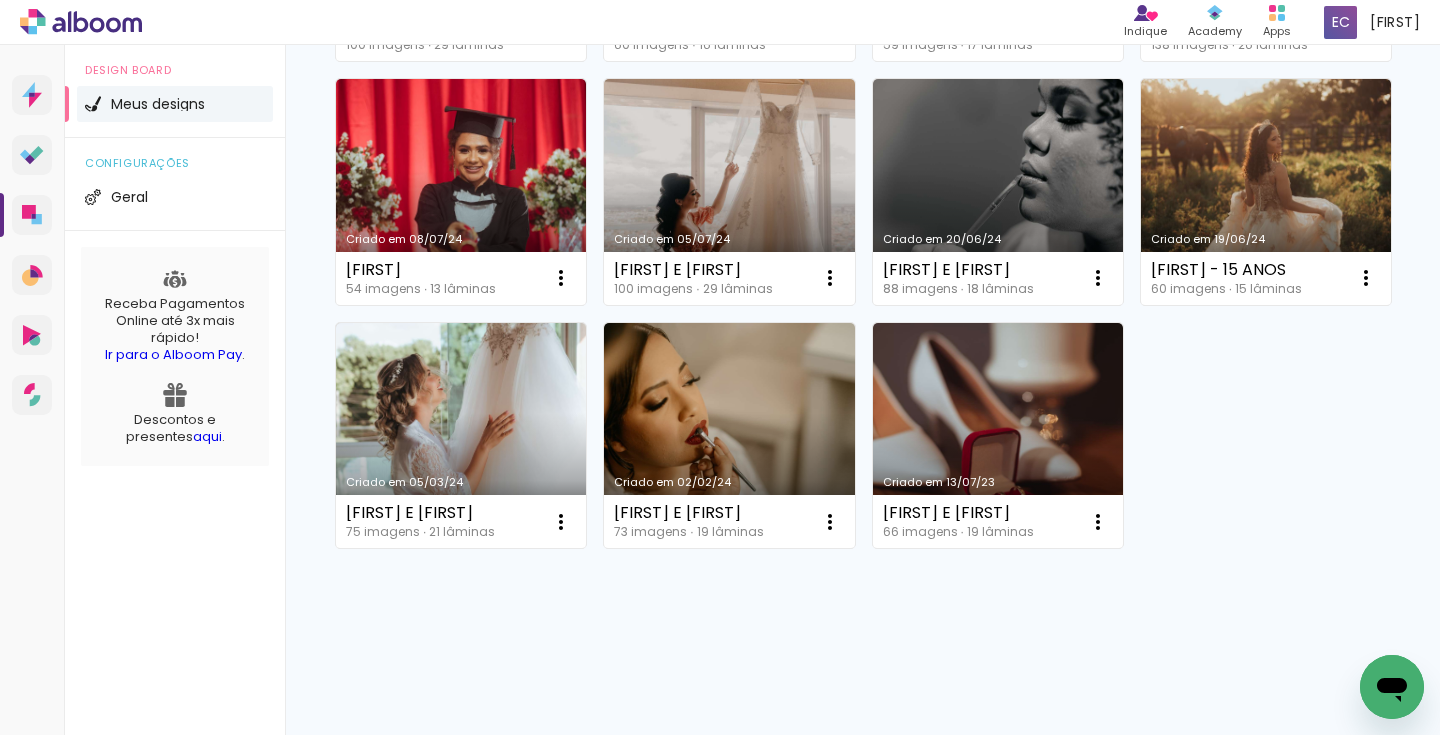 click at bounding box center (561, -2158) 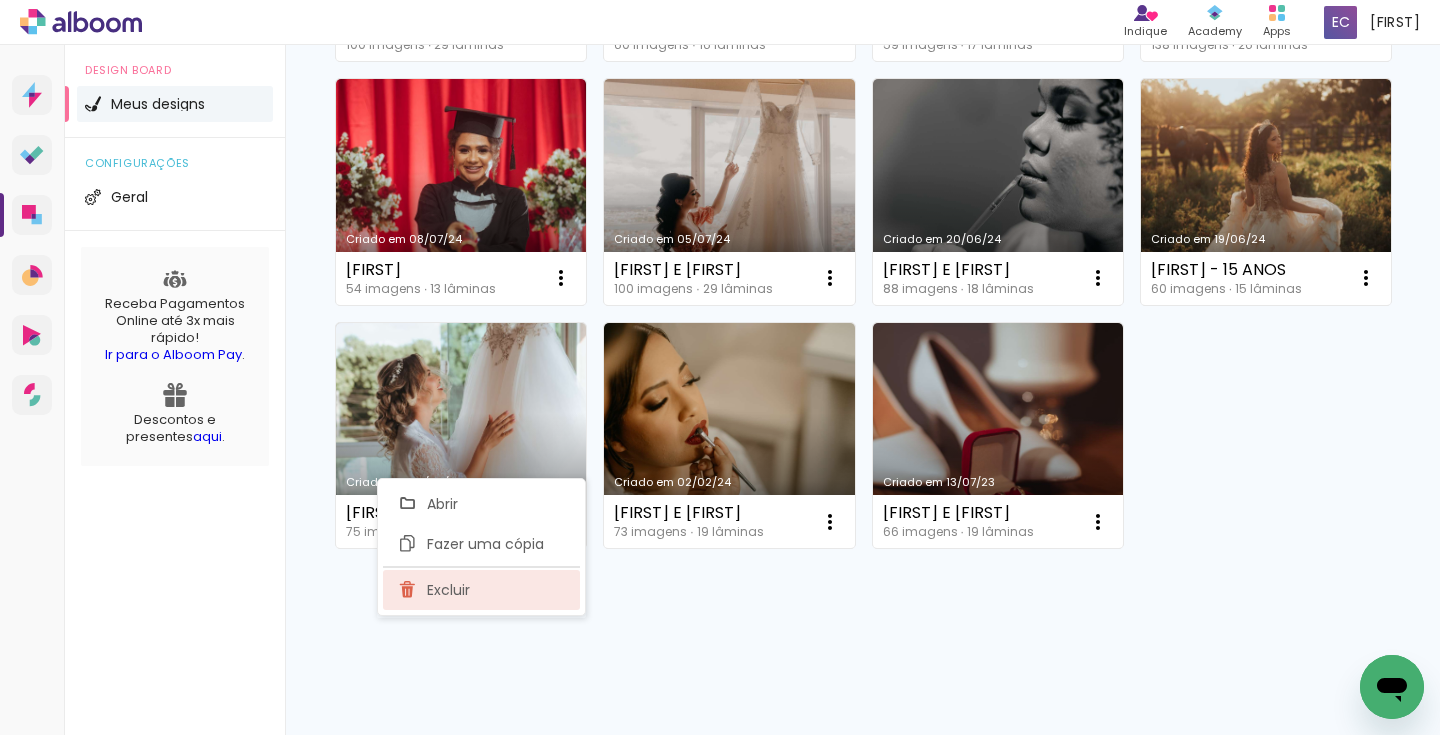 click on "Excluir" 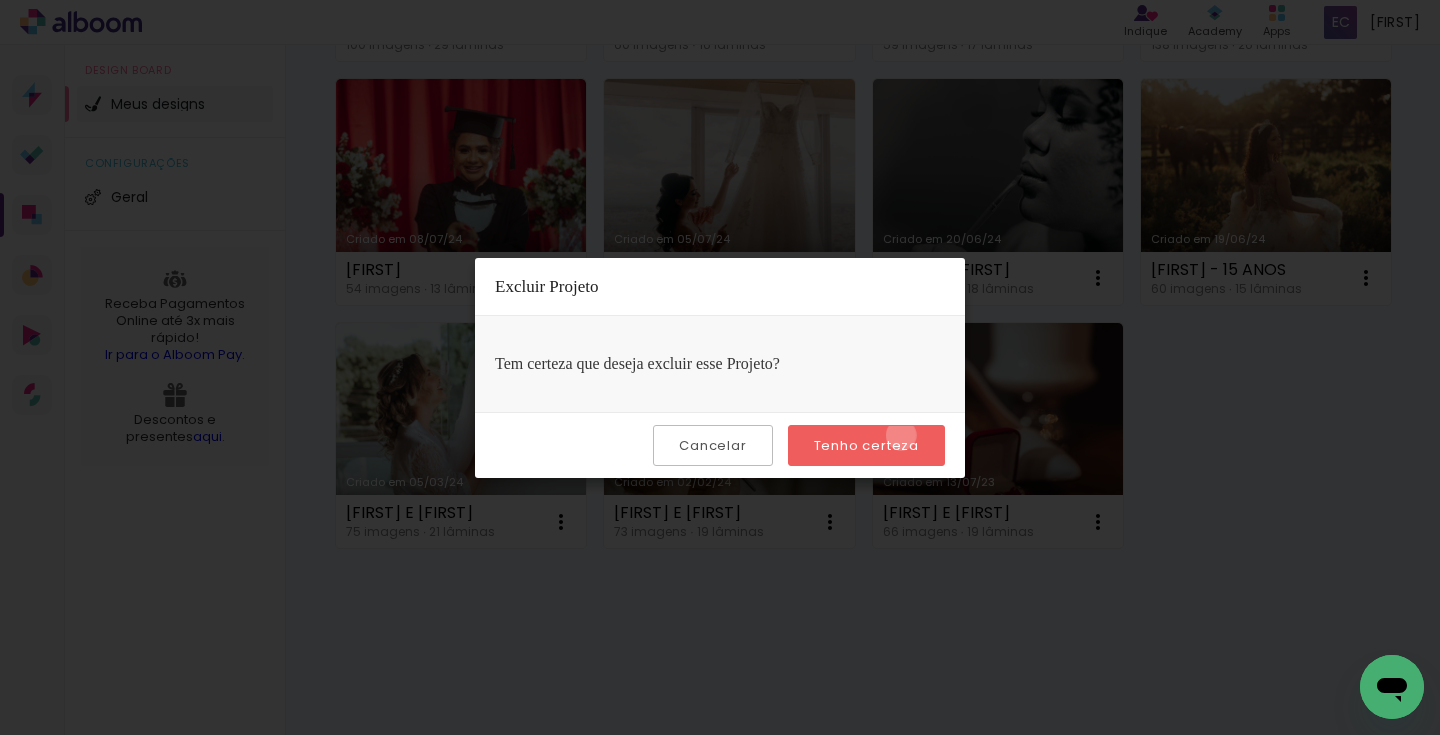 click on "Tenho certeza" at bounding box center (0, 0) 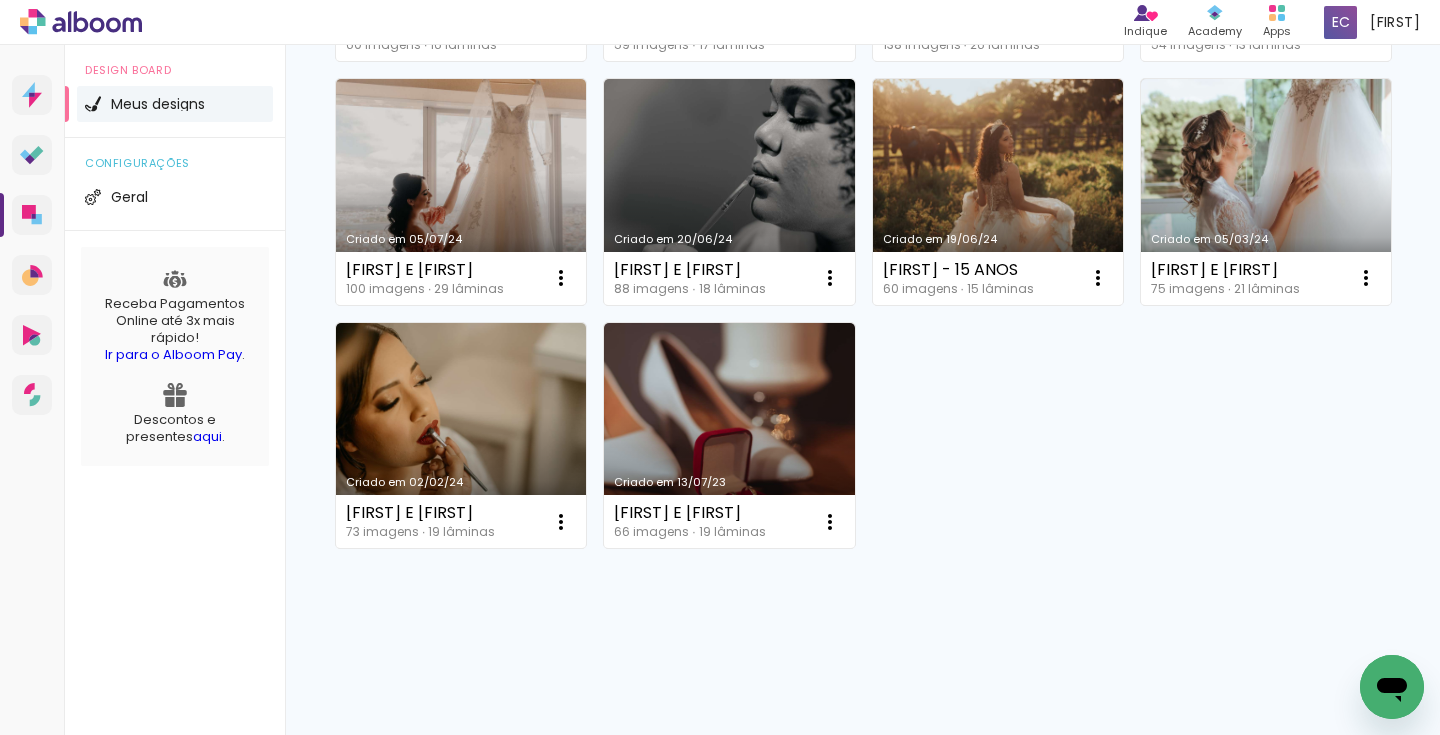 scroll, scrollTop: 3014, scrollLeft: 0, axis: vertical 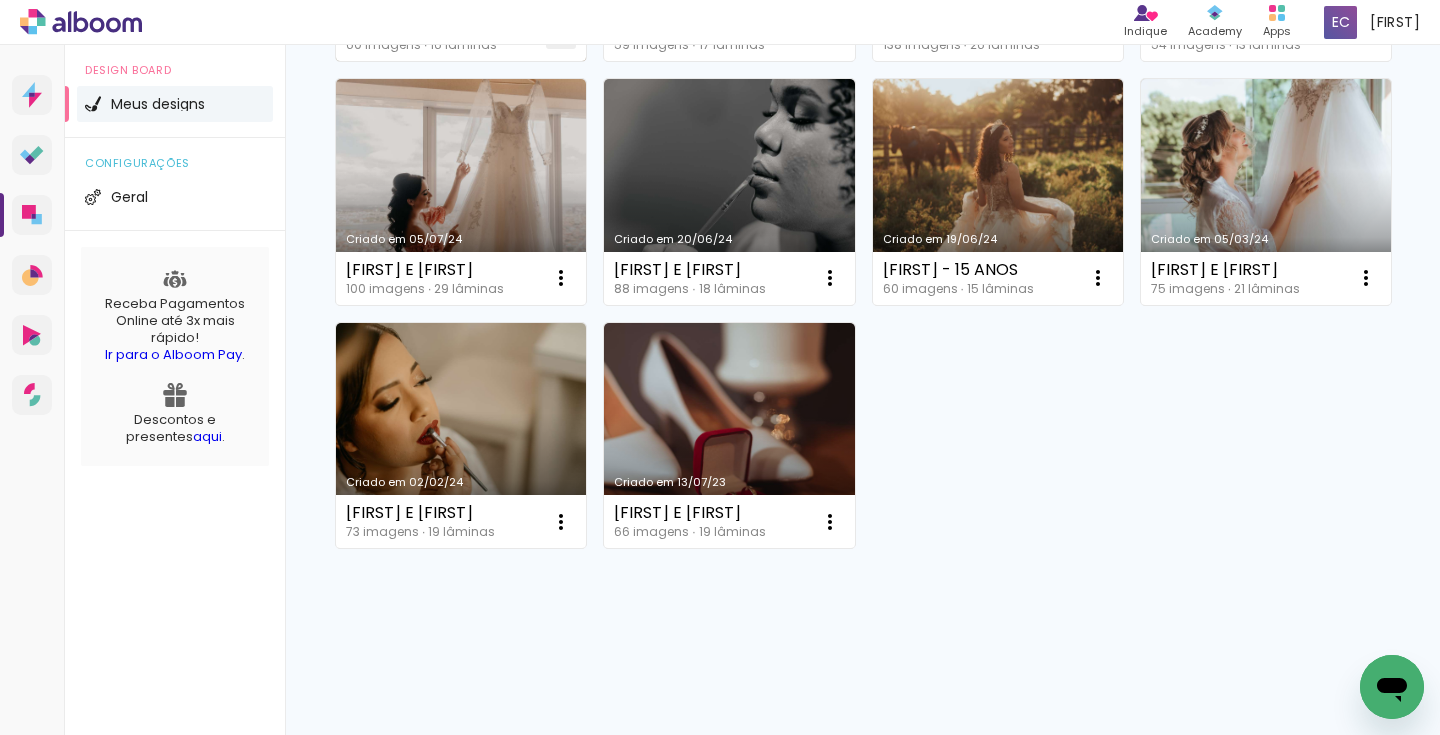 click at bounding box center (561, -2158) 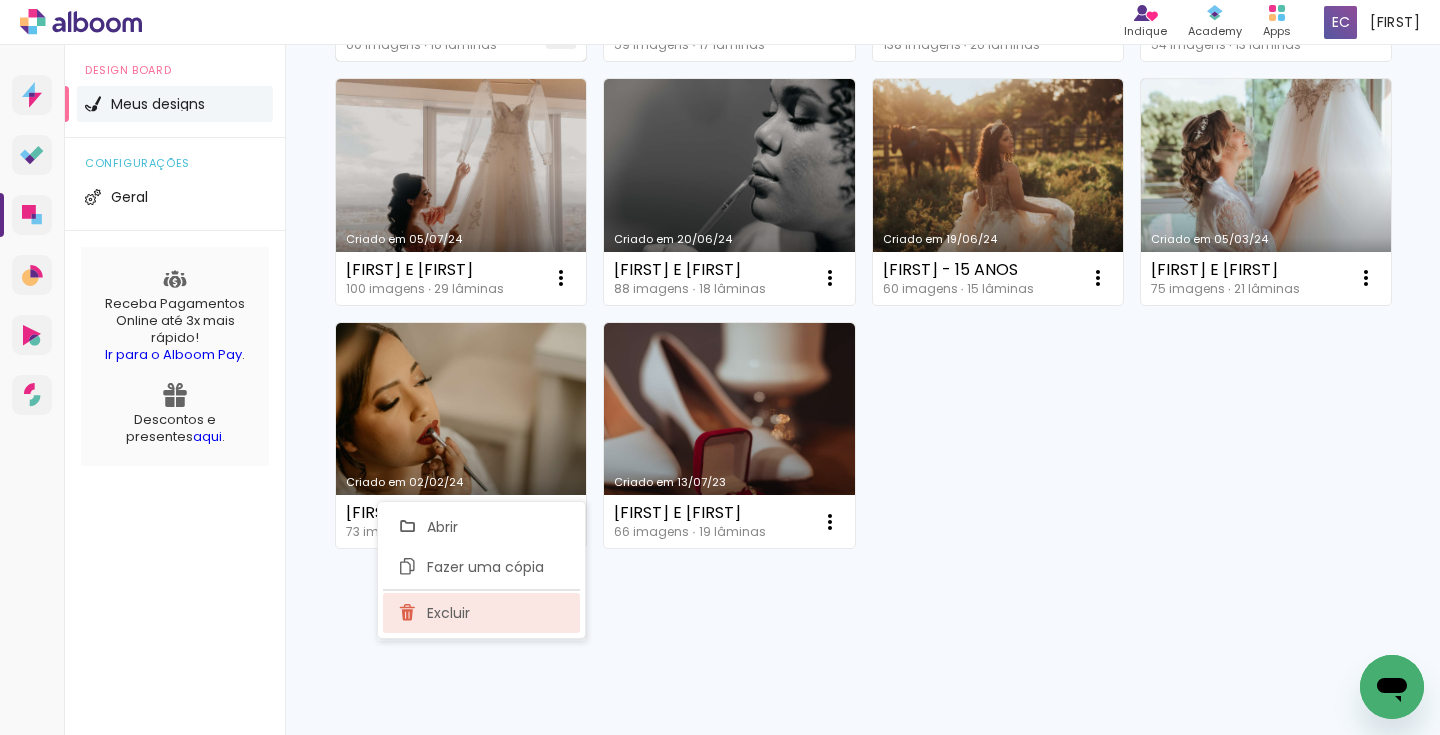 click on "Excluir" 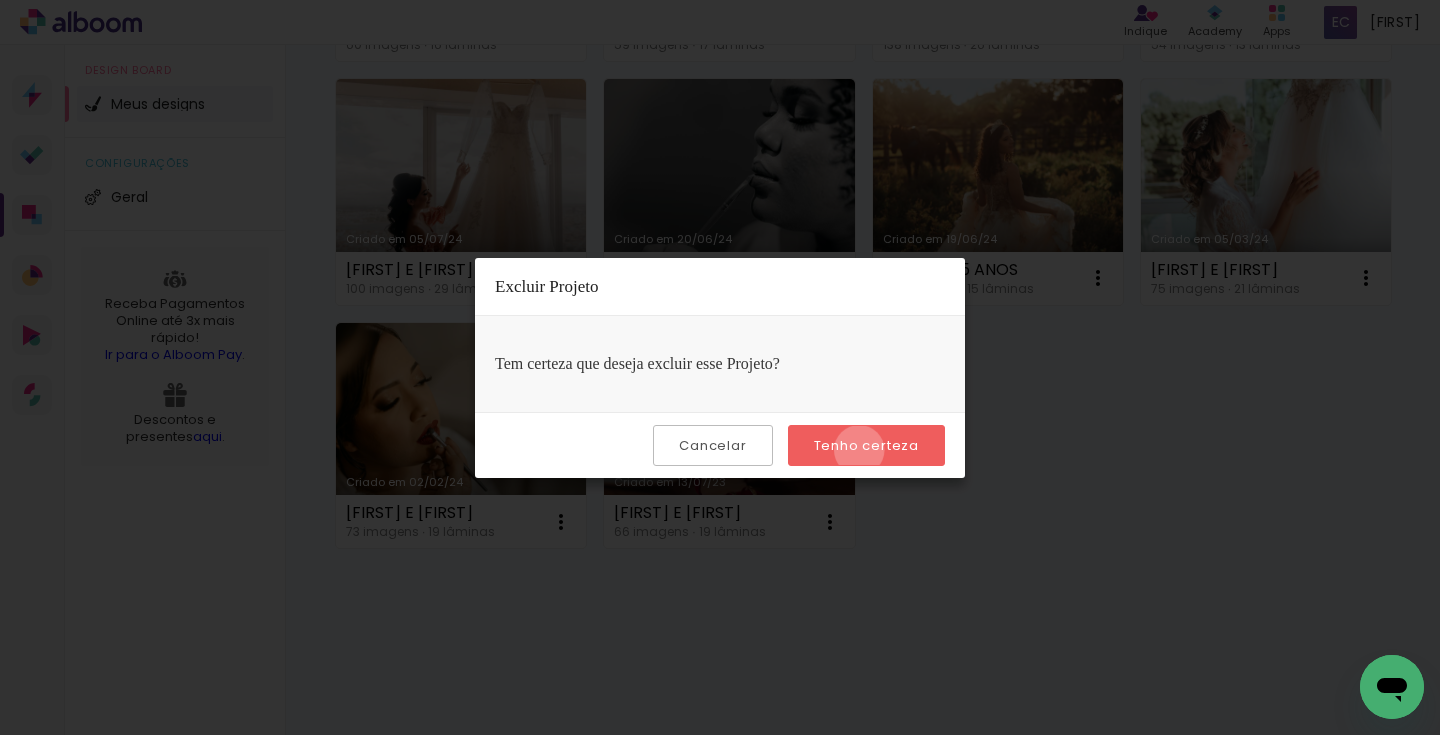 click on "Tenho certeza" at bounding box center [0, 0] 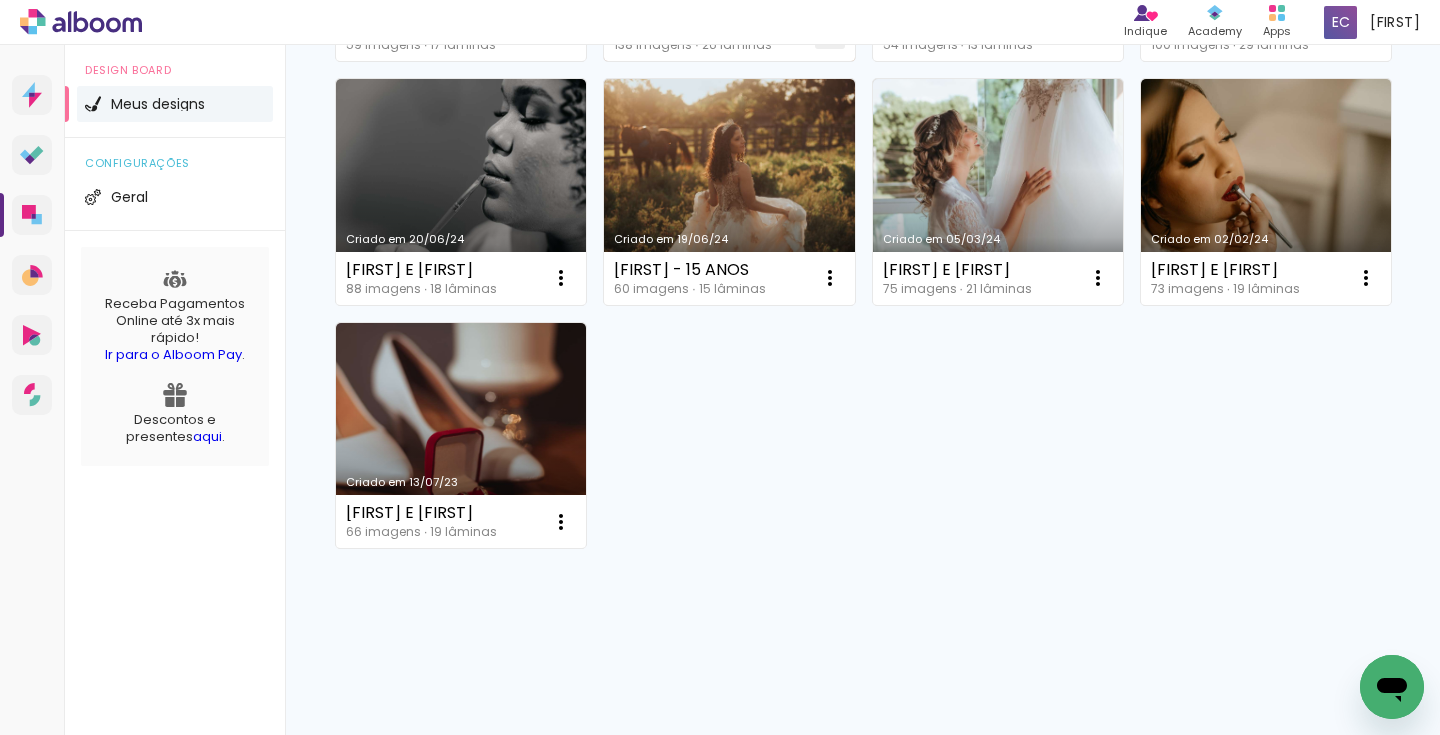 click at bounding box center (561, -2158) 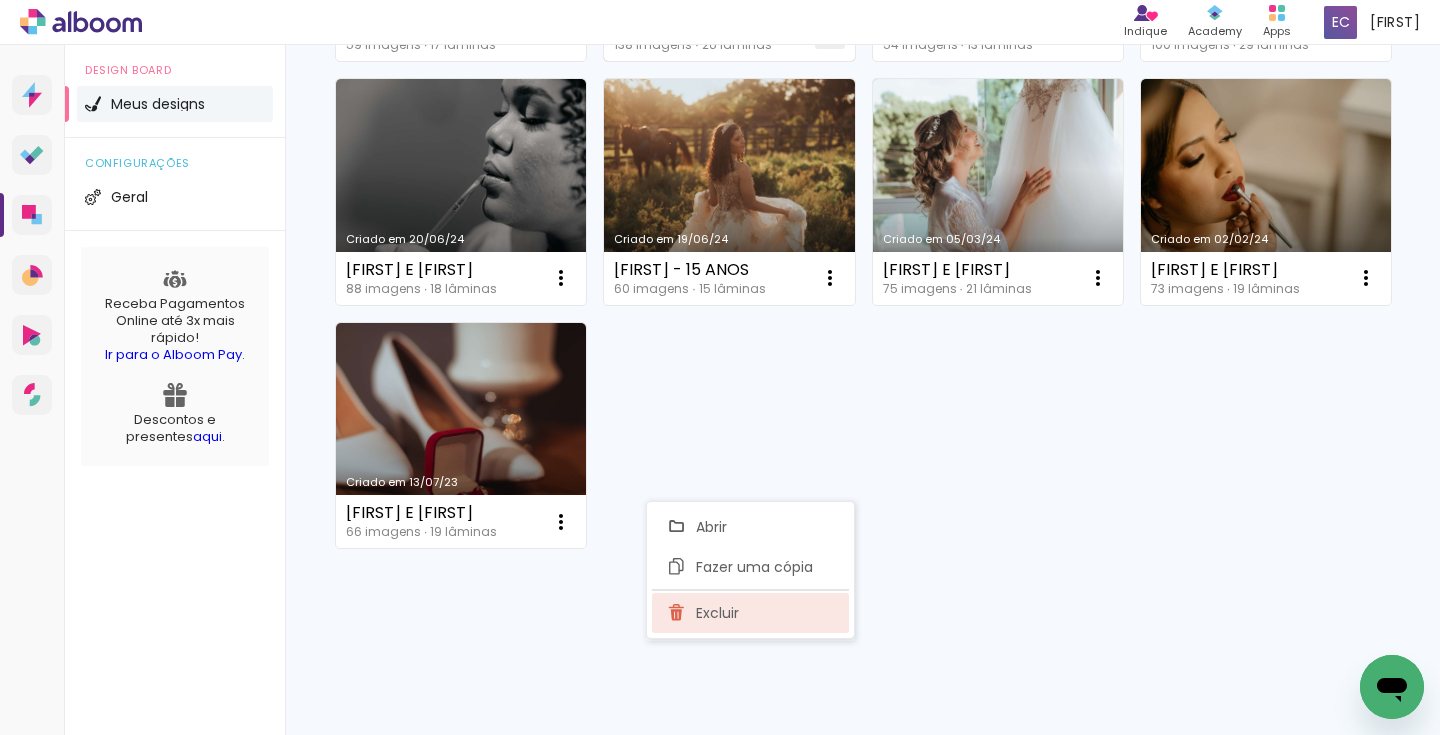 click on "Excluir" 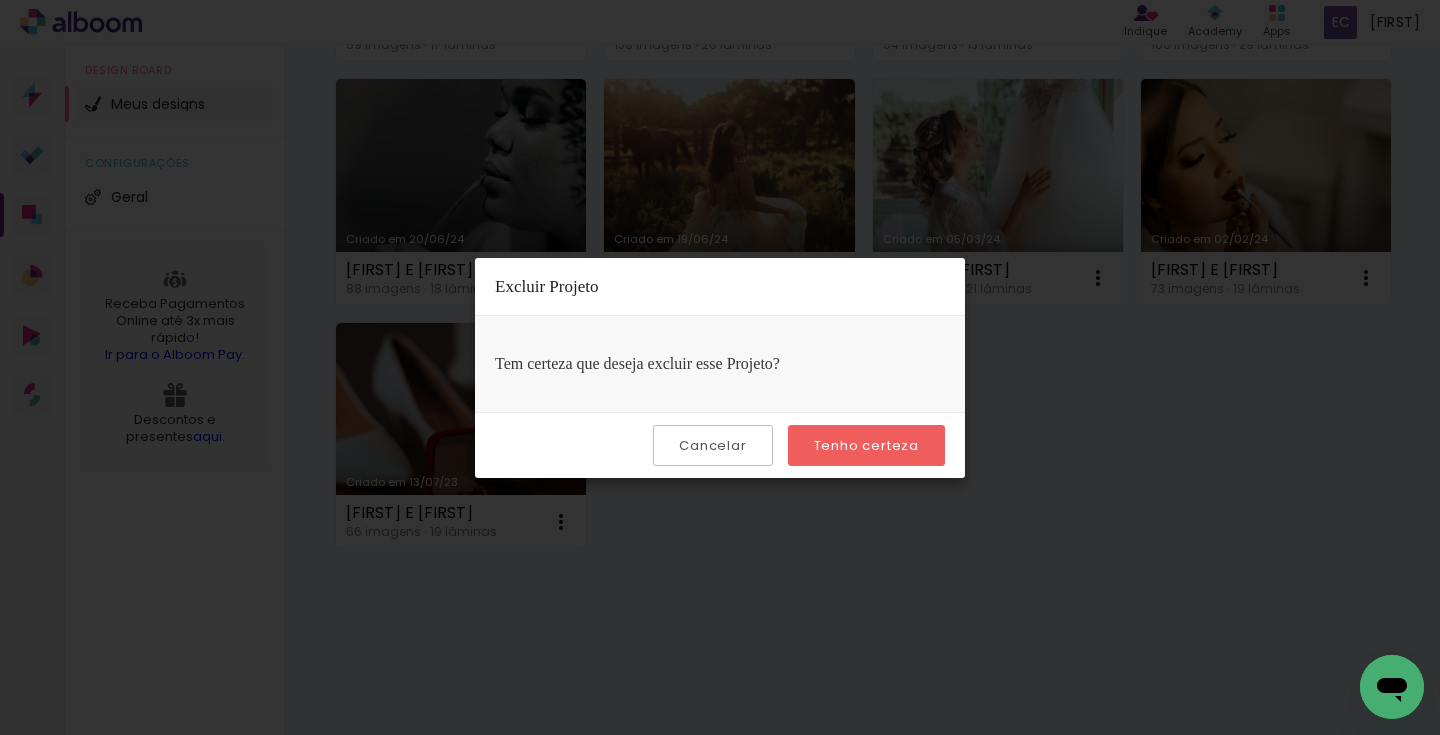 click on "Tenho certeza" at bounding box center (866, 445) 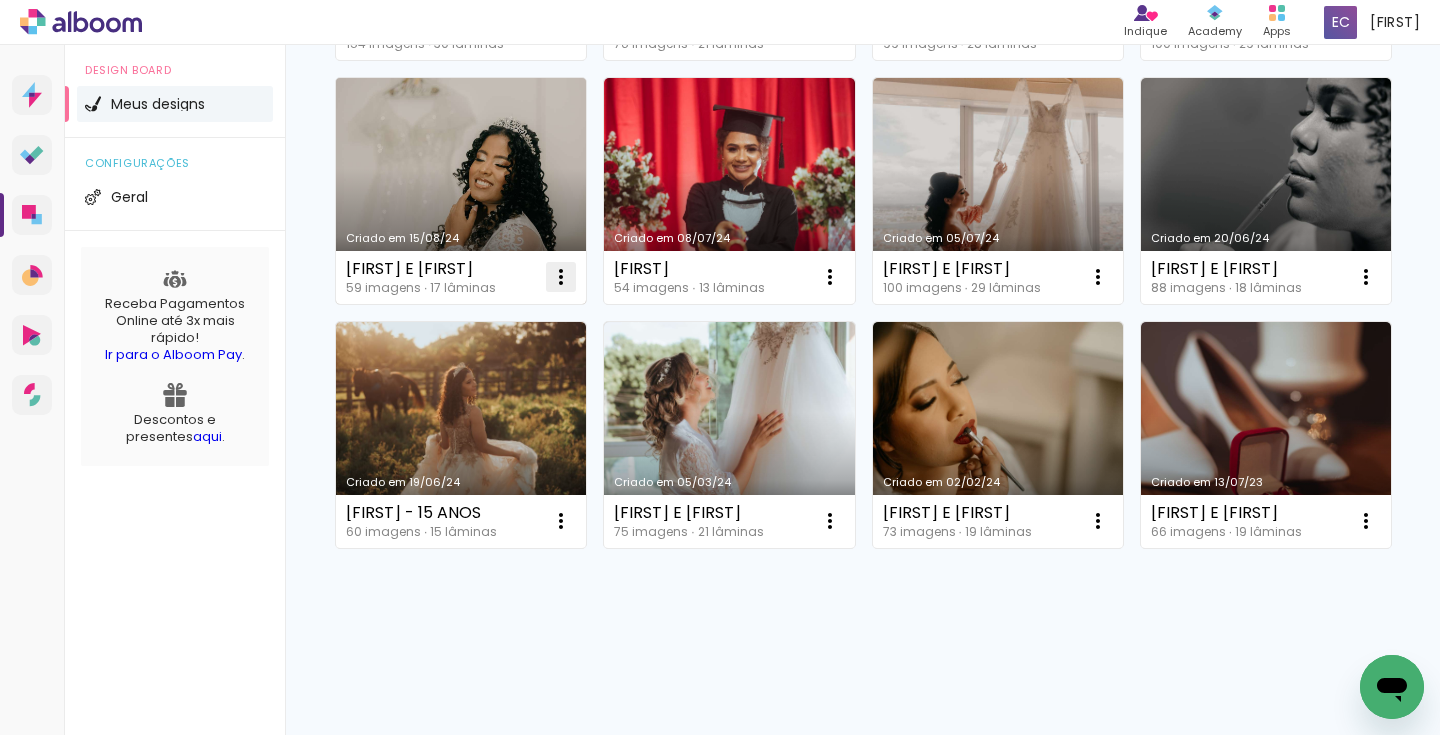 click at bounding box center [561, -1915] 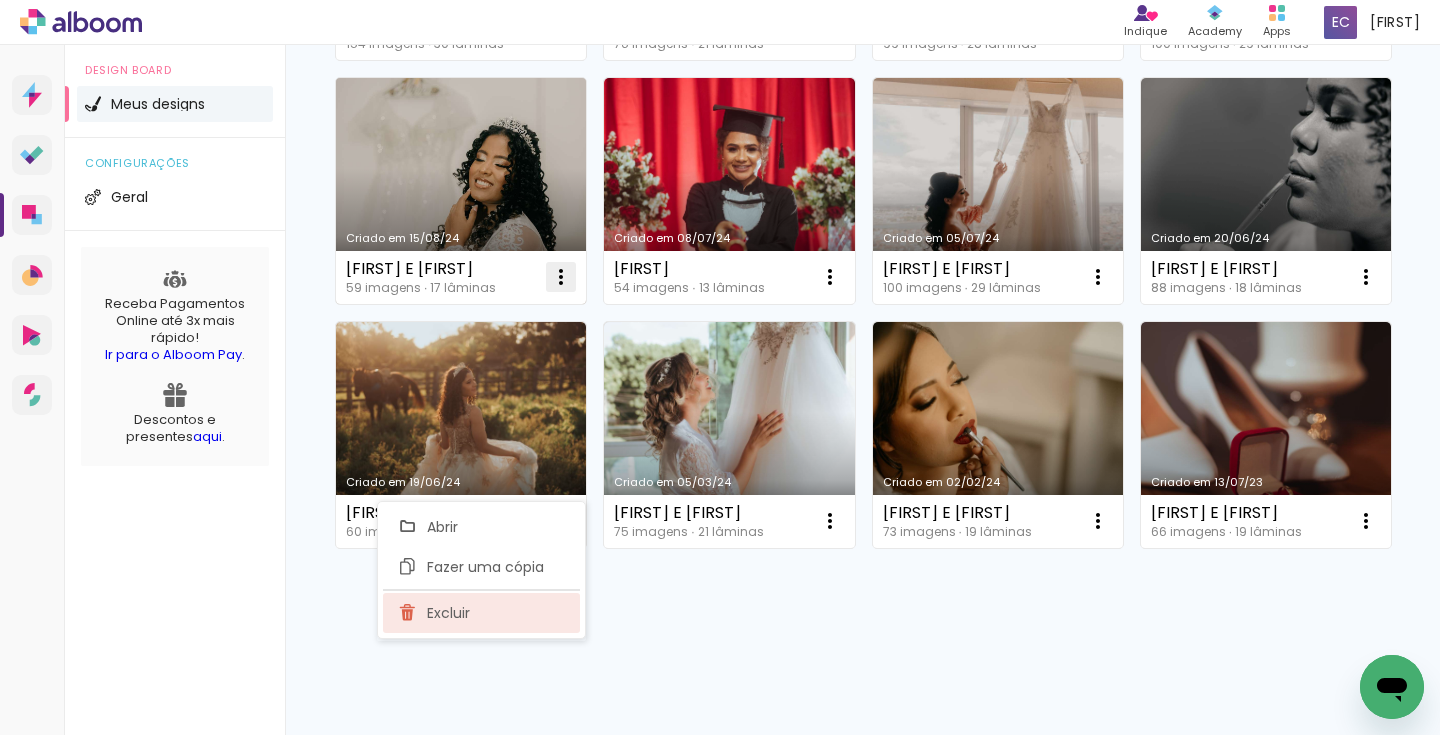 click on "Excluir" 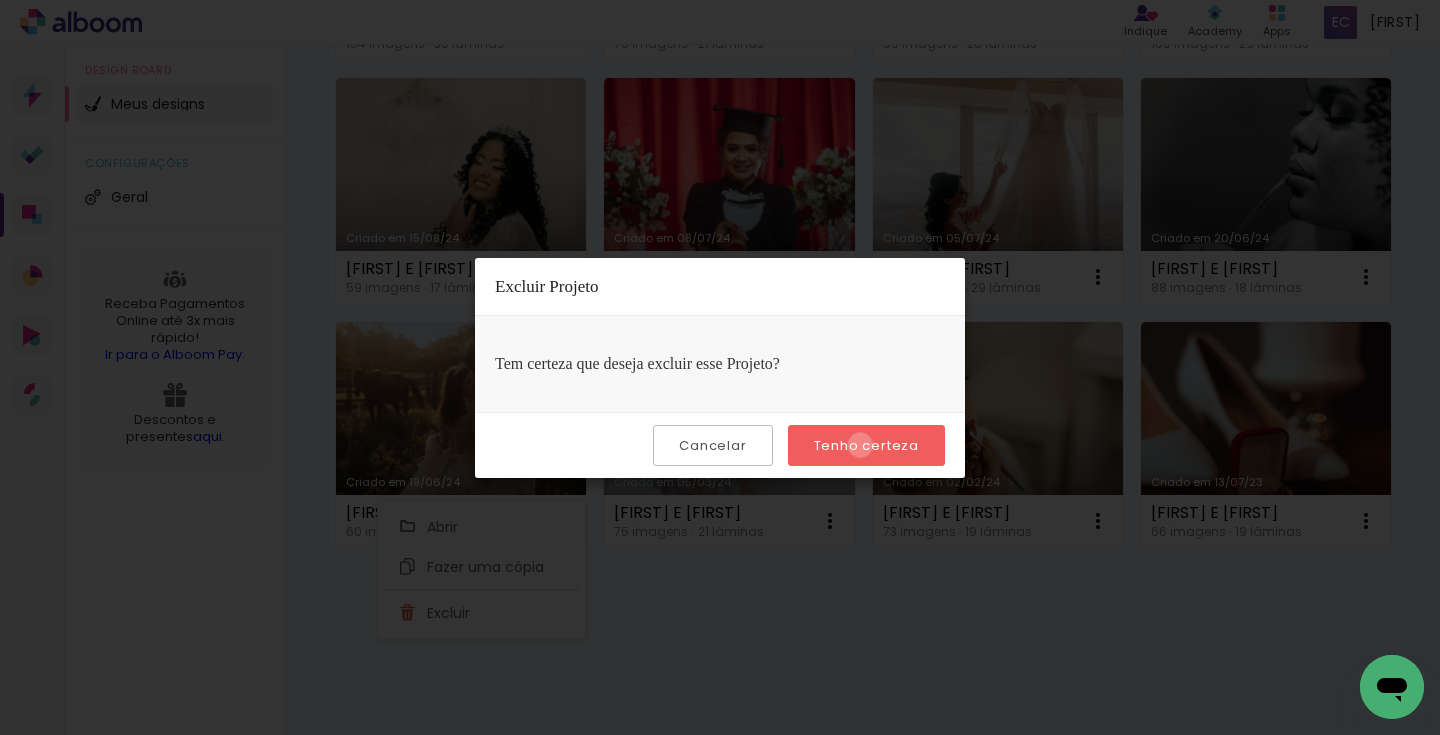 click on "Tenho certeza" at bounding box center (0, 0) 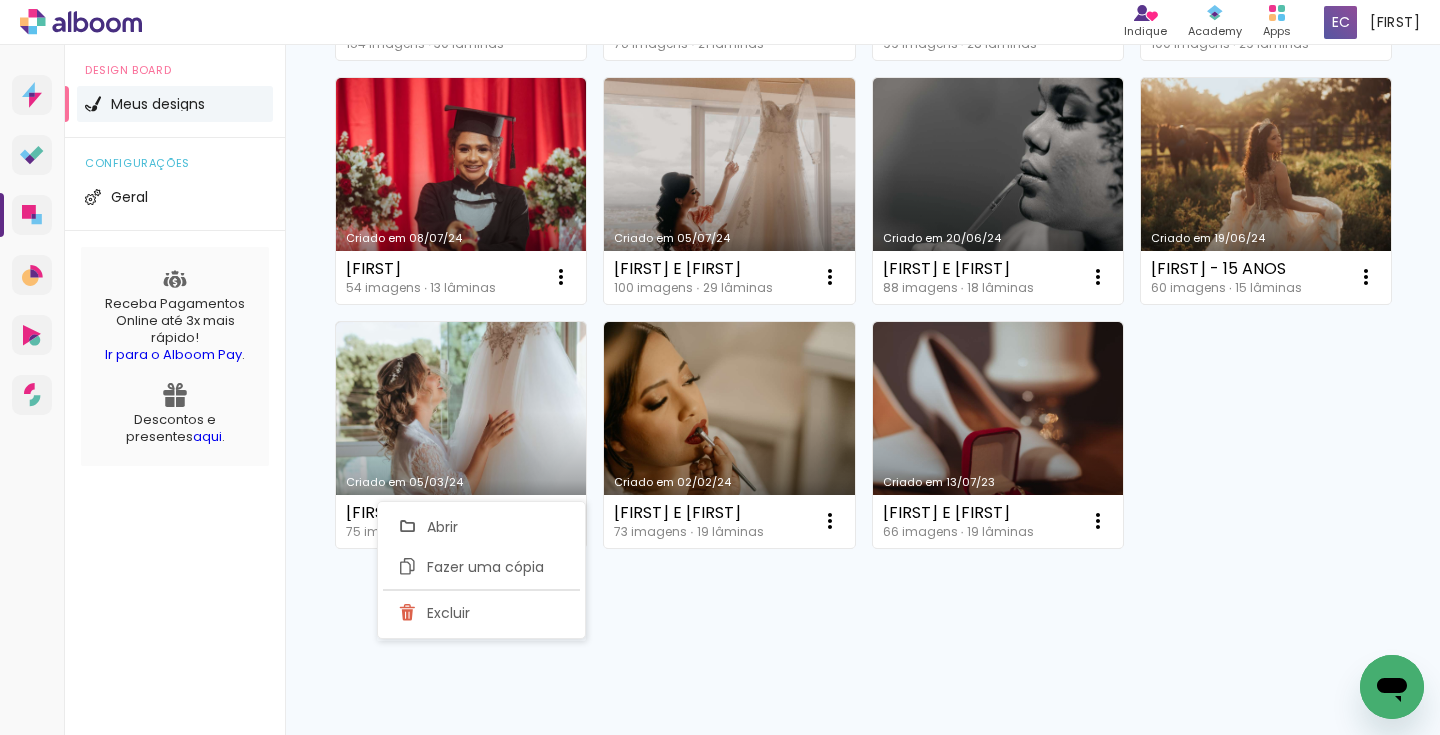 click on "Criado em 08/08/25 Fernanda Farias 120 imagens  ∙ 25 lâminas  Abrir Fazer uma cópia Excluir Criado em 08/08/25 DANY E RUAN 50 imagens  ∙ 15 lâminas  Abrir Fazer uma cópia Excluir Criado em 05/08/25 Matheus e Janaina 52 imagens  ∙ 15 lâminas  Abrir Fazer uma cópia Excluir Criado em 05/08/25 GIULIA 52 imagens  ∙ 15 lâminas  Abrir Fazer uma cópia Excluir Criado em 29/07/25 Eliana 60 imagens  ∙ 16 lâminas  Abrir Fazer uma cópia Excluir Criado em 29/07/25 Rafaela 75 imagens  ∙ 17 lâminas  Abrir Fazer uma cópia Excluir Criado em 19/07/25 Marcleide - Civil 40 imagens  ∙ 11 lâminas  Abrir Fazer uma cópia Excluir Criado em 19/07/25 Keroline e Lazaro 40 imagens  ∙ 11 lâminas  Abrir Fazer uma cópia Excluir Criado em 18/07/25 Luana e Cosme 60 imagens  ∙ 15 lâminas  Abrir Fazer uma cópia Excluir Criado em 18/07/25 MARJORY 60 imagens  ∙ 15 lâminas  Abrir Fazer uma cópia Excluir Criado em 17/07/25 NATALI E HUDSON 60 imagens  ∙ 15 lâminas  Abrir Fazer uma cópia Excluir Abrir Abrir" at bounding box center [862, -784] 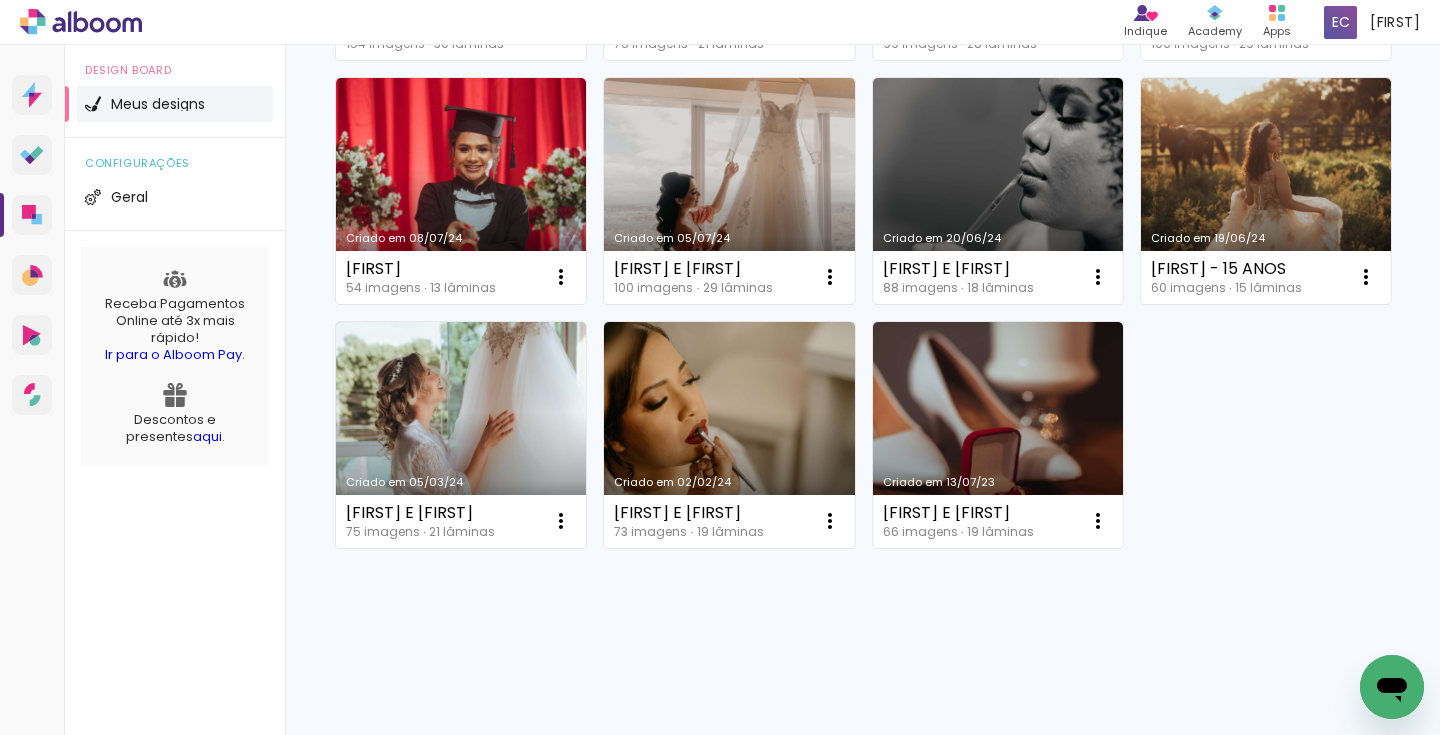 scroll, scrollTop: 3198, scrollLeft: 0, axis: vertical 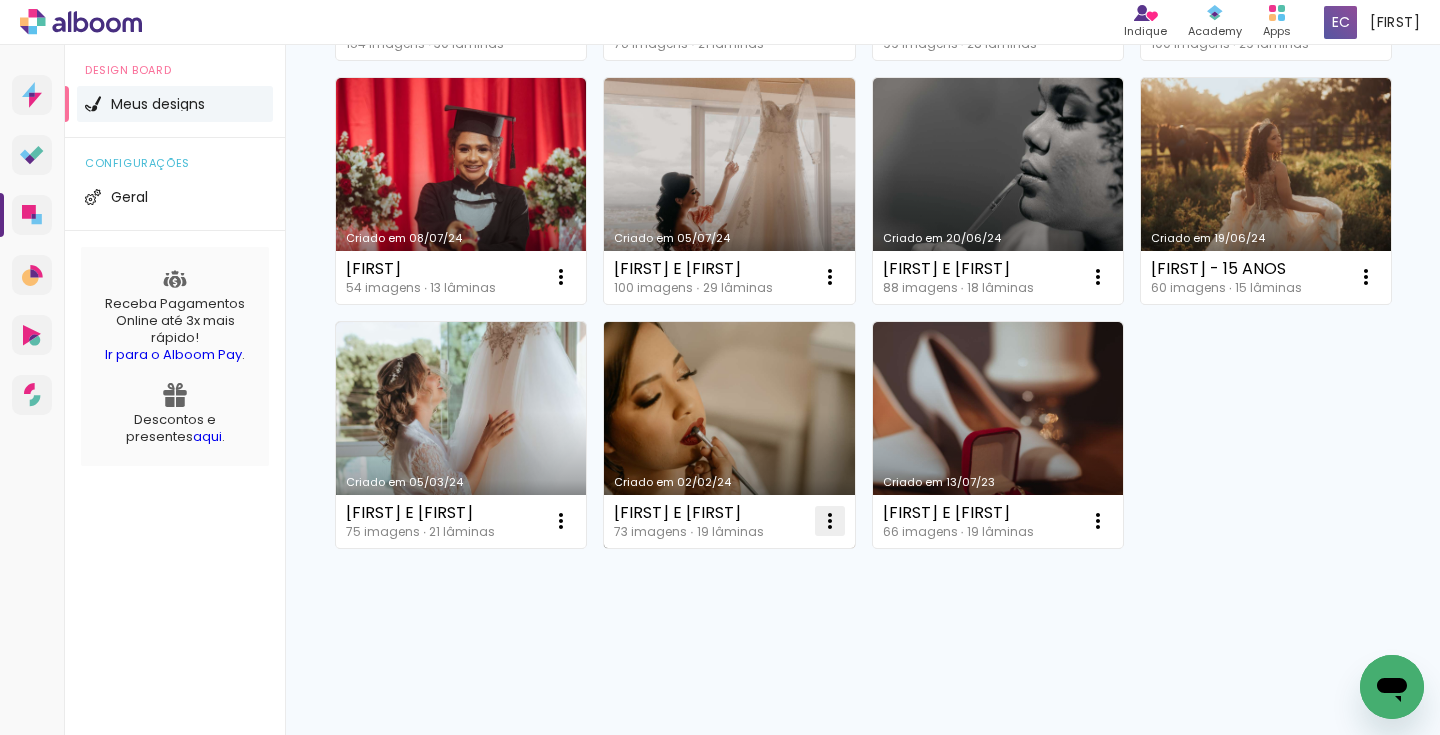click at bounding box center [561, -1915] 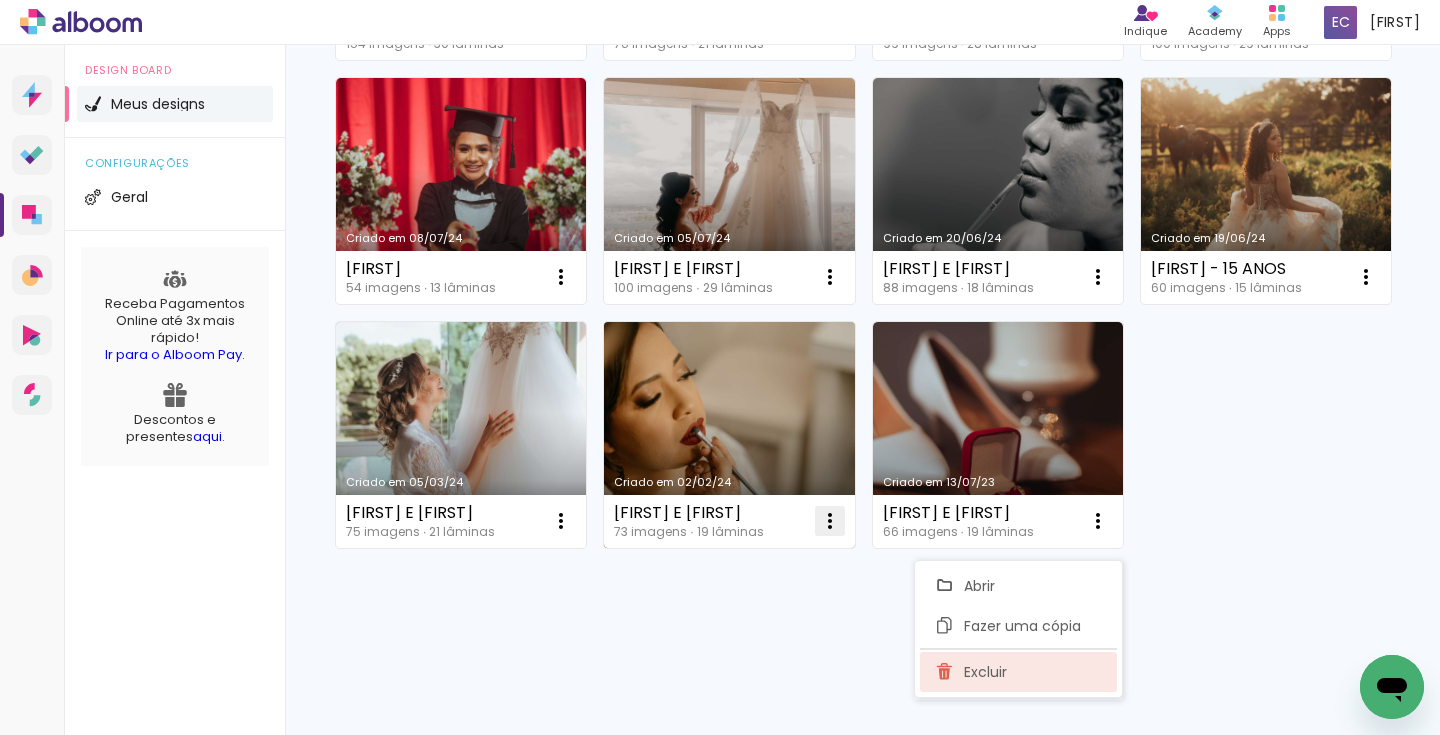click on "Excluir" 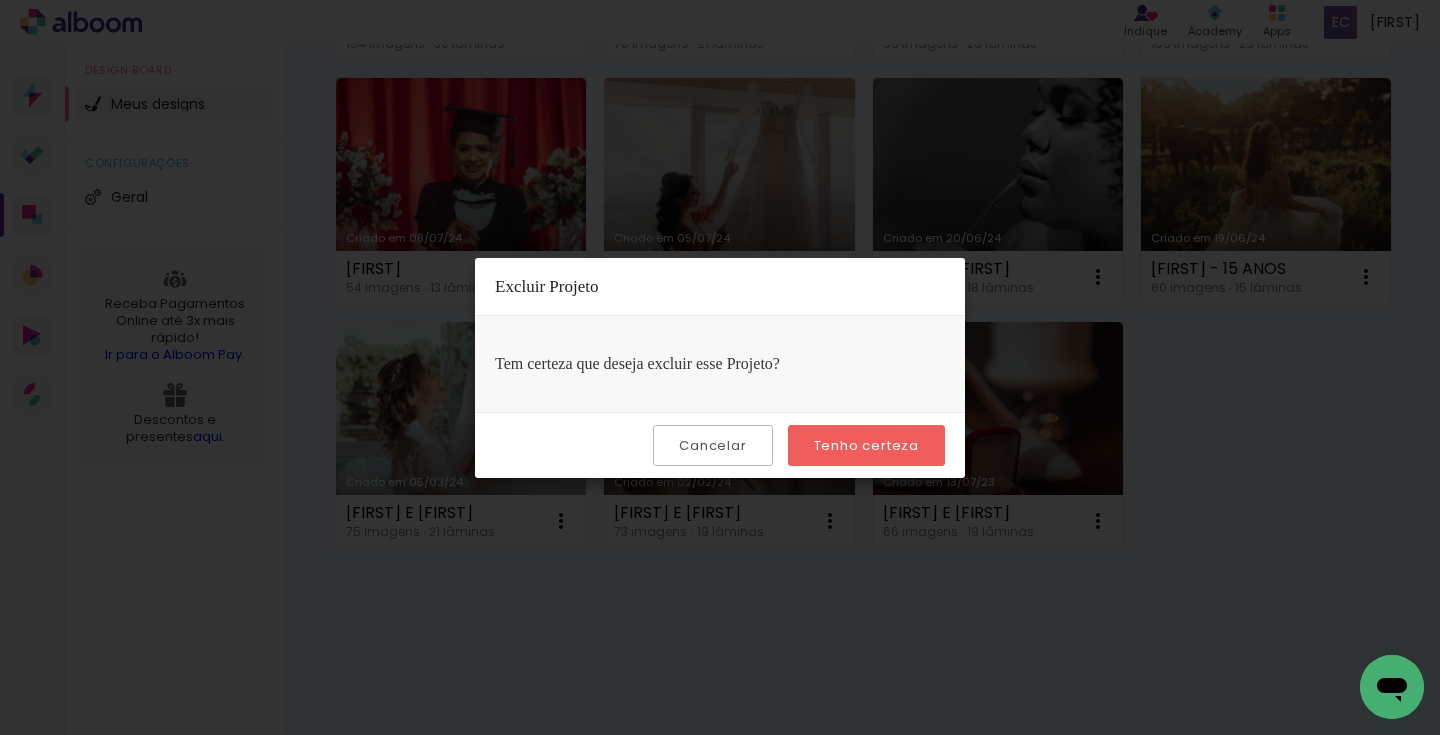 click on "Tenho certeza" at bounding box center [866, 445] 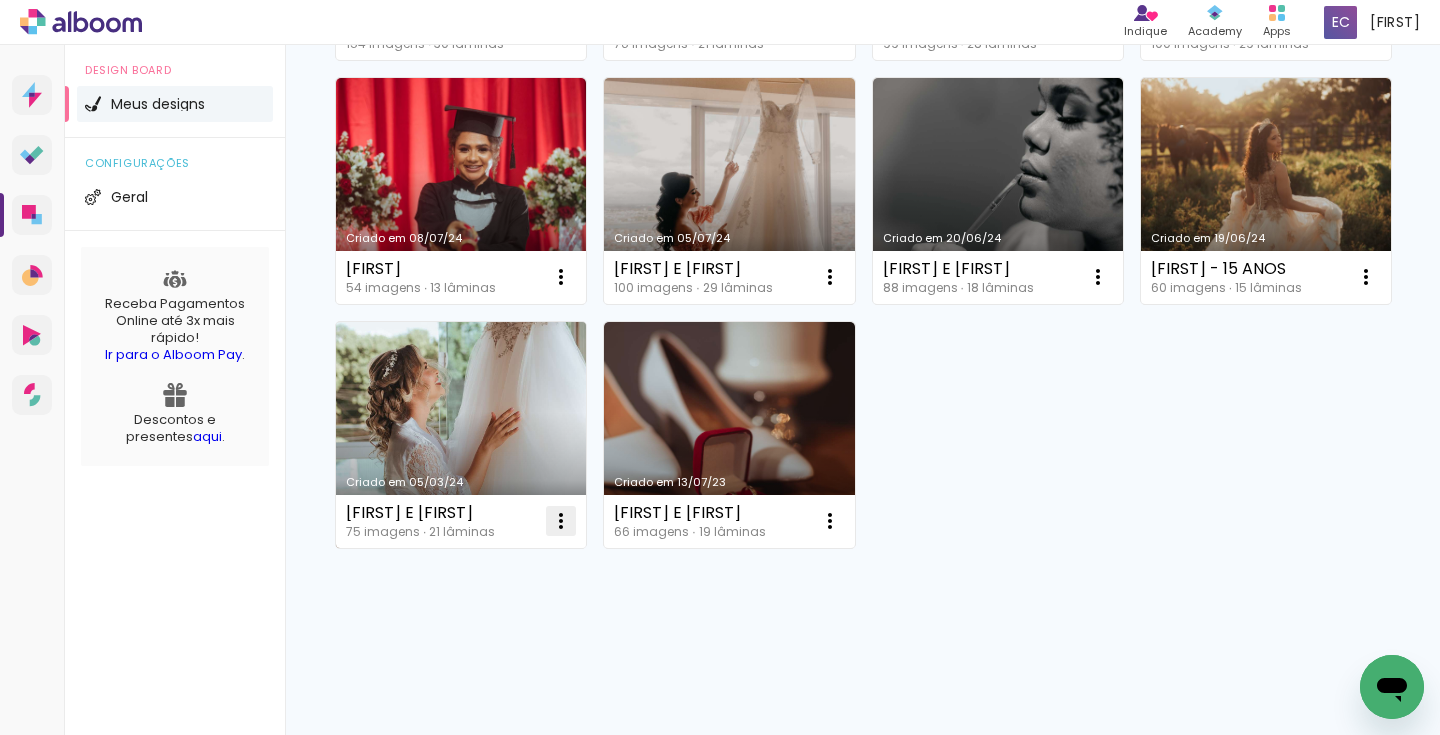 click at bounding box center [561, -1915] 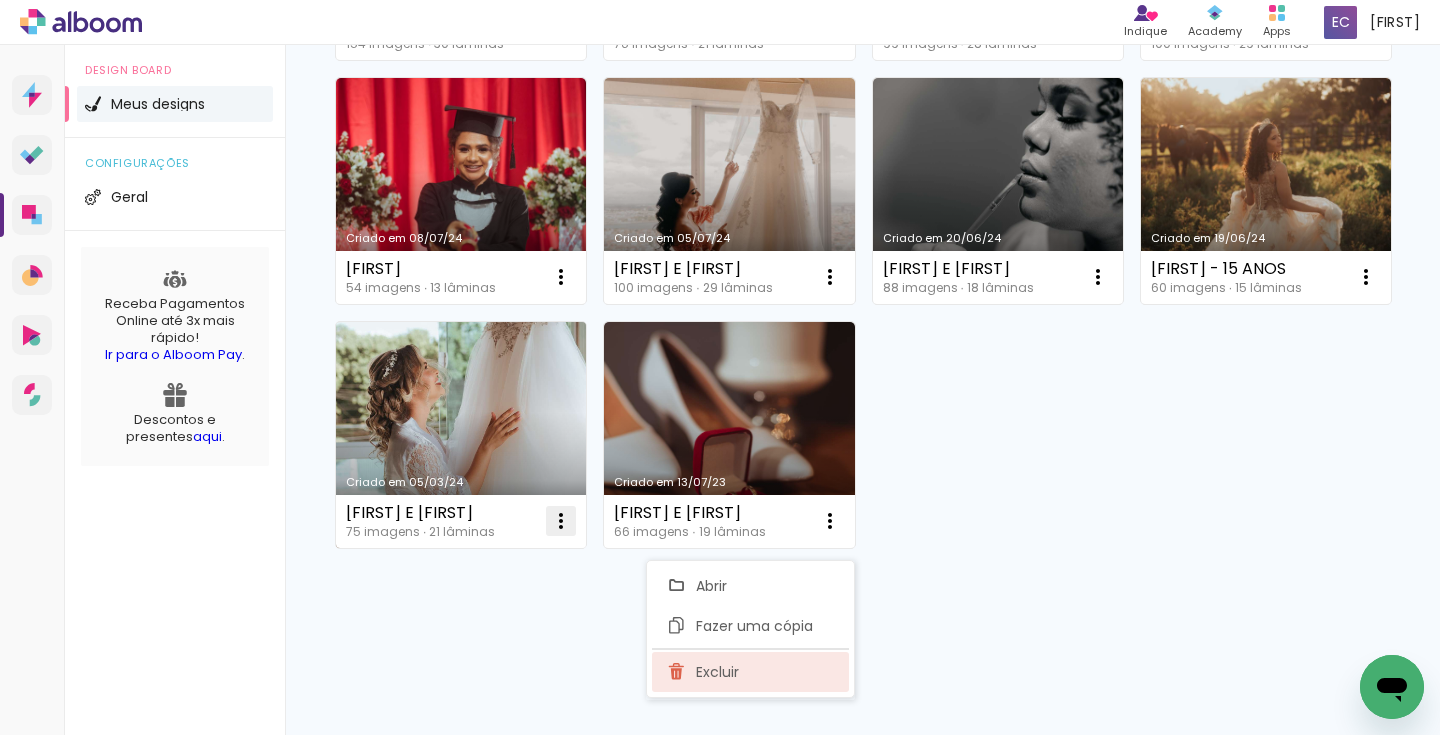 click on "Excluir" 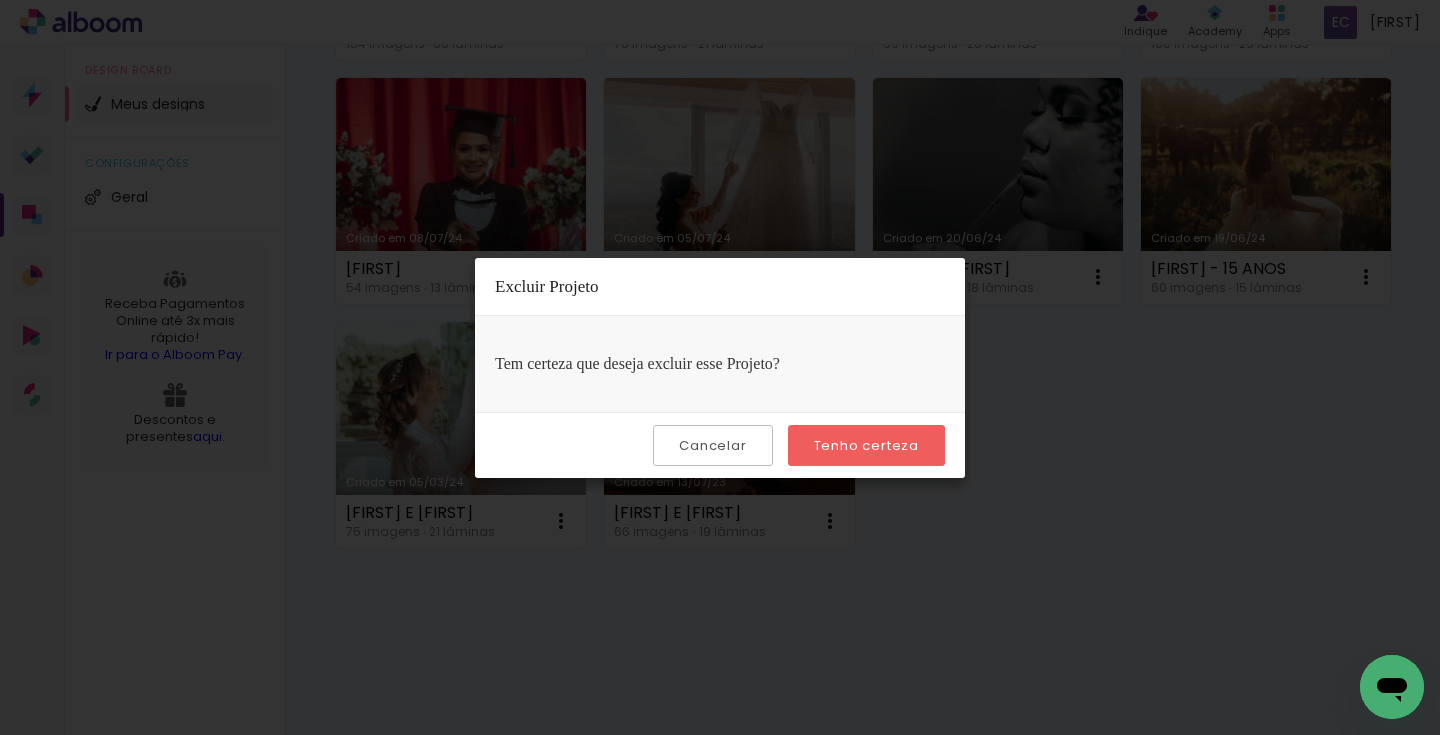 click on "Tenho certeza" at bounding box center (0, 0) 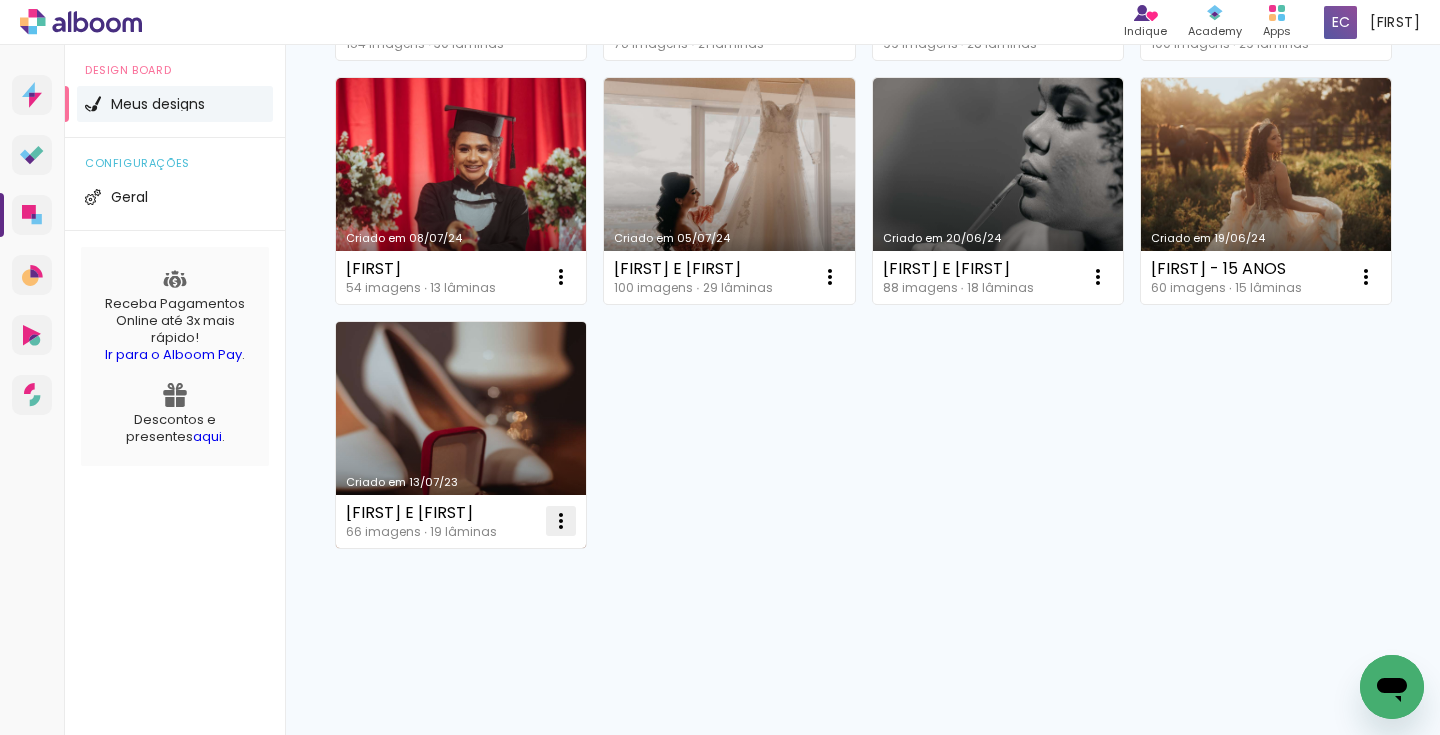 click at bounding box center [561, -1915] 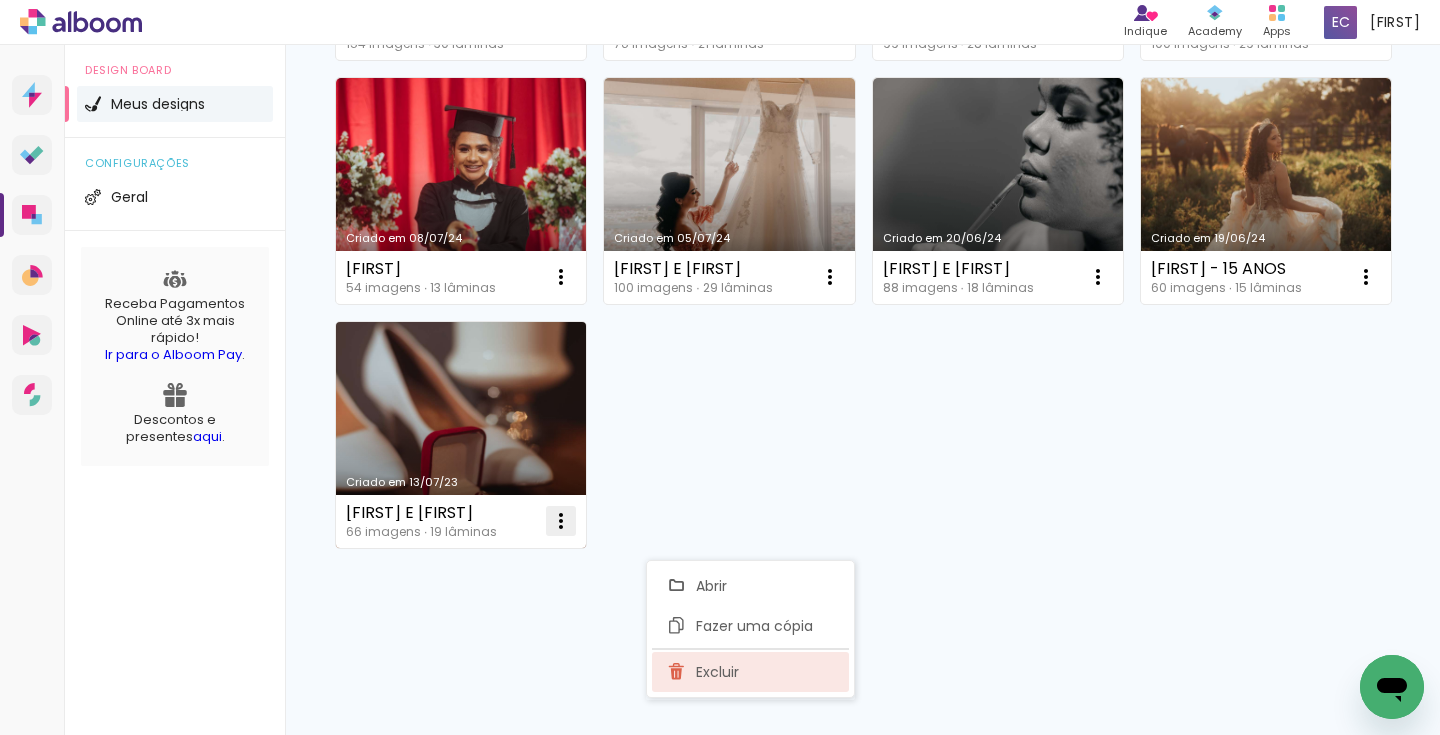 click on "Excluir" 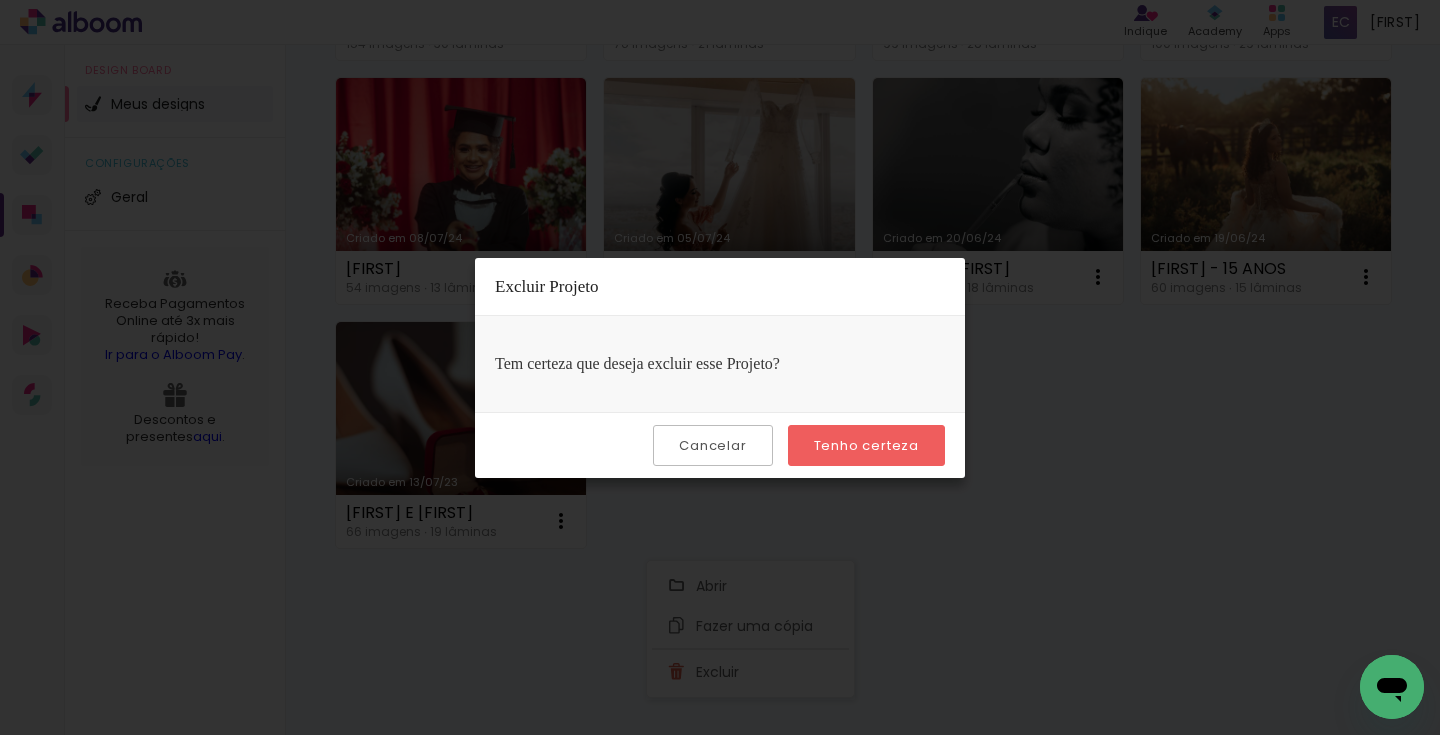 click on "Tenho certeza" at bounding box center [0, 0] 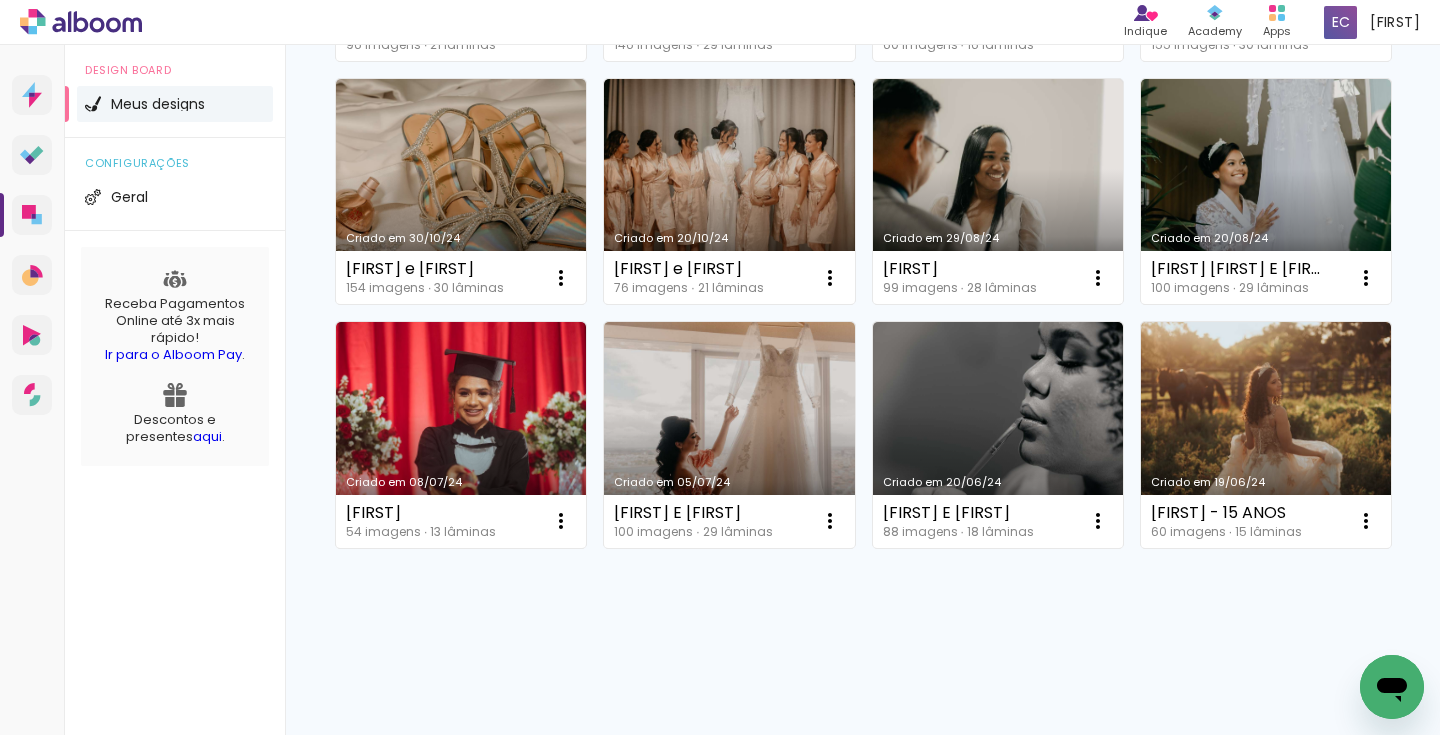 click on "Criado em 08/08/25 Fernanda Farias 120 imagens  ∙ 25 lâminas  Abrir Fazer uma cópia Excluir Criado em 08/08/25 DANY E RUAN 50 imagens  ∙ 15 lâminas  Abrir Fazer uma cópia Excluir Criado em 05/08/25 Matheus e Janaina 52 imagens  ∙ 15 lâminas  Abrir Fazer uma cópia Excluir Criado em 05/08/25 GIULIA 52 imagens  ∙ 15 lâminas  Abrir Fazer uma cópia Excluir Criado em 29/07/25 Eliana 60 imagens  ∙ 16 lâminas  Abrir Fazer uma cópia Excluir Criado em 29/07/25 Rafaela 75 imagens  ∙ 17 lâminas  Abrir Fazer uma cópia Excluir Criado em 19/07/25 Marcleide - Civil 40 imagens  ∙ 11 lâminas  Abrir Fazer uma cópia Excluir Criado em 19/07/25 Keroline e Lazaro 40 imagens  ∙ 11 lâminas  Abrir Fazer uma cópia Excluir Criado em 18/07/25 Luana e Cosme 60 imagens  ∙ 15 lâminas  Abrir Fazer uma cópia Excluir Criado em 18/07/25 MARJORY 60 imagens  ∙ 15 lâminas  Abrir Fazer uma cópia Excluir Criado em 17/07/25 NATALI E HUDSON 60 imagens  ∙ 15 lâminas  Abrir Fazer uma cópia Excluir Abrir Abrir" at bounding box center [862, -662] 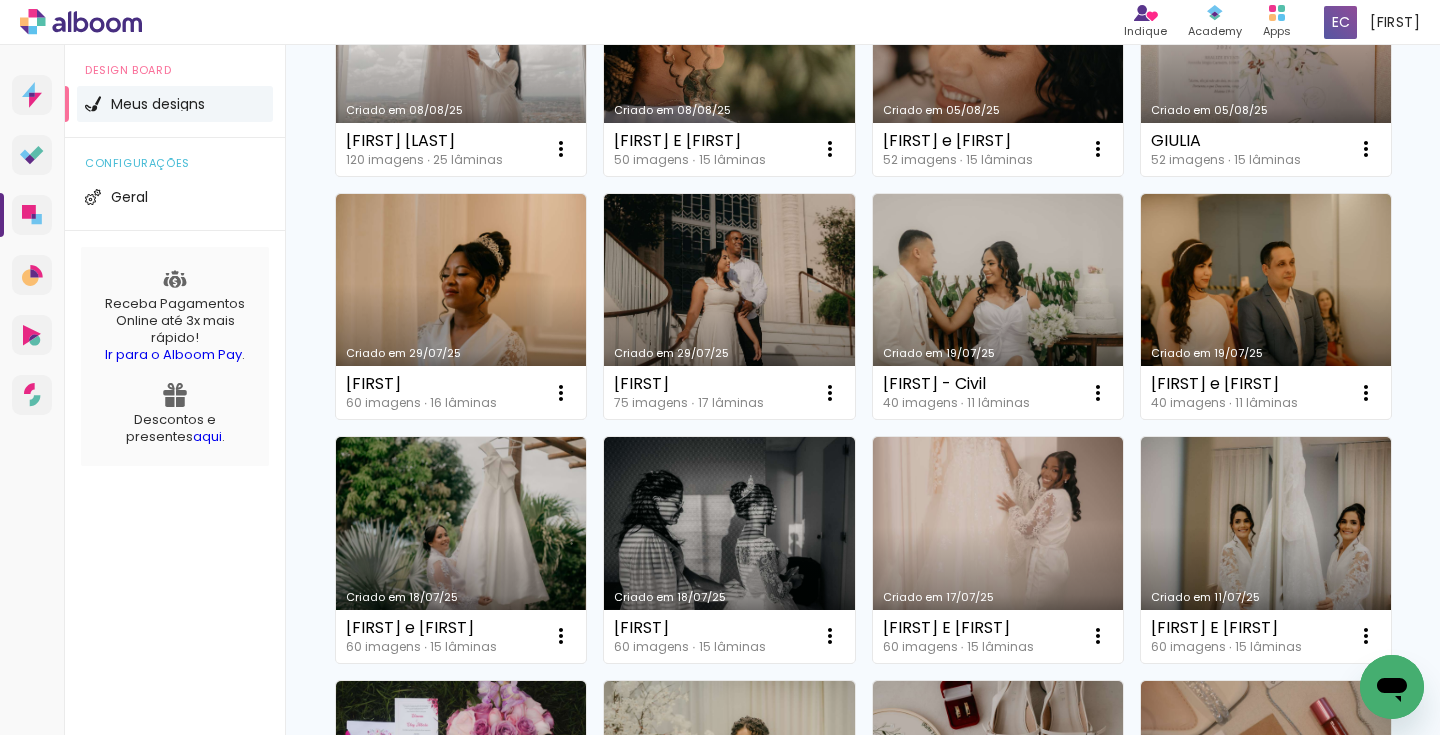 scroll, scrollTop: 0, scrollLeft: 0, axis: both 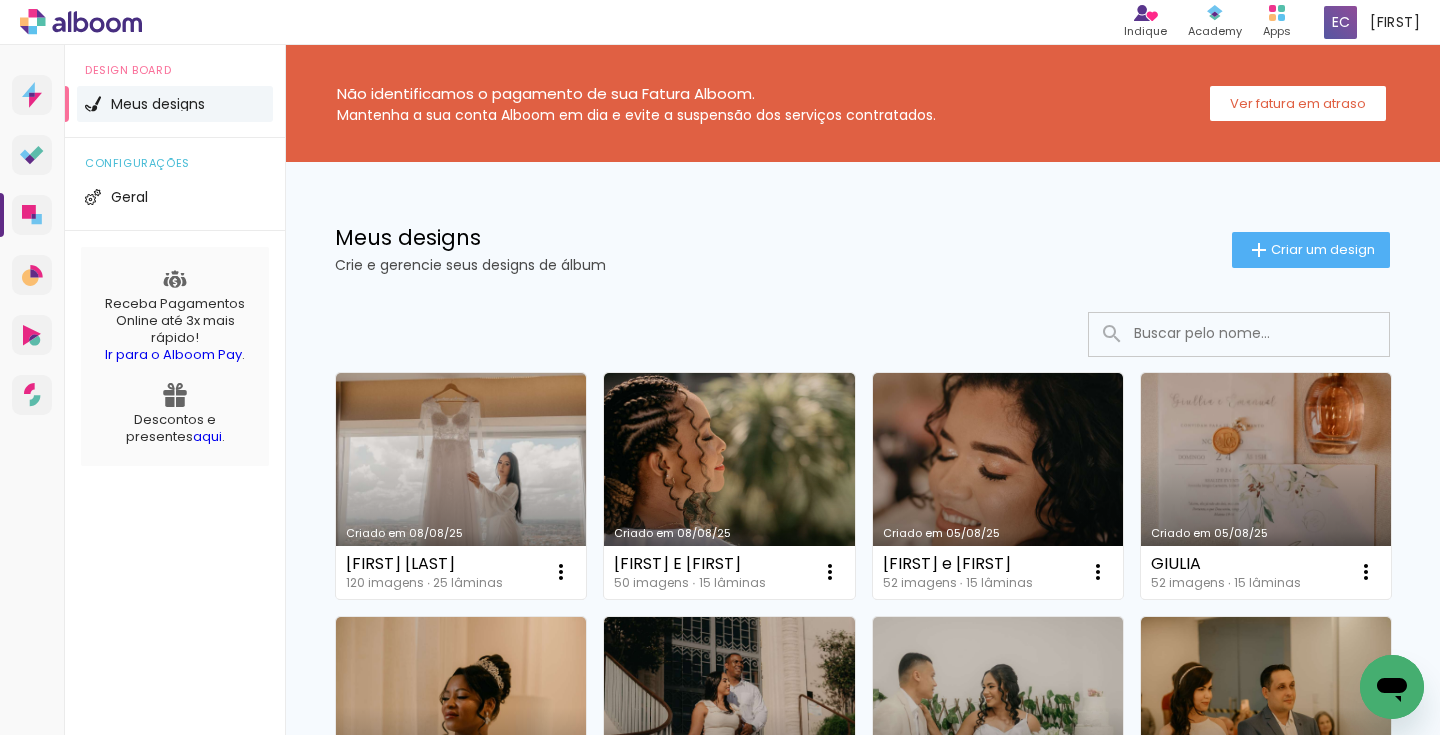 click on "Meus designs Crie e gerencie seus designs de álbum  Criar um design" 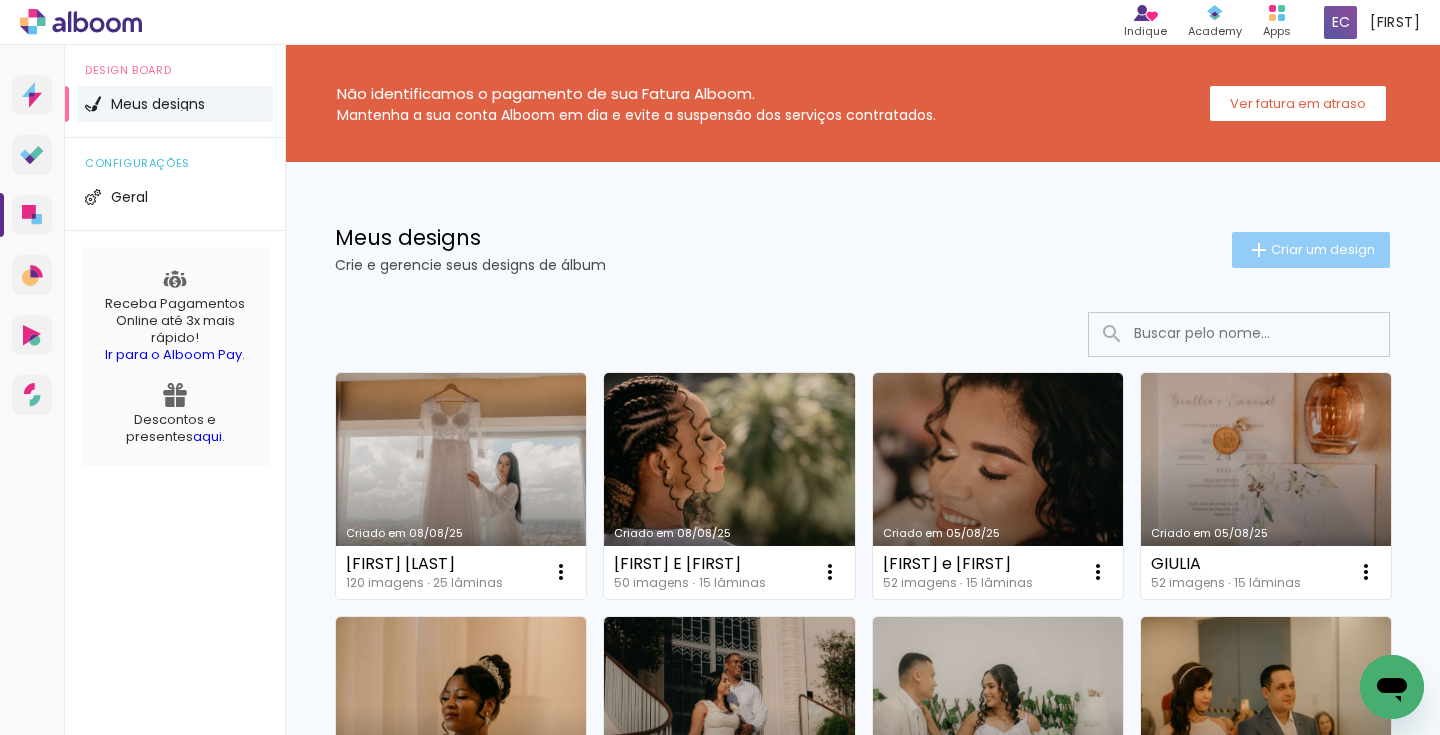 click on "Criar um design" 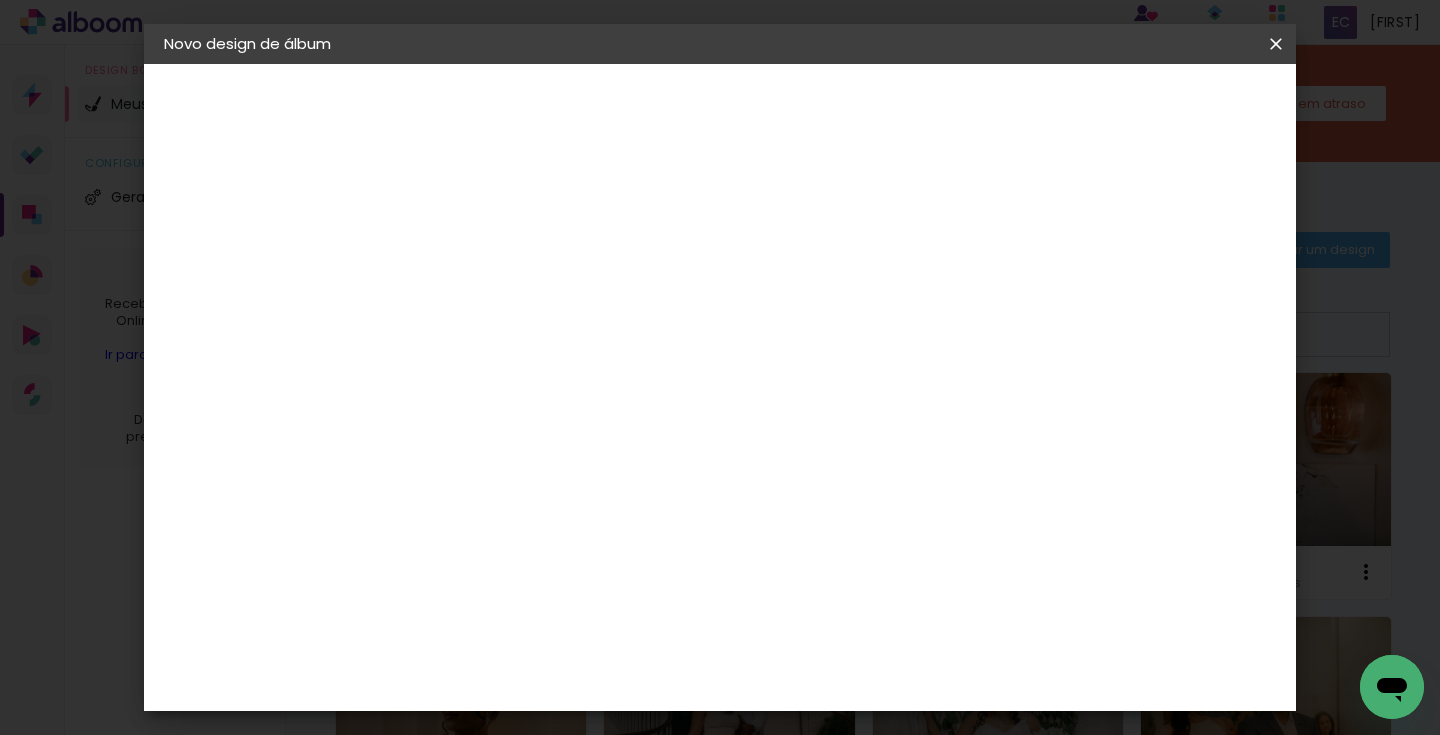 click at bounding box center (0, 0) 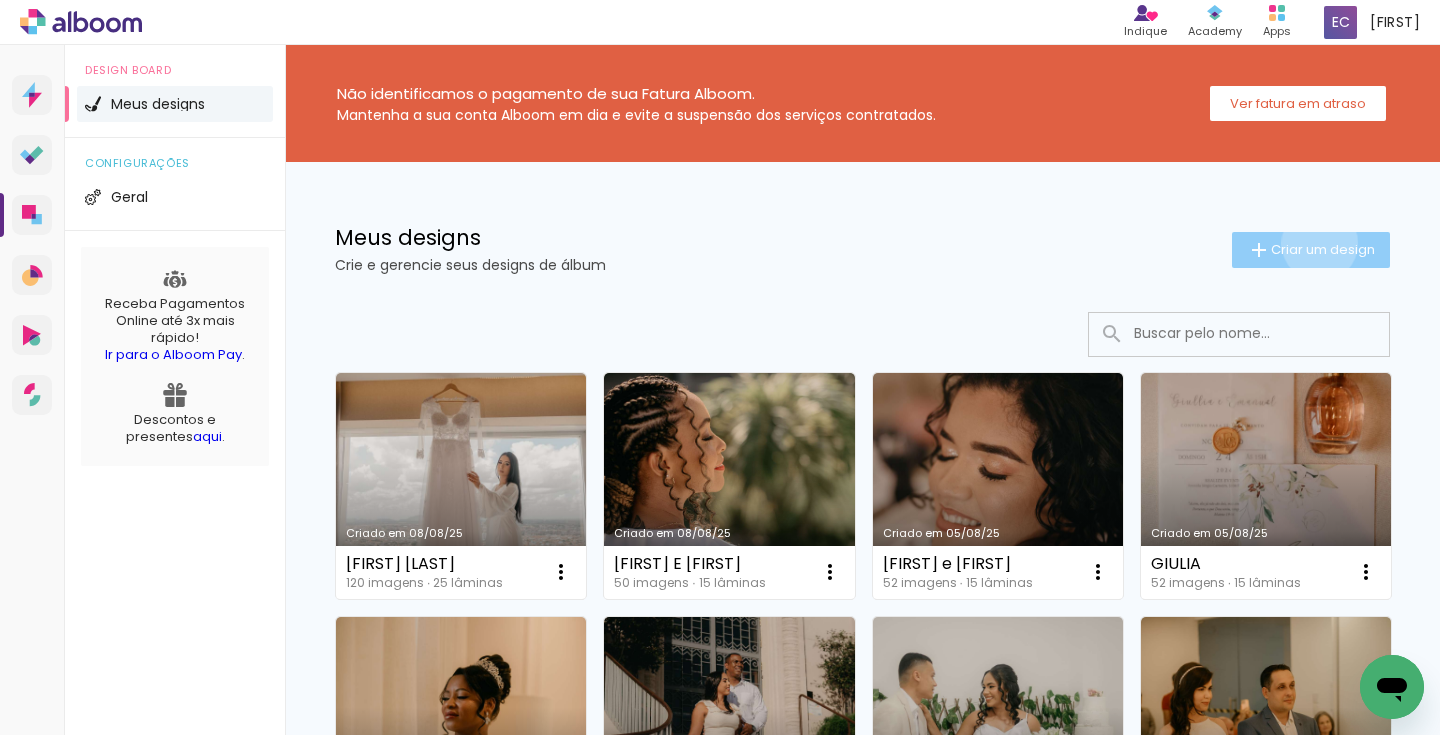 click on "Criar um design" 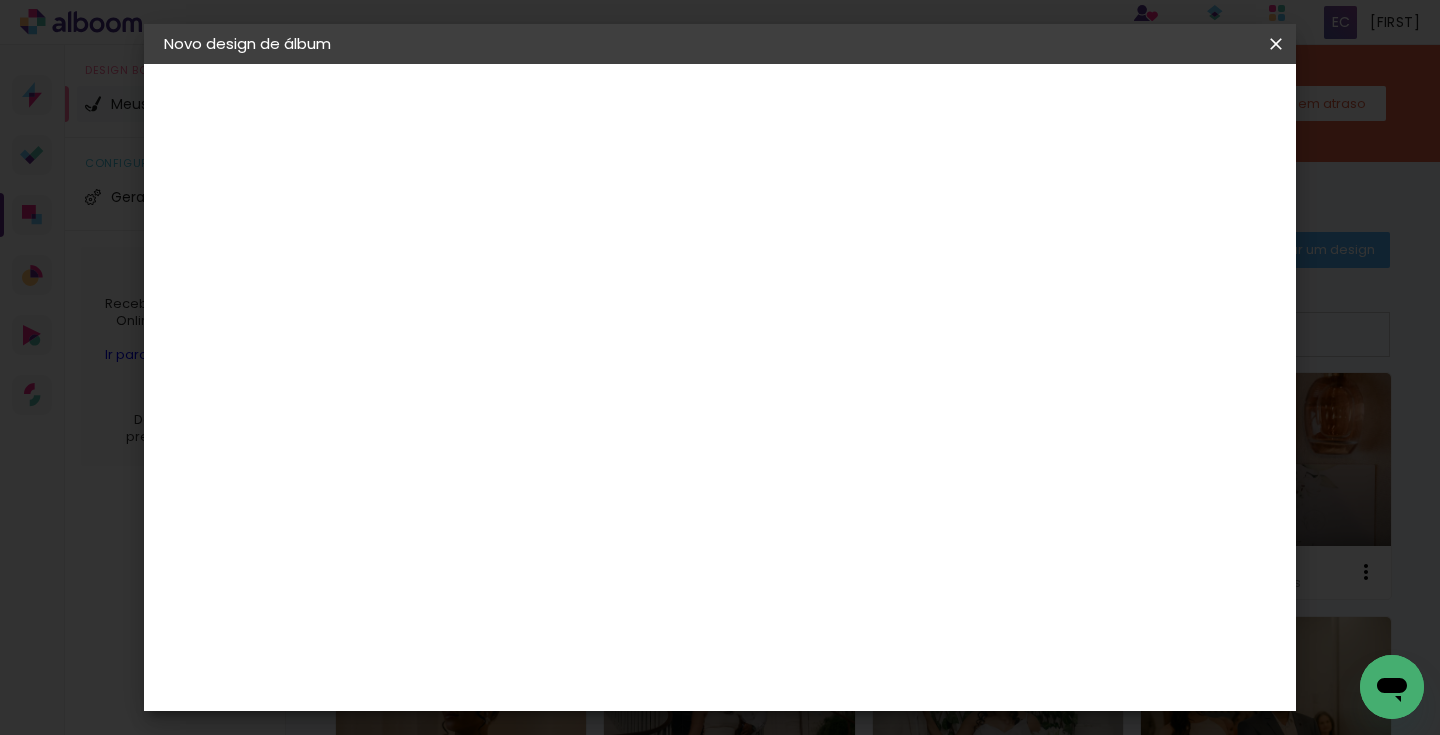 click at bounding box center (491, 268) 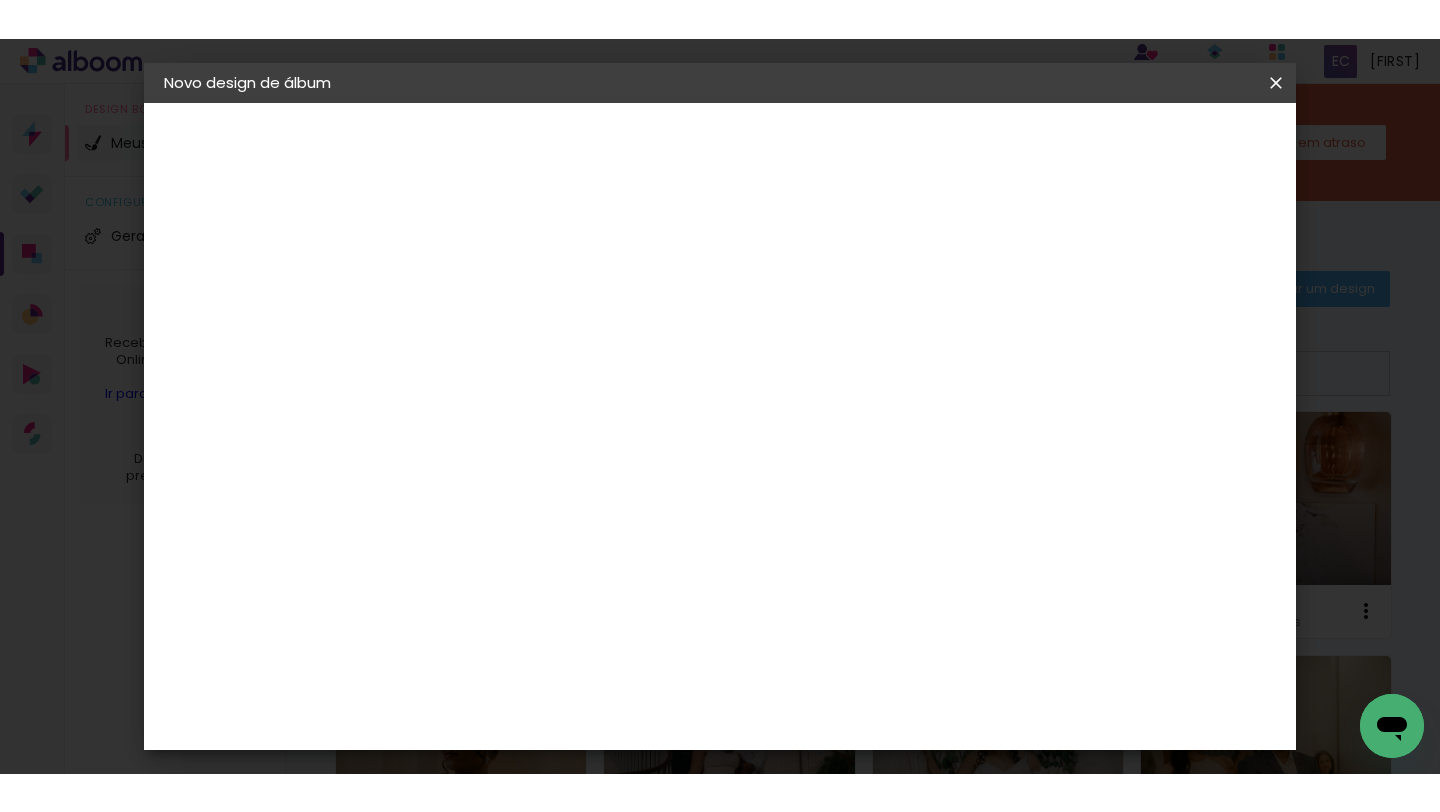 scroll, scrollTop: 0, scrollLeft: 0, axis: both 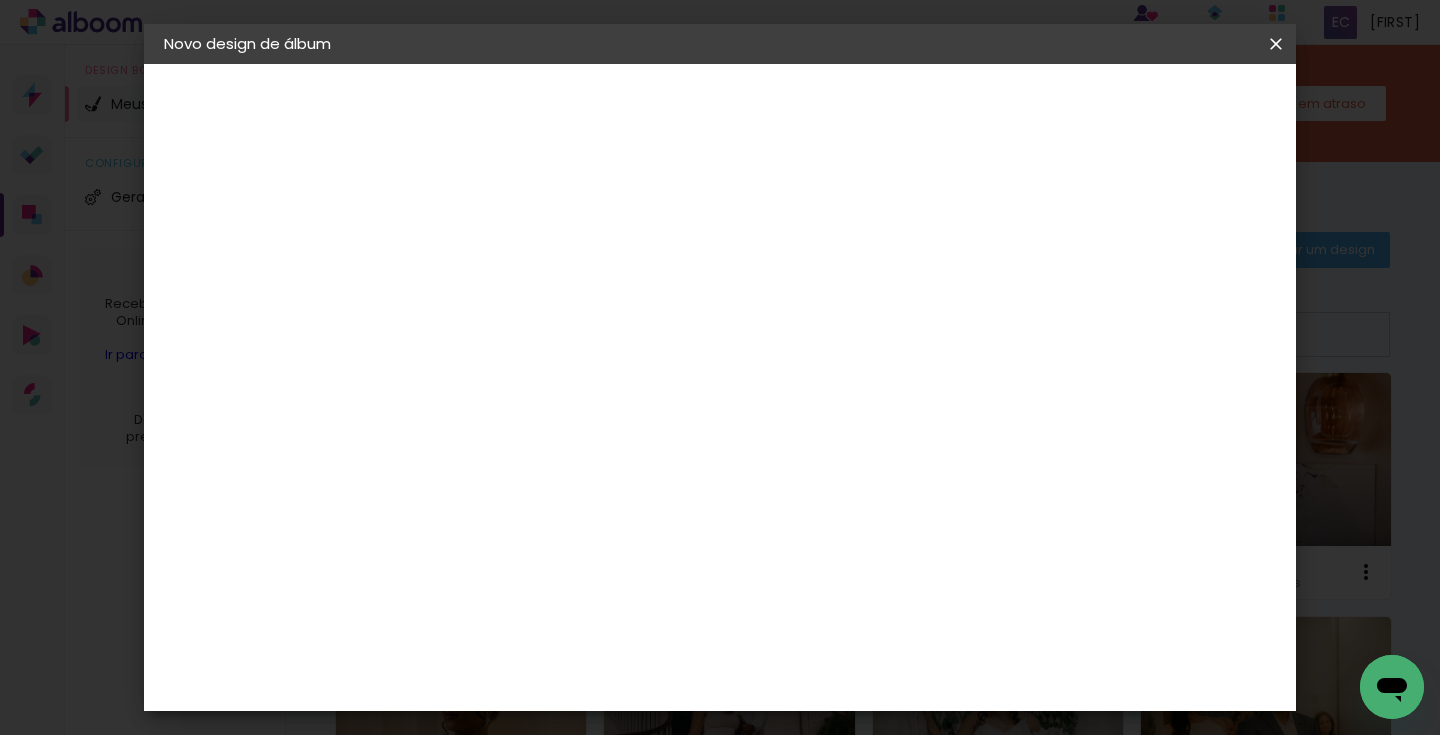 click on "Iniciar design" at bounding box center (1105, 106) 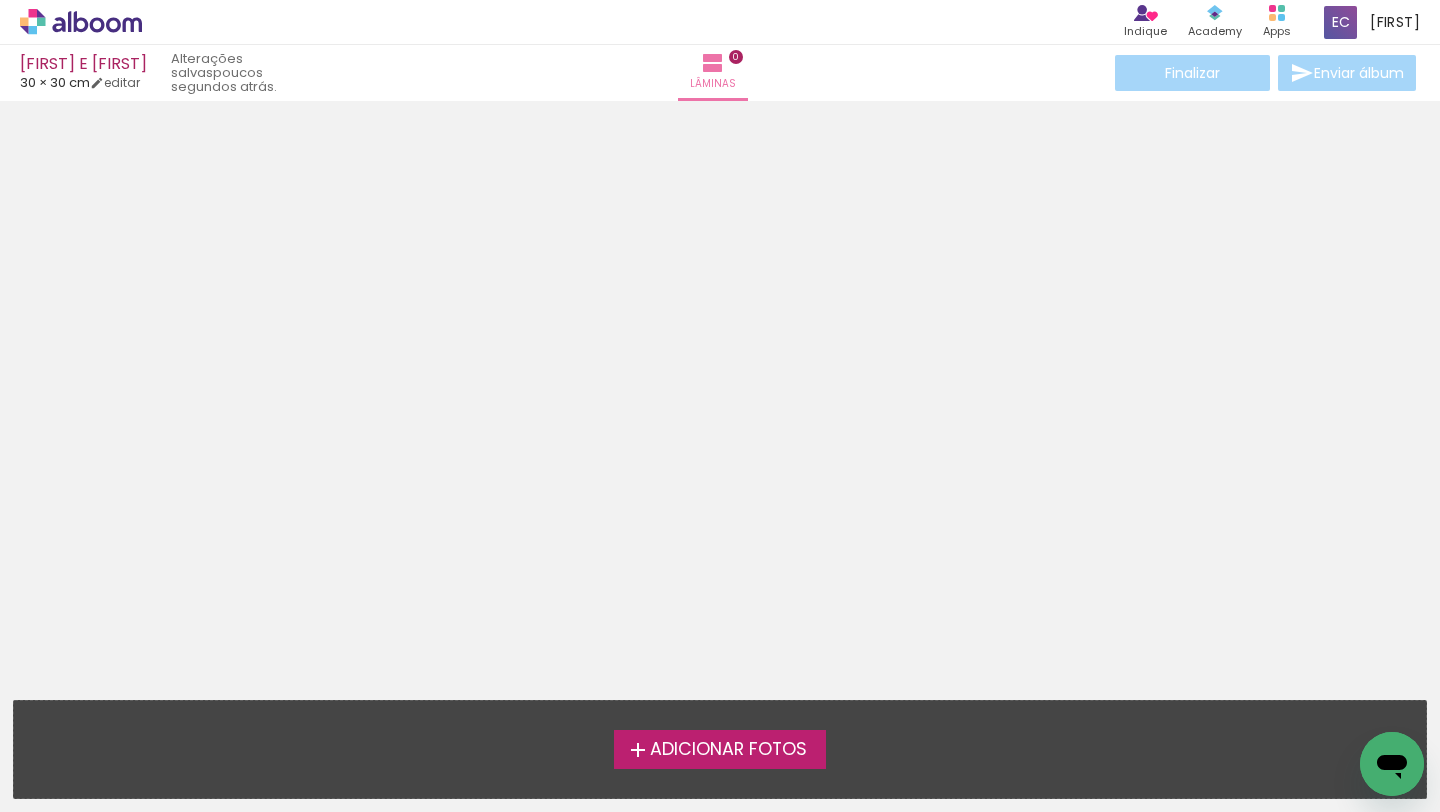 click on "Adicionar Fotos" at bounding box center [728, 750] 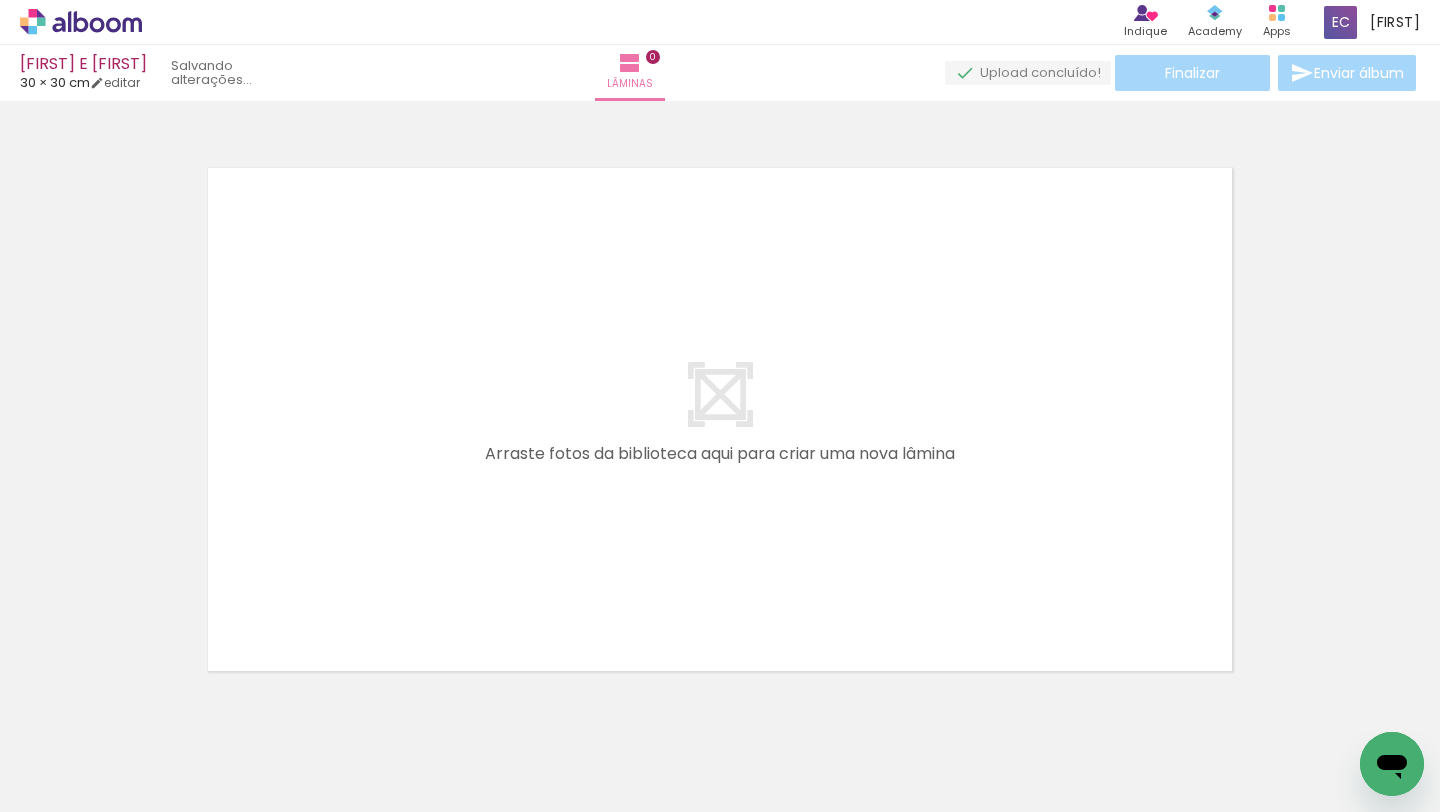 scroll, scrollTop: 25, scrollLeft: 0, axis: vertical 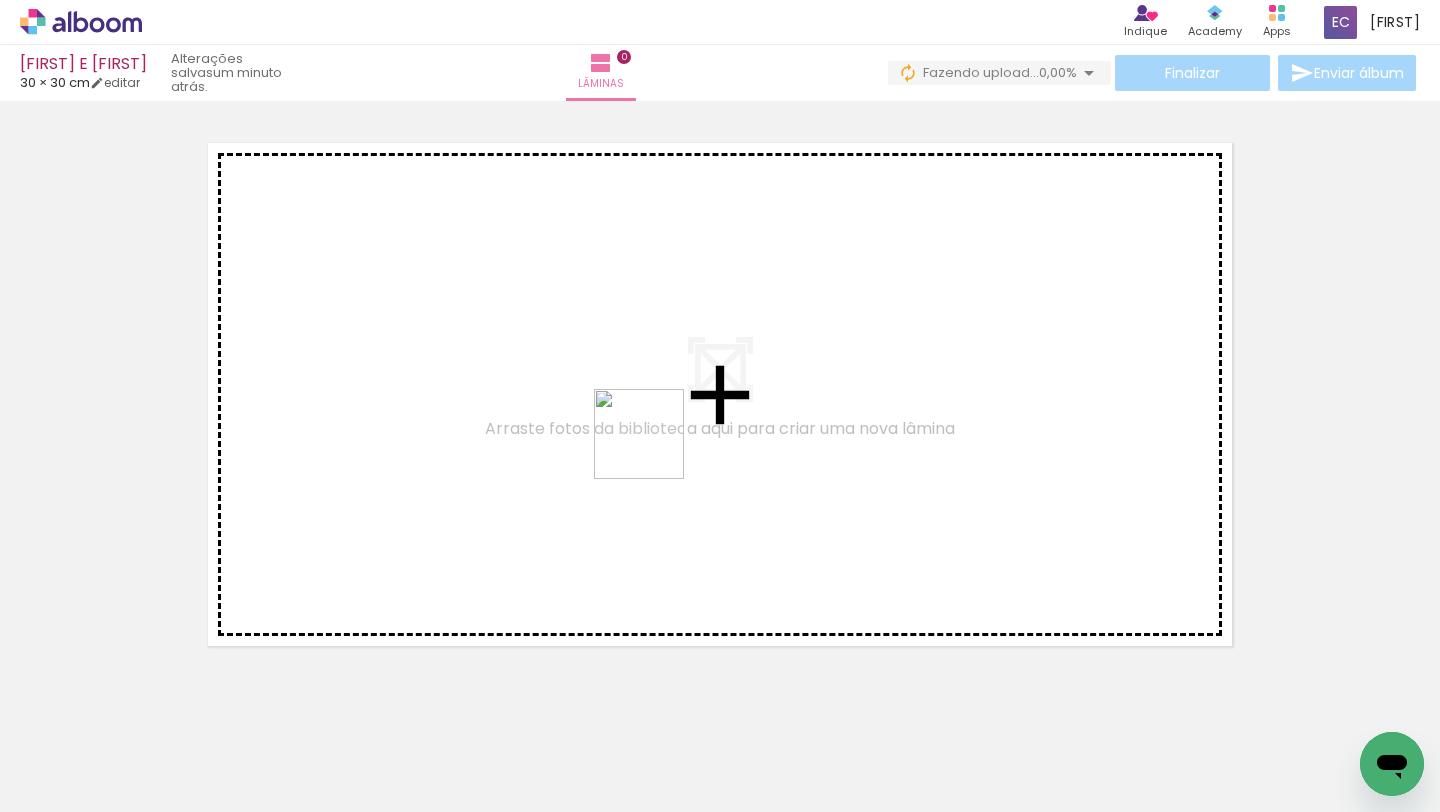 drag, startPoint x: 530, startPoint y: 762, endPoint x: 660, endPoint y: 431, distance: 355.61356 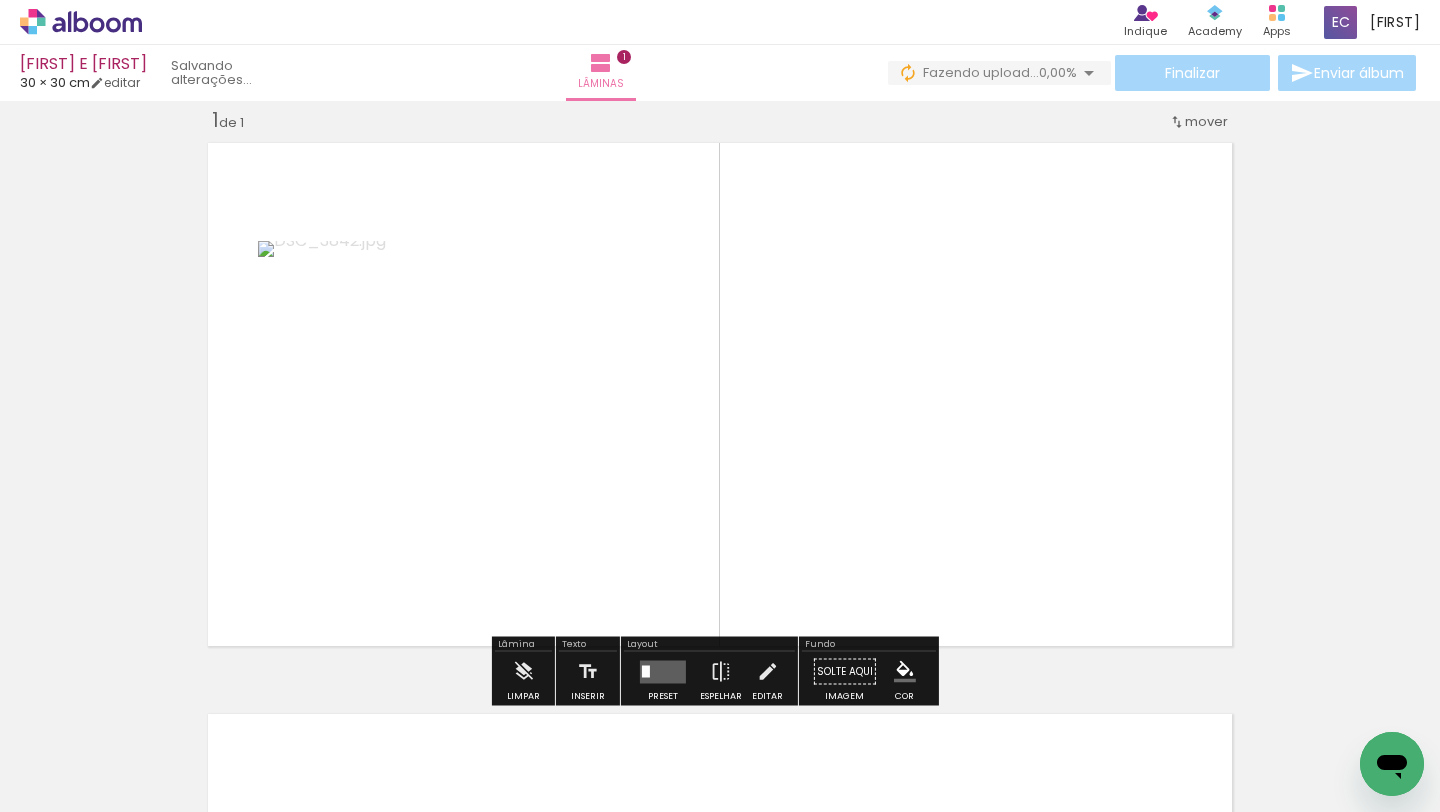 scroll, scrollTop: 25, scrollLeft: 0, axis: vertical 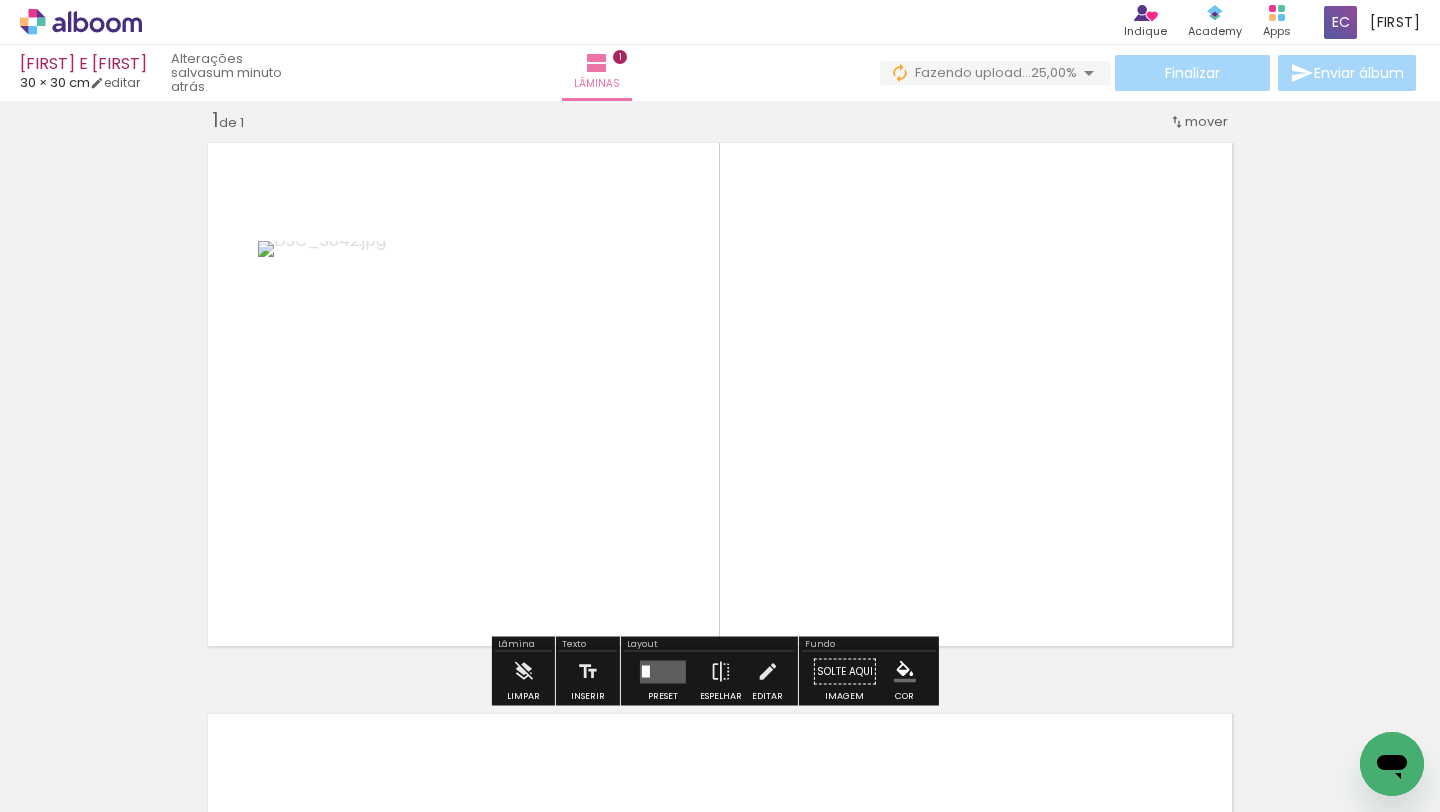 click at bounding box center (720, 406) 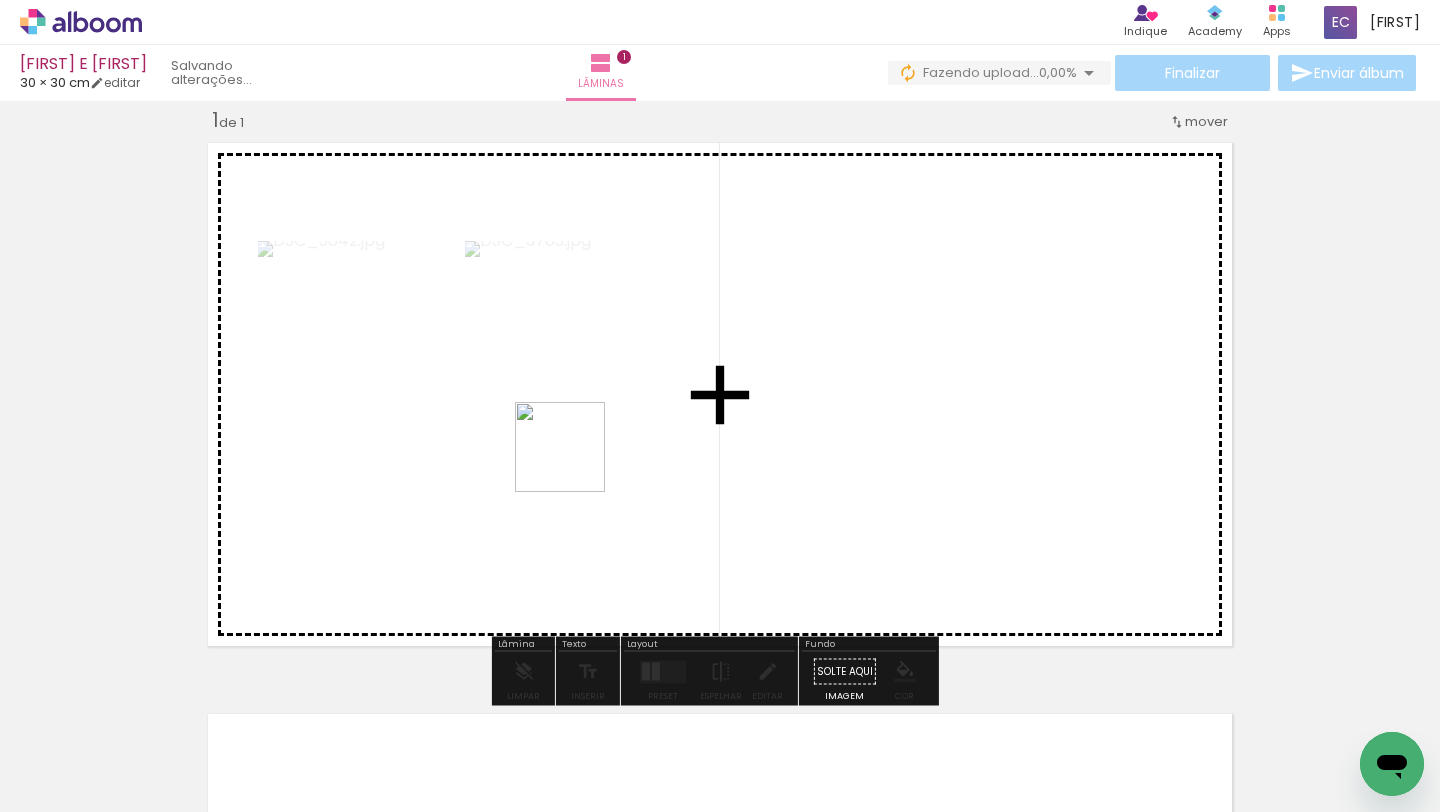 drag, startPoint x: 312, startPoint y: 768, endPoint x: 682, endPoint y: 428, distance: 502.49377 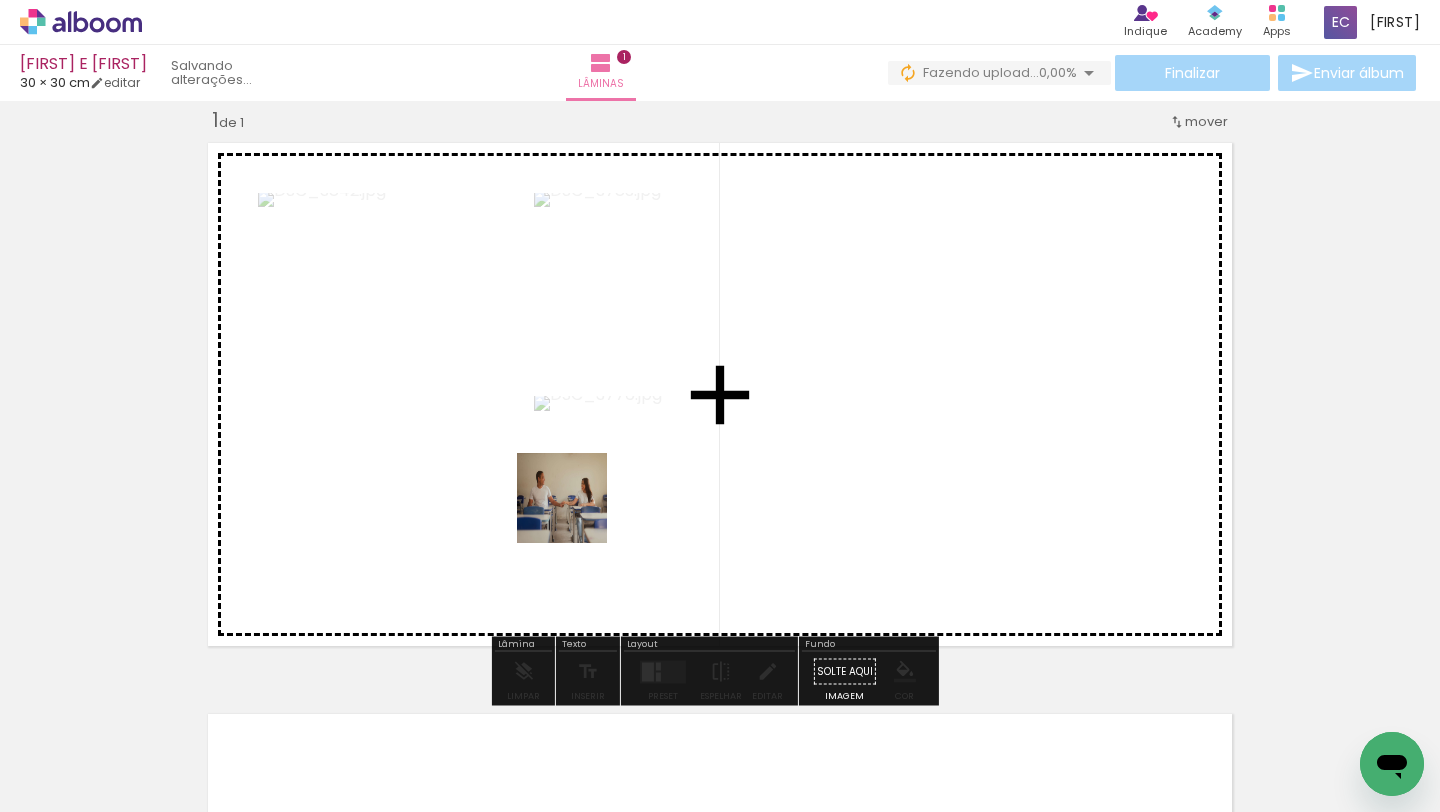 drag, startPoint x: 213, startPoint y: 749, endPoint x: 748, endPoint y: 447, distance: 614.3525 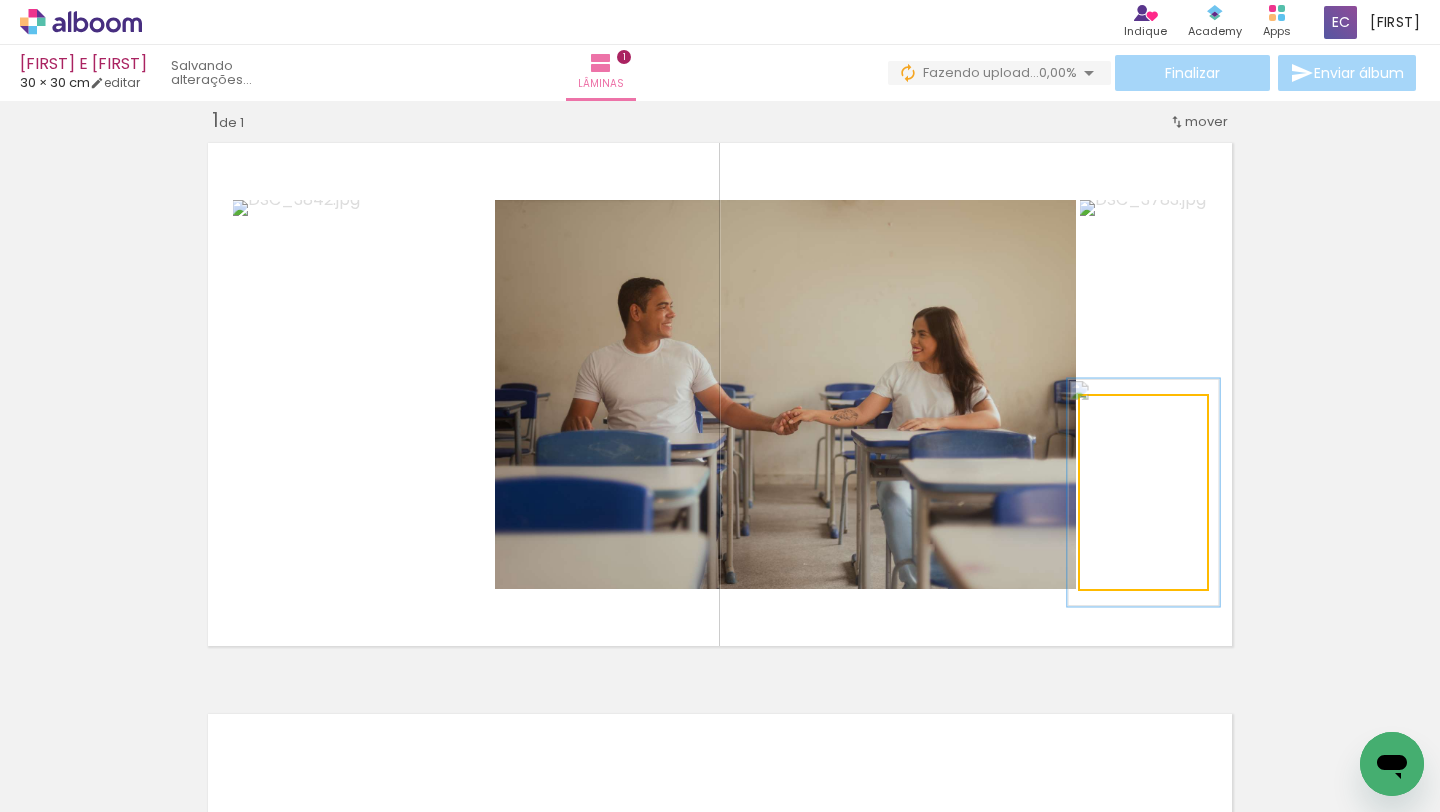 type on "118" 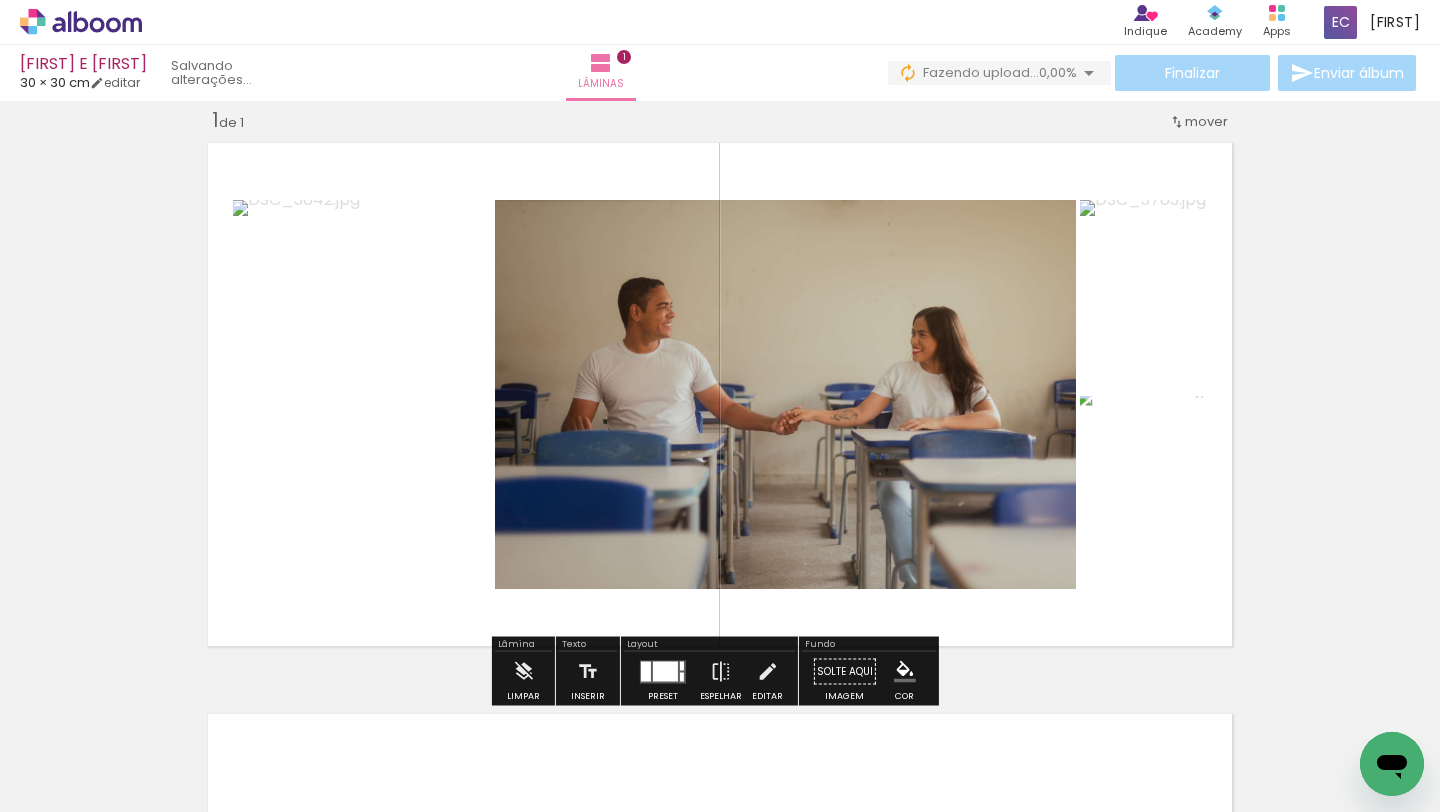 click on "Inserir lâmina 1  de 1" at bounding box center (720, 654) 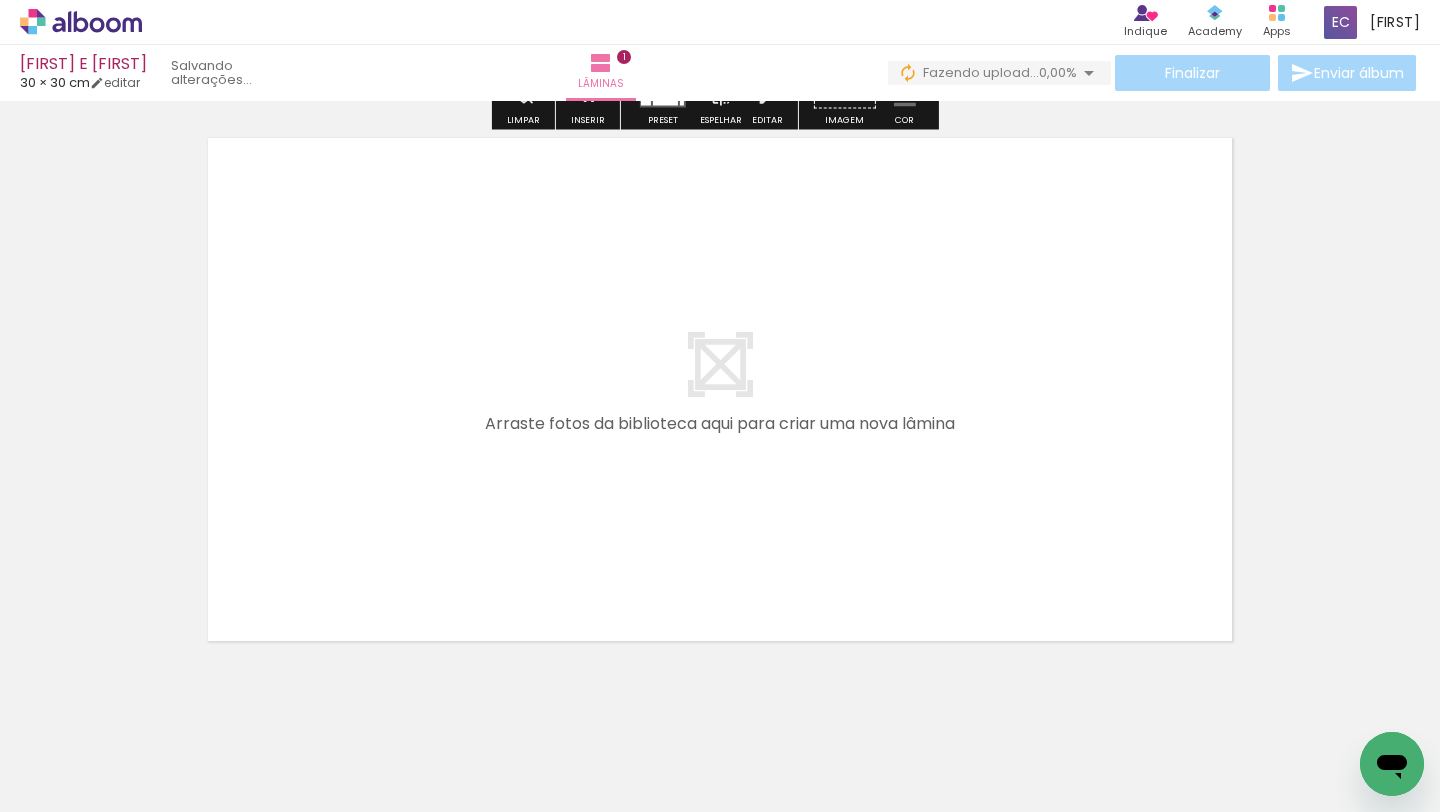 scroll, scrollTop: 596, scrollLeft: 0, axis: vertical 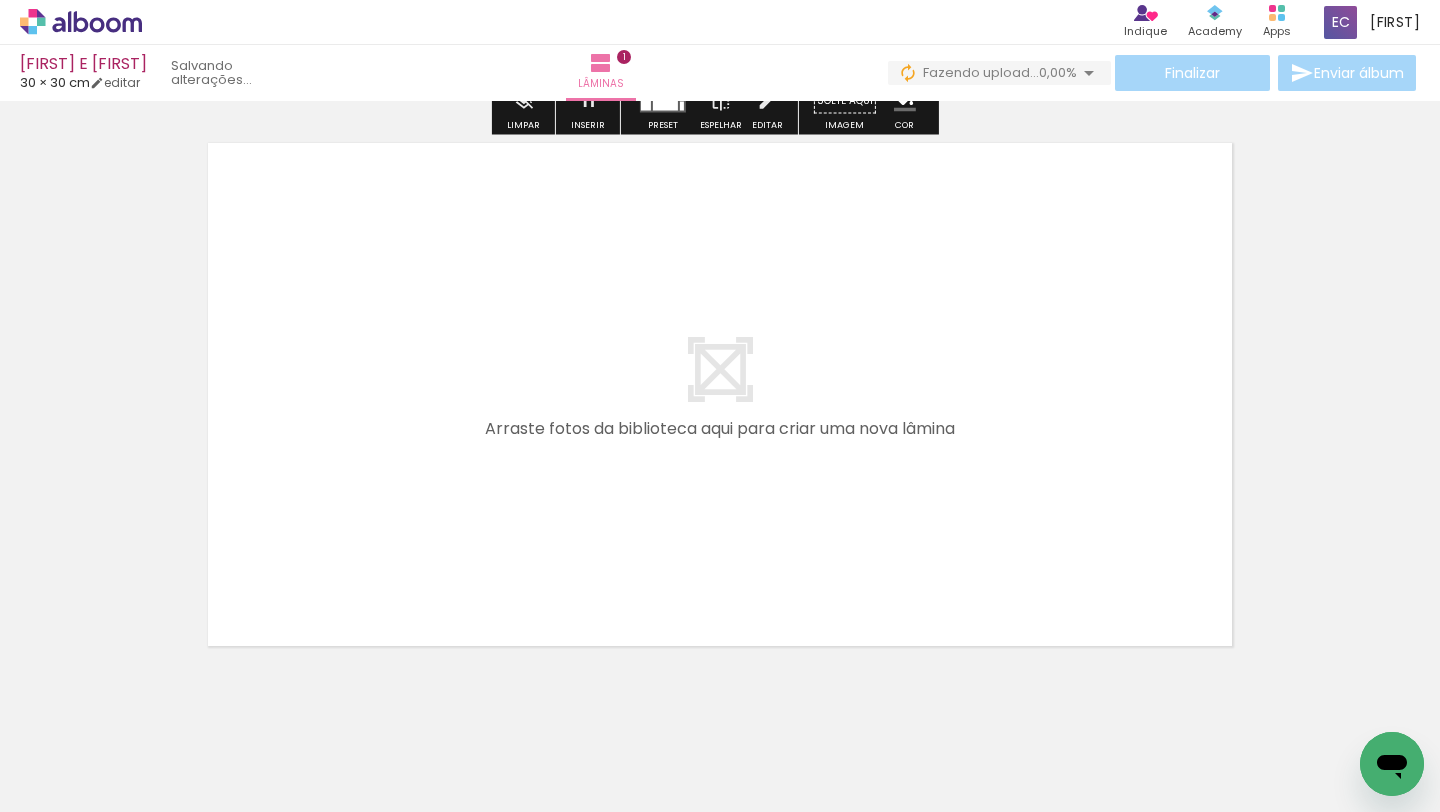 click on "Adicionar
Fotos" at bounding box center [71, 785] 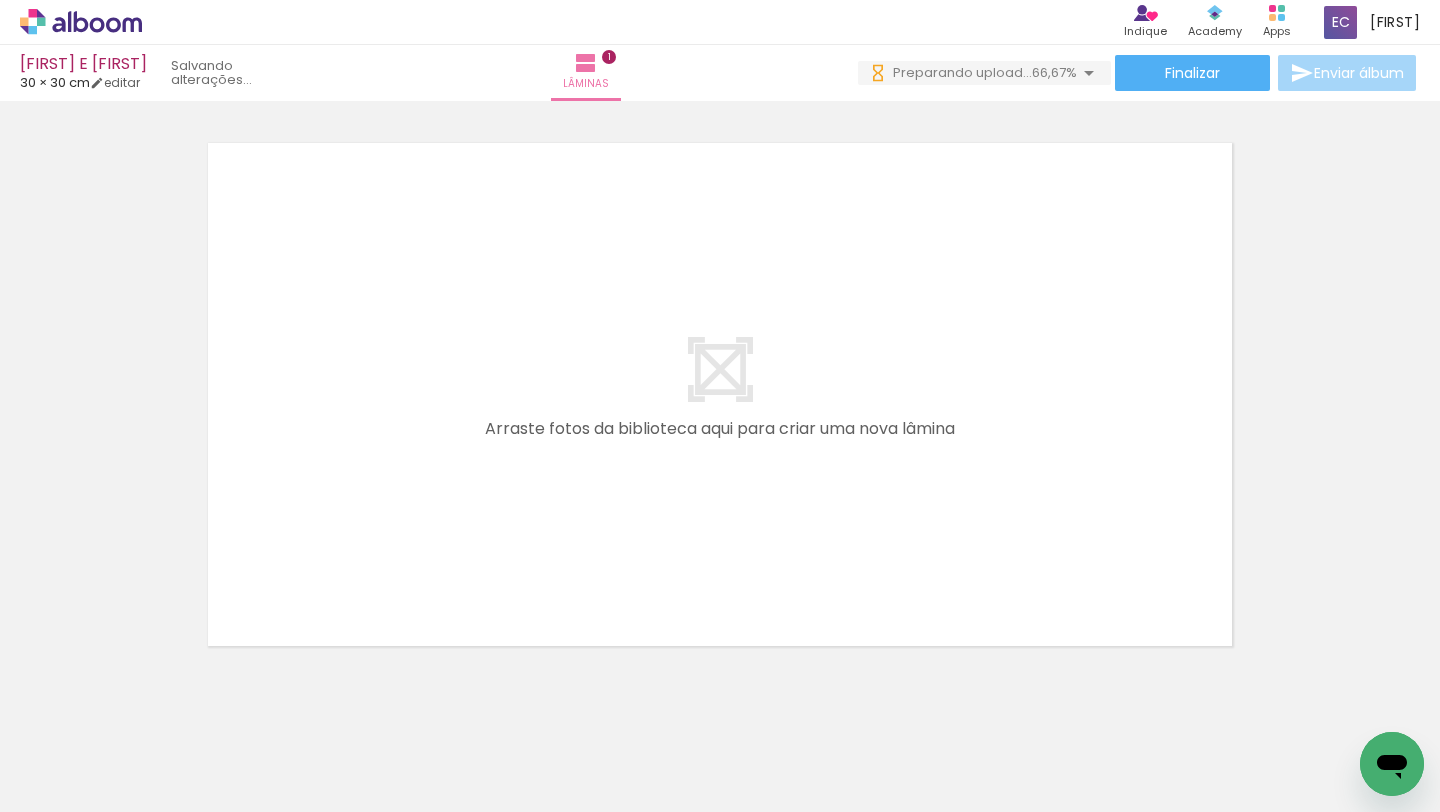 scroll, scrollTop: 0, scrollLeft: 0, axis: both 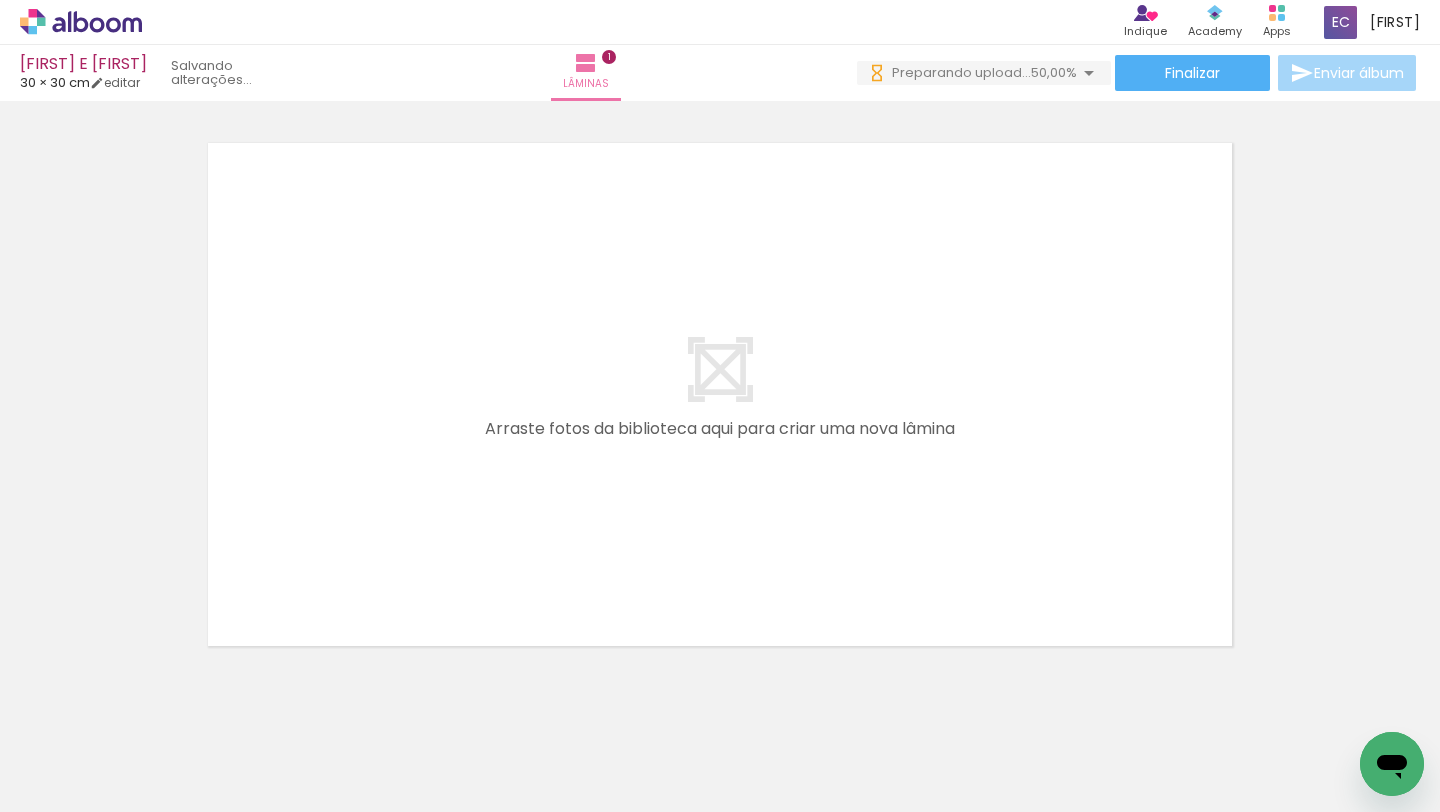 click at bounding box center (720, 406) 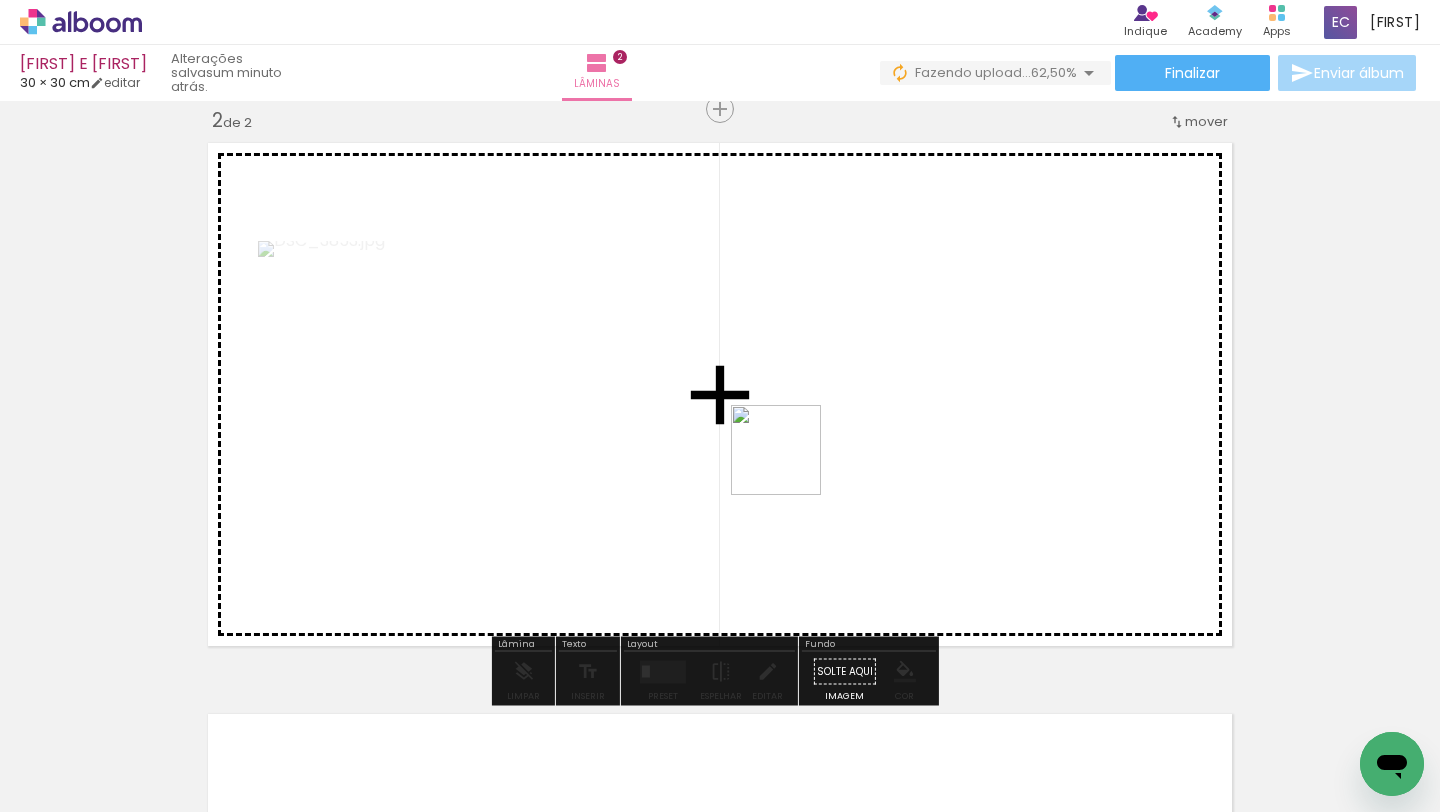 drag, startPoint x: 779, startPoint y: 759, endPoint x: 791, endPoint y: 447, distance: 312.23068 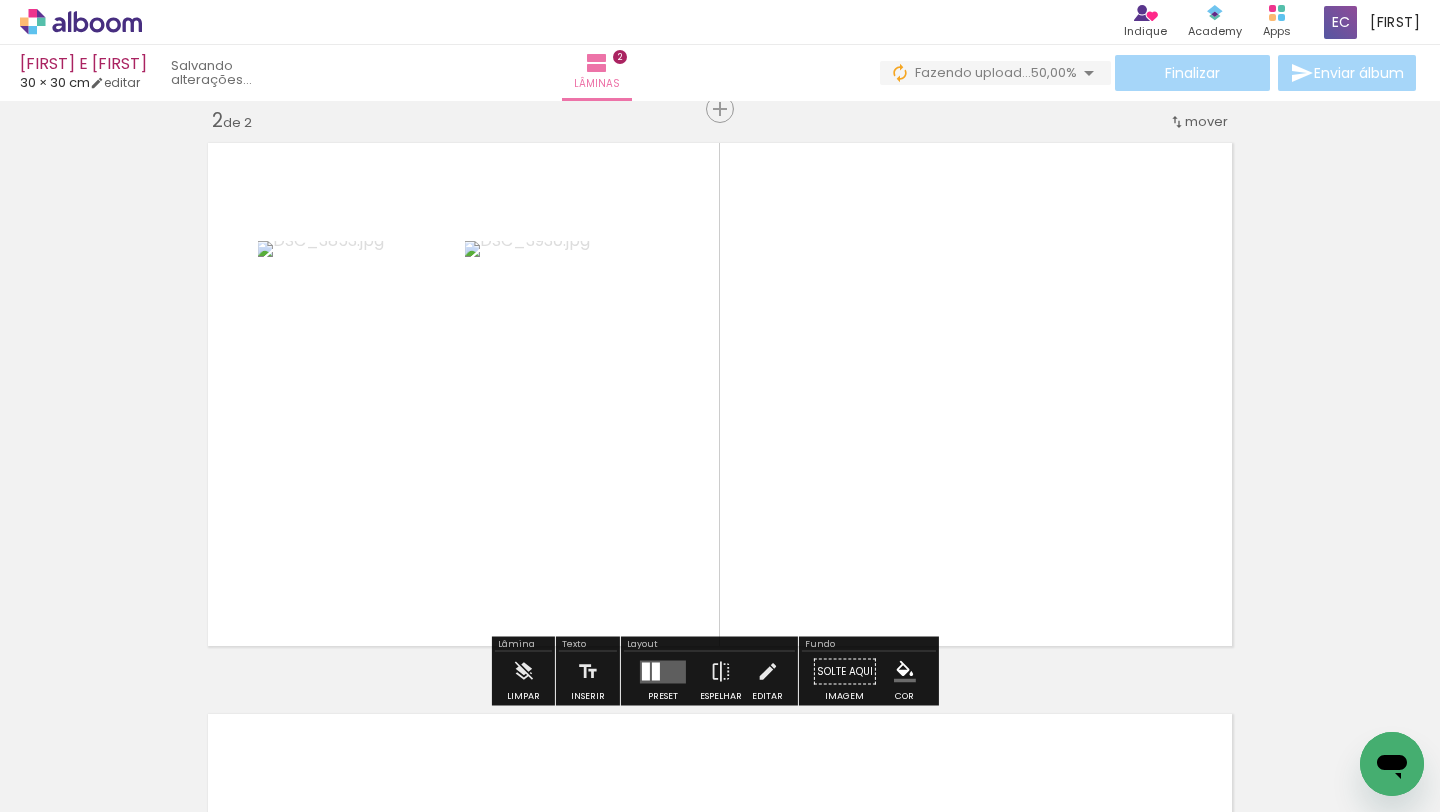 drag, startPoint x: 874, startPoint y: 744, endPoint x: 931, endPoint y: 470, distance: 279.86603 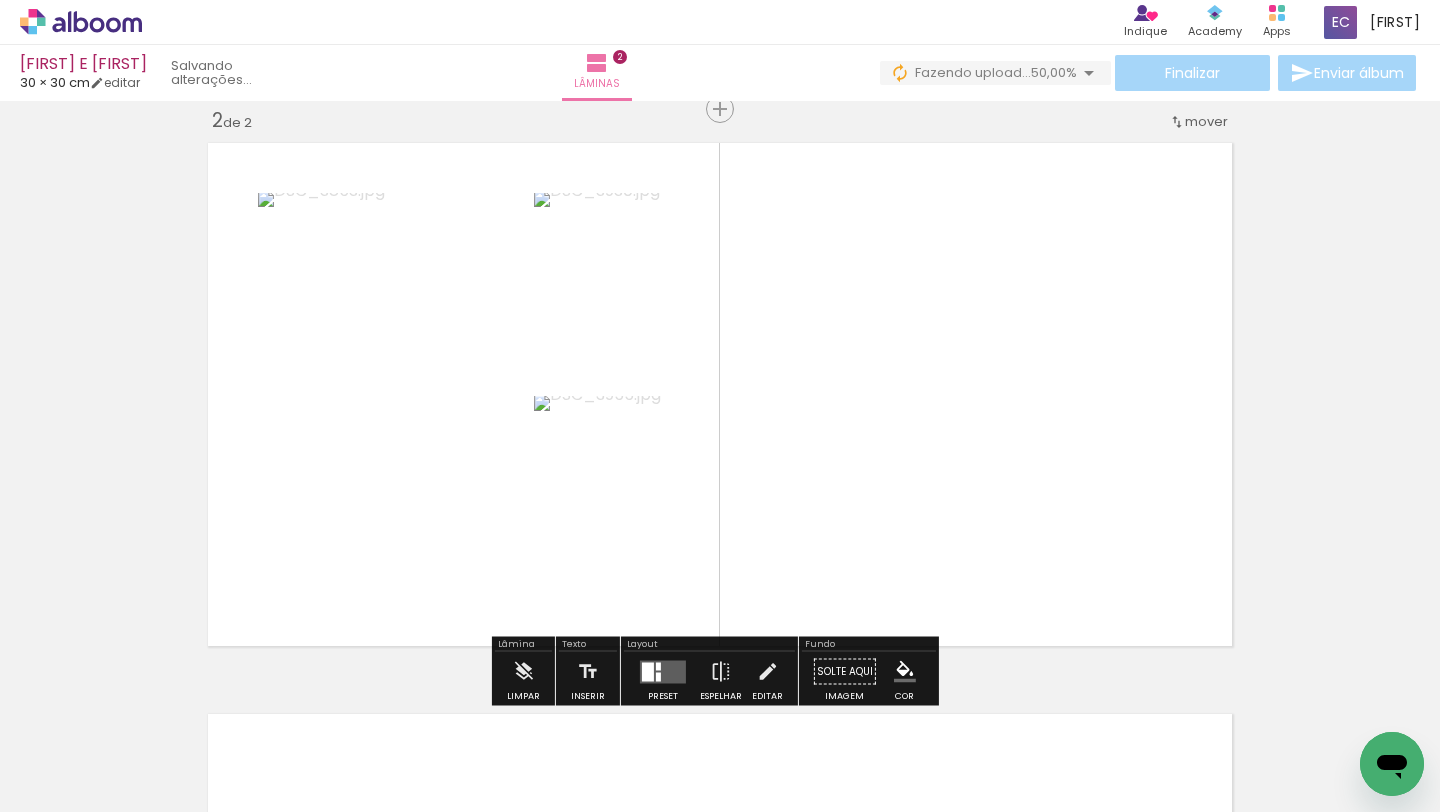 drag, startPoint x: 984, startPoint y: 762, endPoint x: 1040, endPoint y: 453, distance: 314.03345 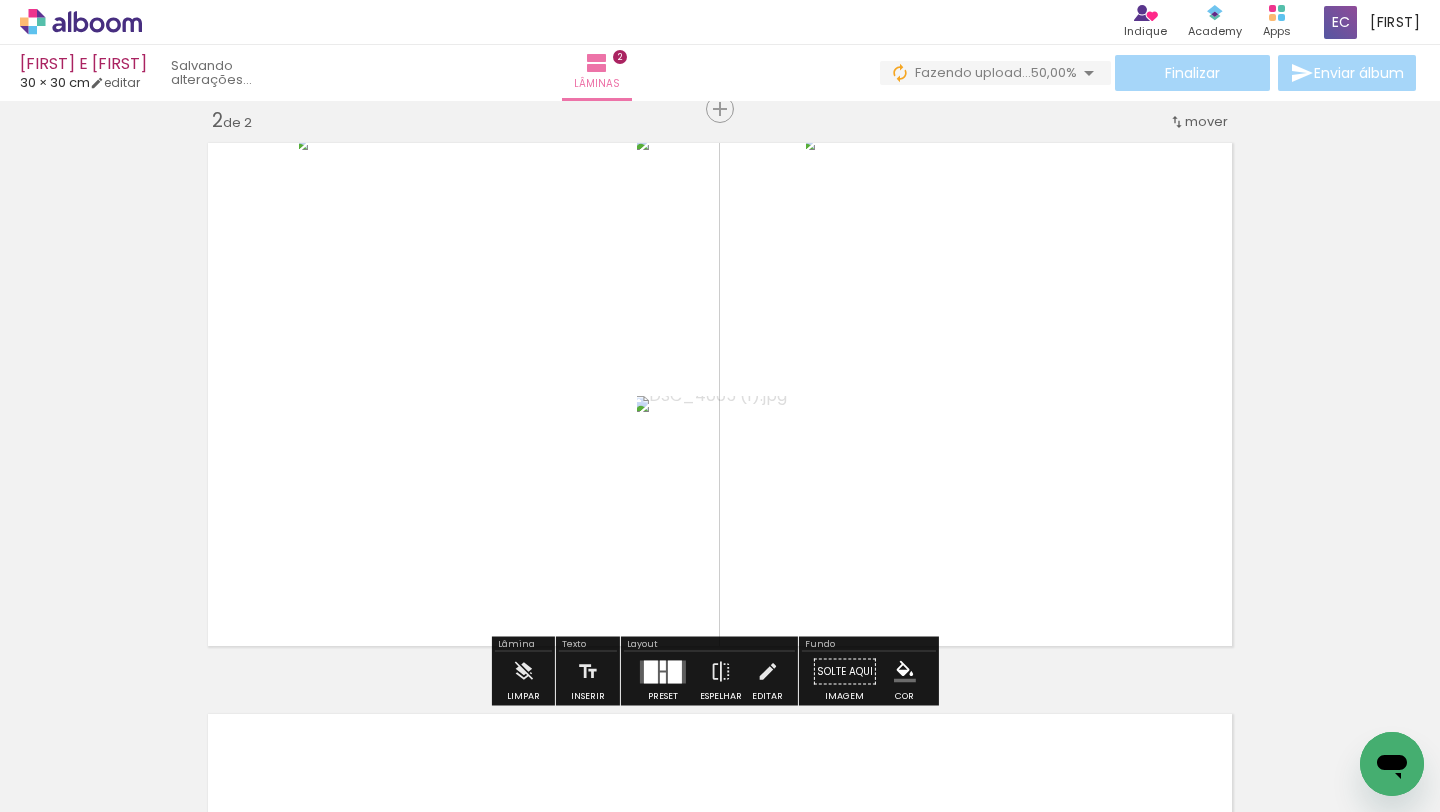 click at bounding box center [663, 671] 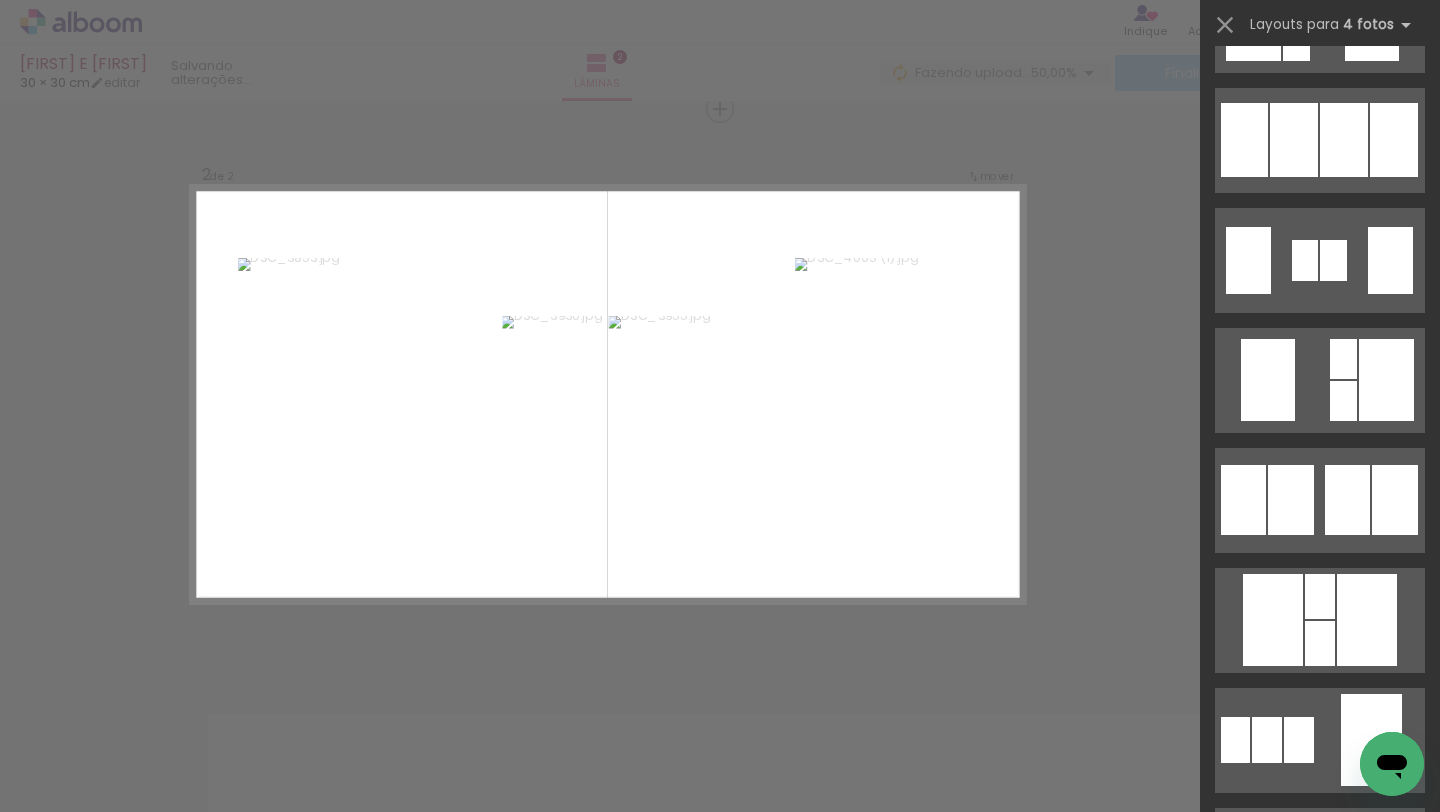 scroll, scrollTop: 923, scrollLeft: 0, axis: vertical 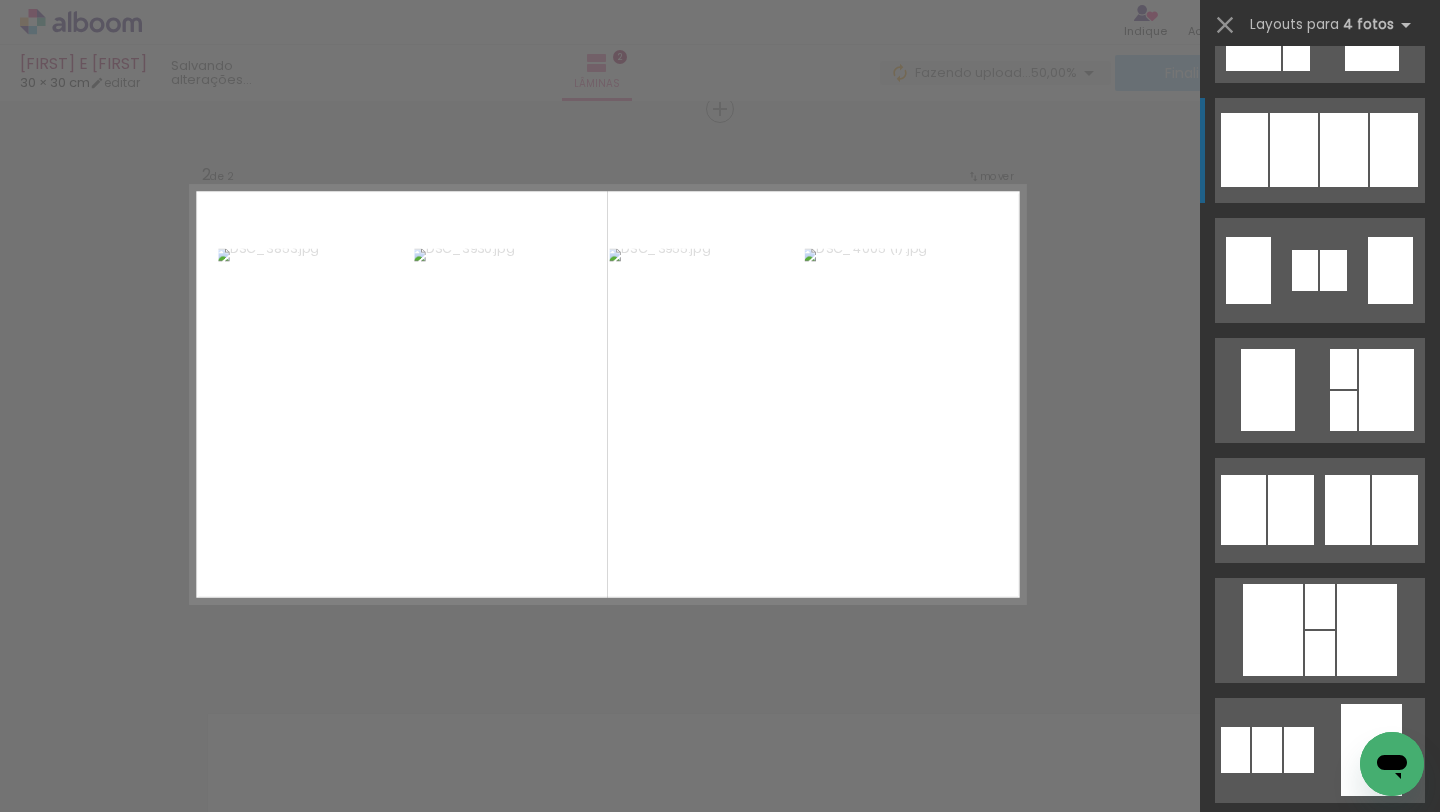 click at bounding box center [1382, -714] 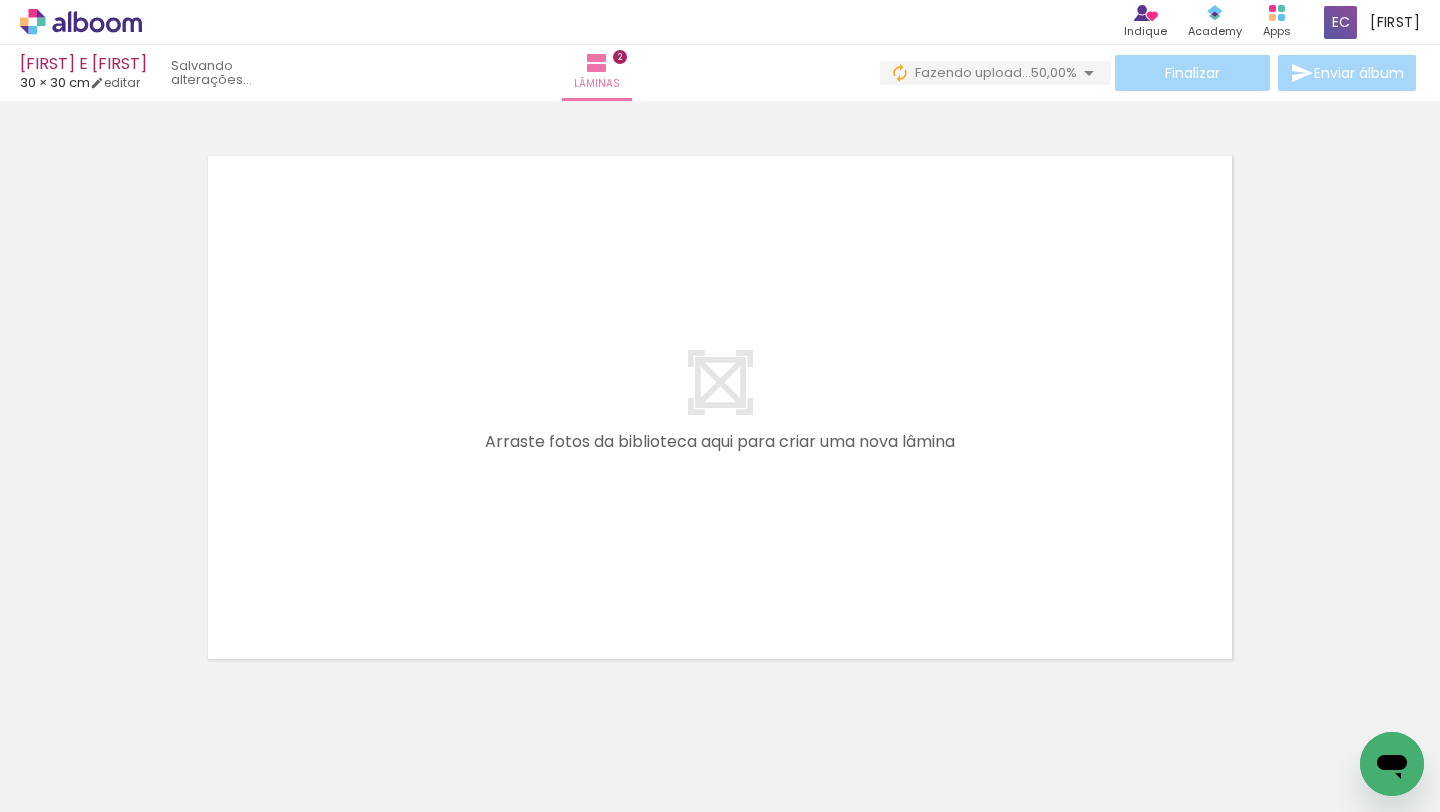 scroll, scrollTop: 1159, scrollLeft: 0, axis: vertical 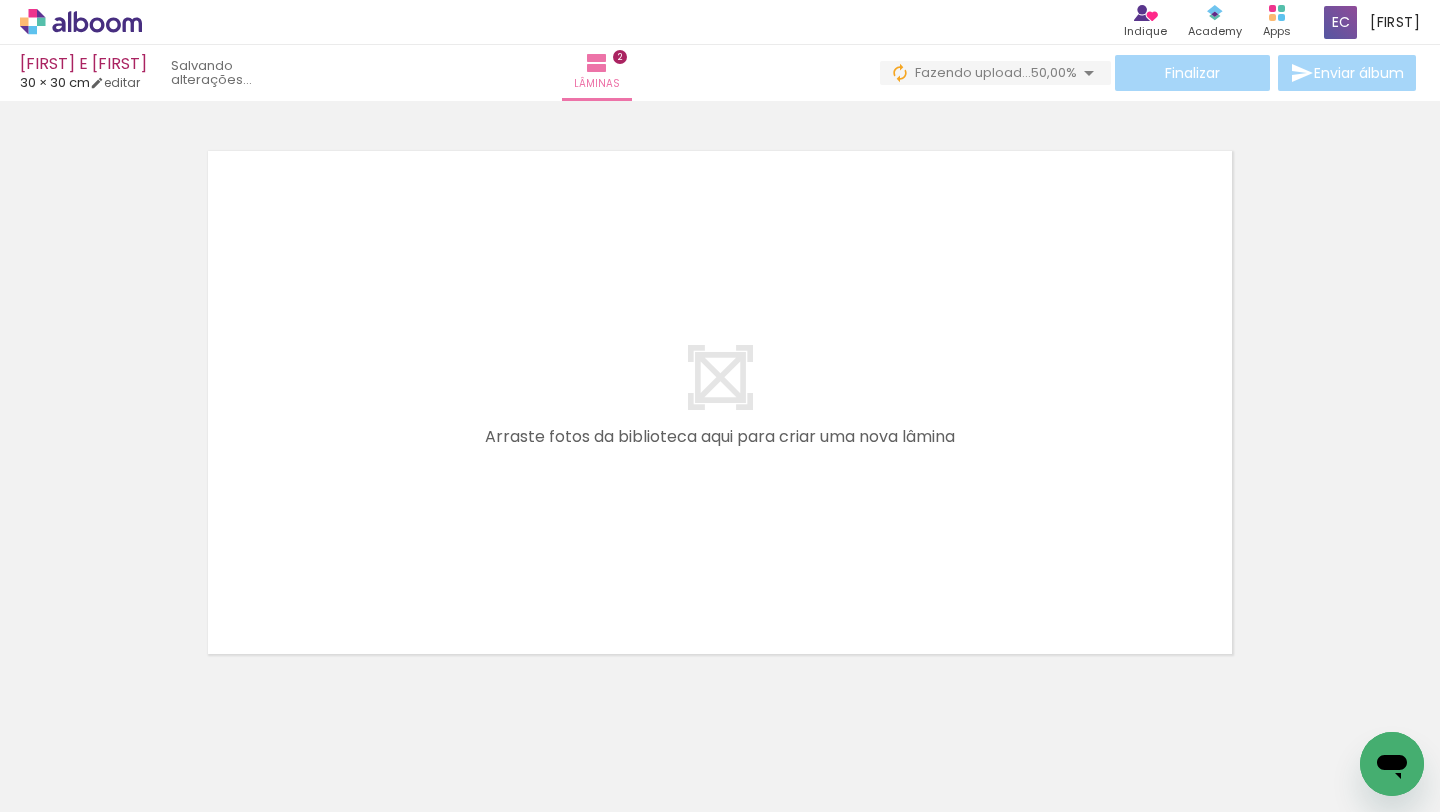 click on "Adicionar
Fotos" at bounding box center (71, 785) 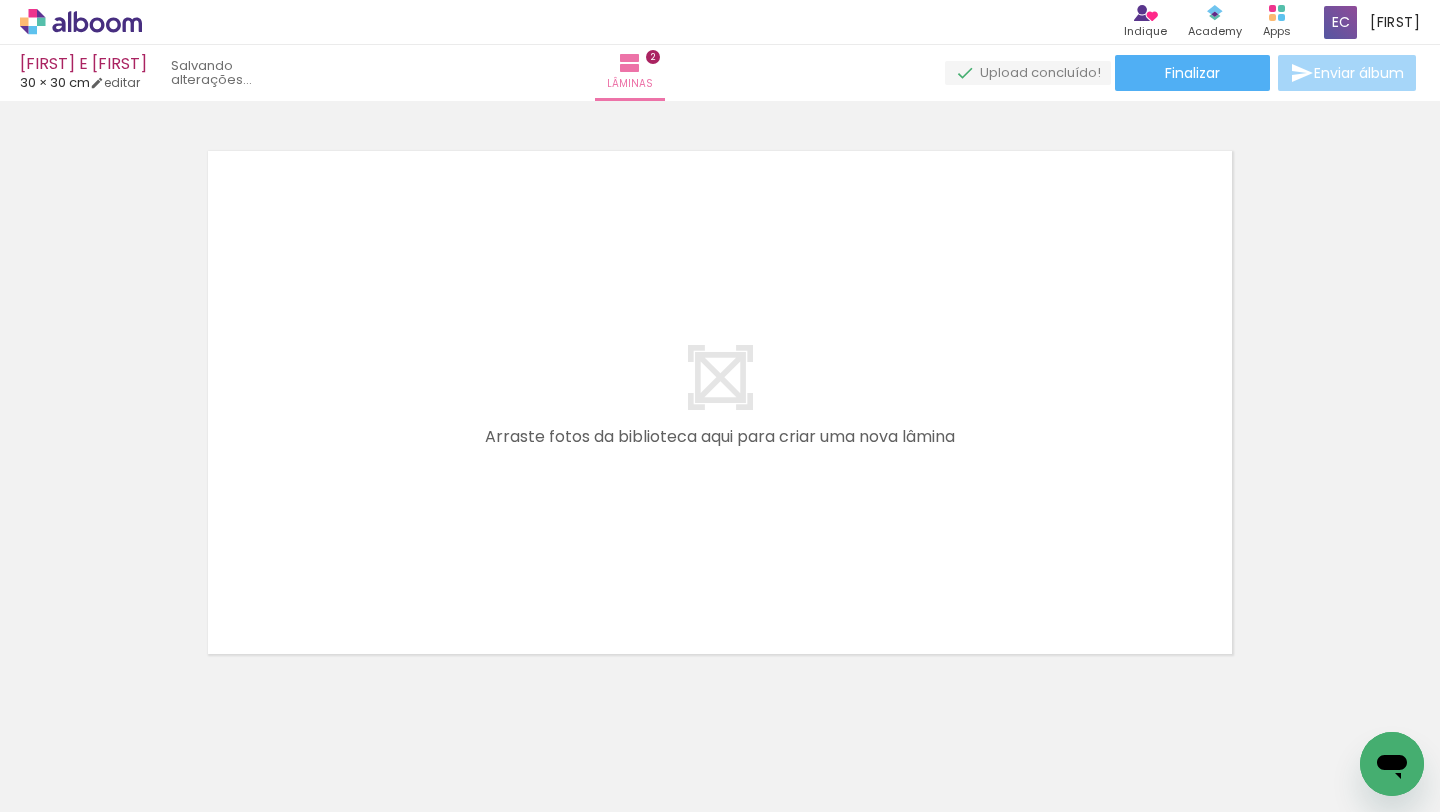 scroll, scrollTop: 0, scrollLeft: 0, axis: both 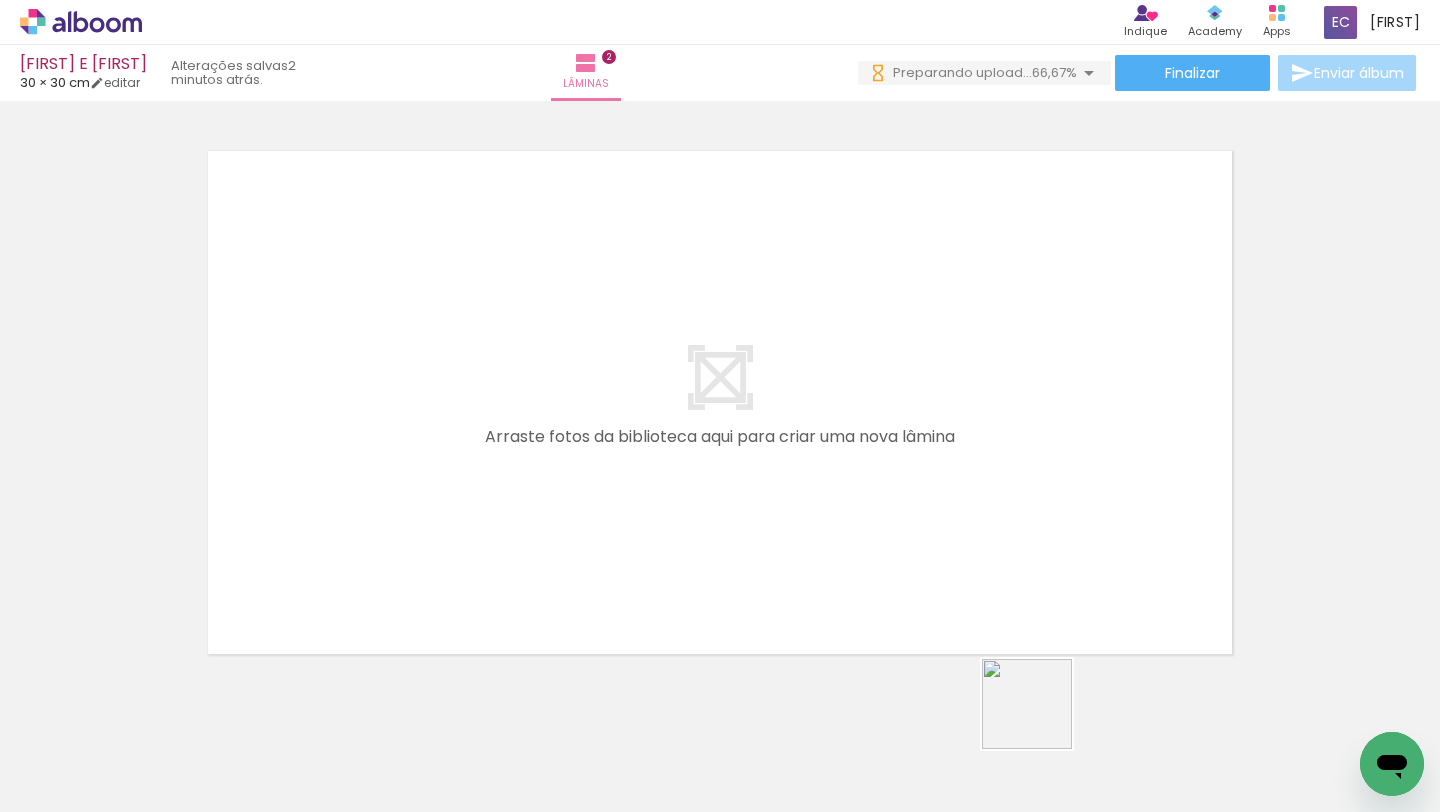 drag, startPoint x: 1042, startPoint y: 759, endPoint x: 1042, endPoint y: 532, distance: 227 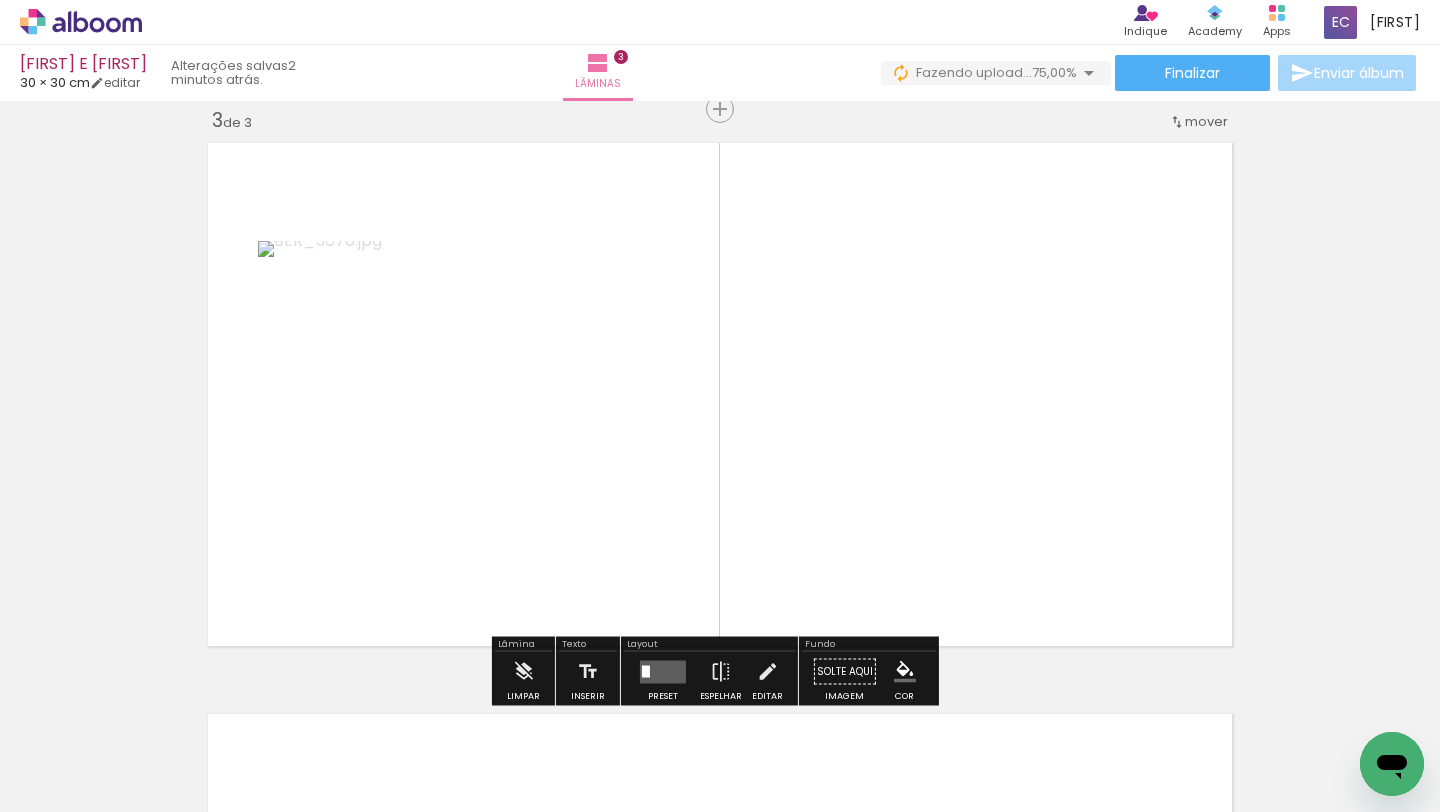 scroll, scrollTop: 1167, scrollLeft: 0, axis: vertical 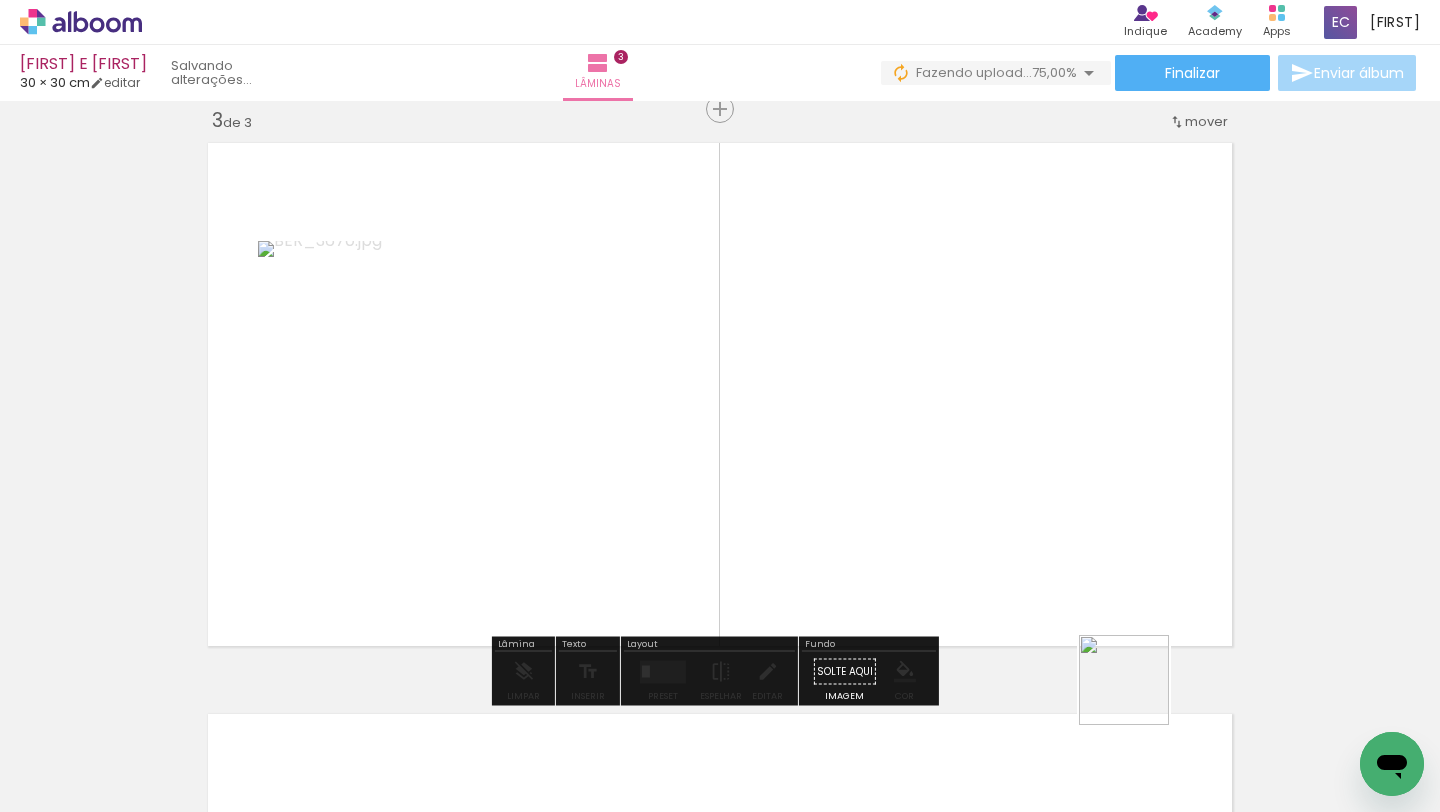 drag, startPoint x: 1139, startPoint y: 747, endPoint x: 1139, endPoint y: 467, distance: 280 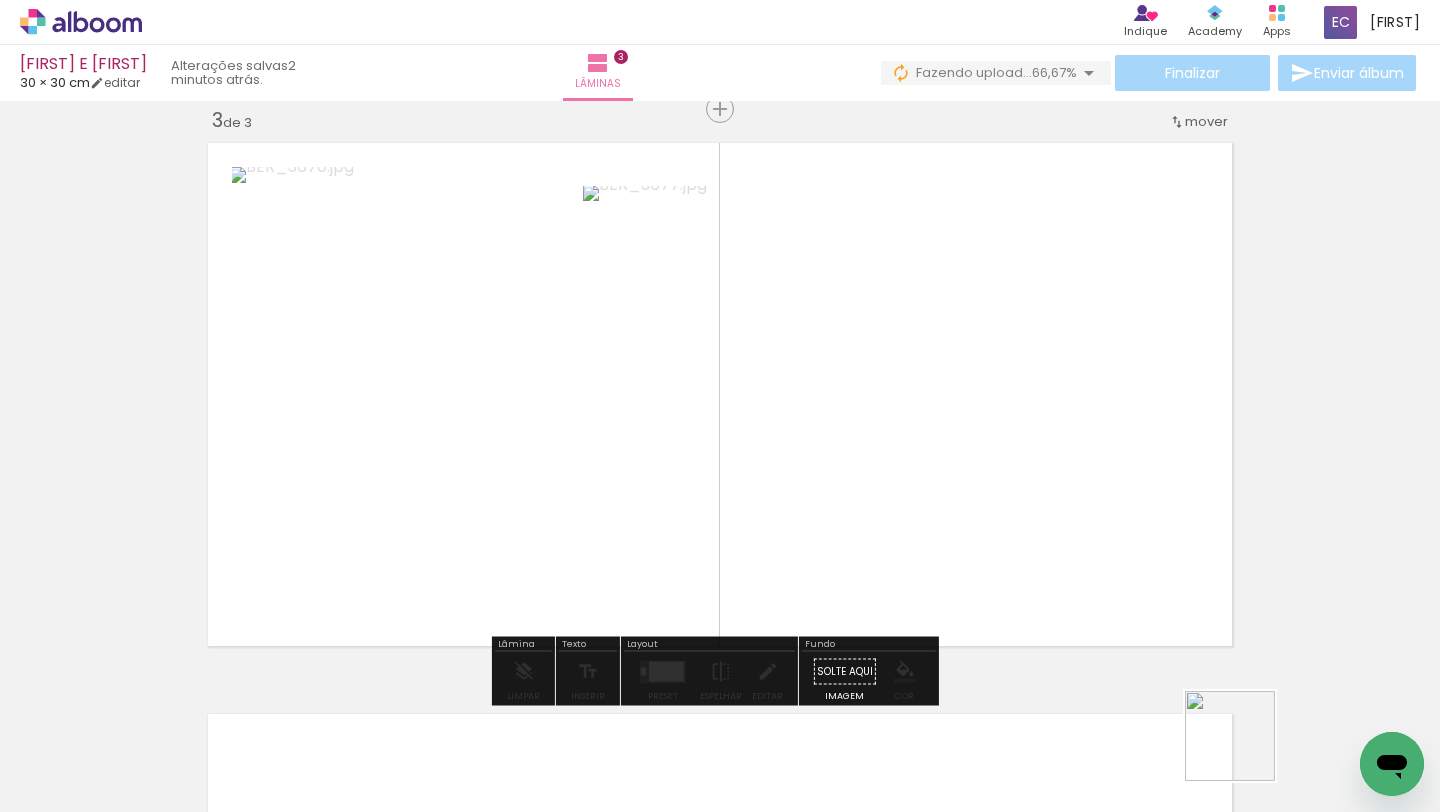 drag, startPoint x: 1250, startPoint y: 758, endPoint x: 1124, endPoint y: 527, distance: 263.12924 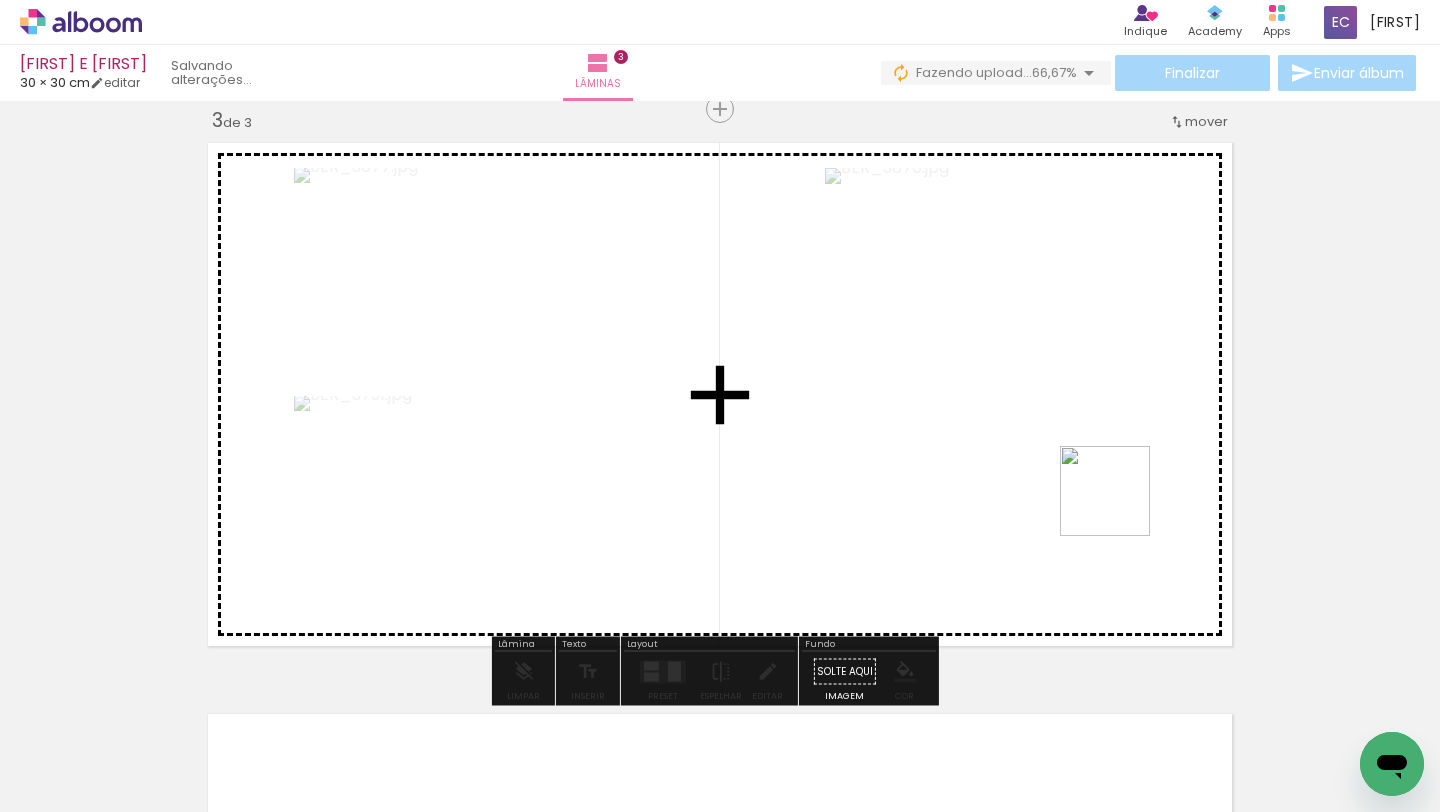drag, startPoint x: 1332, startPoint y: 750, endPoint x: 1109, endPoint y: 476, distance: 353.2775 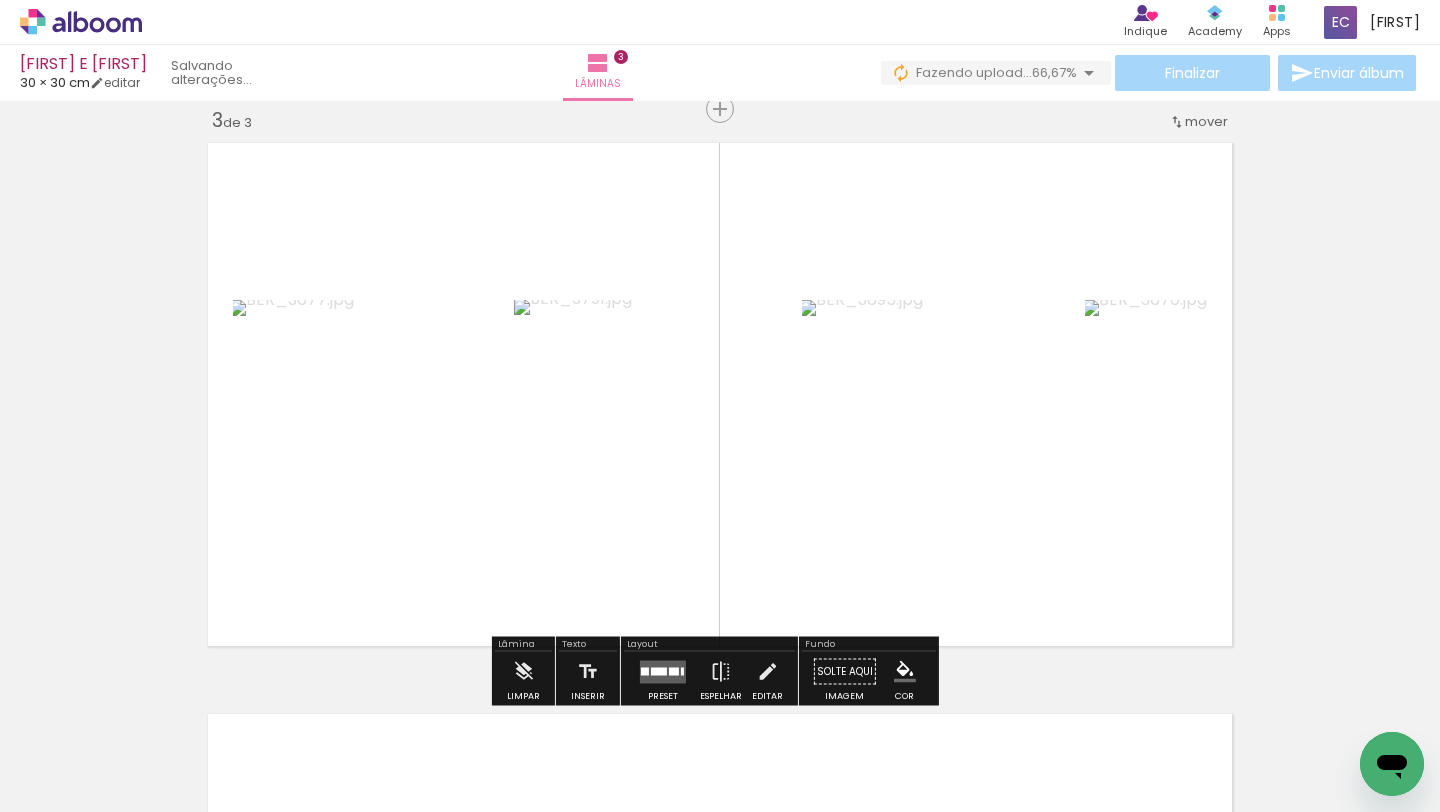 click at bounding box center [663, 671] 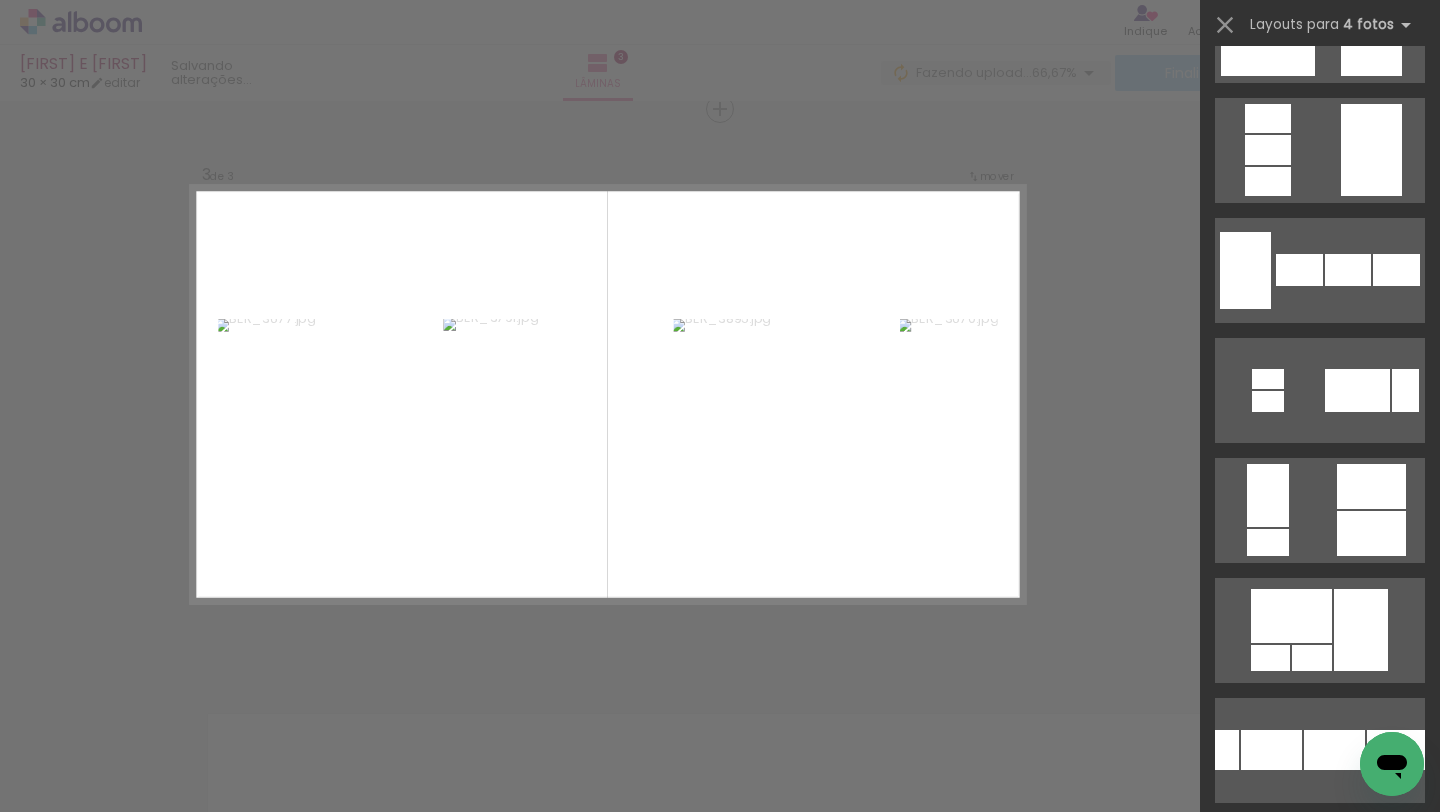 scroll, scrollTop: 0, scrollLeft: 0, axis: both 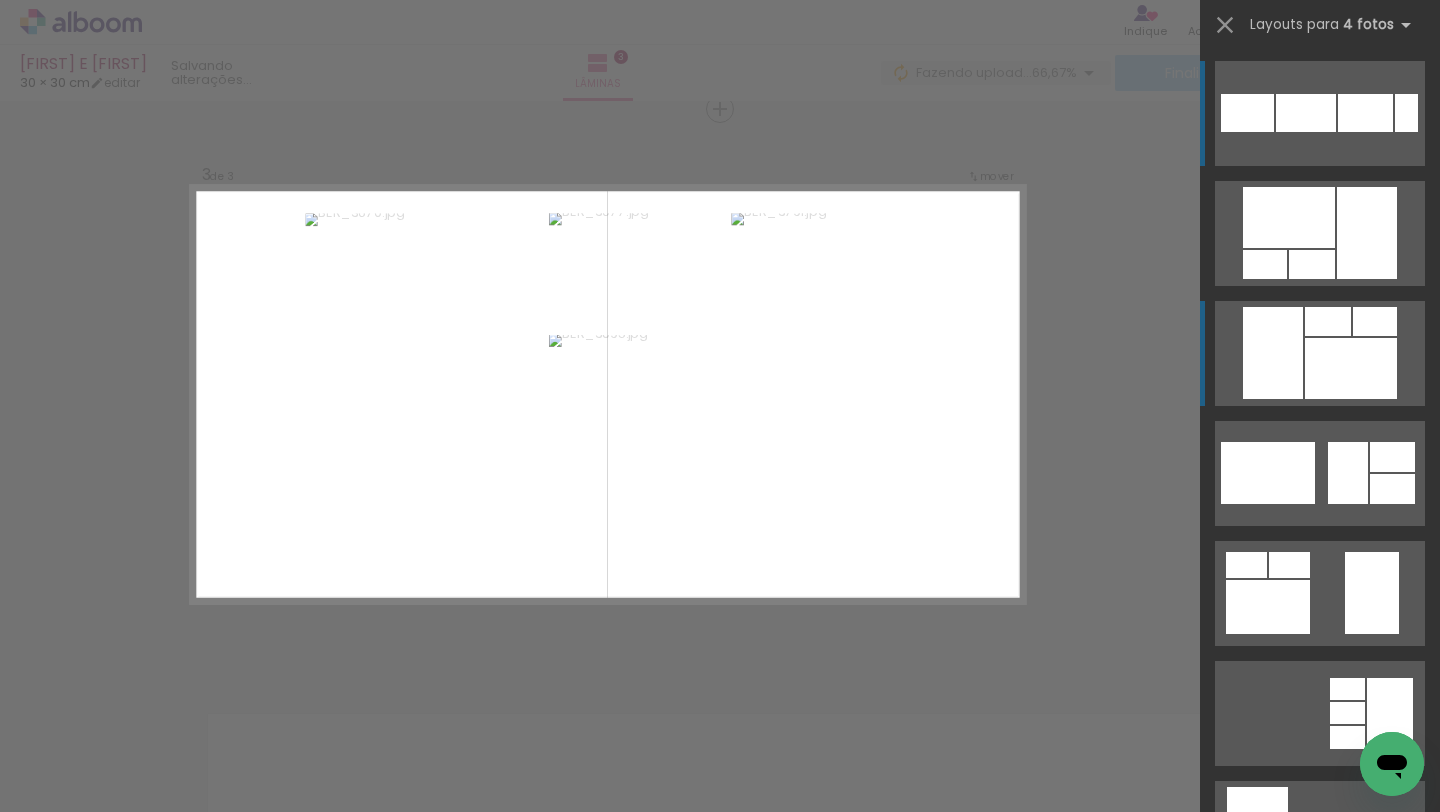 click at bounding box center (1289, 217) 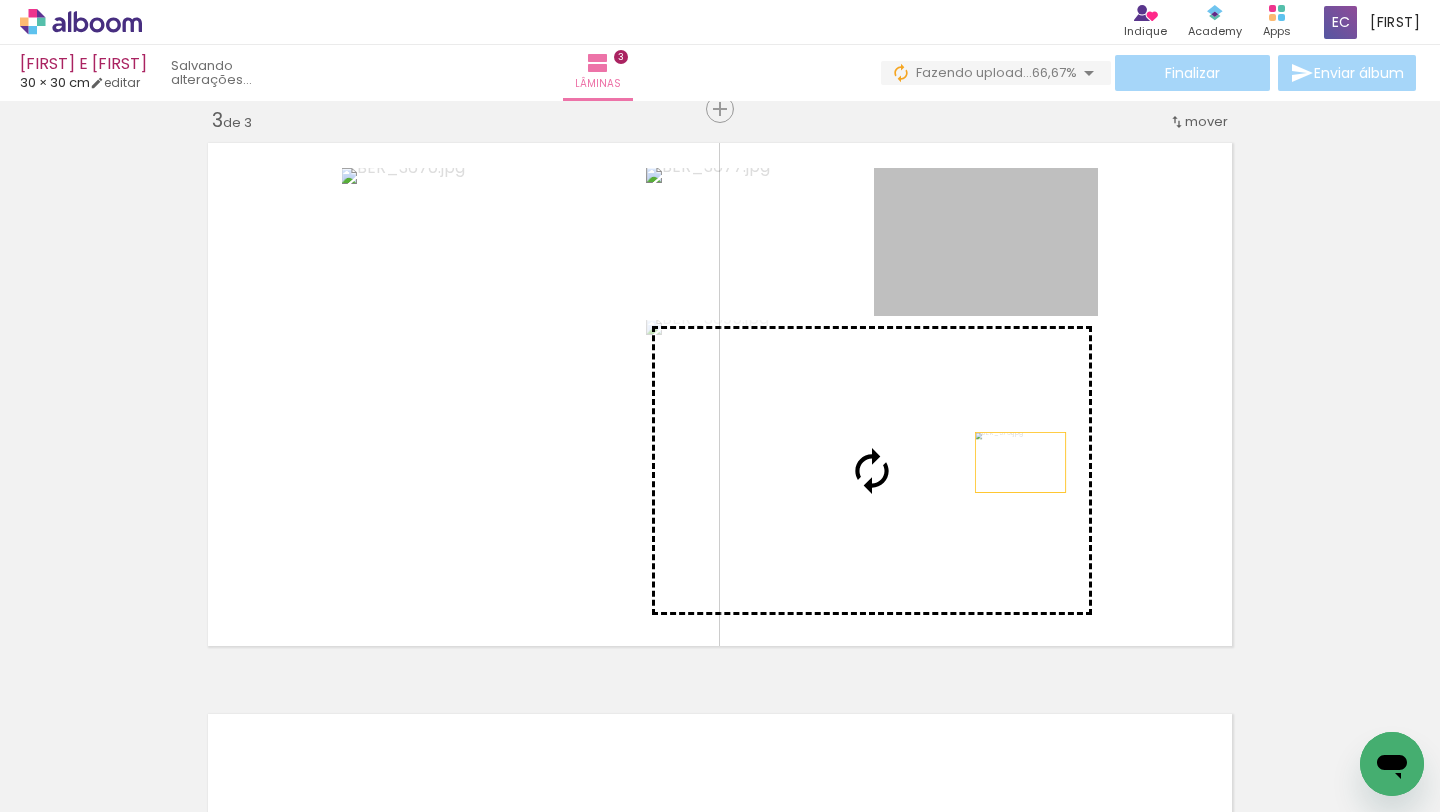 drag, startPoint x: 1038, startPoint y: 264, endPoint x: 1013, endPoint y: 462, distance: 199.57204 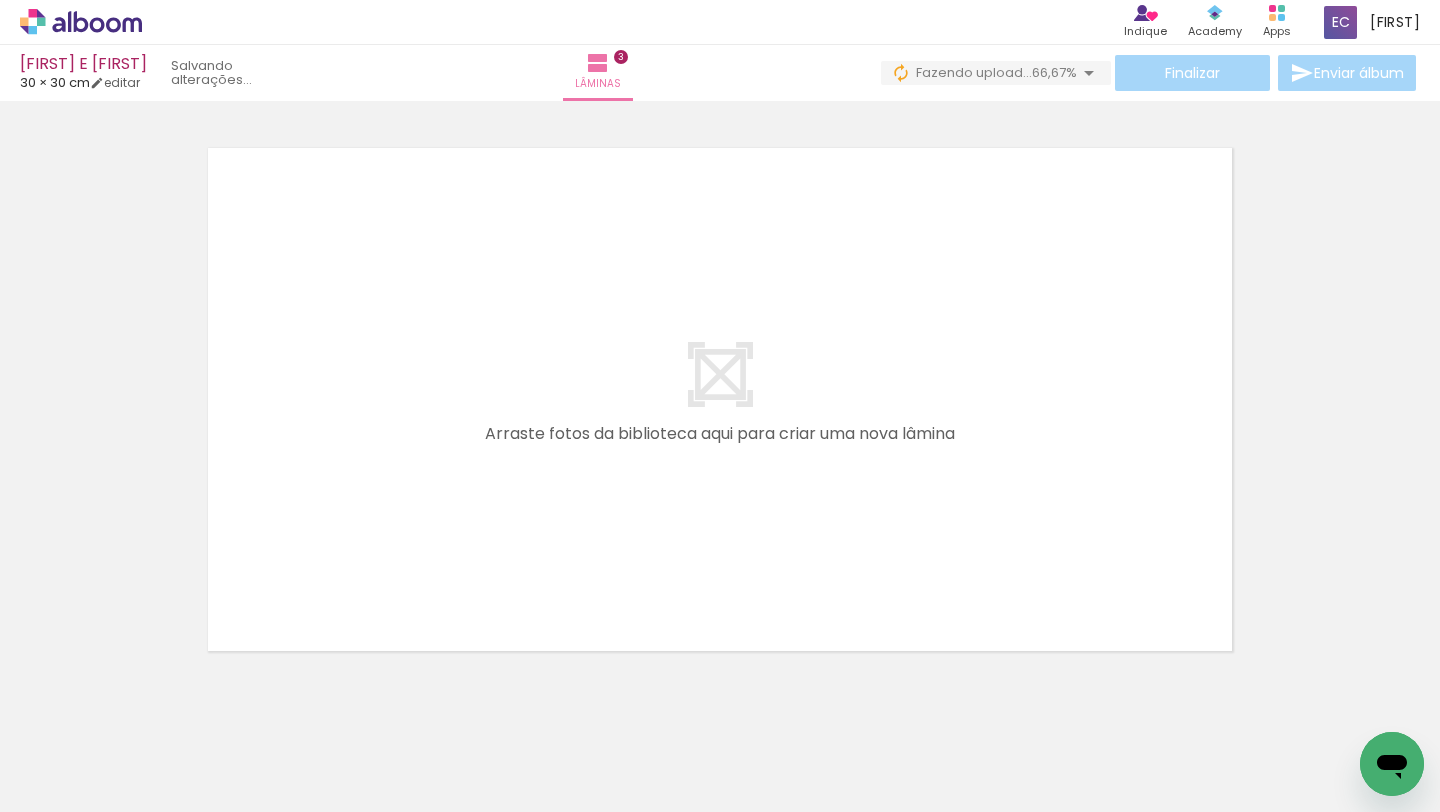 scroll, scrollTop: 1739, scrollLeft: 0, axis: vertical 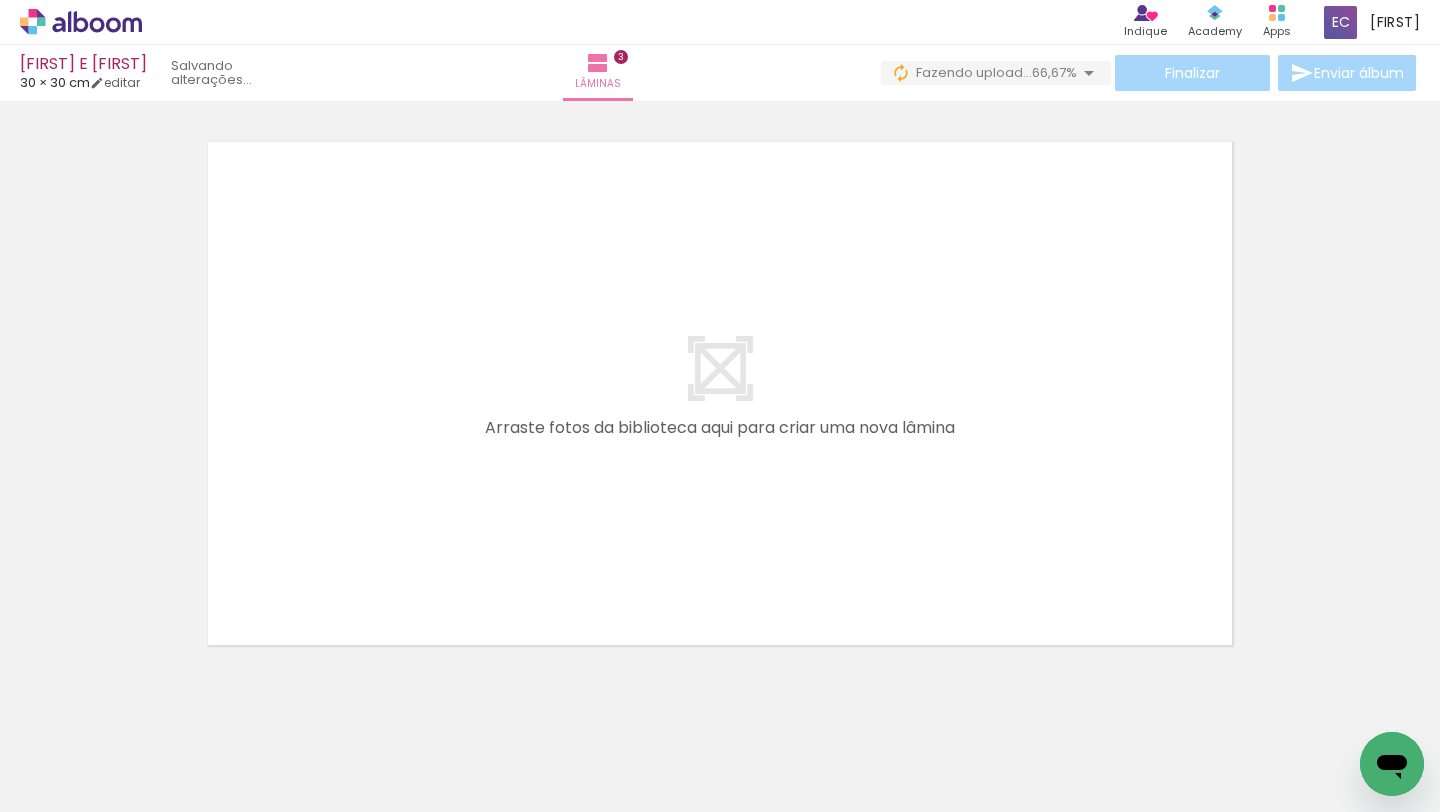 click on "Adicionar
Fotos" at bounding box center (71, 785) 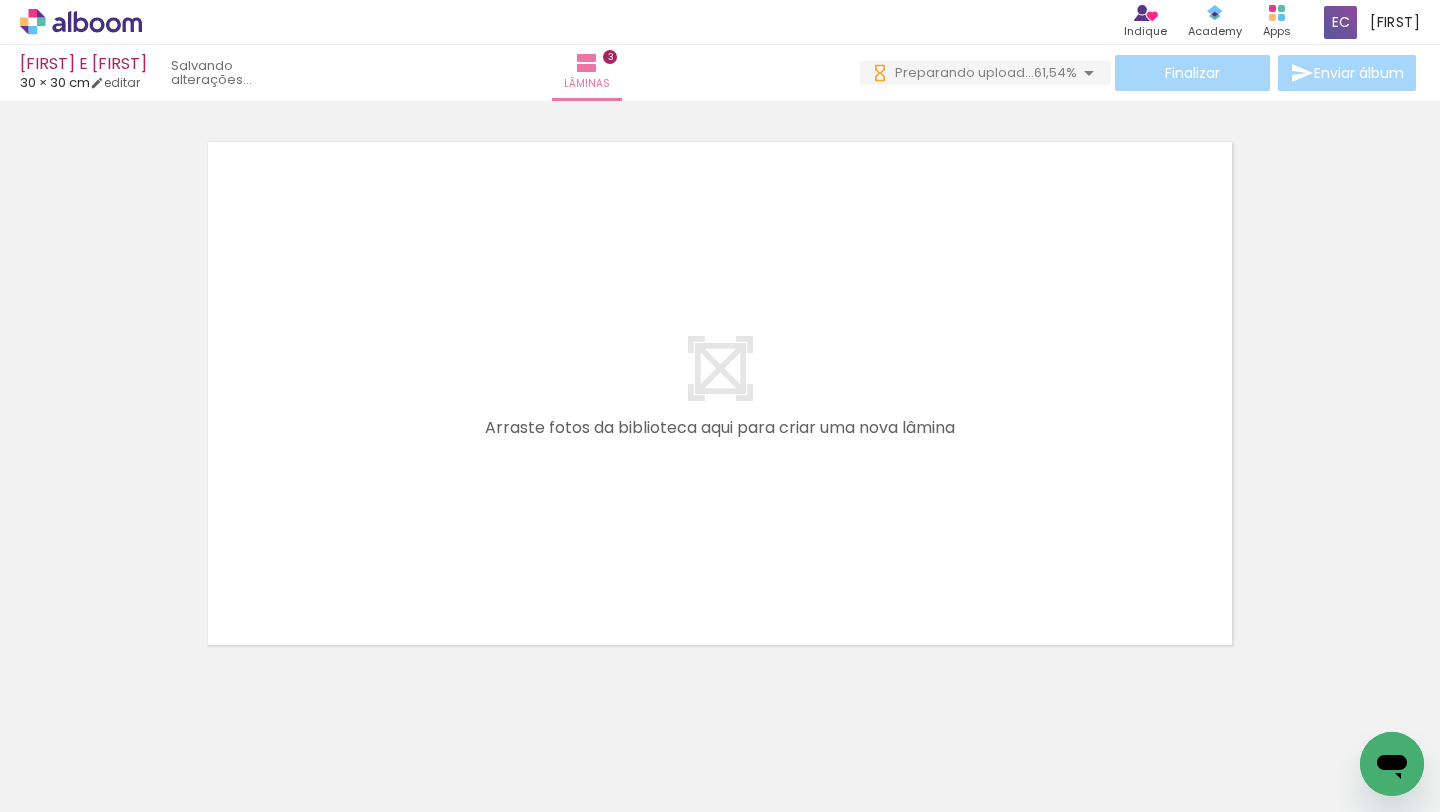 scroll, scrollTop: 0, scrollLeft: 0, axis: both 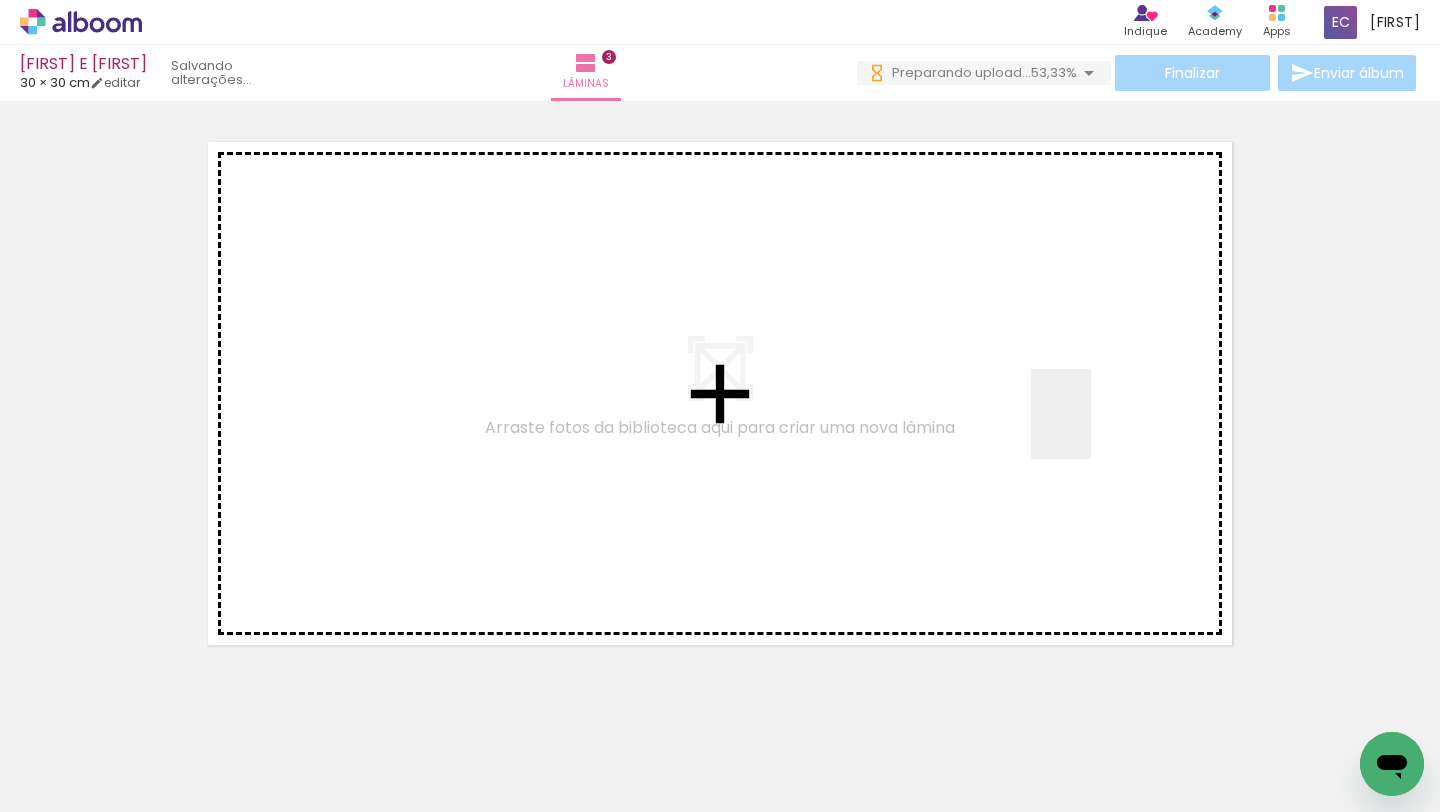 drag, startPoint x: 1152, startPoint y: 743, endPoint x: 1091, endPoint y: 429, distance: 319.8703 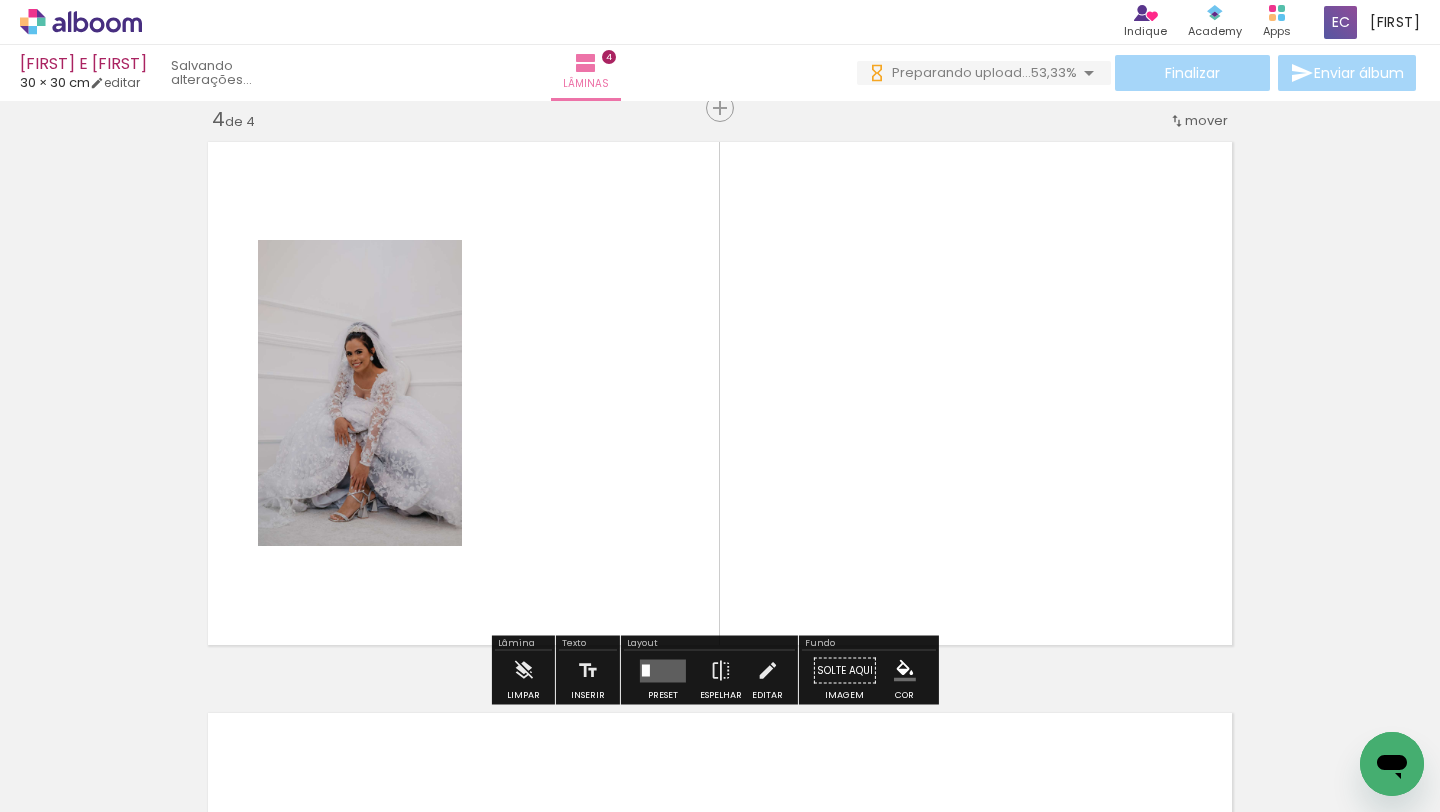 scroll, scrollTop: 1738, scrollLeft: 0, axis: vertical 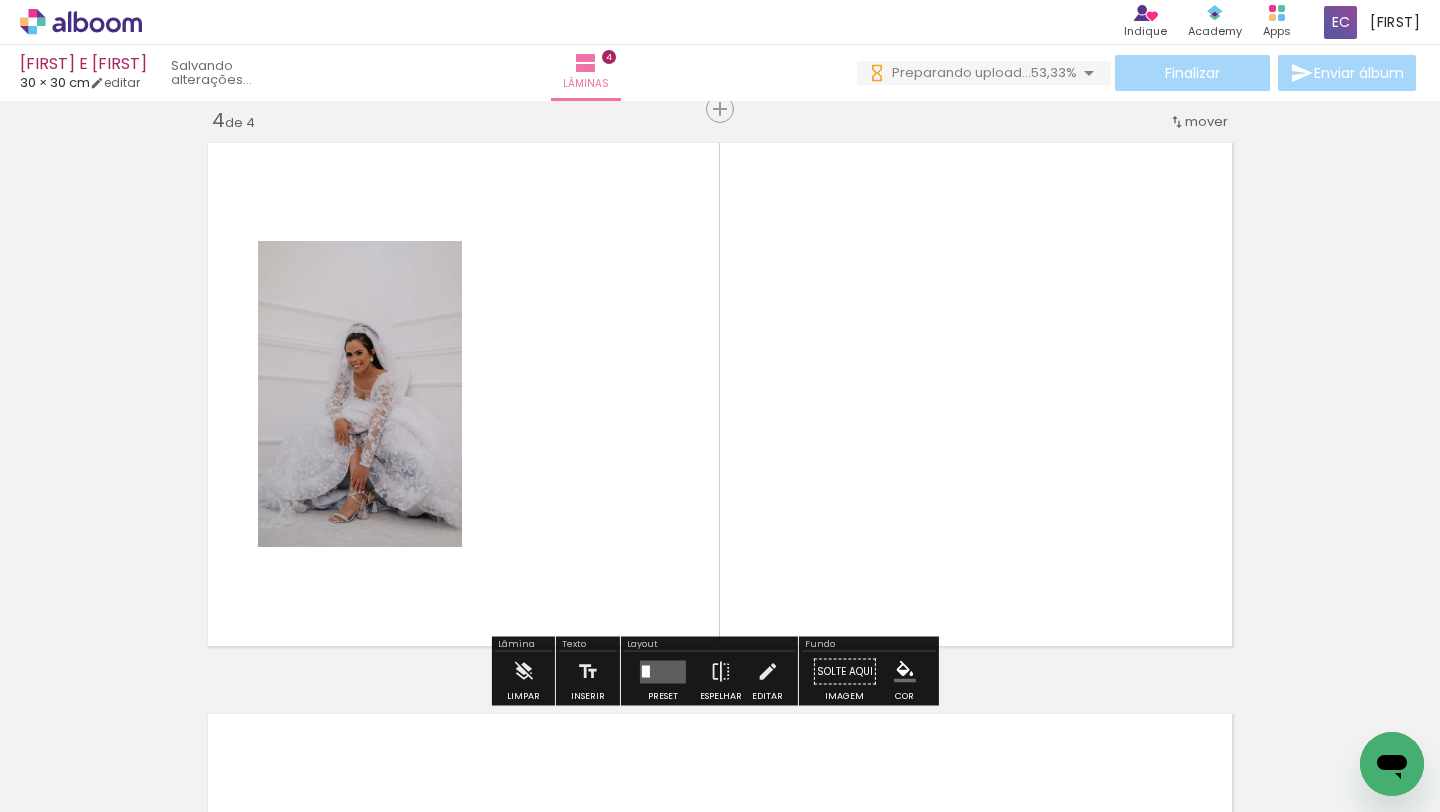 drag, startPoint x: 1258, startPoint y: 768, endPoint x: 1045, endPoint y: 488, distance: 351.8082 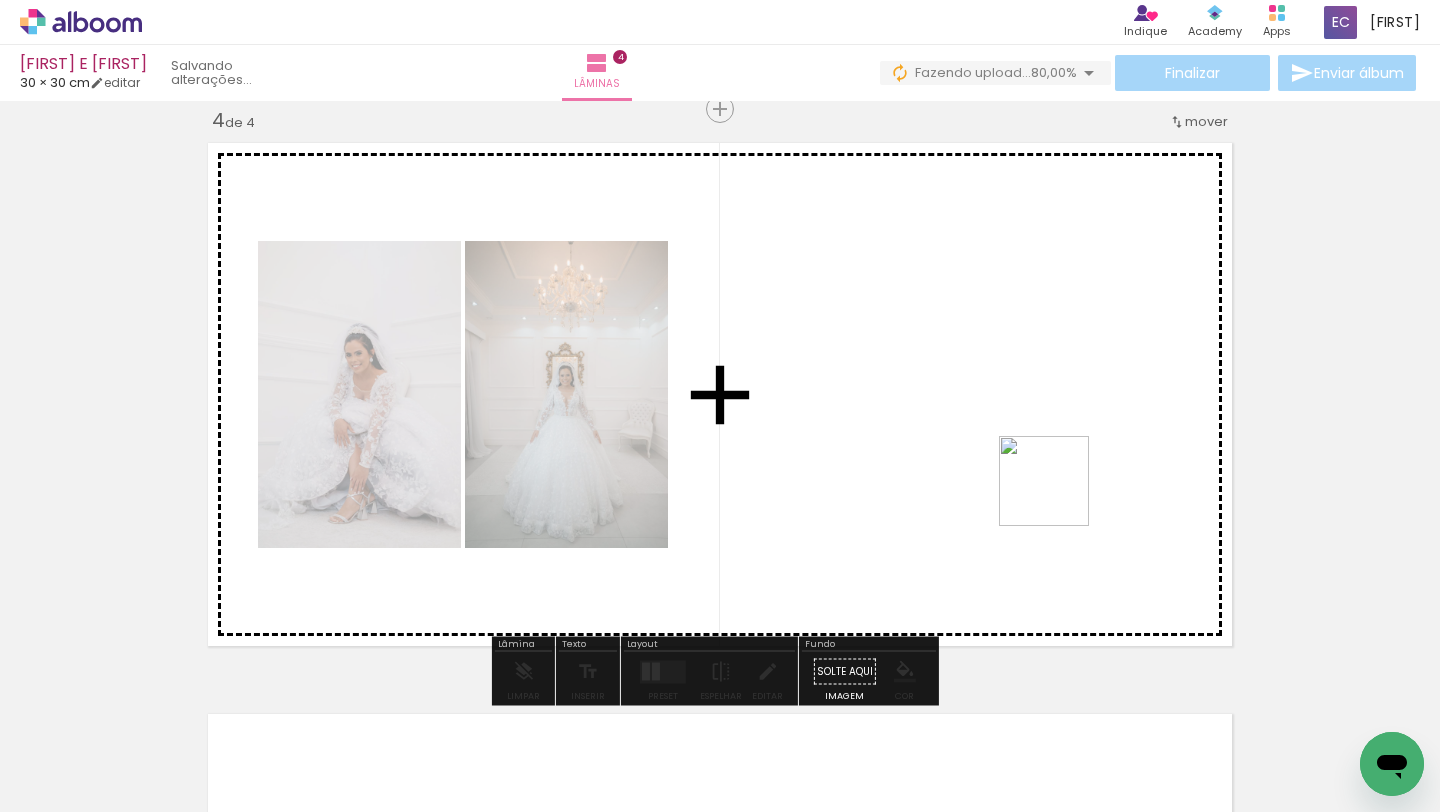 drag, startPoint x: 1345, startPoint y: 735, endPoint x: 980, endPoint y: 393, distance: 500.18896 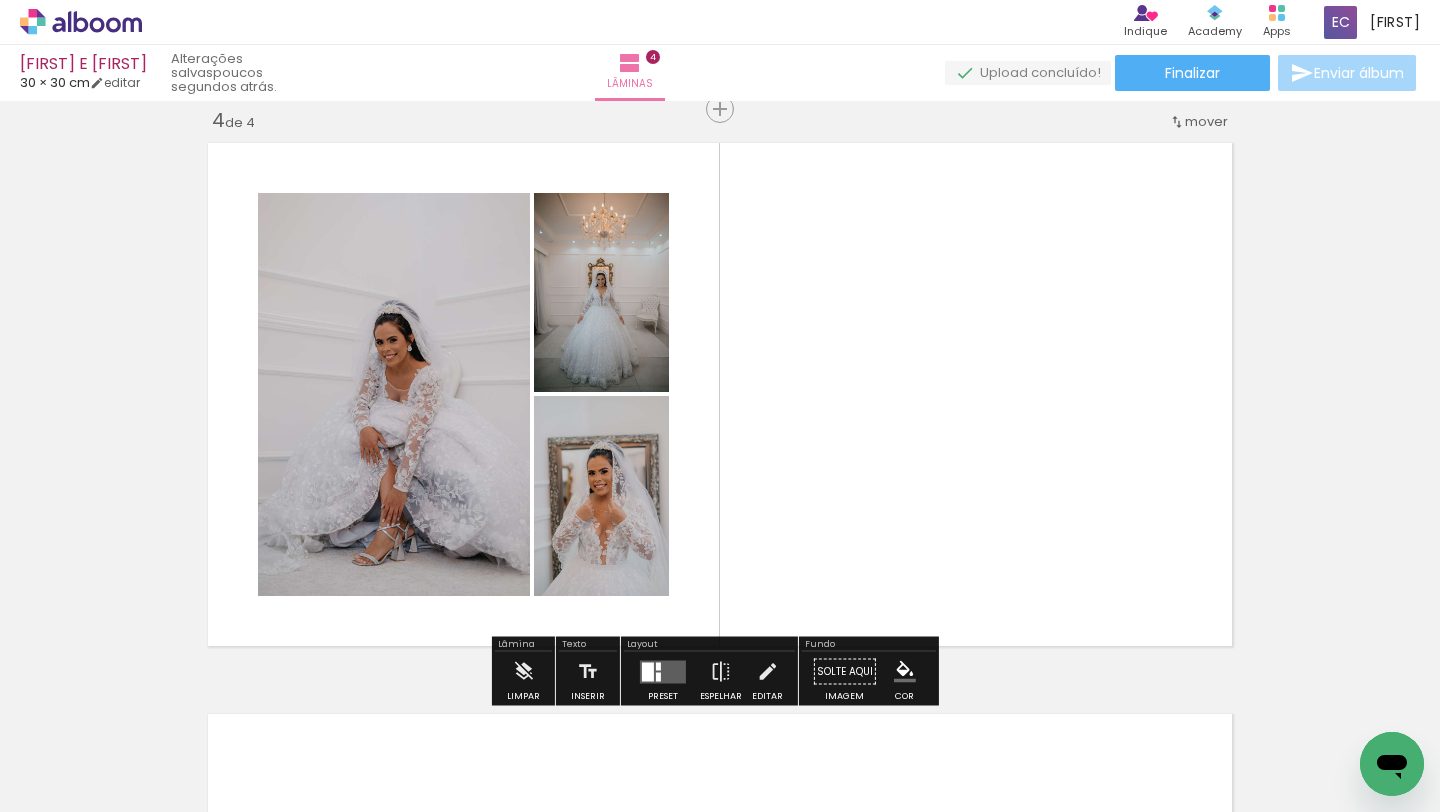 click at bounding box center [648, 671] 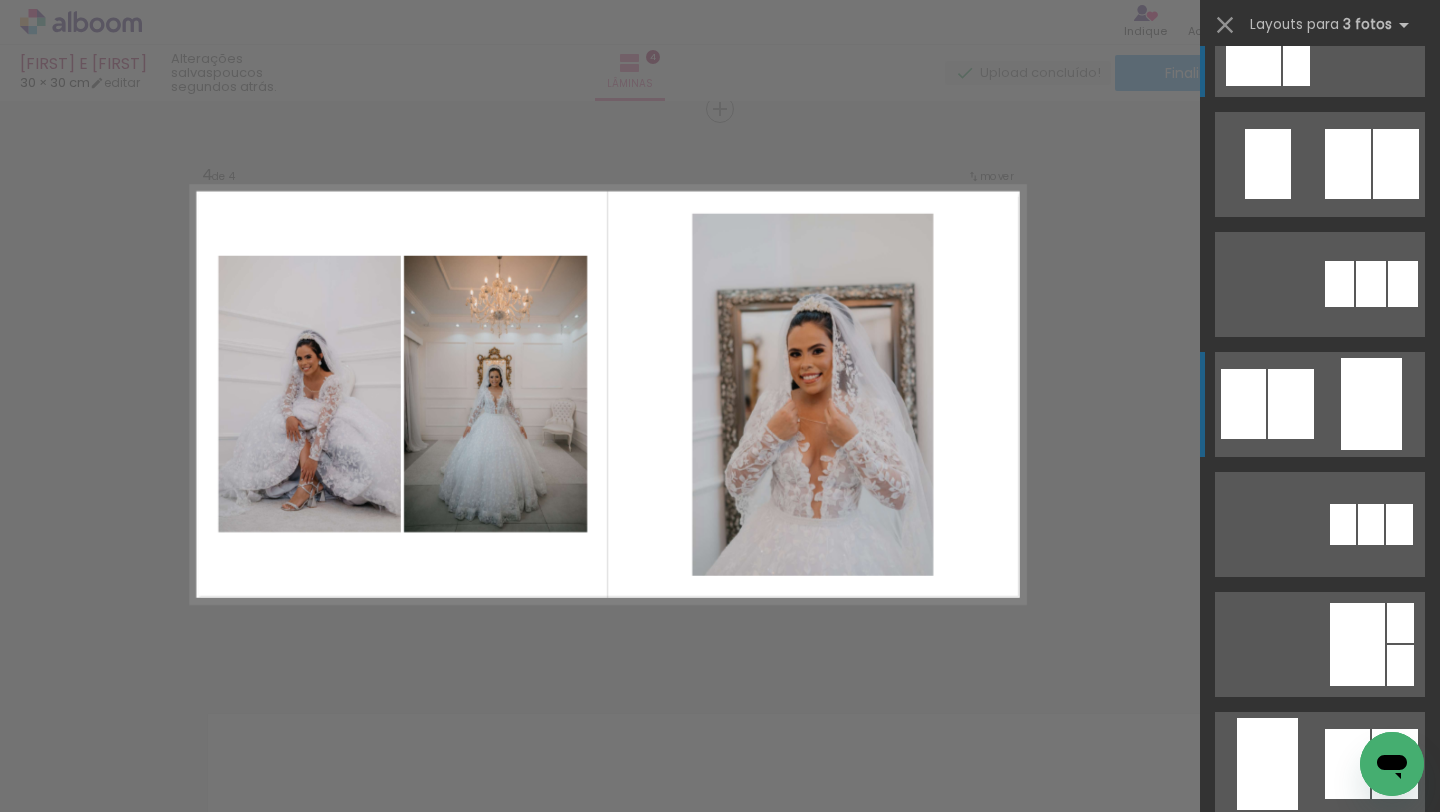 scroll, scrollTop: 77, scrollLeft: 0, axis: vertical 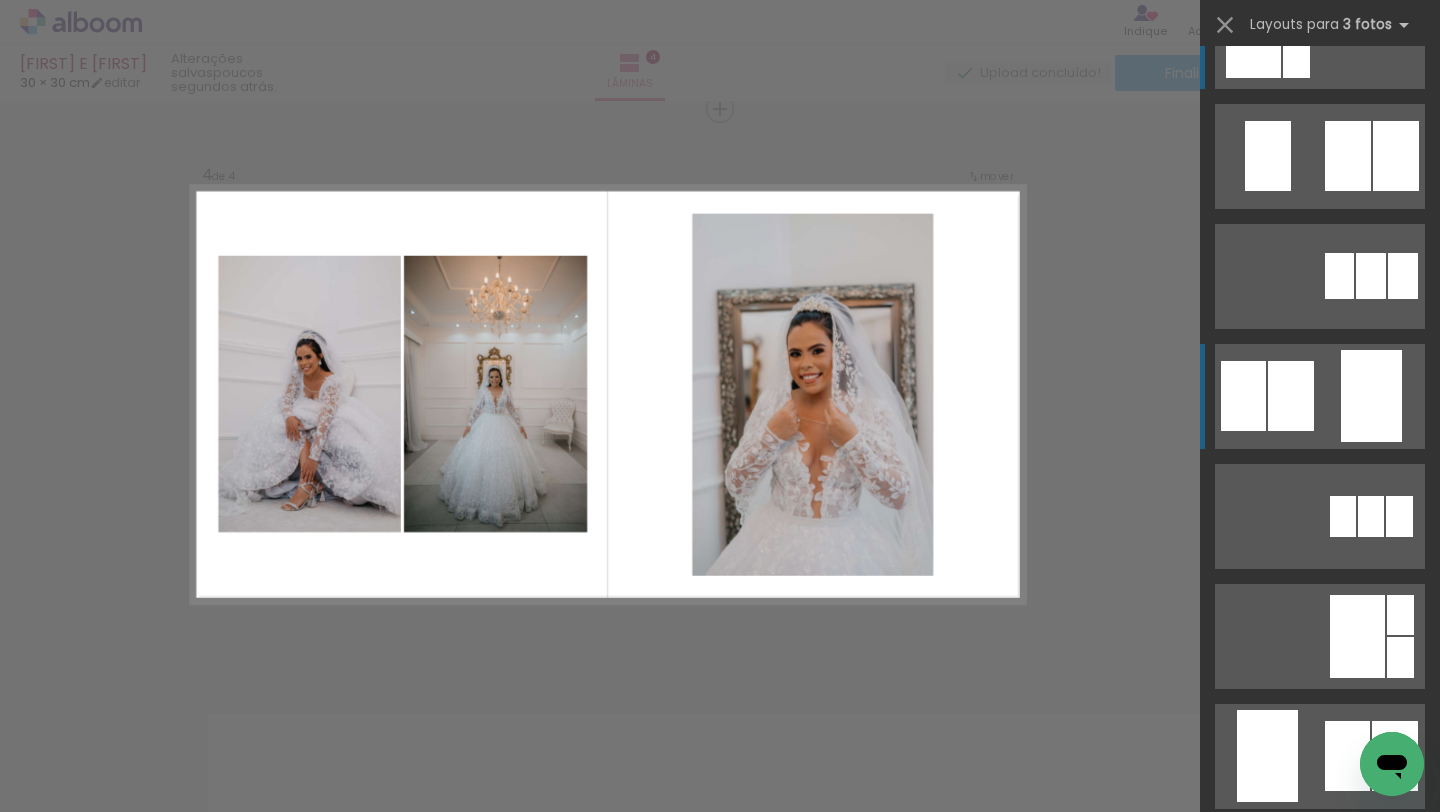 click at bounding box center [1320, 156] 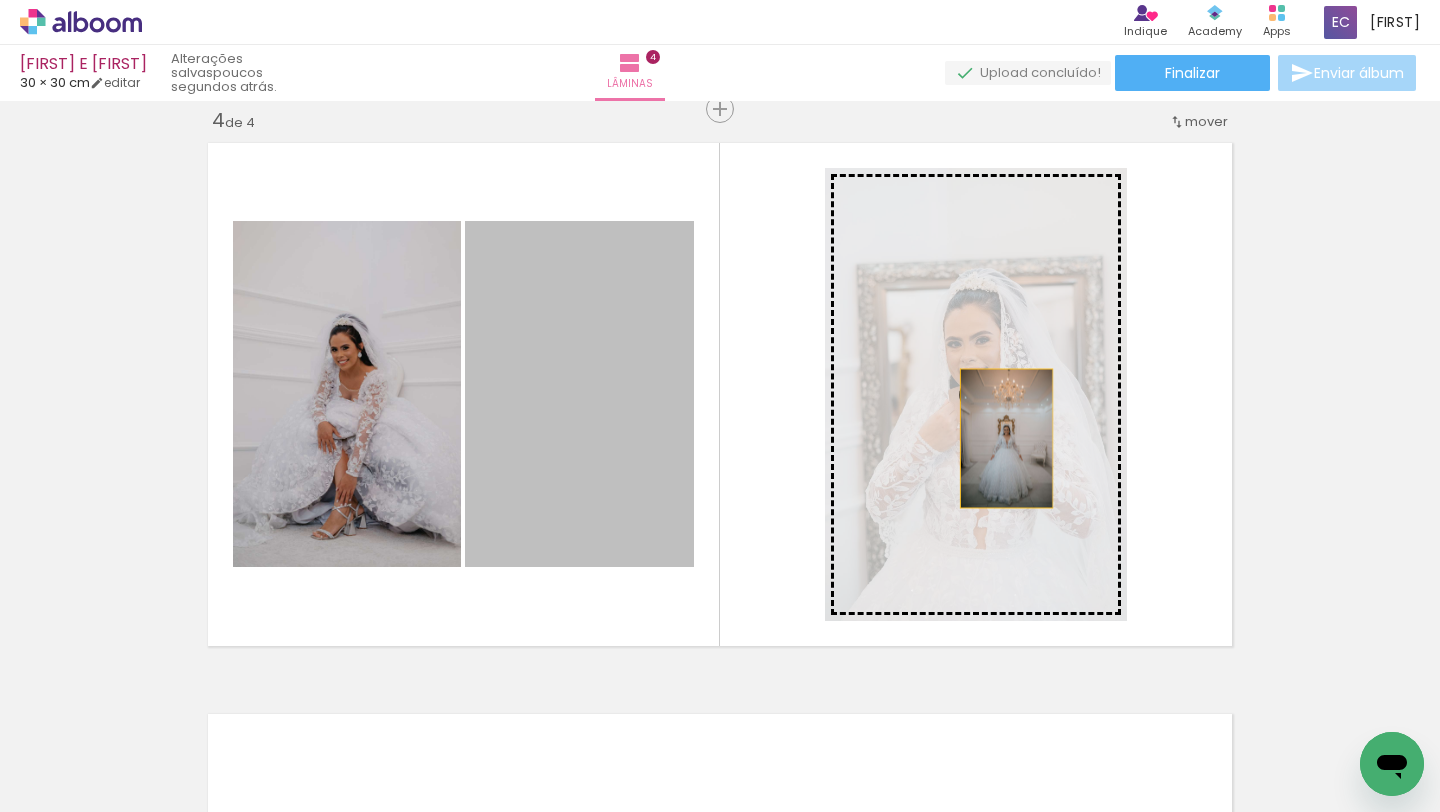 drag, startPoint x: 598, startPoint y: 447, endPoint x: 1007, endPoint y: 441, distance: 409.044 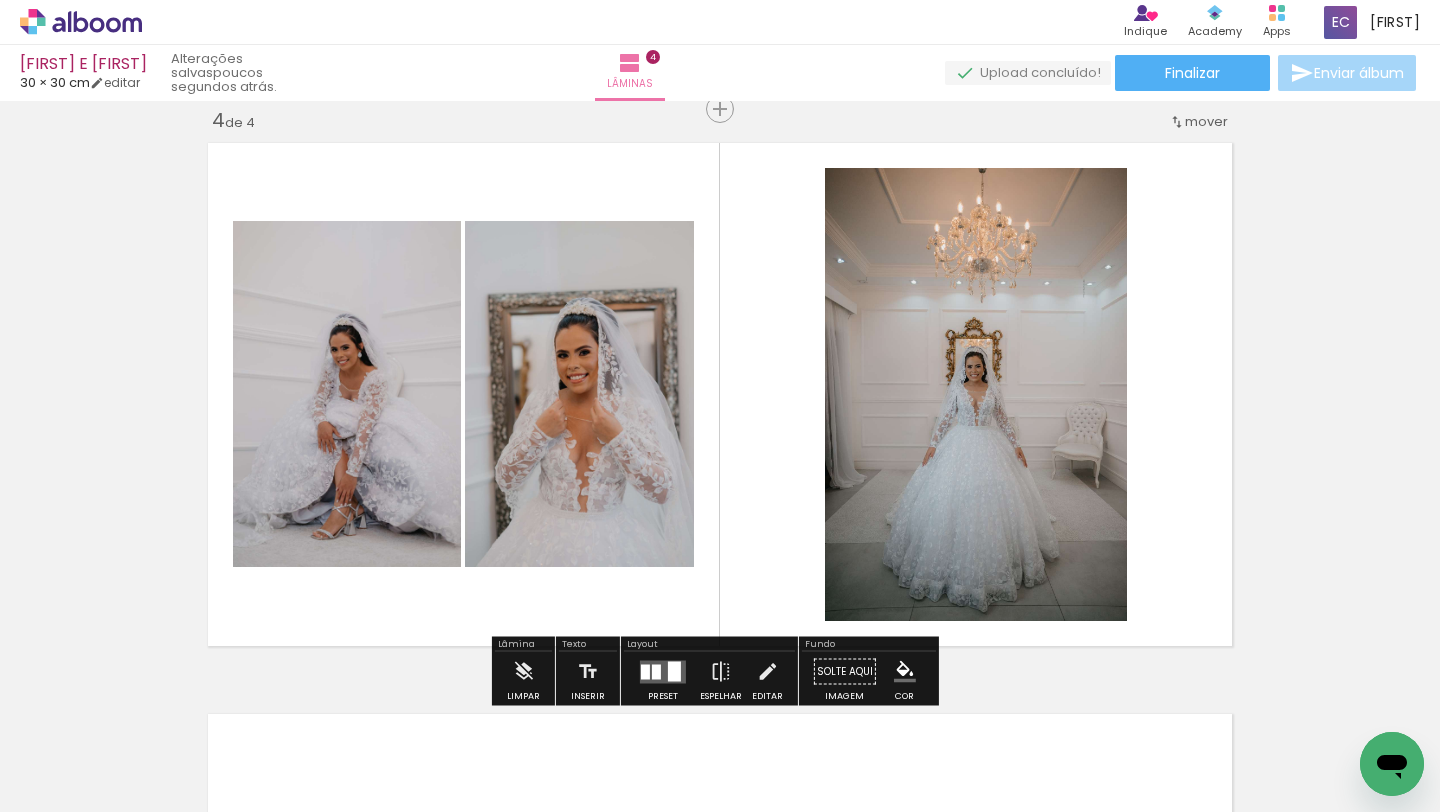 click on "Inserir lâmina 1  de 4  Inserir lâmina 2  de 4  Inserir lâmina 3  de 4  Inserir lâmina 4  de 4" at bounding box center (720, -202) 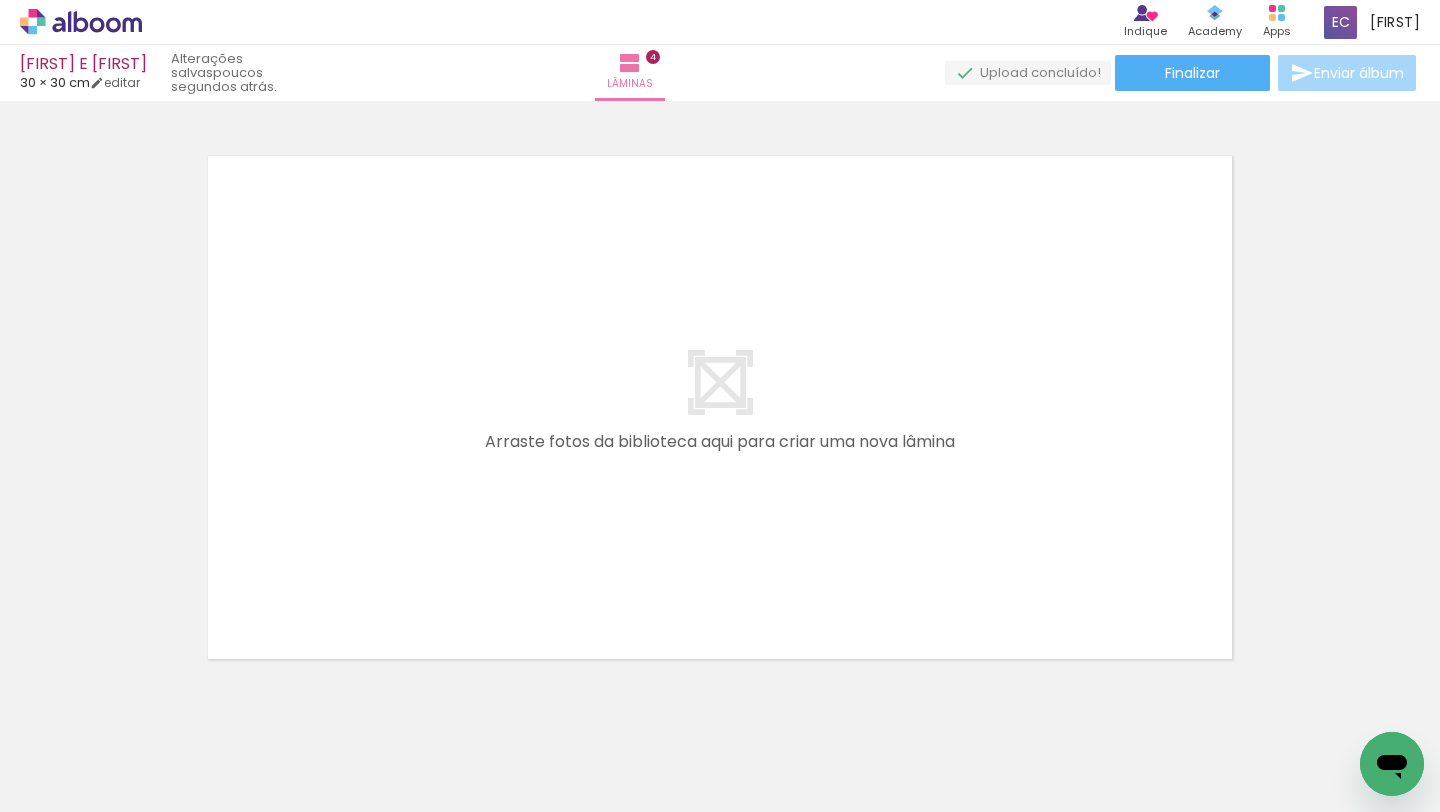 scroll, scrollTop: 2317, scrollLeft: 0, axis: vertical 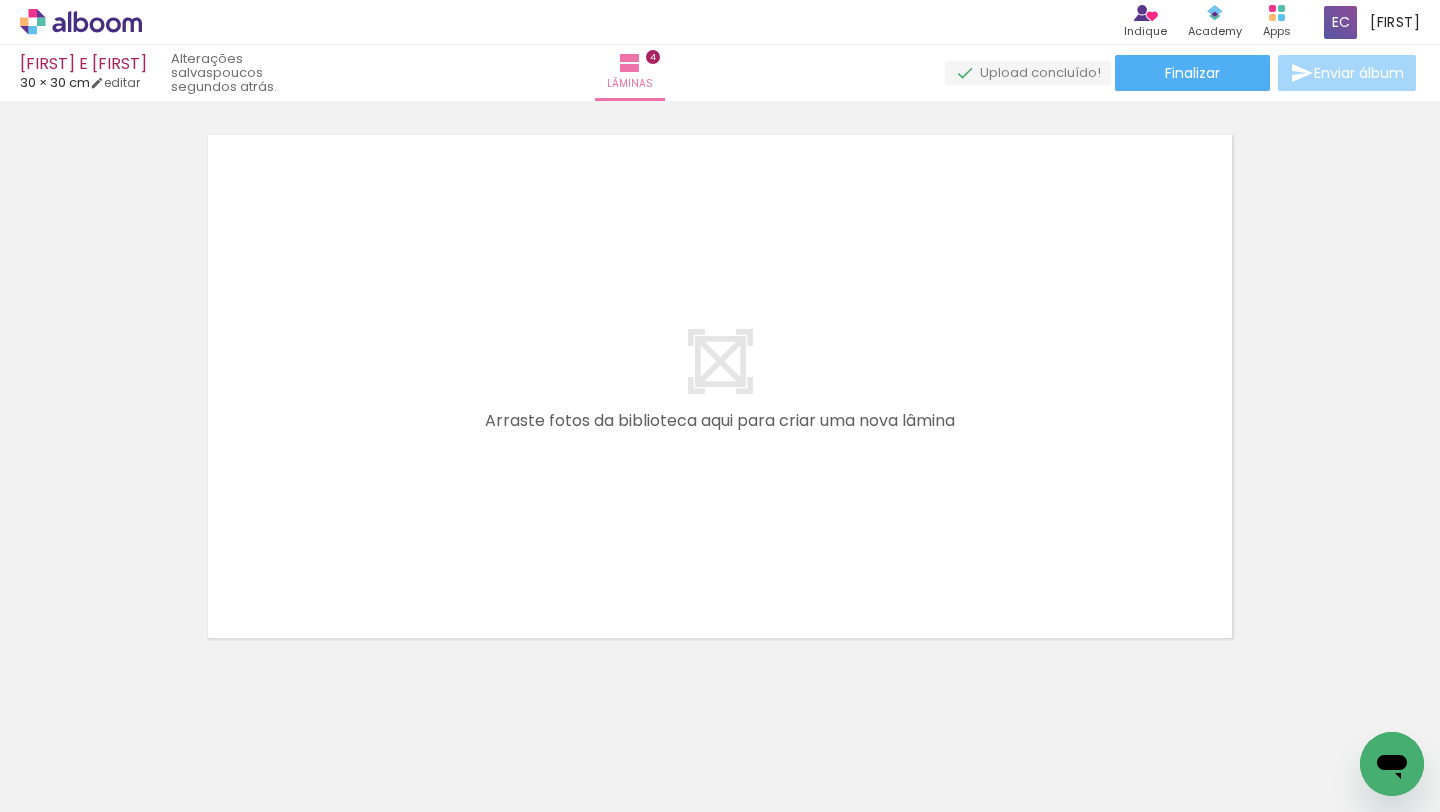 click on "Adicionar
Fotos" at bounding box center (71, 785) 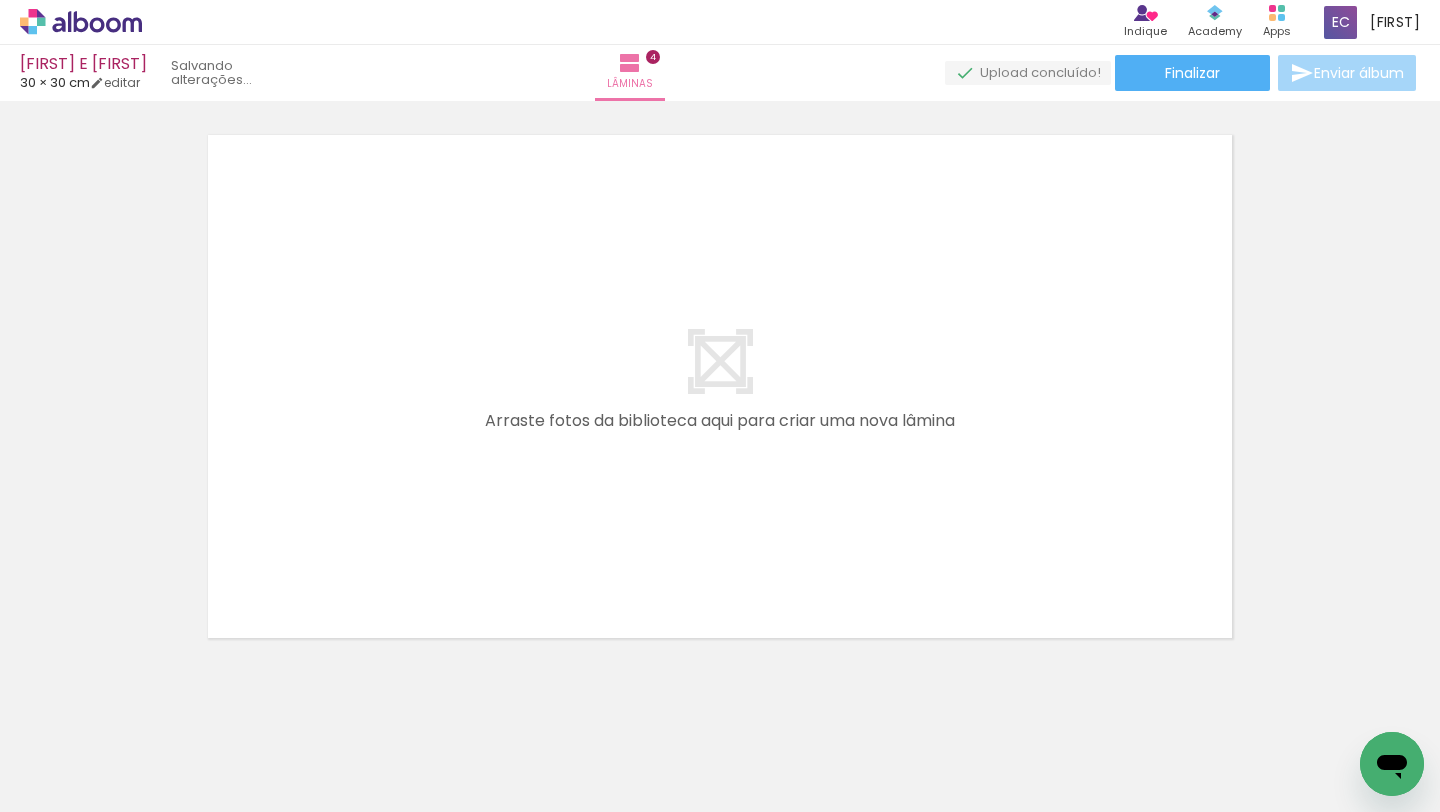 scroll, scrollTop: 0, scrollLeft: 0, axis: both 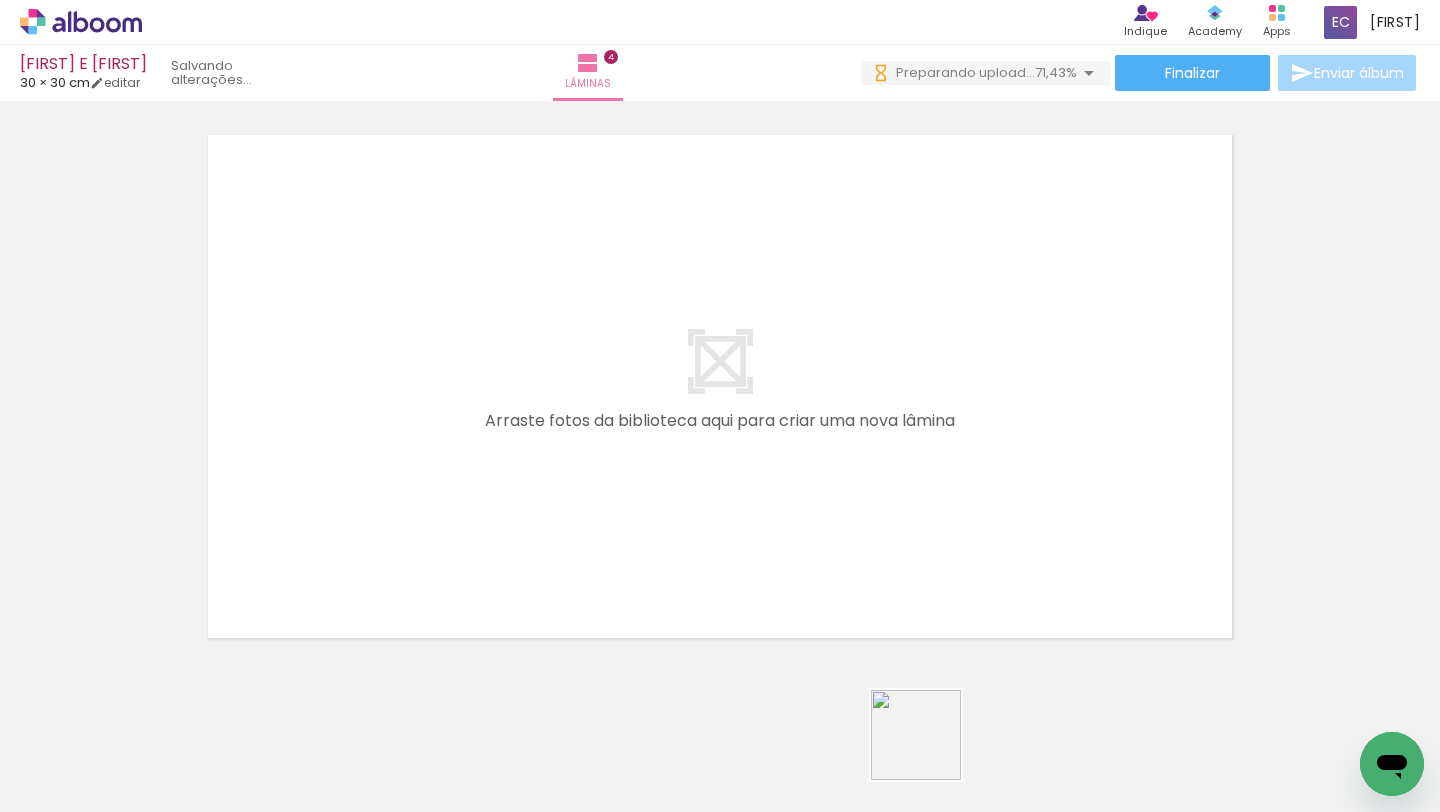 drag, startPoint x: 931, startPoint y: 757, endPoint x: 953, endPoint y: 532, distance: 226.073 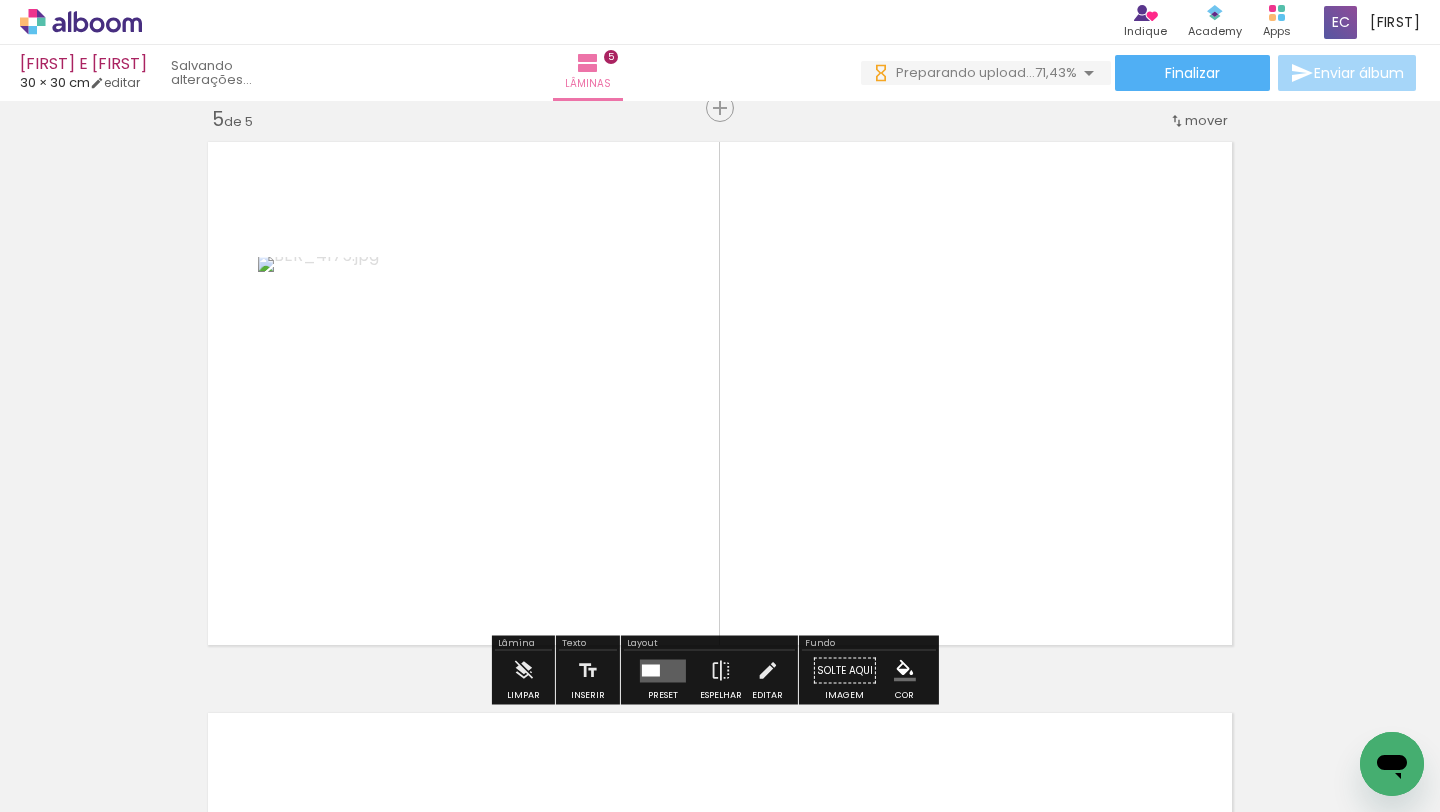 scroll, scrollTop: 2309, scrollLeft: 0, axis: vertical 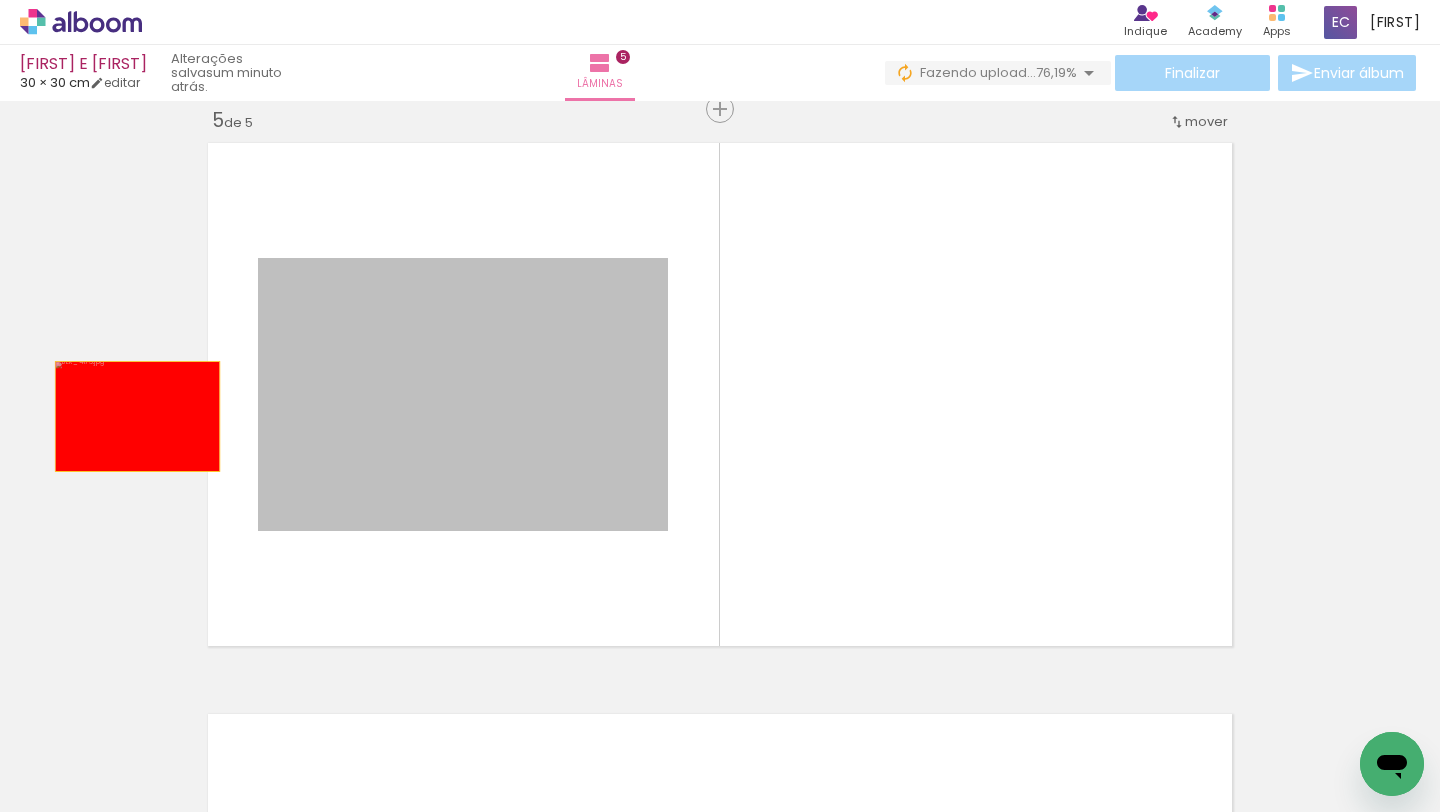 drag, startPoint x: 505, startPoint y: 369, endPoint x: 108, endPoint y: 413, distance: 399.43085 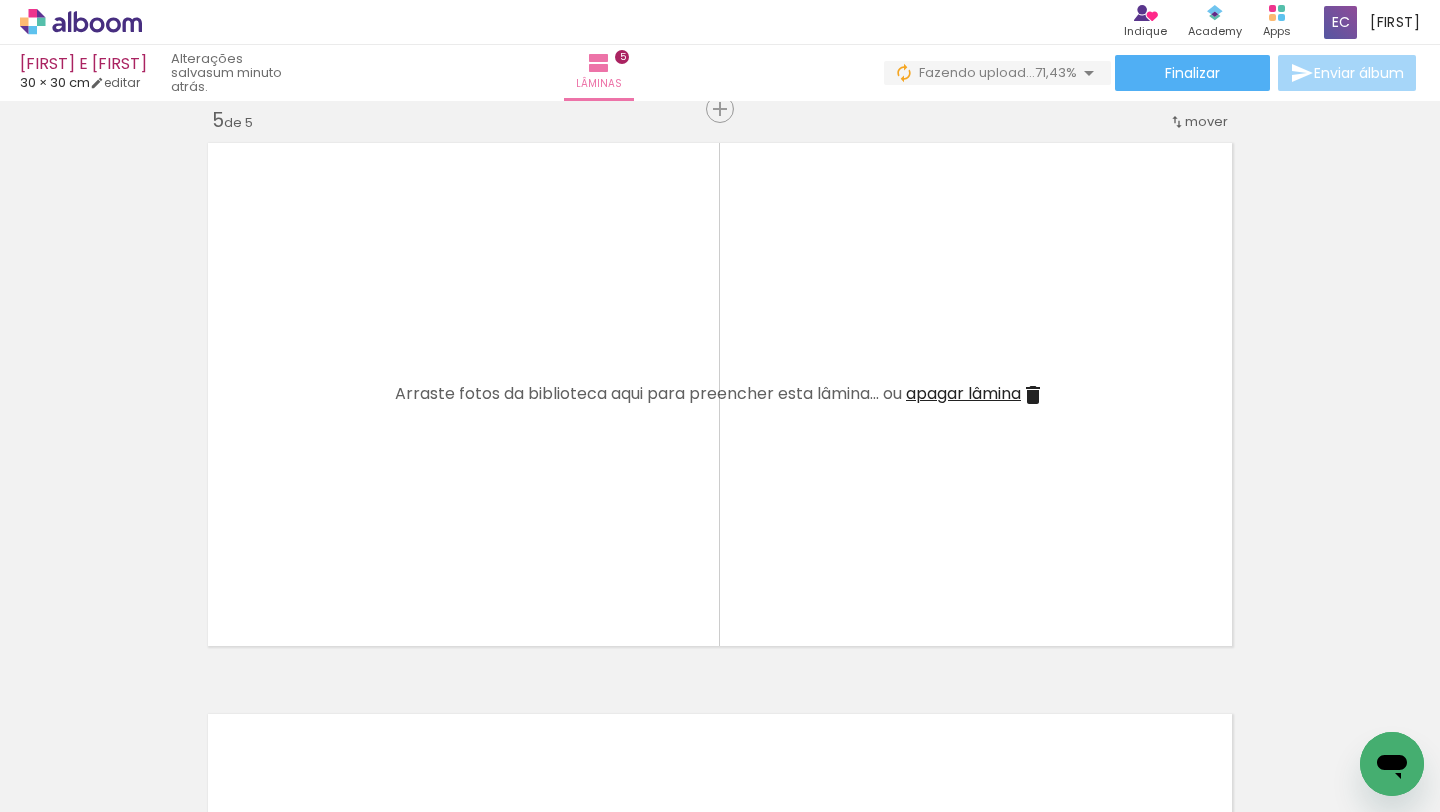 drag, startPoint x: 804, startPoint y: 751, endPoint x: 844, endPoint y: 434, distance: 319.5137 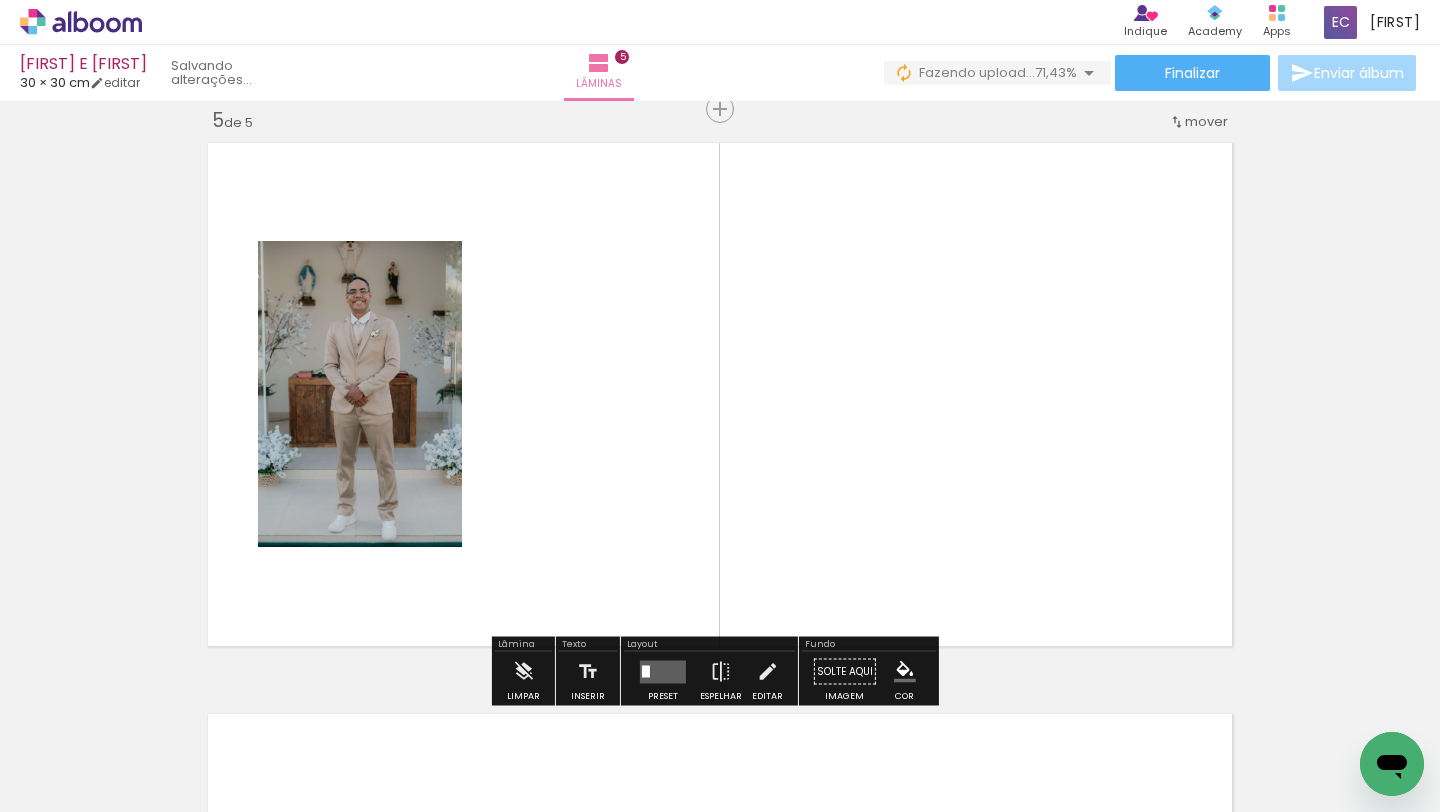 drag, startPoint x: 898, startPoint y: 748, endPoint x: 936, endPoint y: 512, distance: 239.03975 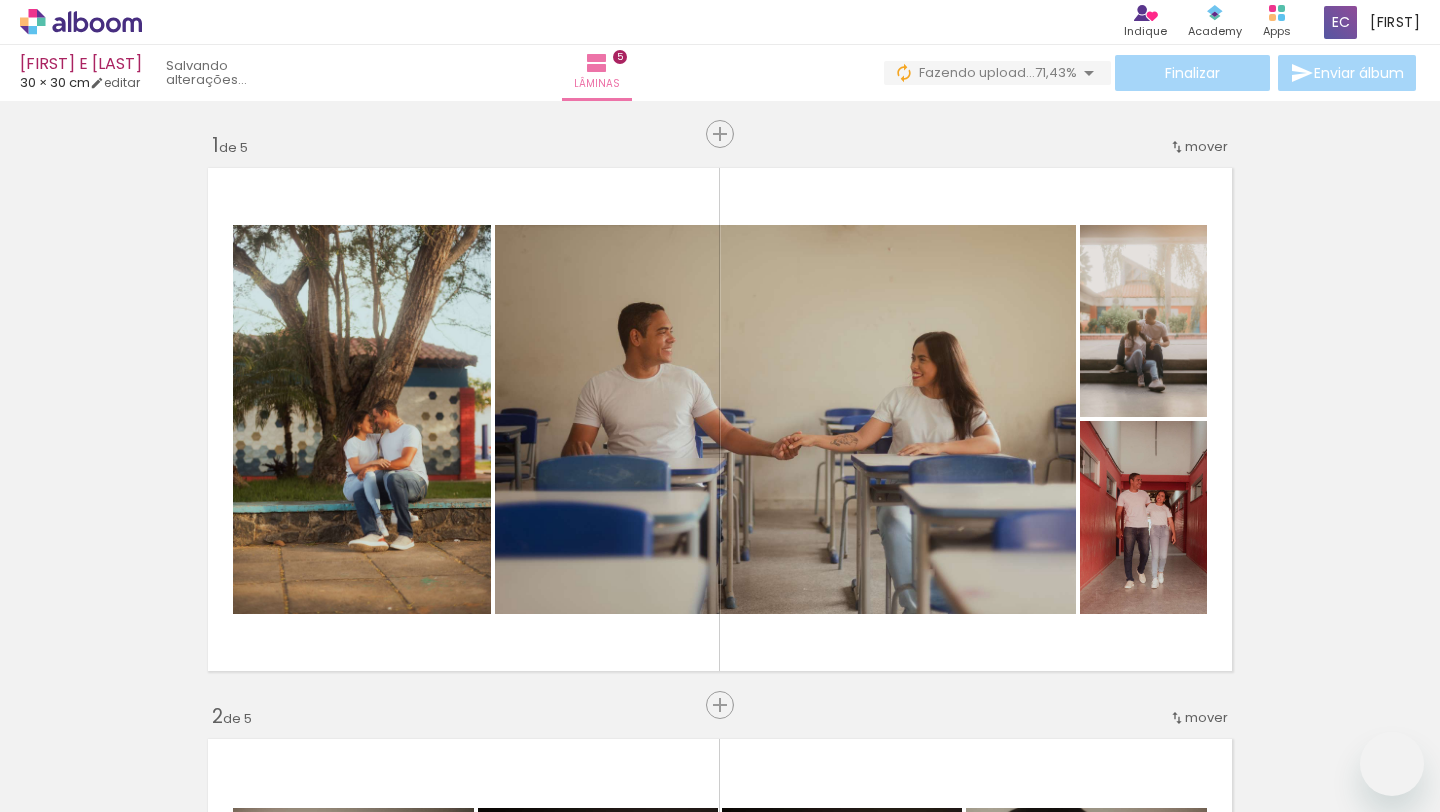 scroll, scrollTop: 0, scrollLeft: 0, axis: both 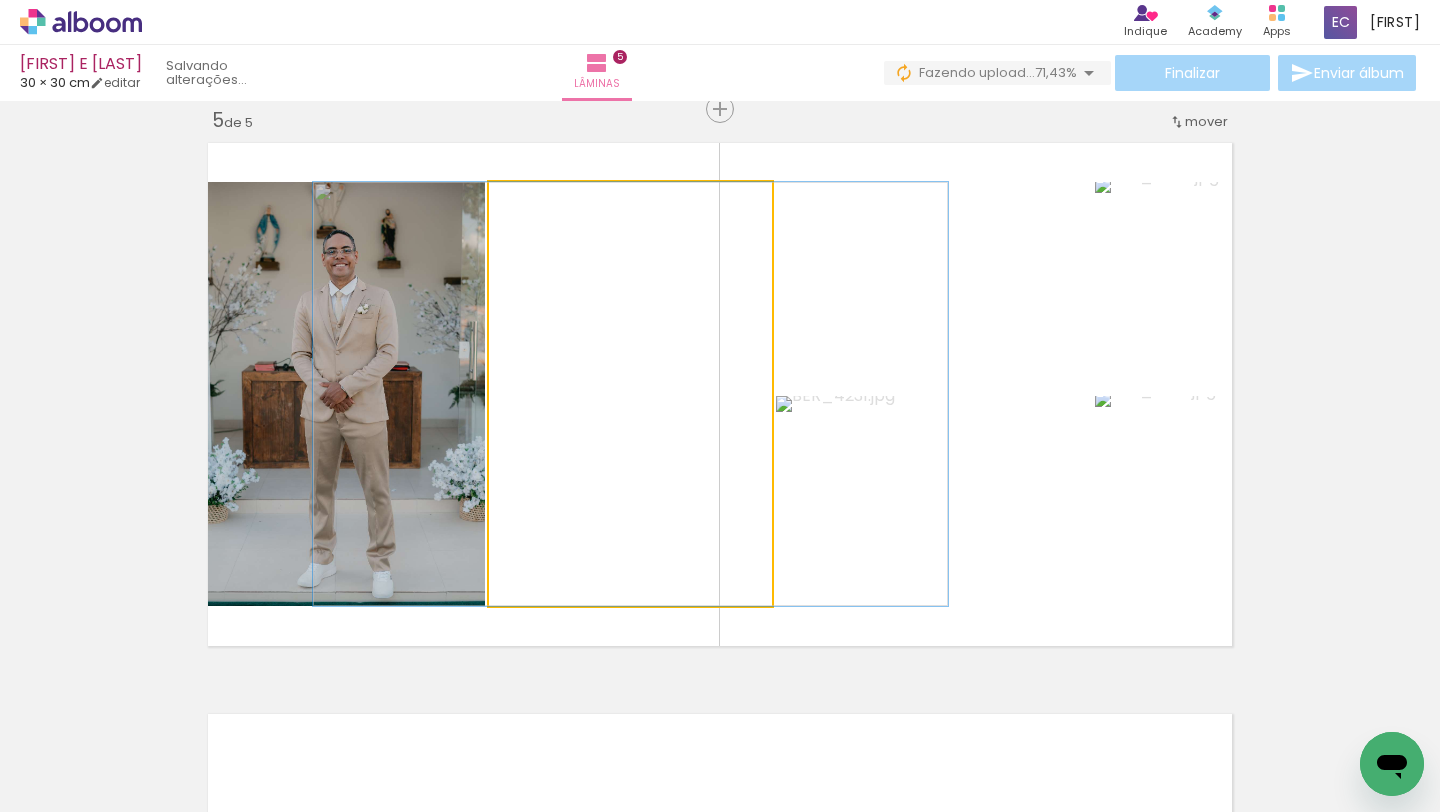 drag, startPoint x: 0, startPoint y: 0, endPoint x: 647, endPoint y: 348, distance: 734.6516 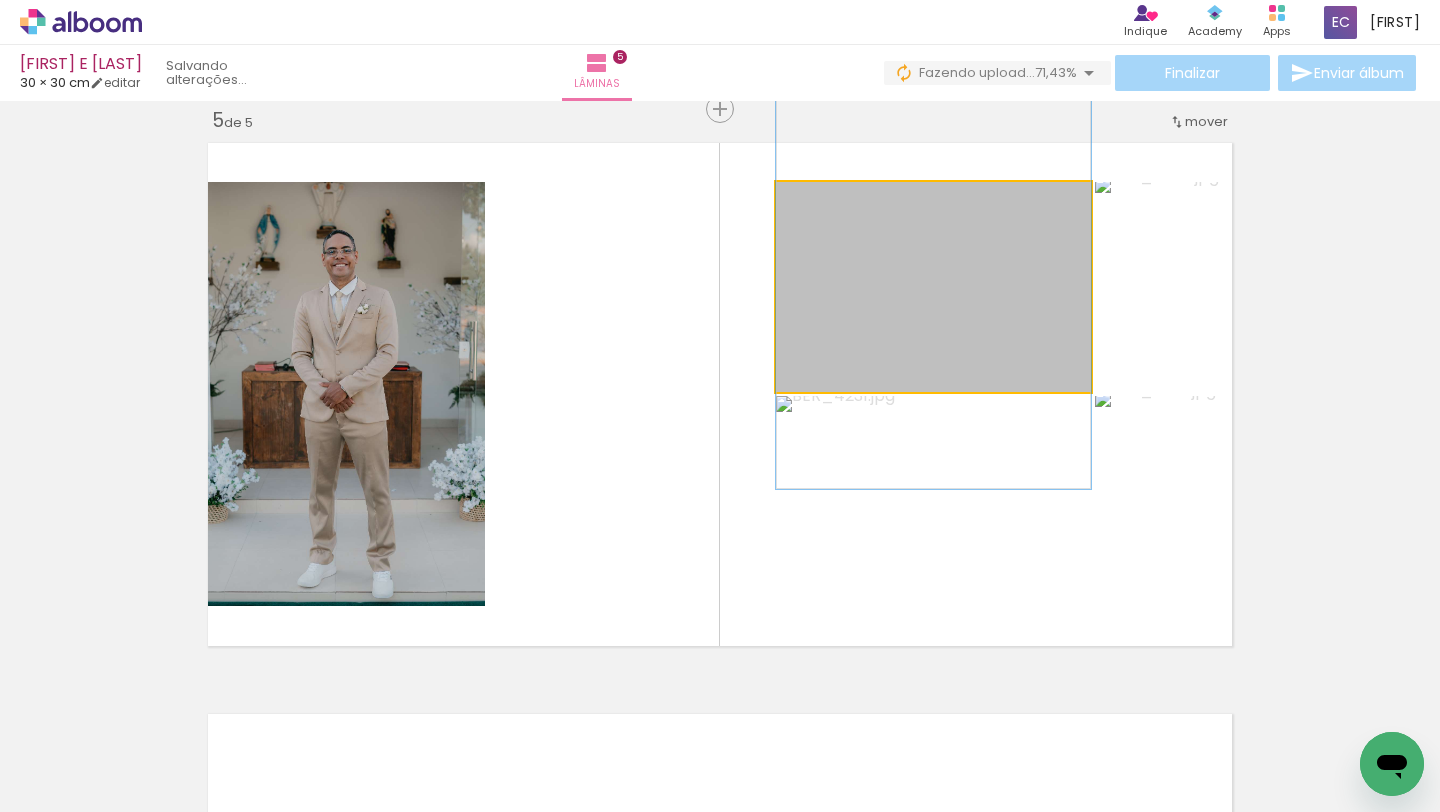 drag, startPoint x: 964, startPoint y: 306, endPoint x: 962, endPoint y: 272, distance: 34.058773 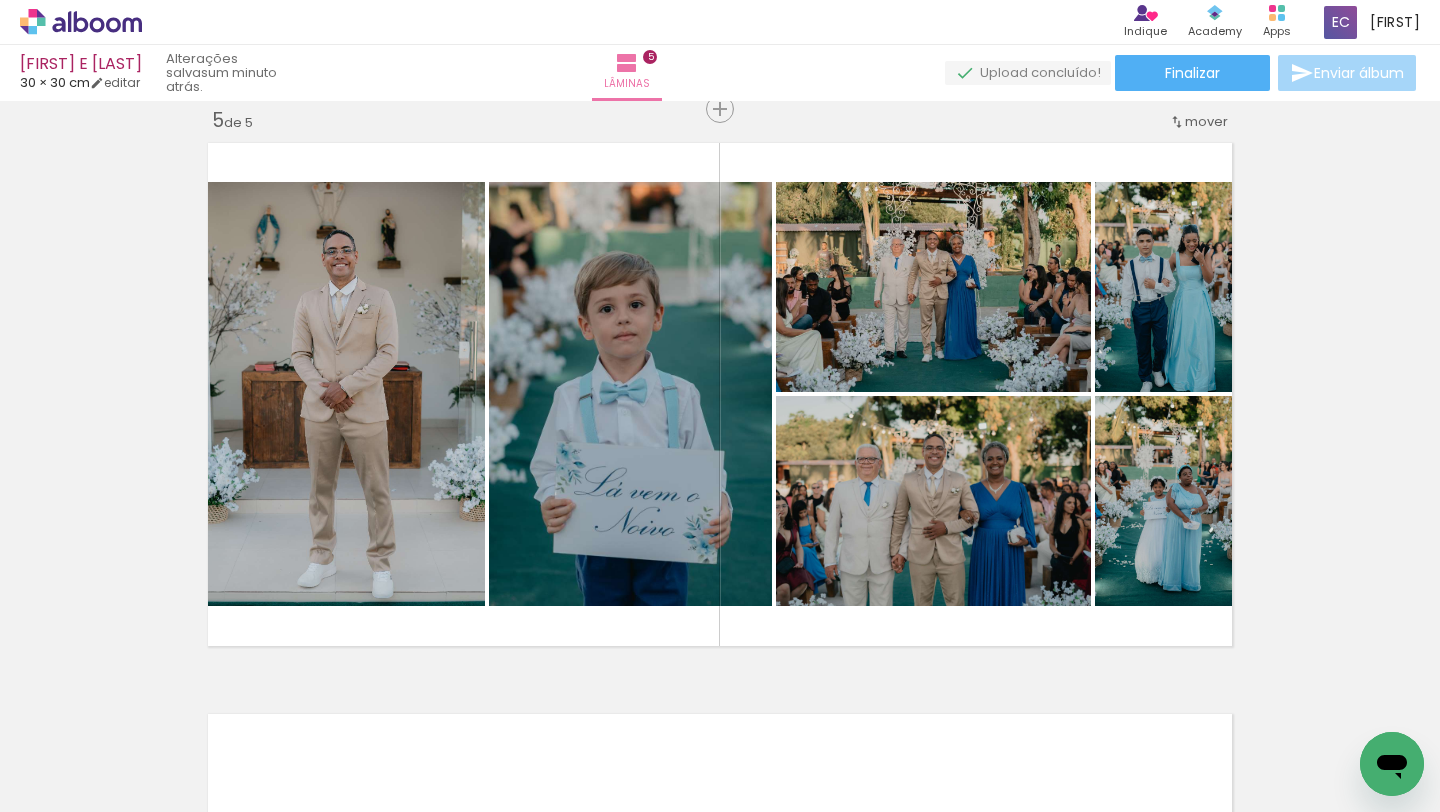 click on "Inserir lâmina 1  de 5  Inserir lâmina 2  de 5  Inserir lâmina 3  de 5  Inserir lâmina 4  de 5  Inserir lâmina 5  de 5" at bounding box center [720, -488] 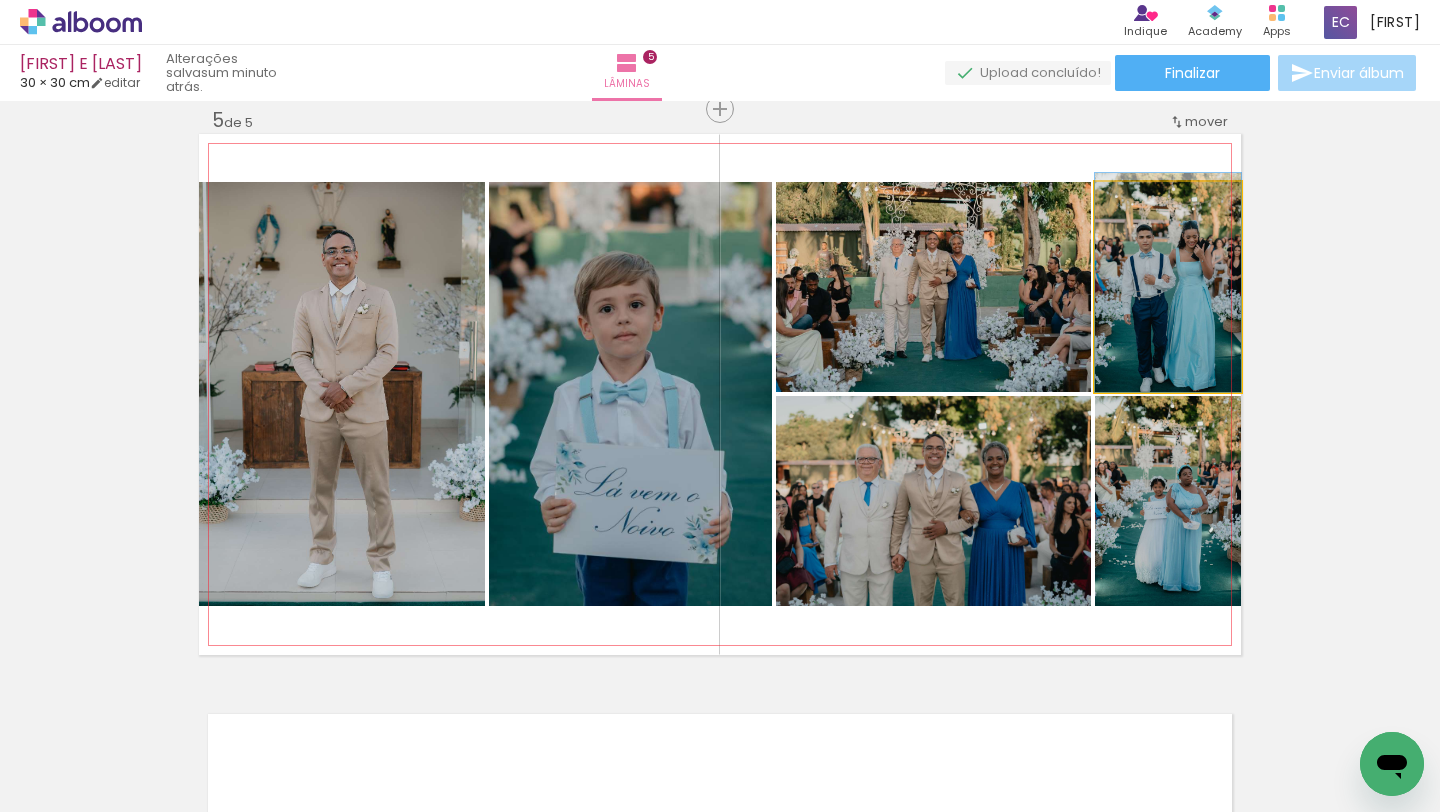 drag, startPoint x: 1160, startPoint y: 334, endPoint x: 1158, endPoint y: 312, distance: 22.090721 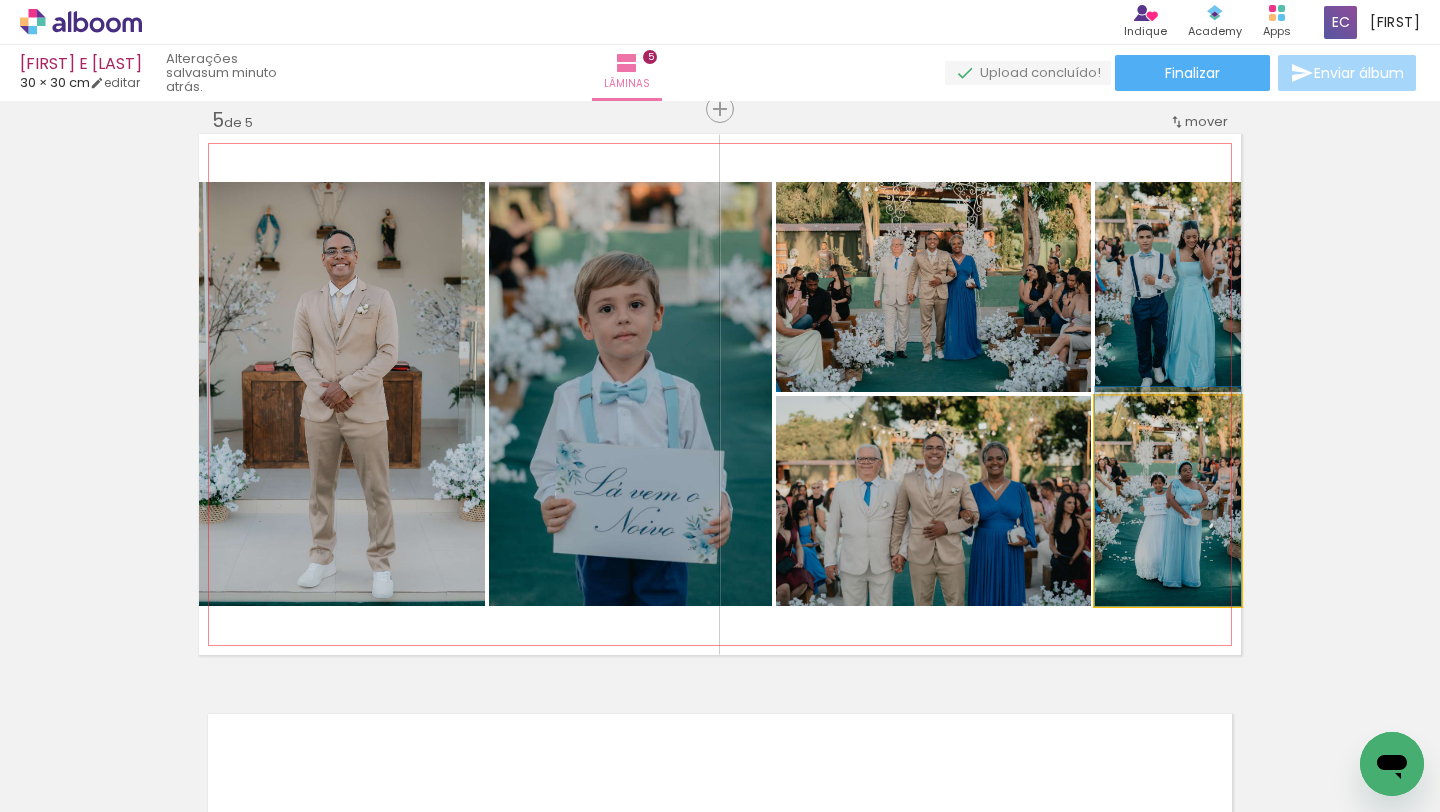 drag, startPoint x: 1185, startPoint y: 570, endPoint x: 1171, endPoint y: 554, distance: 21.260292 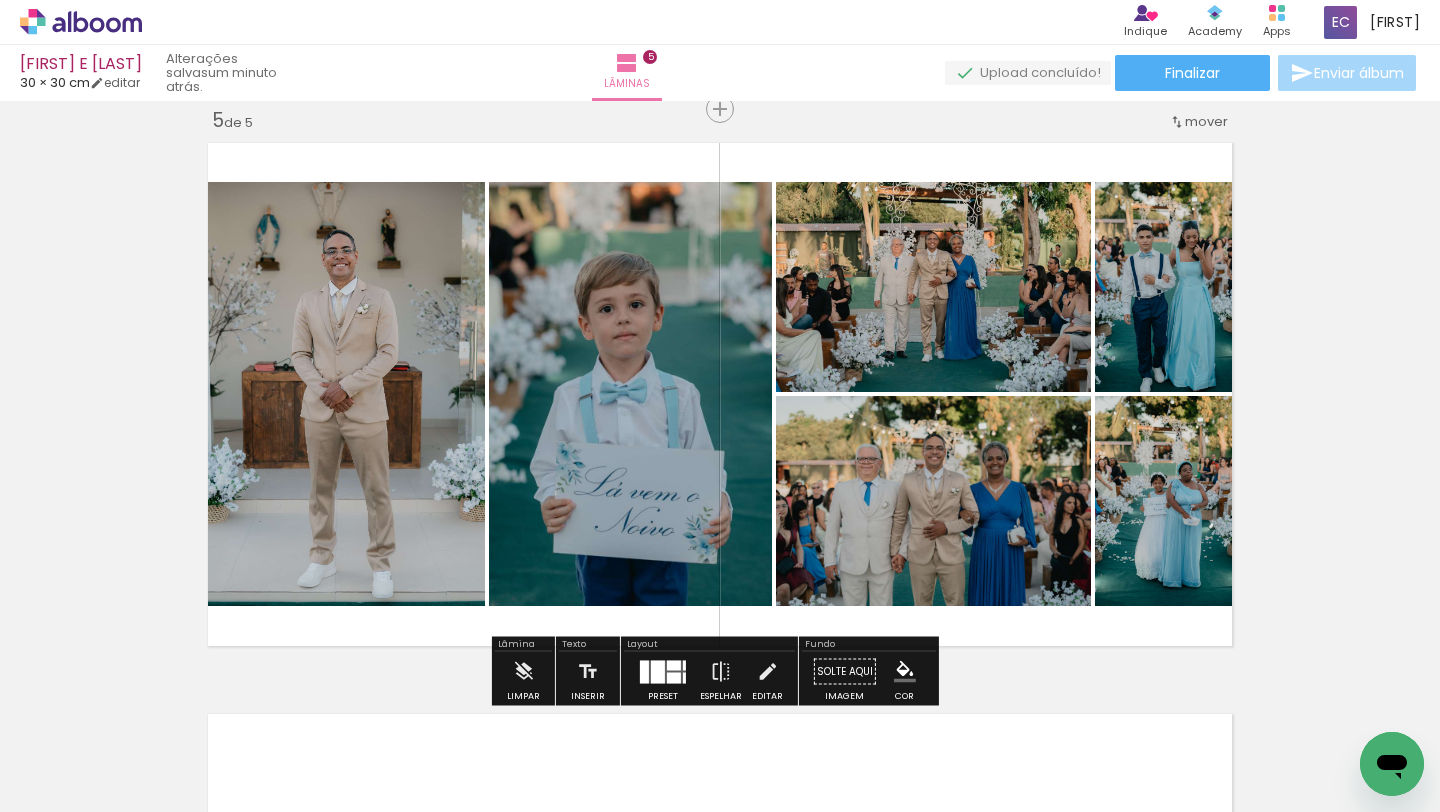 click on "Inserir lâmina 1  de 5  Inserir lâmina 2  de 5  Inserir lâmina 3  de 5  Inserir lâmina 4  de 5  Inserir lâmina 5  de 5" at bounding box center (720, -488) 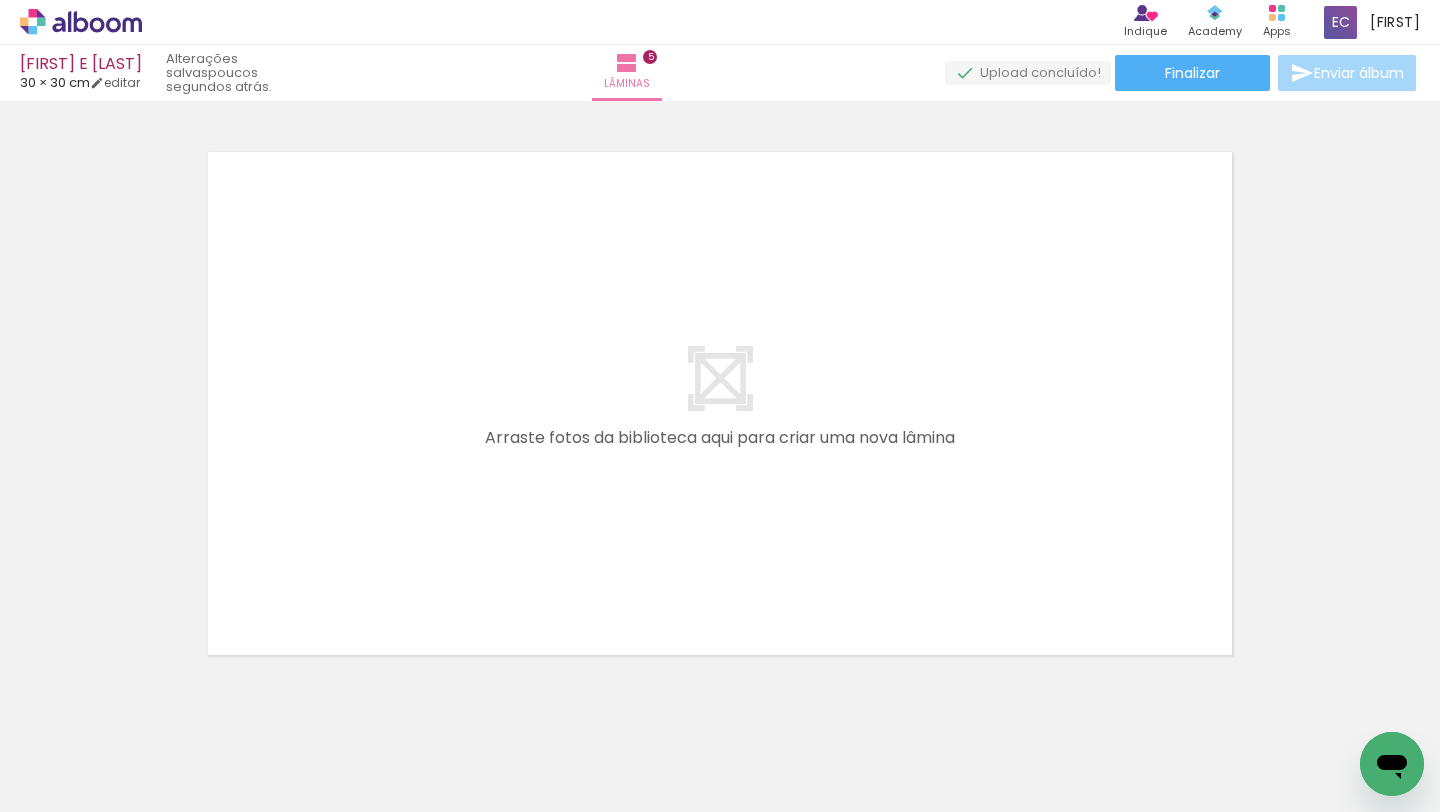 scroll, scrollTop: 2876, scrollLeft: 0, axis: vertical 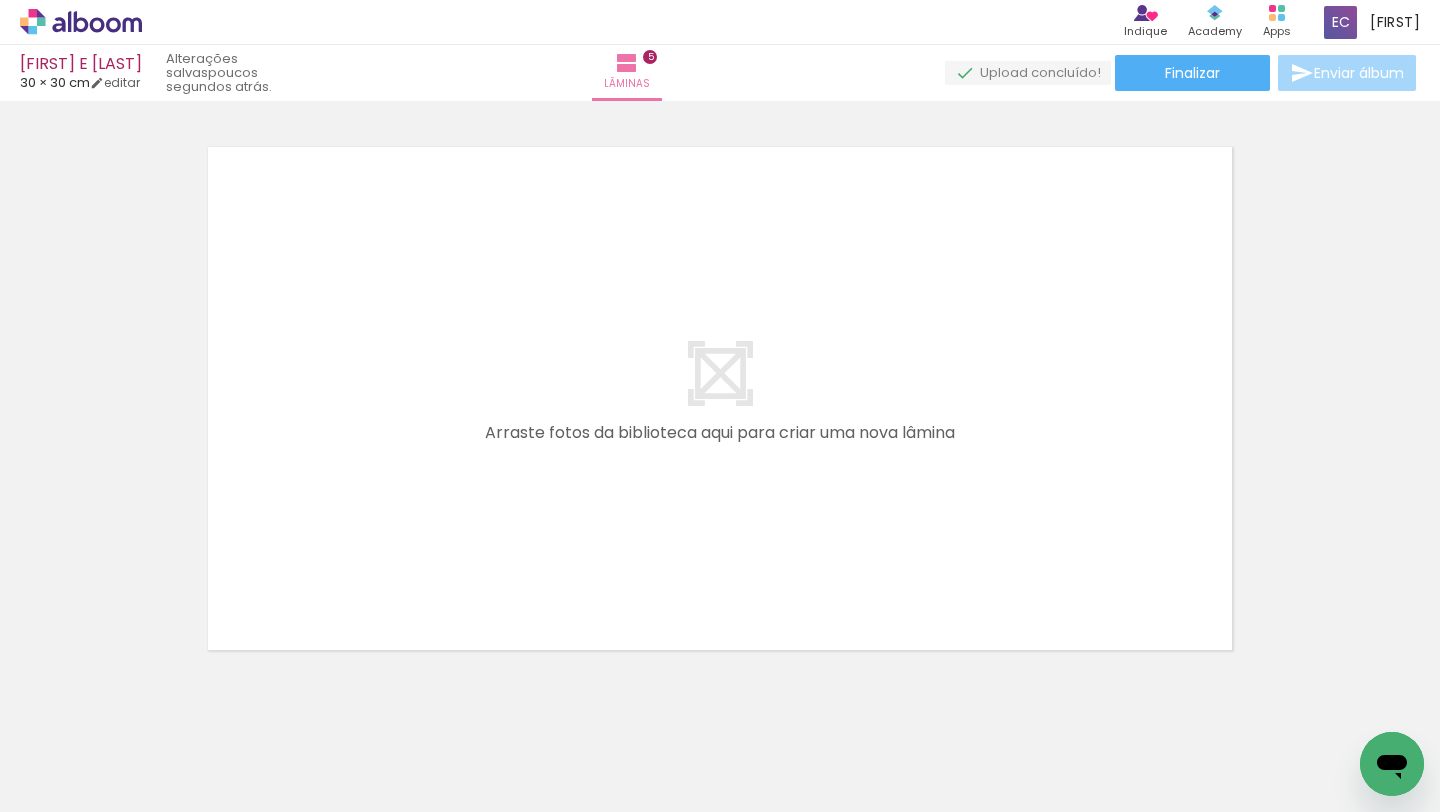 click on "Adicionar
Fotos" at bounding box center [71, 785] 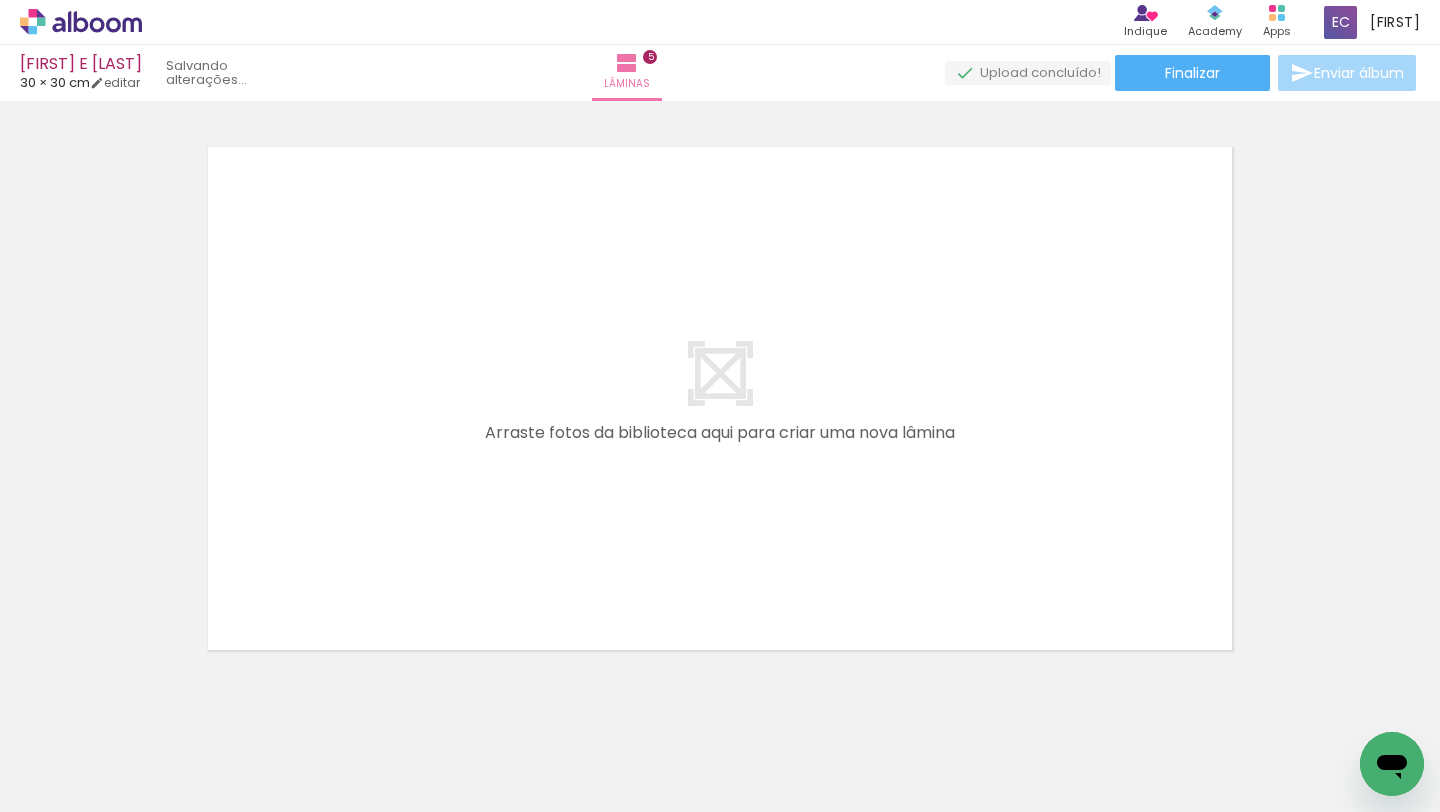 scroll, scrollTop: 0, scrollLeft: 1754, axis: horizontal 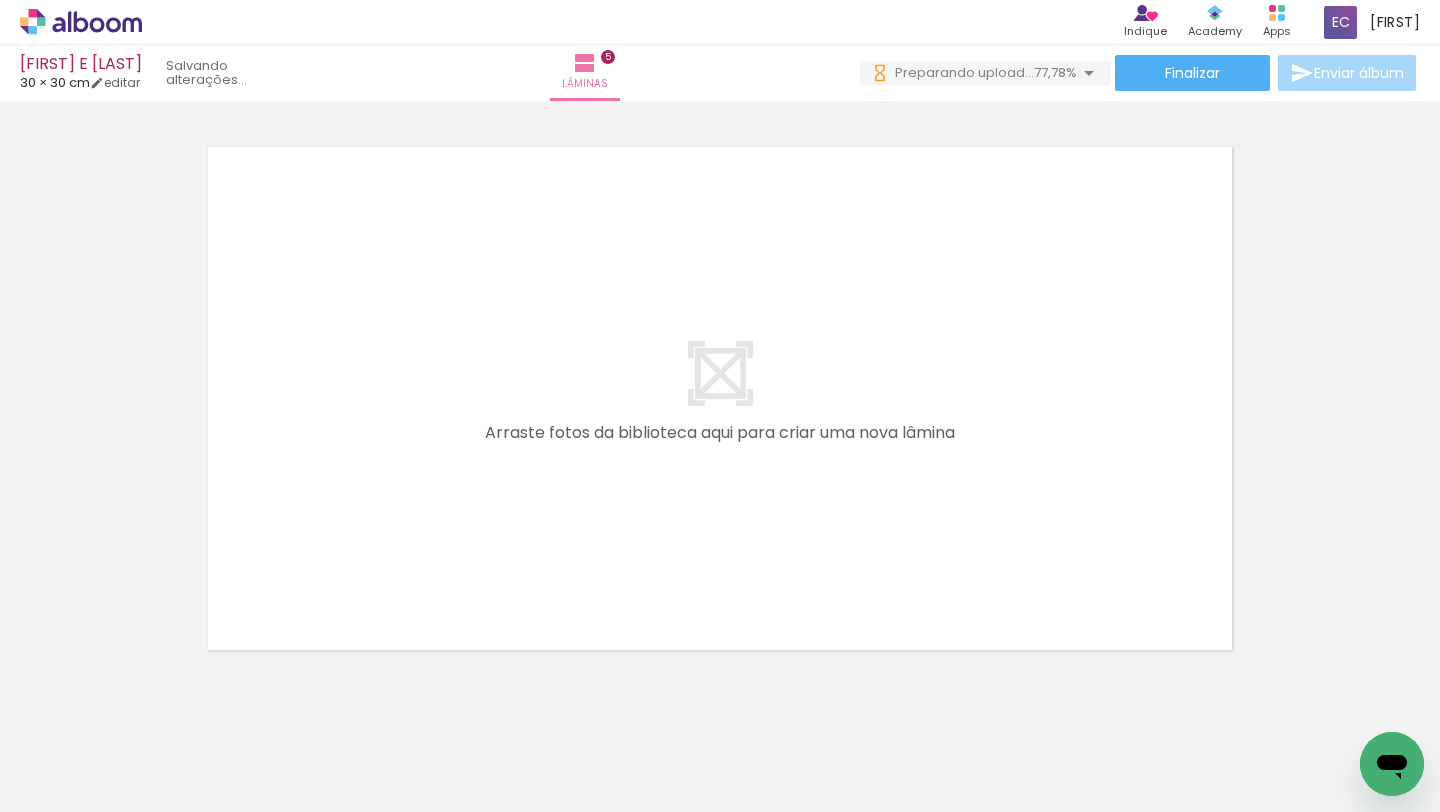 drag, startPoint x: 800, startPoint y: 770, endPoint x: 875, endPoint y: 441, distance: 337.44037 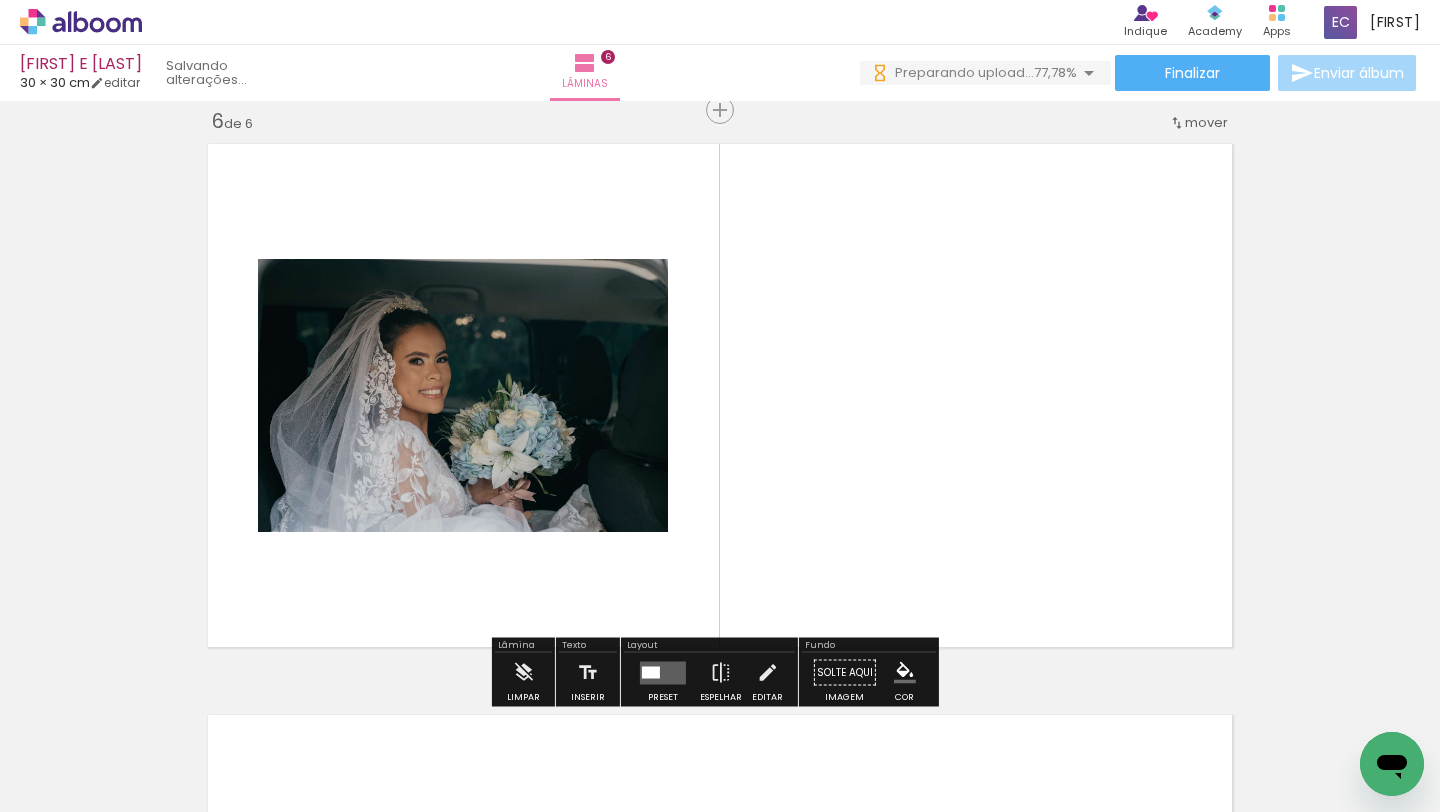 scroll, scrollTop: 2880, scrollLeft: 0, axis: vertical 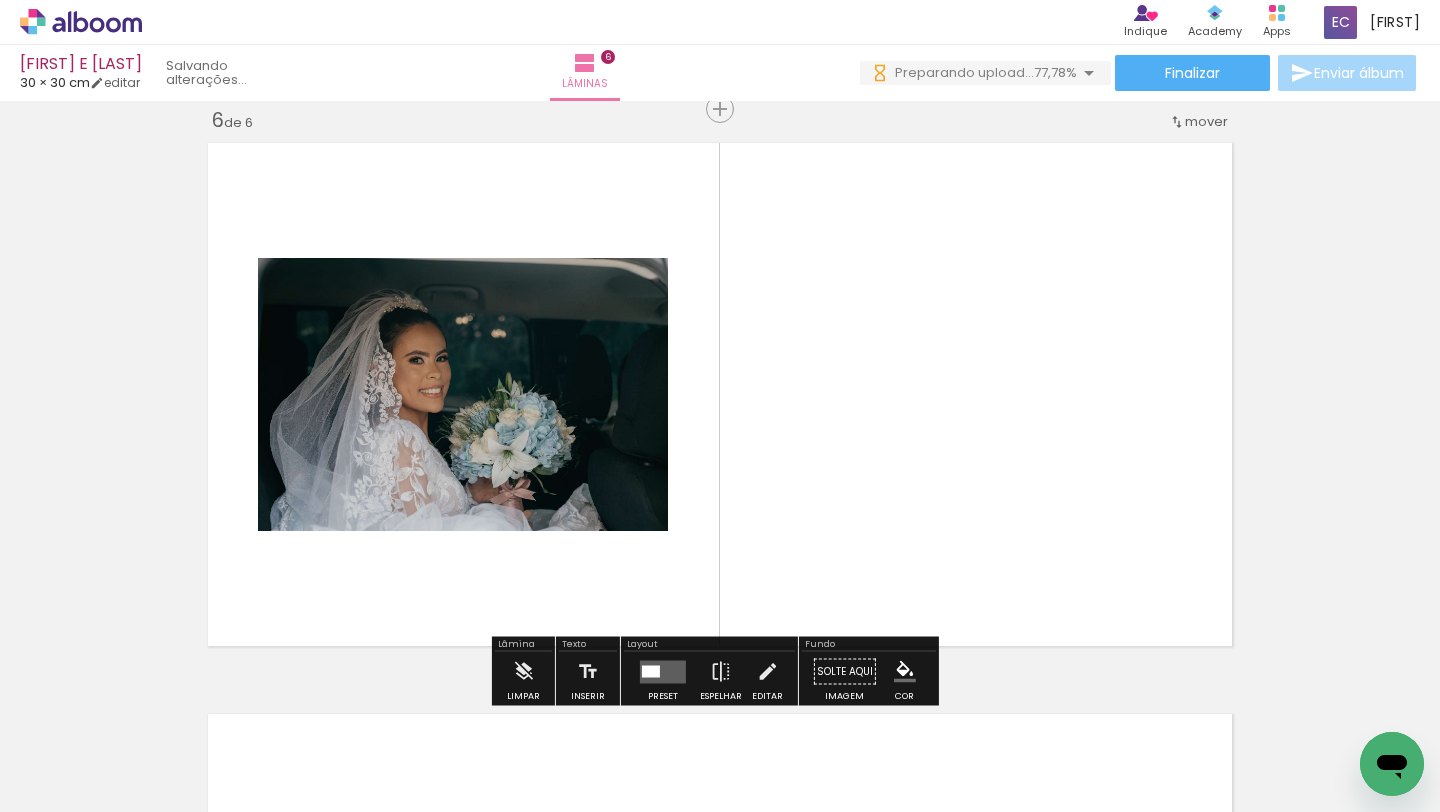 drag, startPoint x: 912, startPoint y: 771, endPoint x: 978, endPoint y: 489, distance: 289.62045 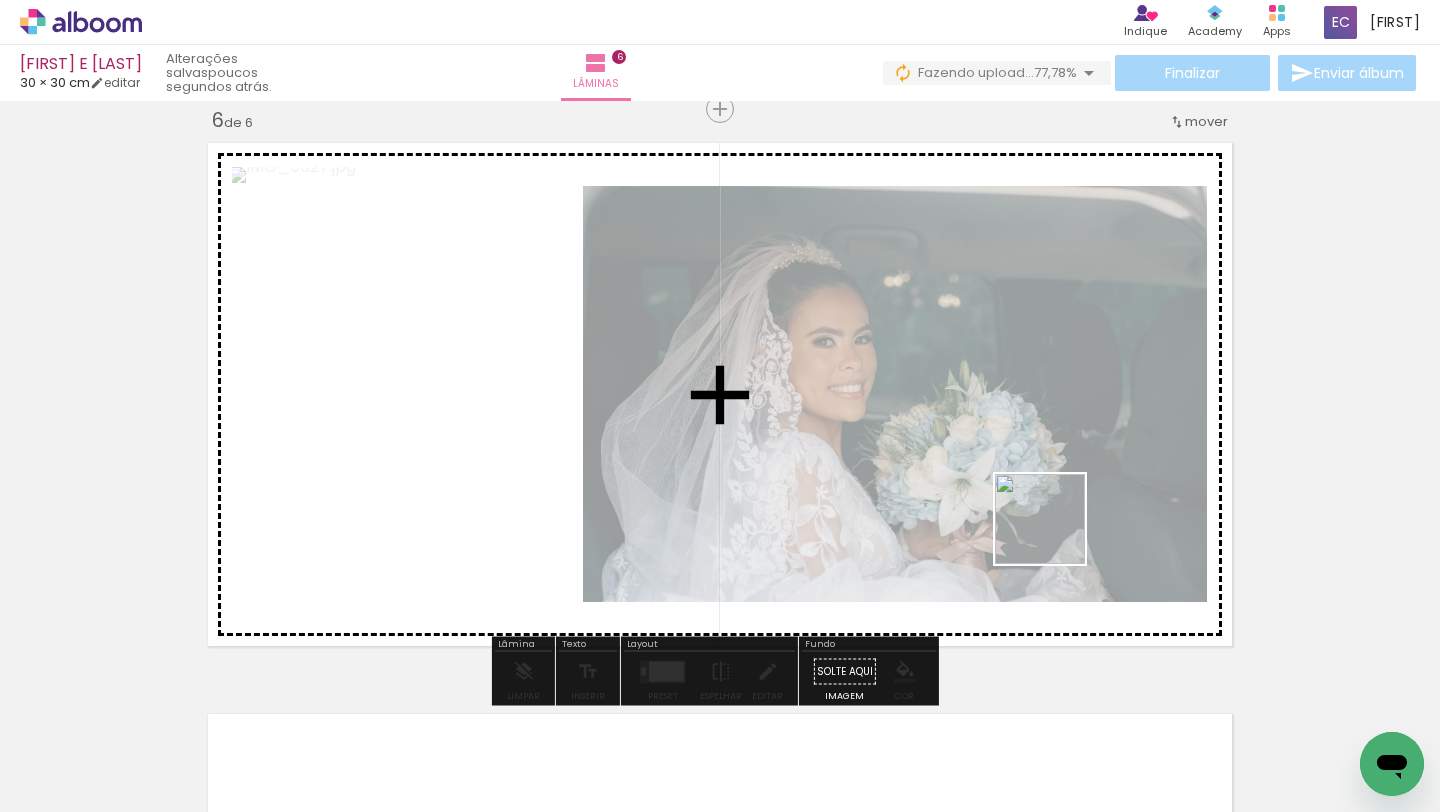 drag, startPoint x: 1029, startPoint y: 779, endPoint x: 1080, endPoint y: 387, distance: 395.30368 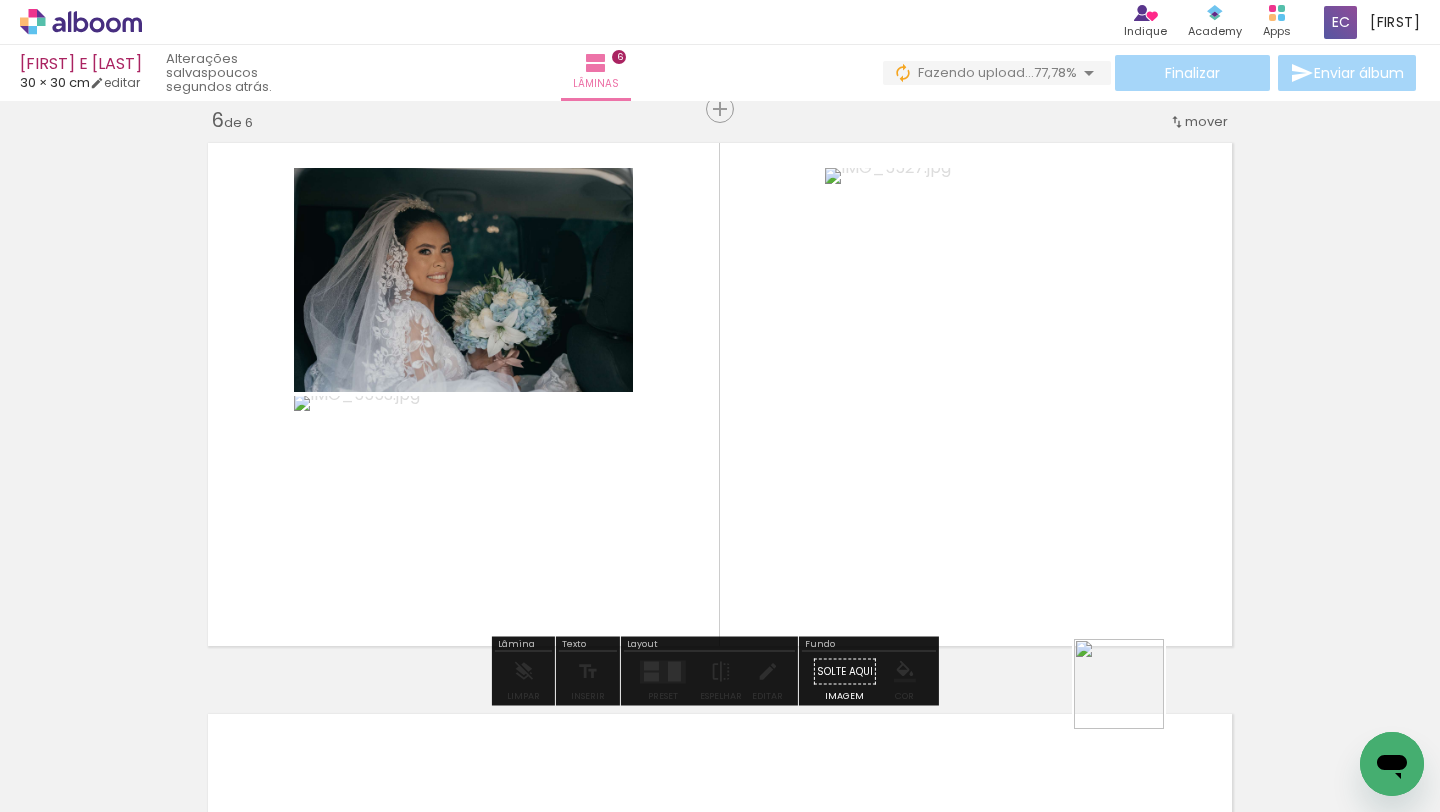drag, startPoint x: 1134, startPoint y: 743, endPoint x: 1134, endPoint y: 460, distance: 283 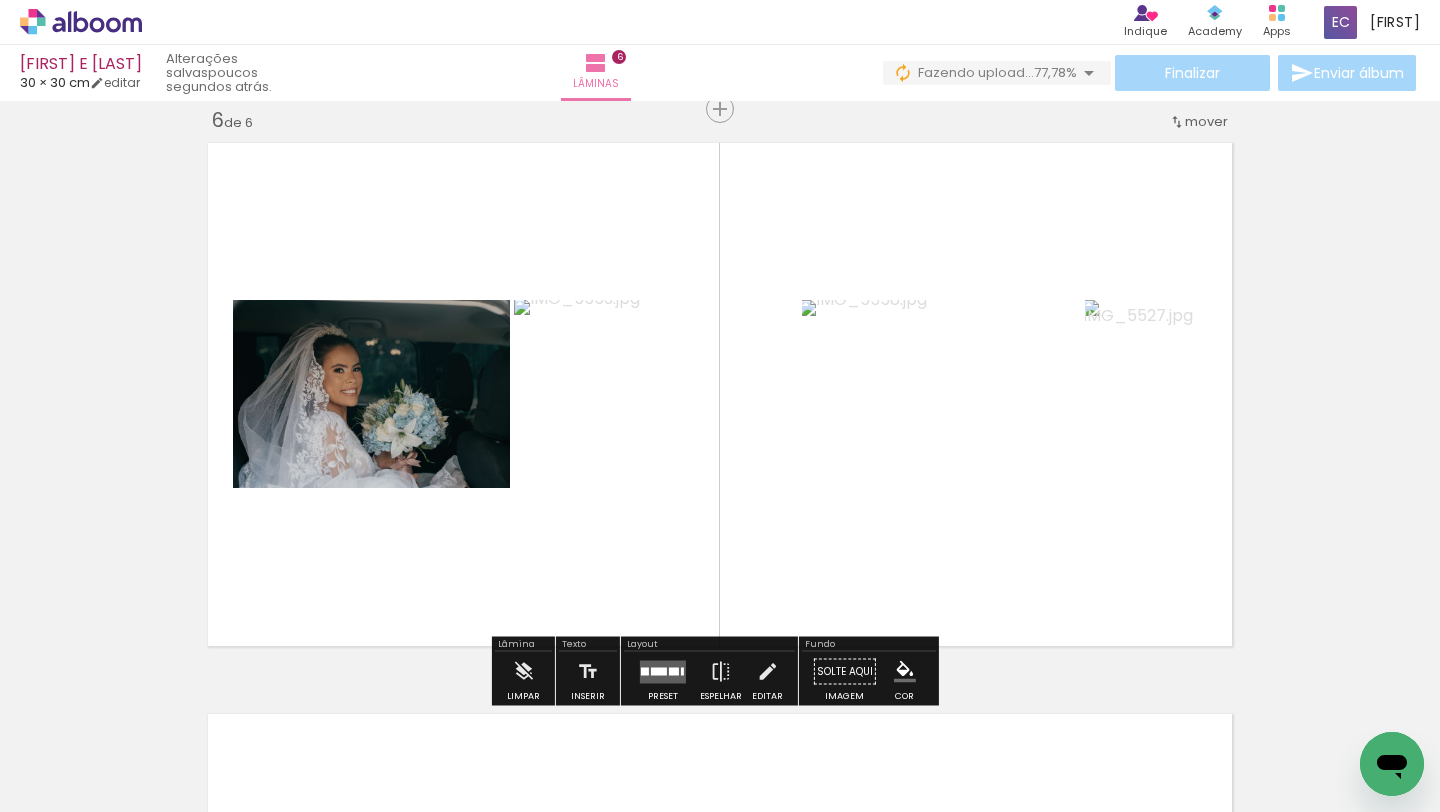 drag, startPoint x: 1243, startPoint y: 765, endPoint x: 1114, endPoint y: 499, distance: 295.62982 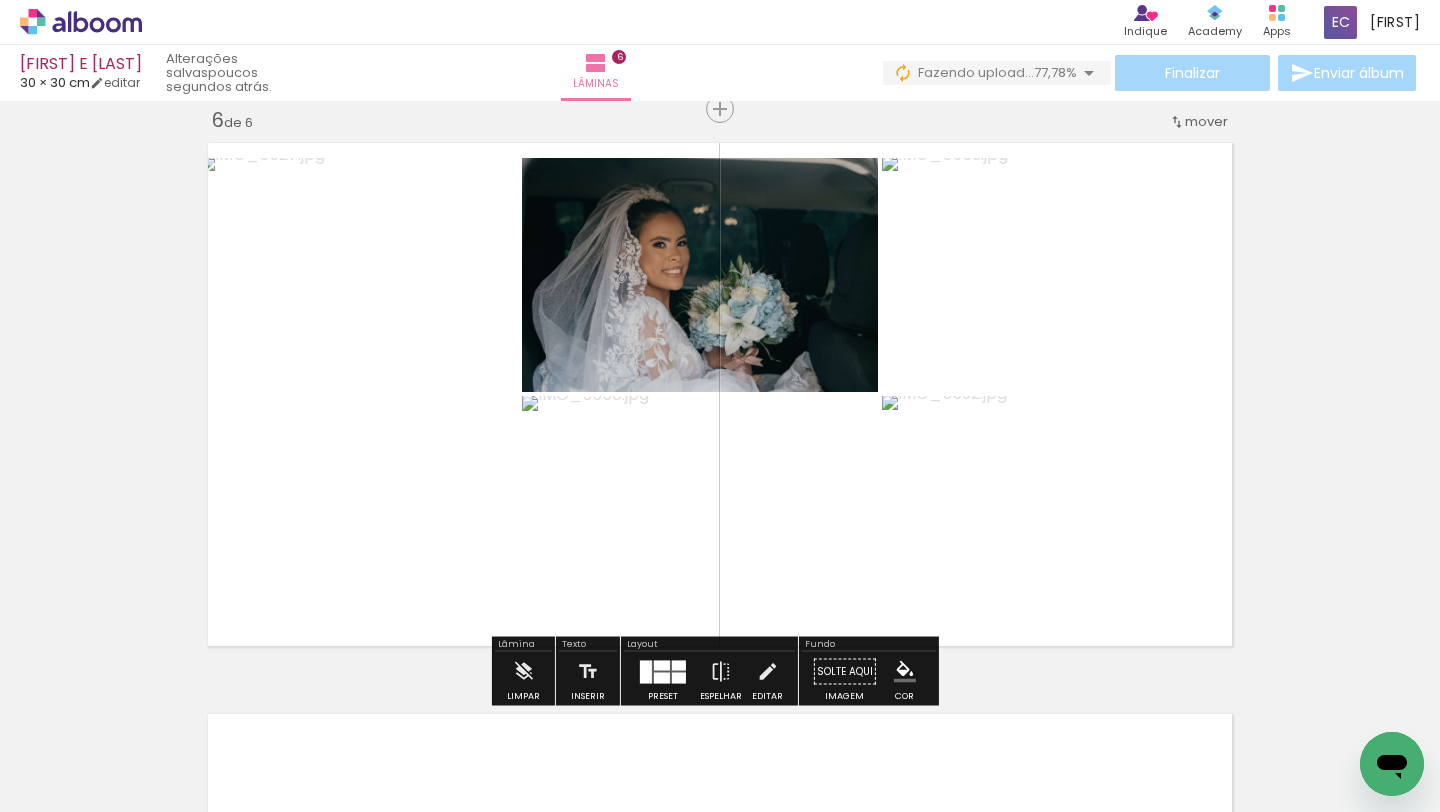 drag, startPoint x: 1346, startPoint y: 719, endPoint x: 1083, endPoint y: 454, distance: 373.35507 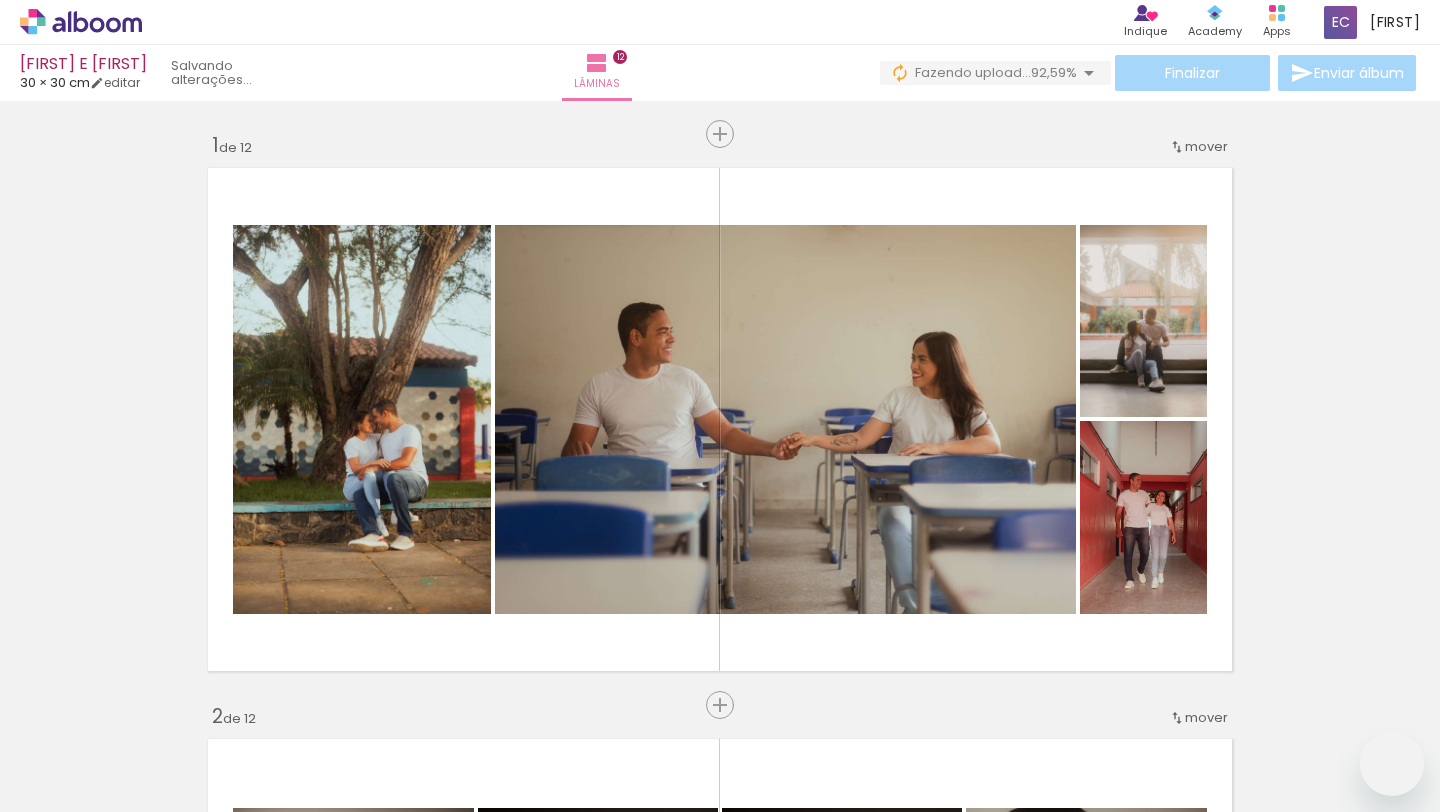 scroll, scrollTop: 0, scrollLeft: 0, axis: both 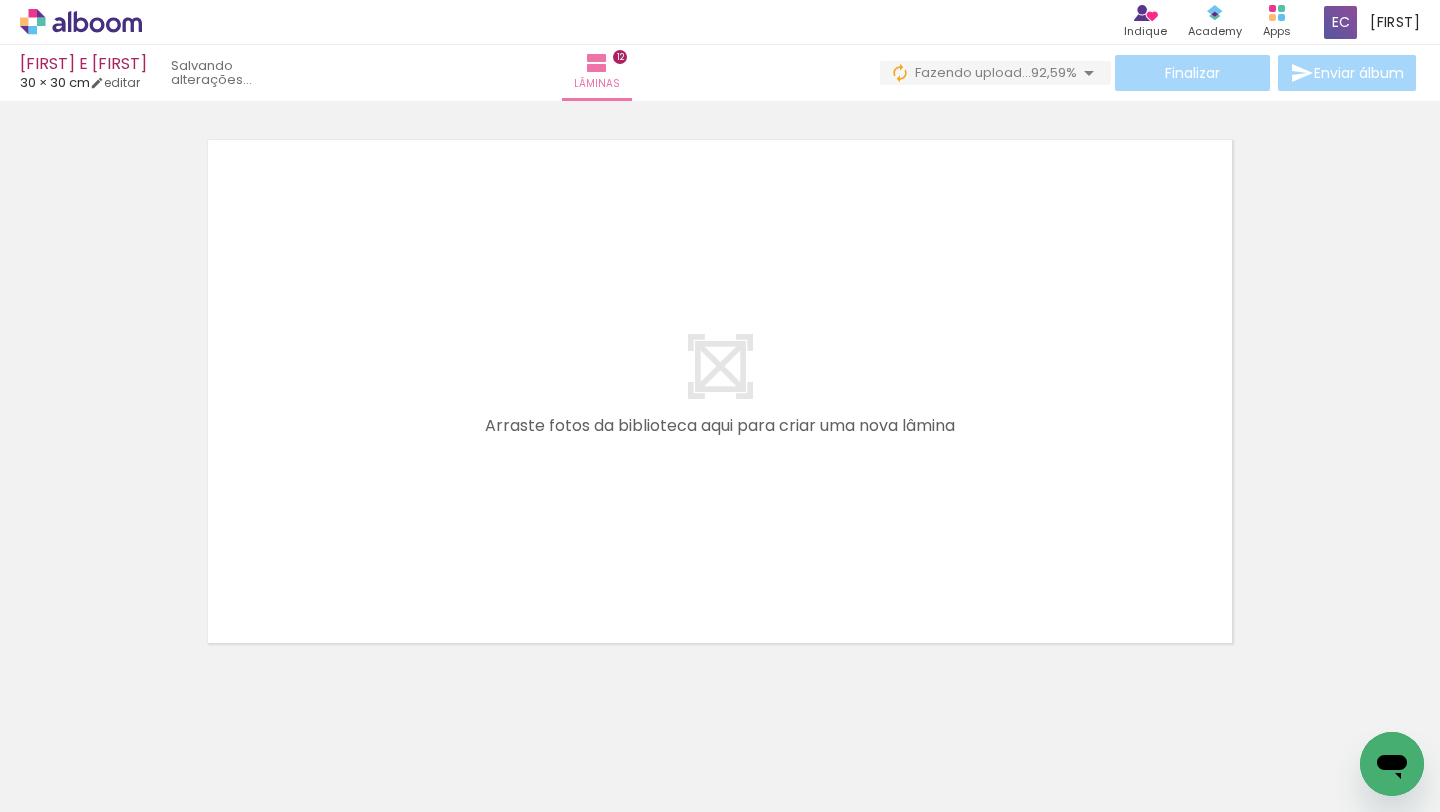 click on "Adicionar
Fotos" at bounding box center (71, 785) 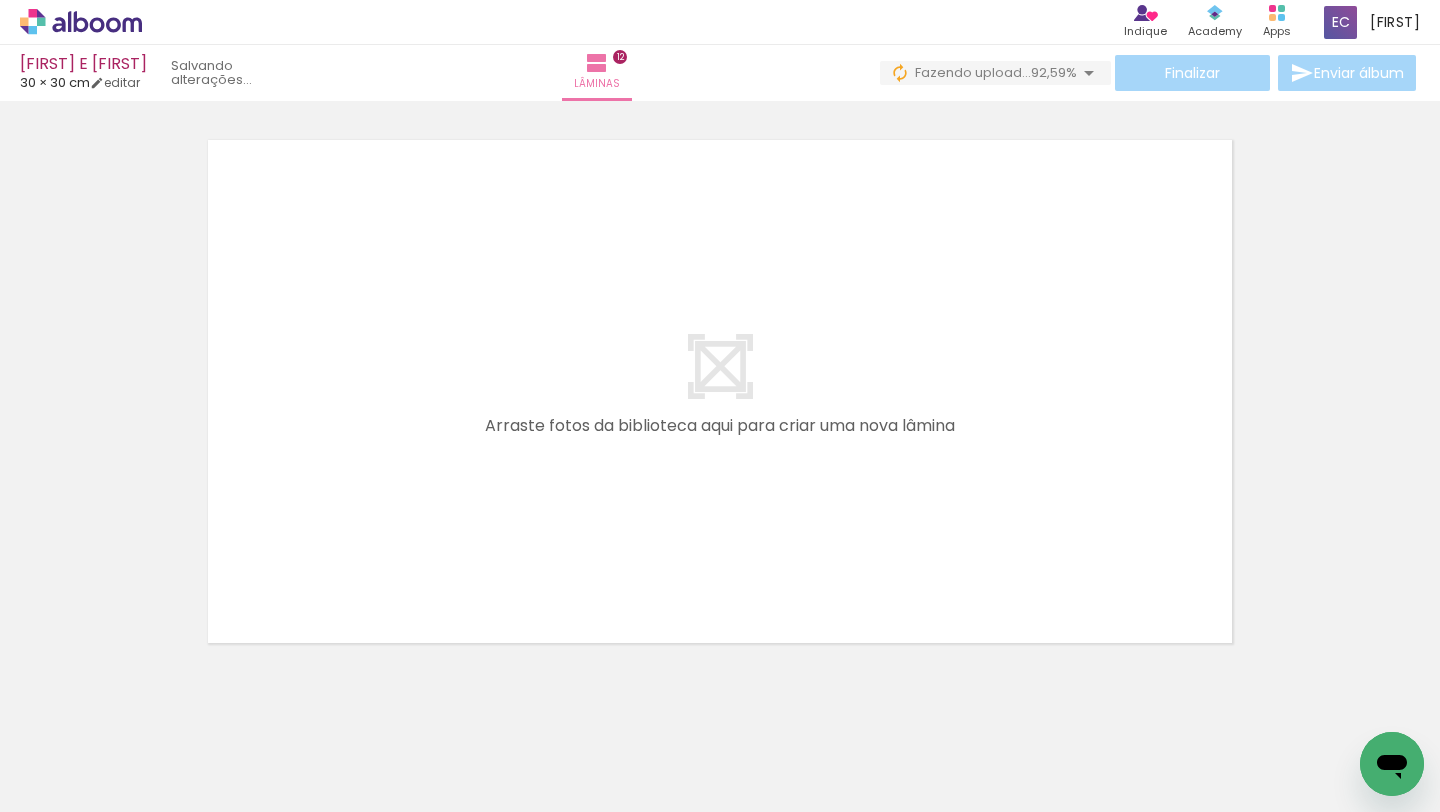 scroll, scrollTop: 0, scrollLeft: 0, axis: both 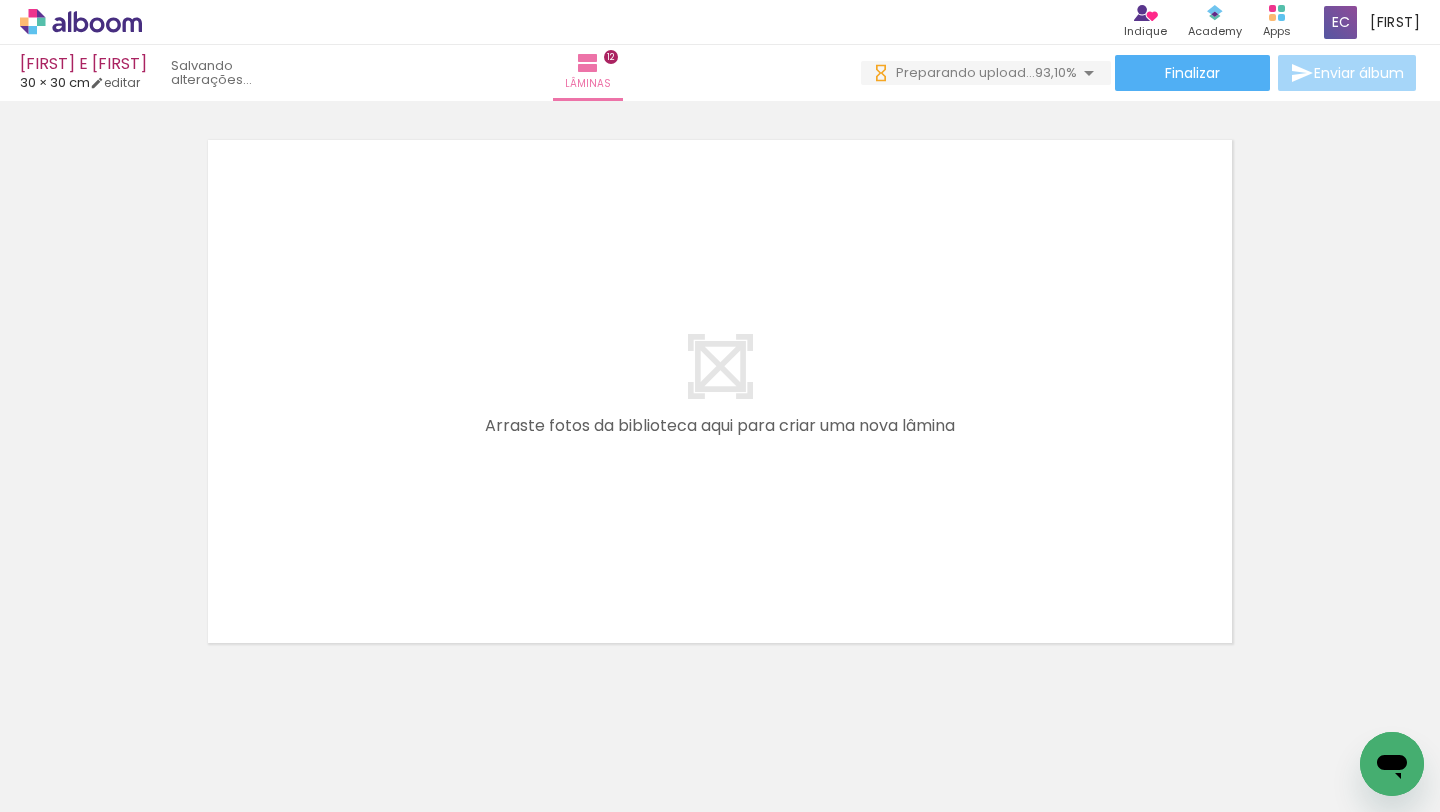 drag, startPoint x: 1039, startPoint y: 758, endPoint x: 1039, endPoint y: 462, distance: 296 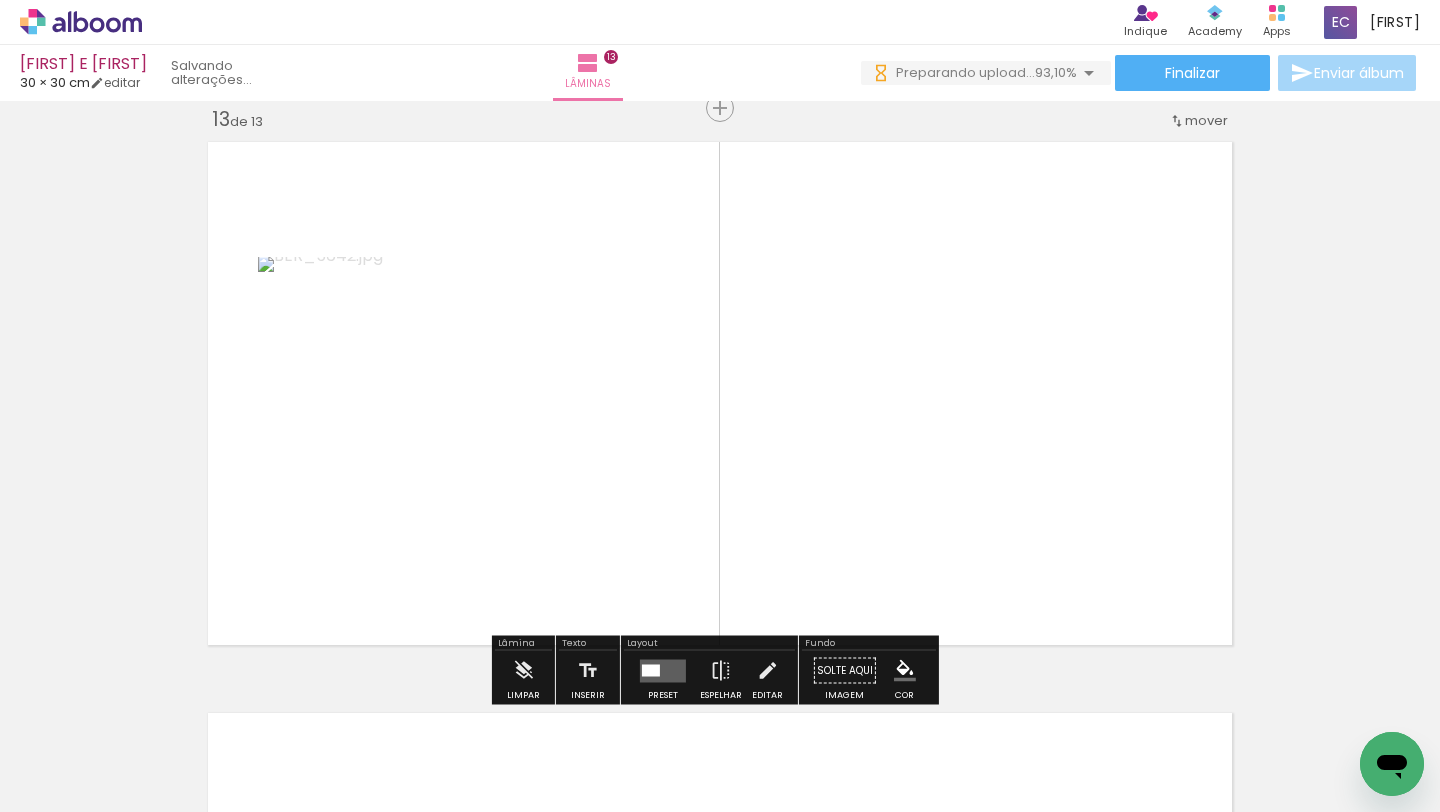 scroll, scrollTop: 6877, scrollLeft: 0, axis: vertical 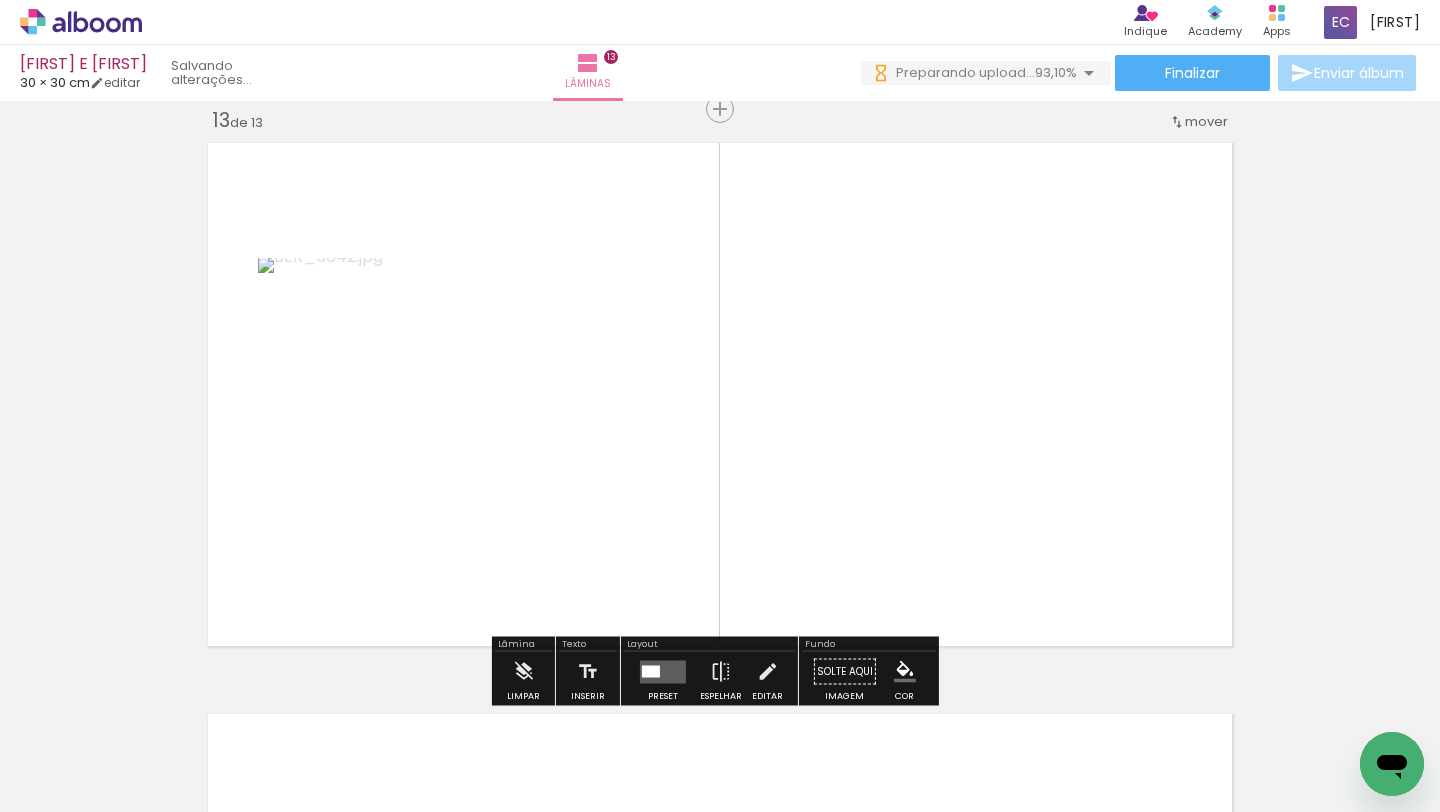drag, startPoint x: 1143, startPoint y: 745, endPoint x: 1142, endPoint y: 388, distance: 357.0014 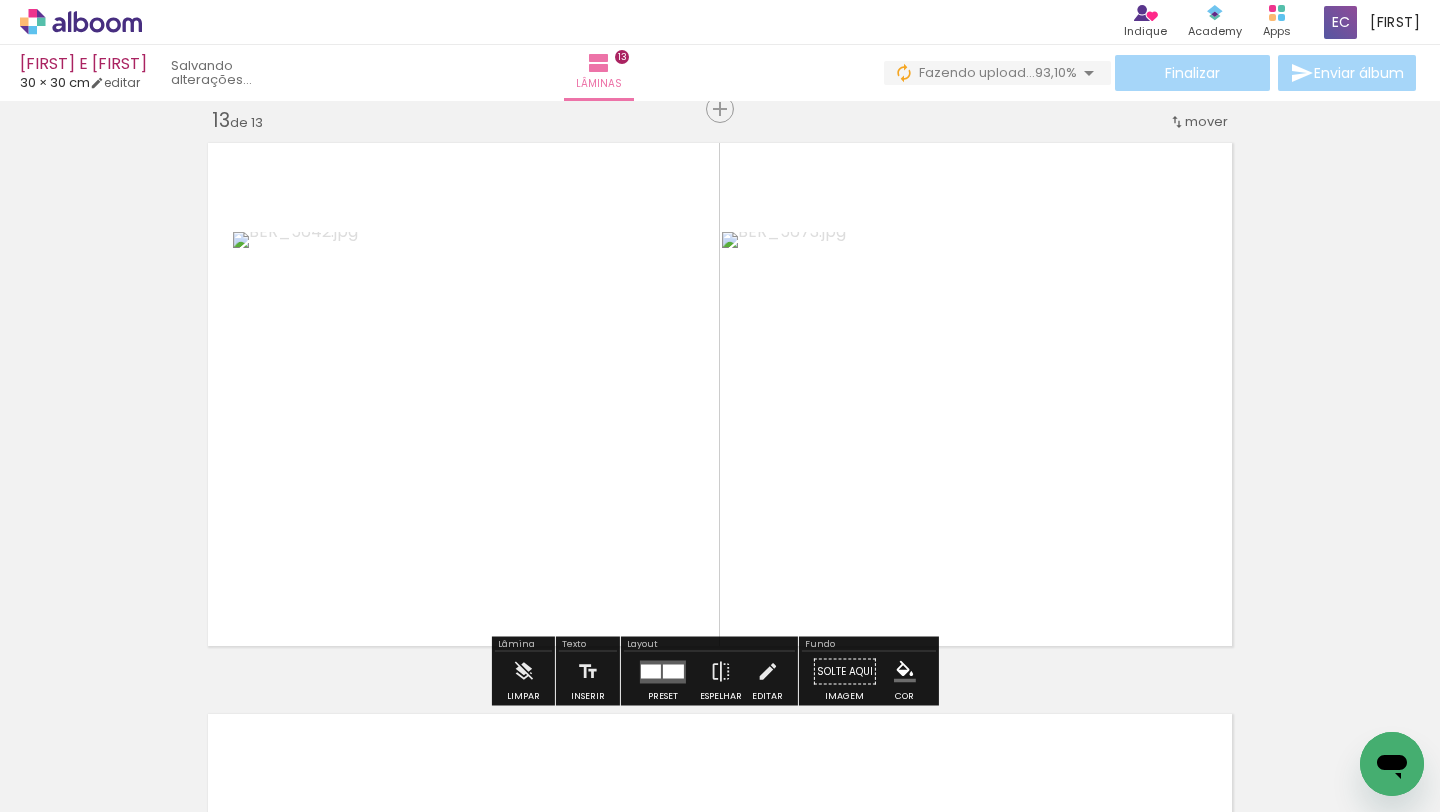 drag, startPoint x: 1246, startPoint y: 760, endPoint x: 1143, endPoint y: 444, distance: 332.36276 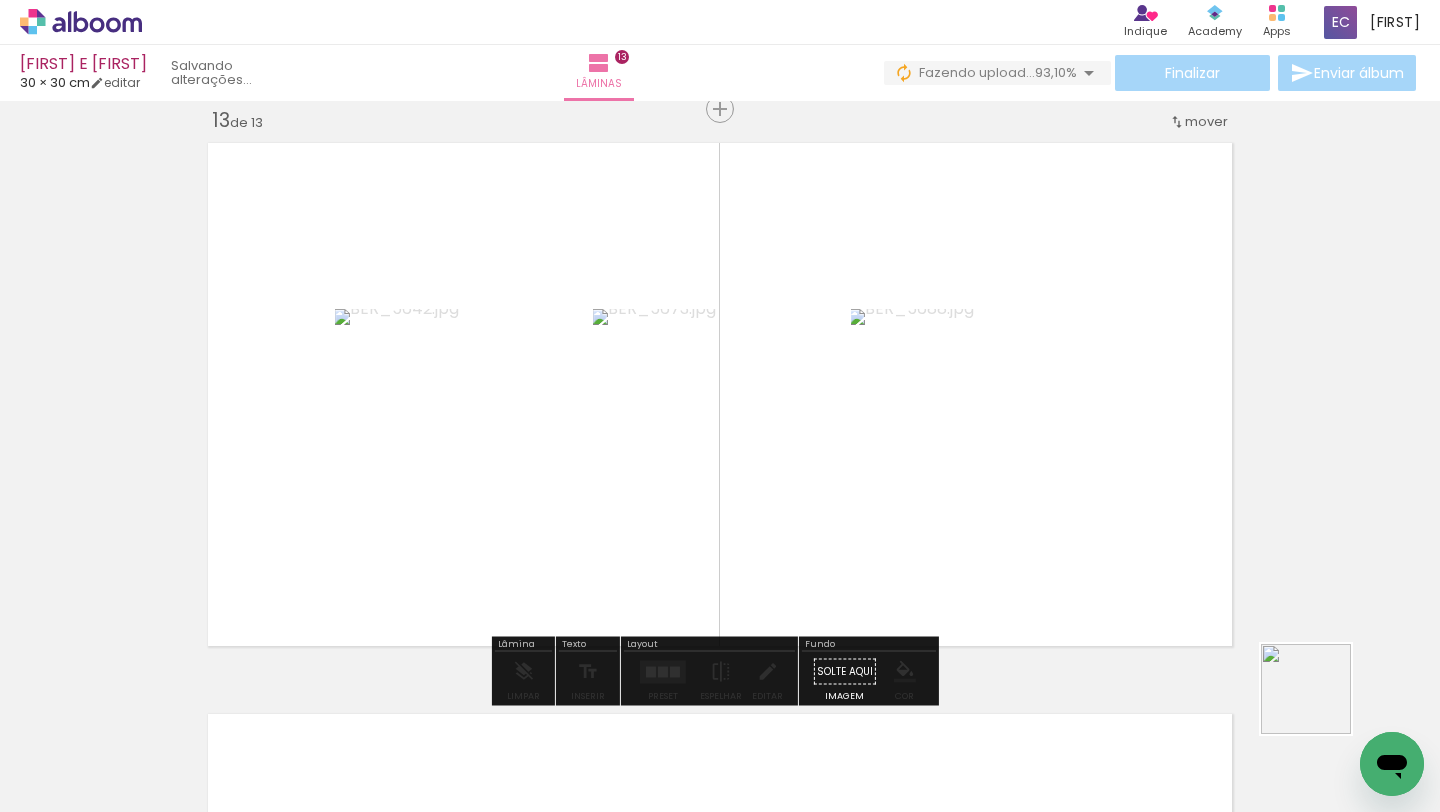 drag, startPoint x: 1349, startPoint y: 728, endPoint x: 1053, endPoint y: 436, distance: 415.78842 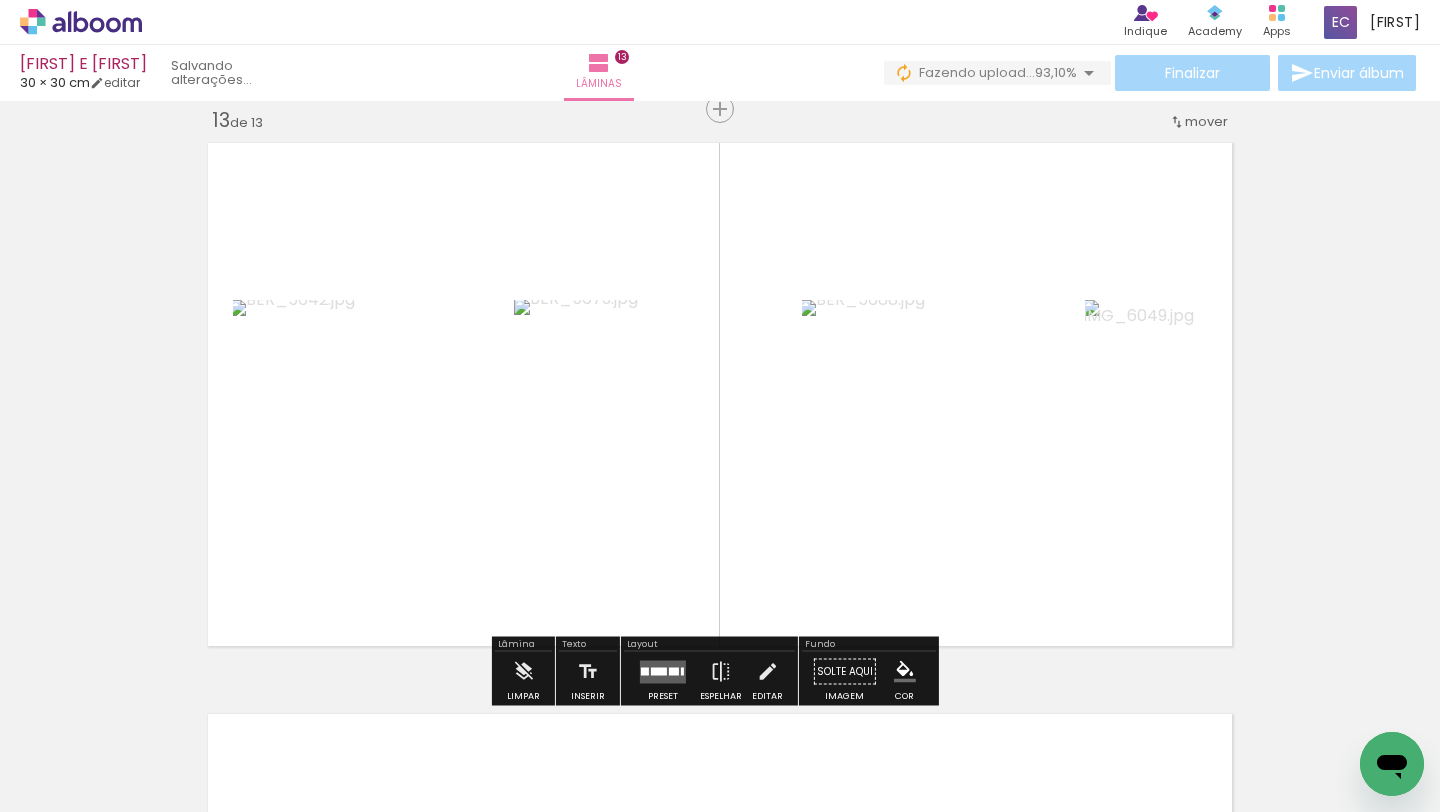click at bounding box center (663, 671) 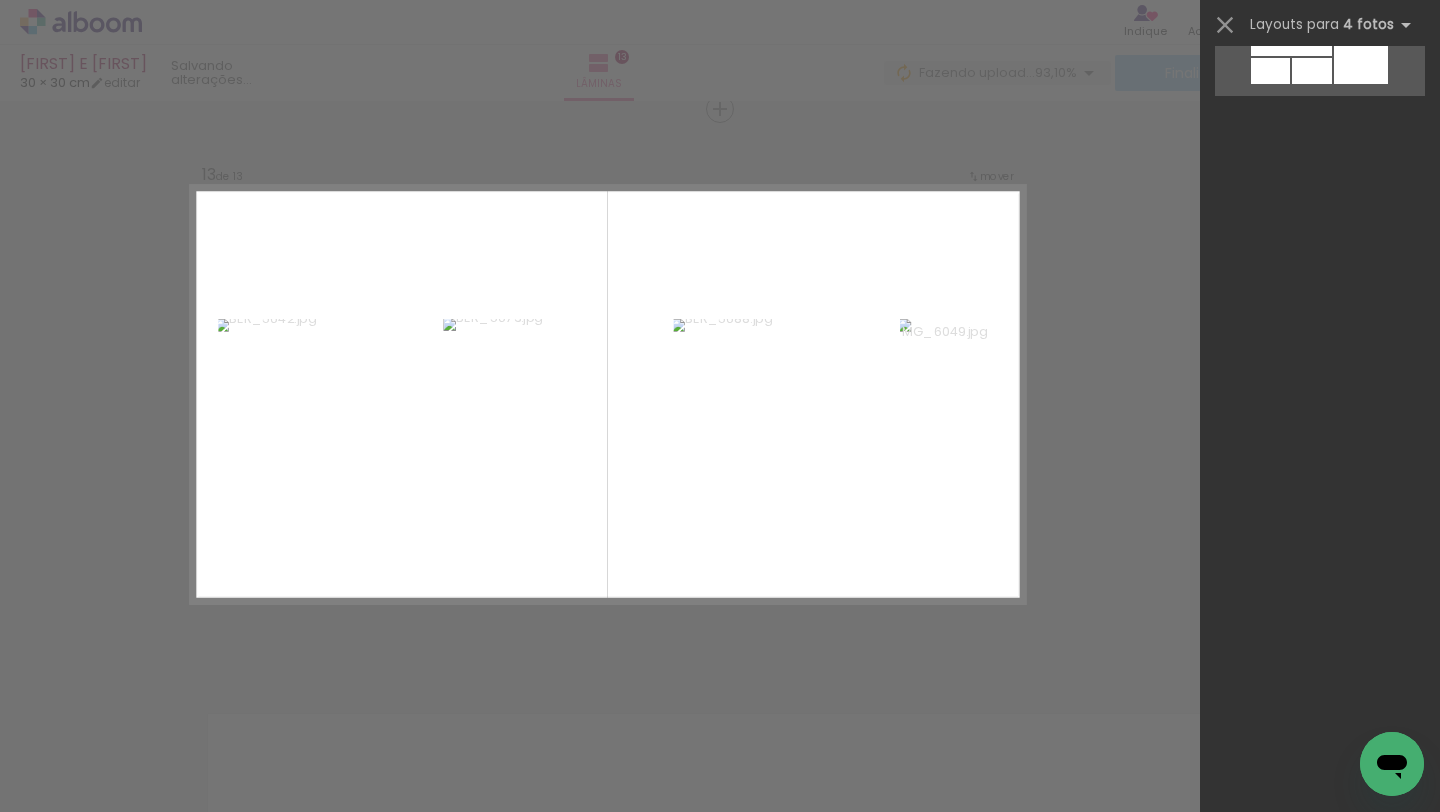 scroll, scrollTop: 0, scrollLeft: 0, axis: both 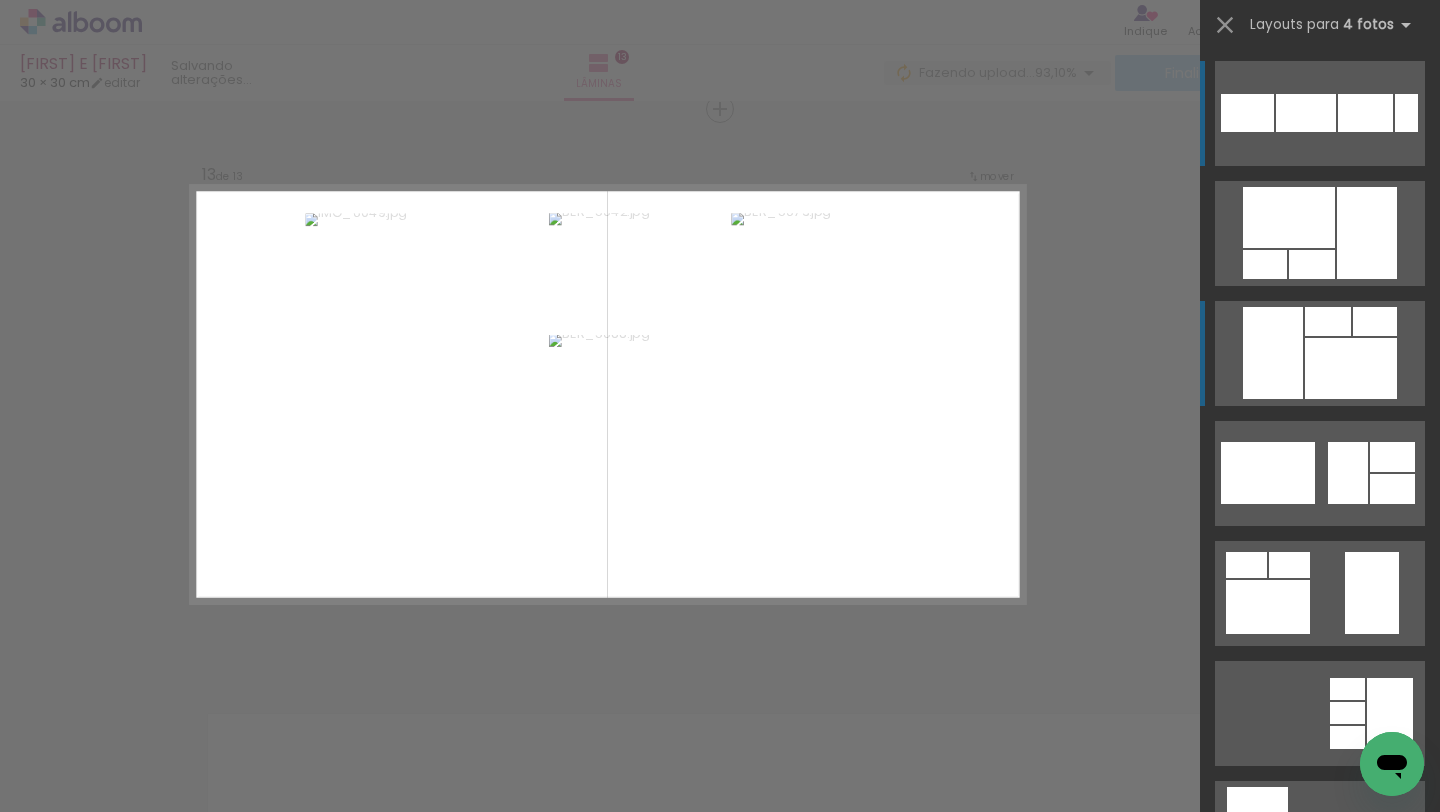 click at bounding box center [1289, 217] 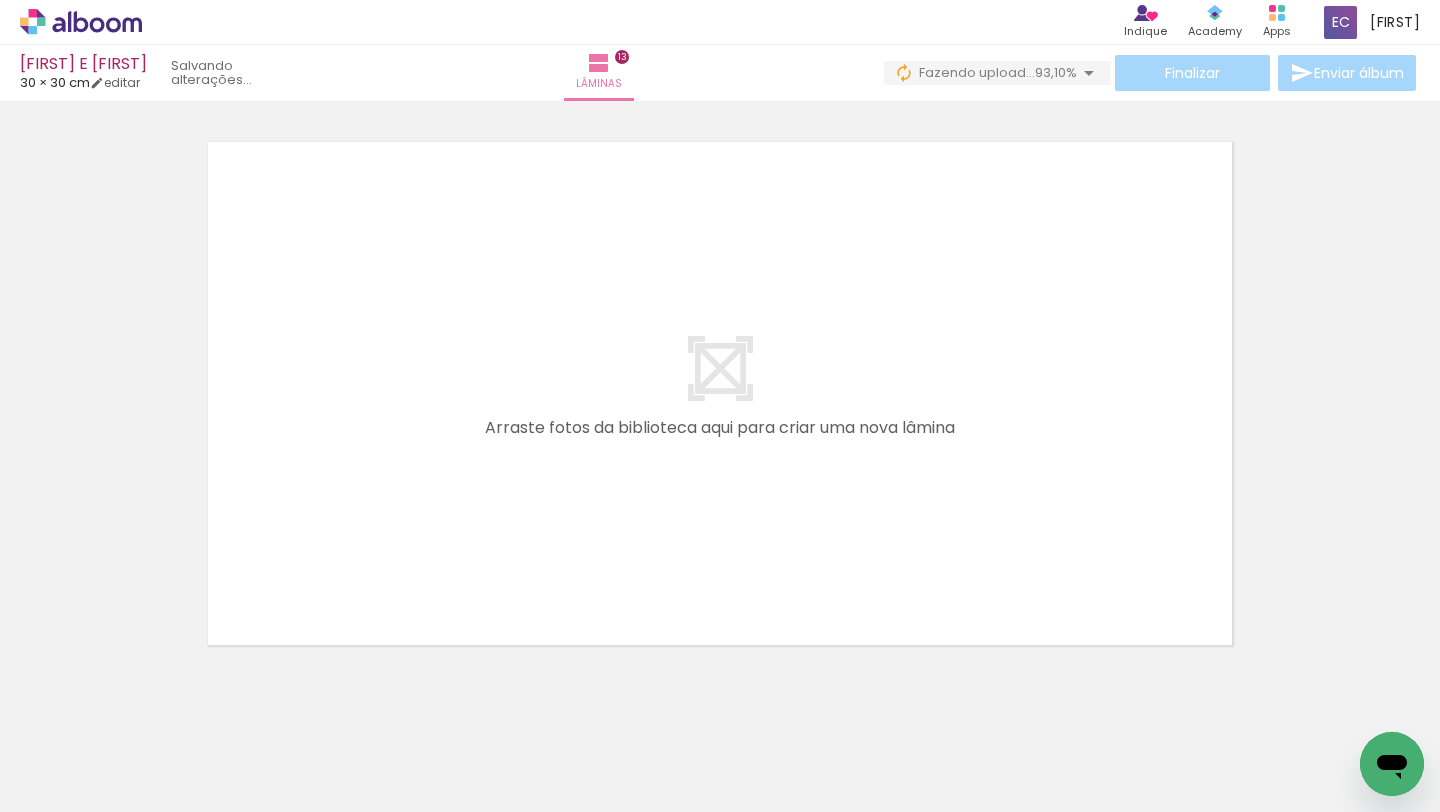 scroll, scrollTop: 7454, scrollLeft: 0, axis: vertical 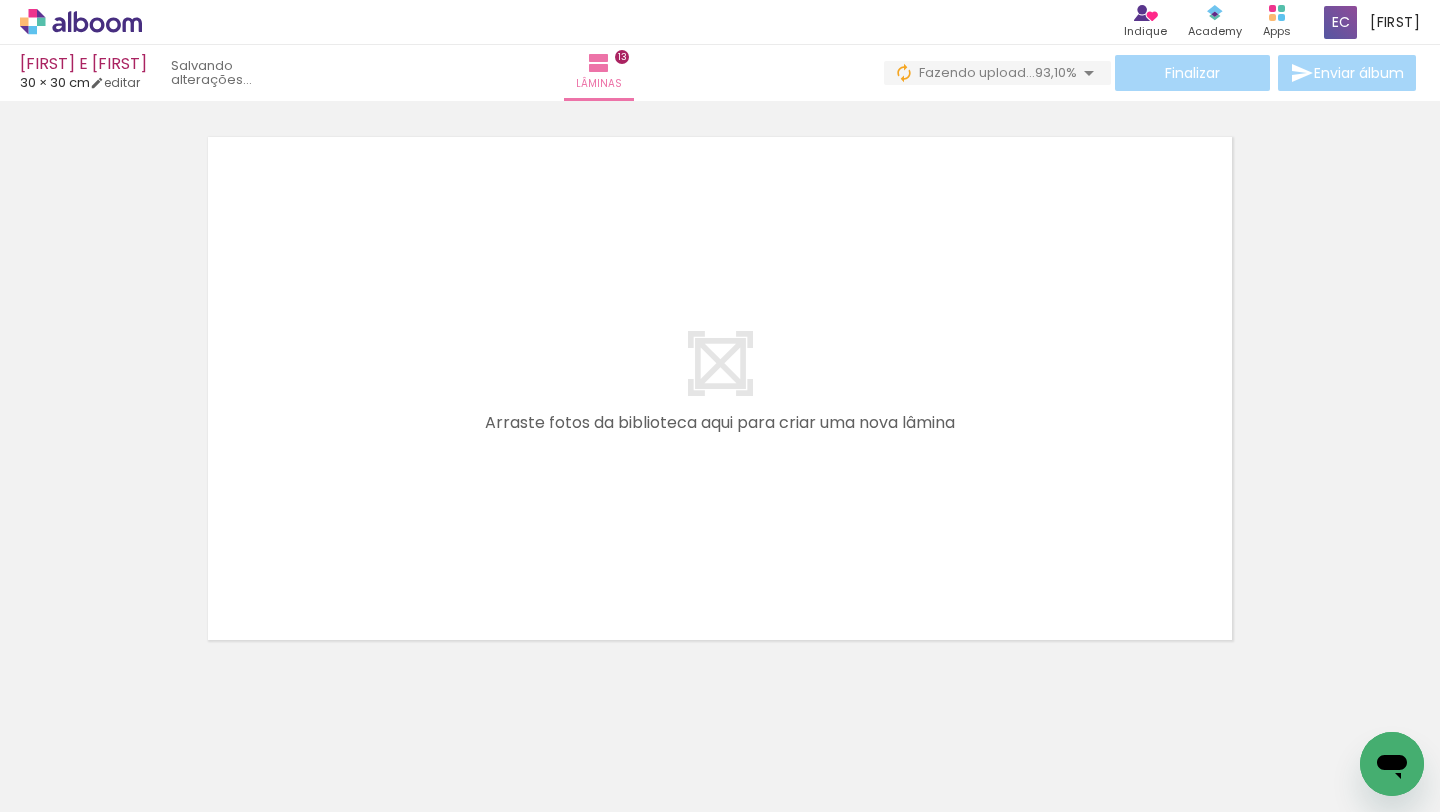 click on "Adicionar
Fotos" at bounding box center (71, 785) 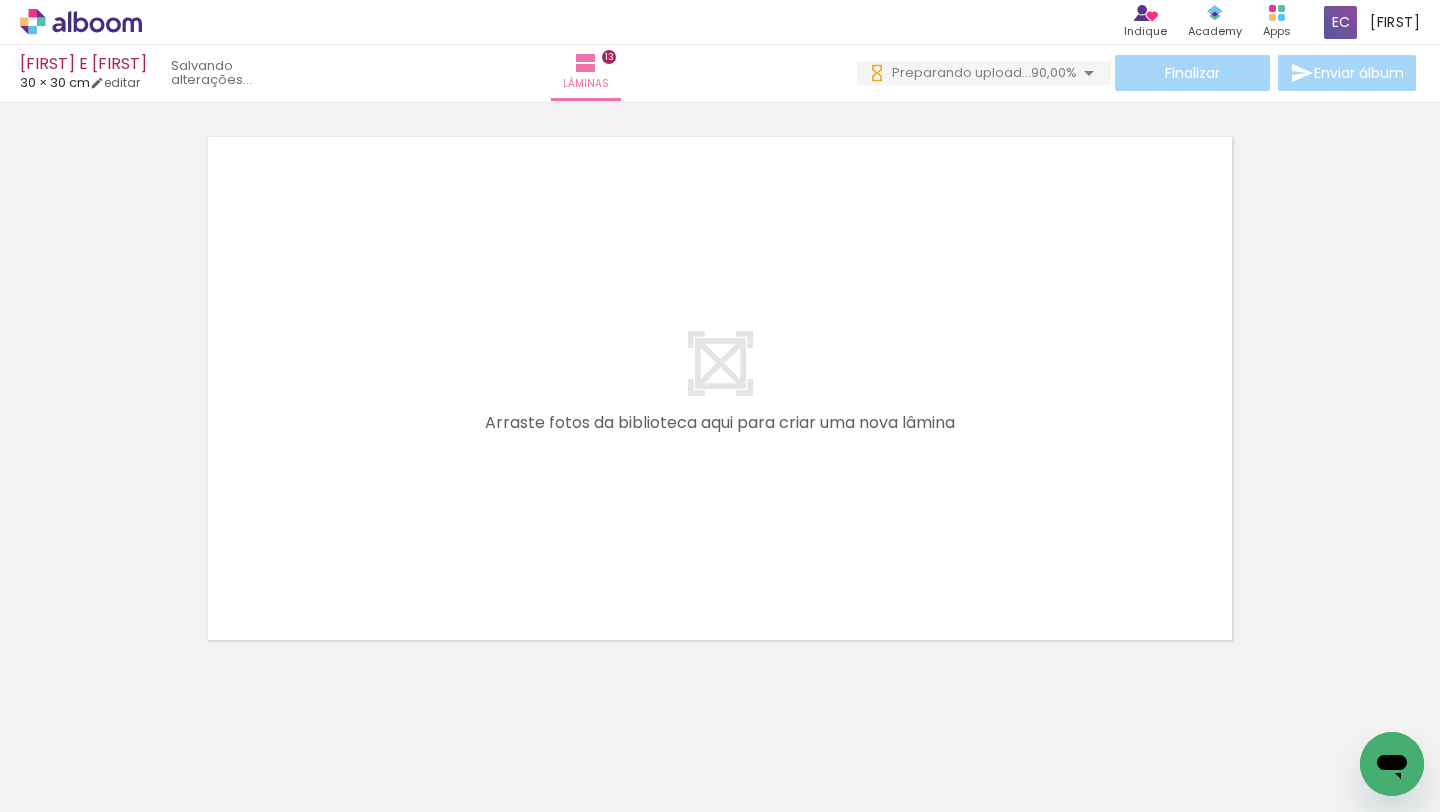 scroll, scrollTop: 0, scrollLeft: 0, axis: both 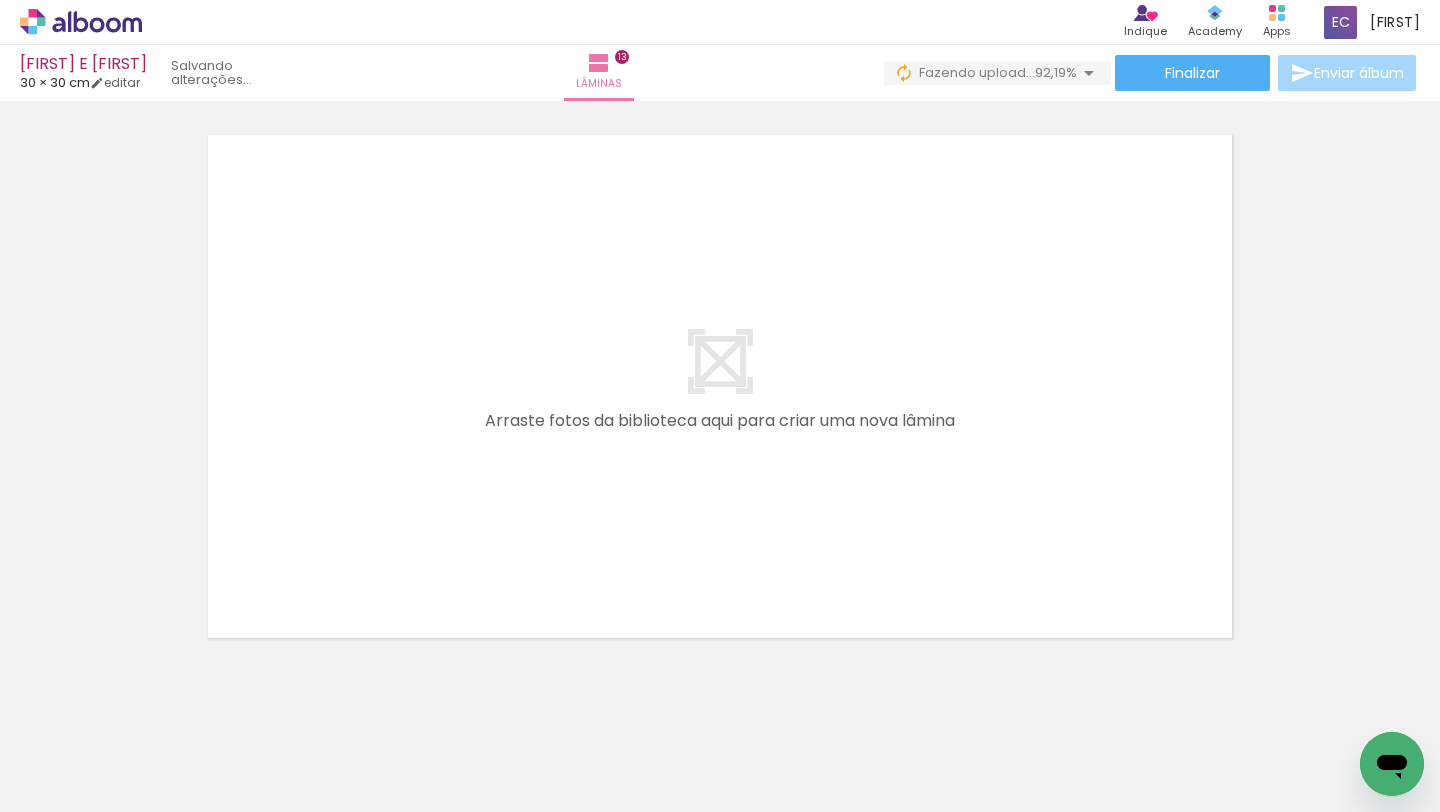 click at bounding box center [720, 406] 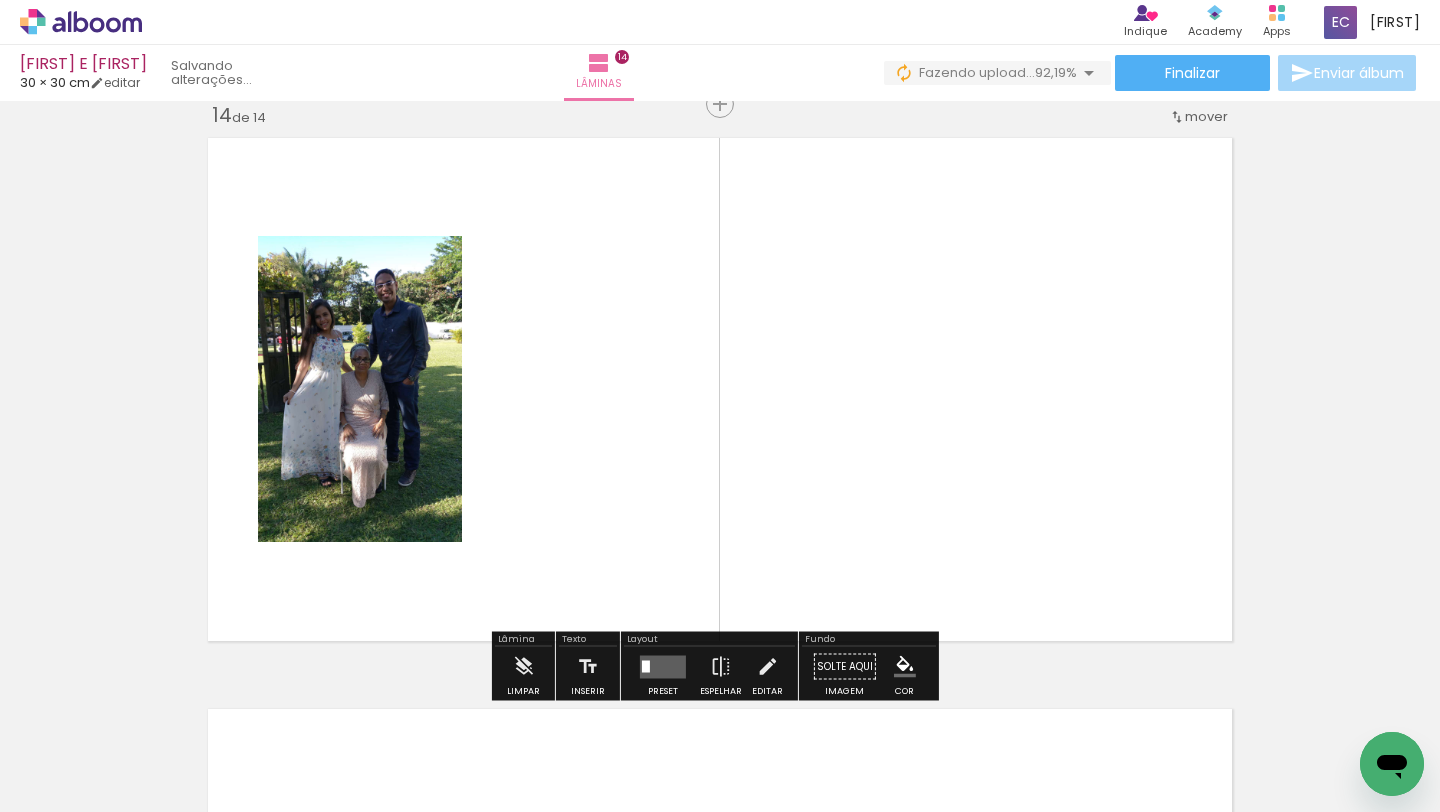 scroll, scrollTop: 7448, scrollLeft: 0, axis: vertical 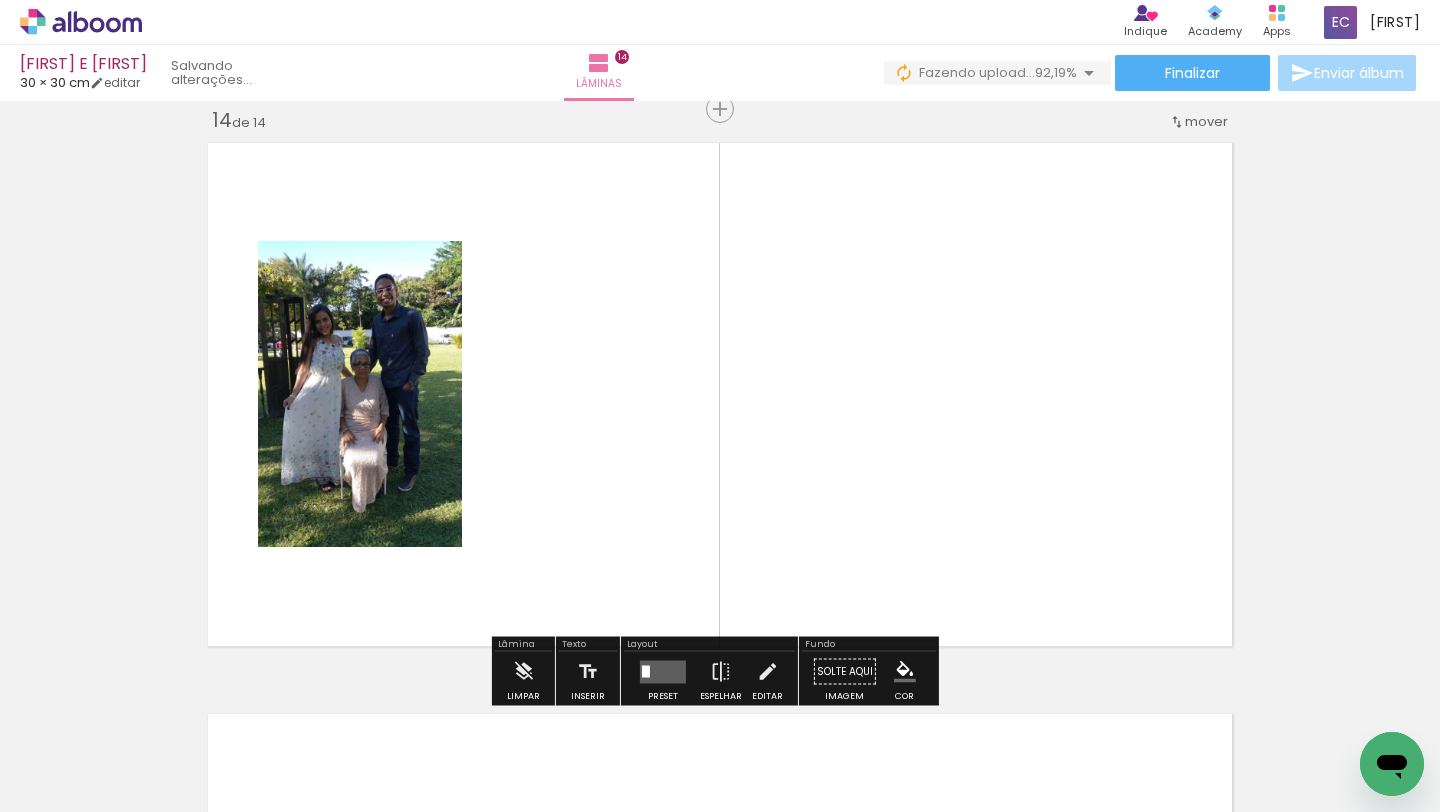 click at bounding box center [720, 406] 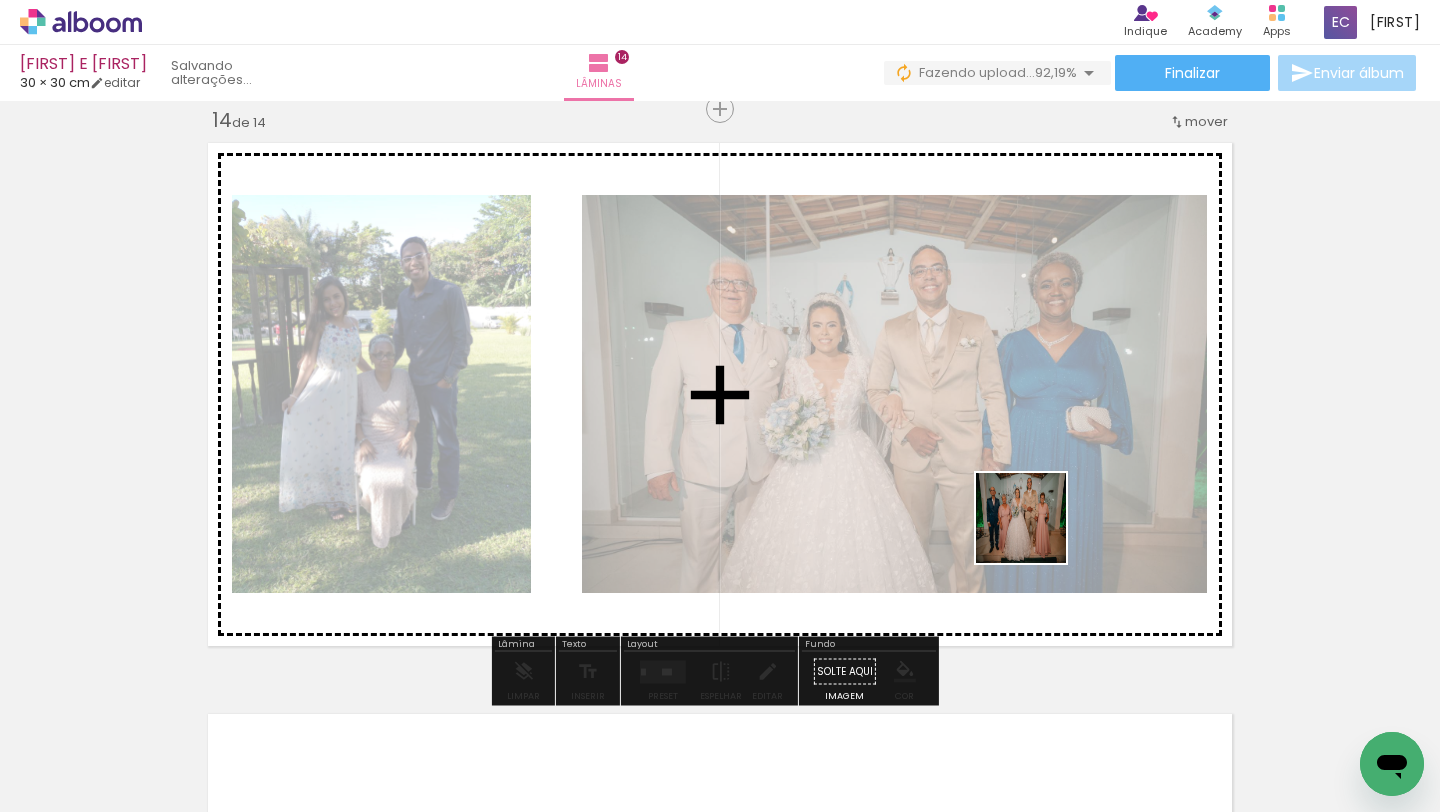 drag, startPoint x: 1036, startPoint y: 748, endPoint x: 1036, endPoint y: 464, distance: 284 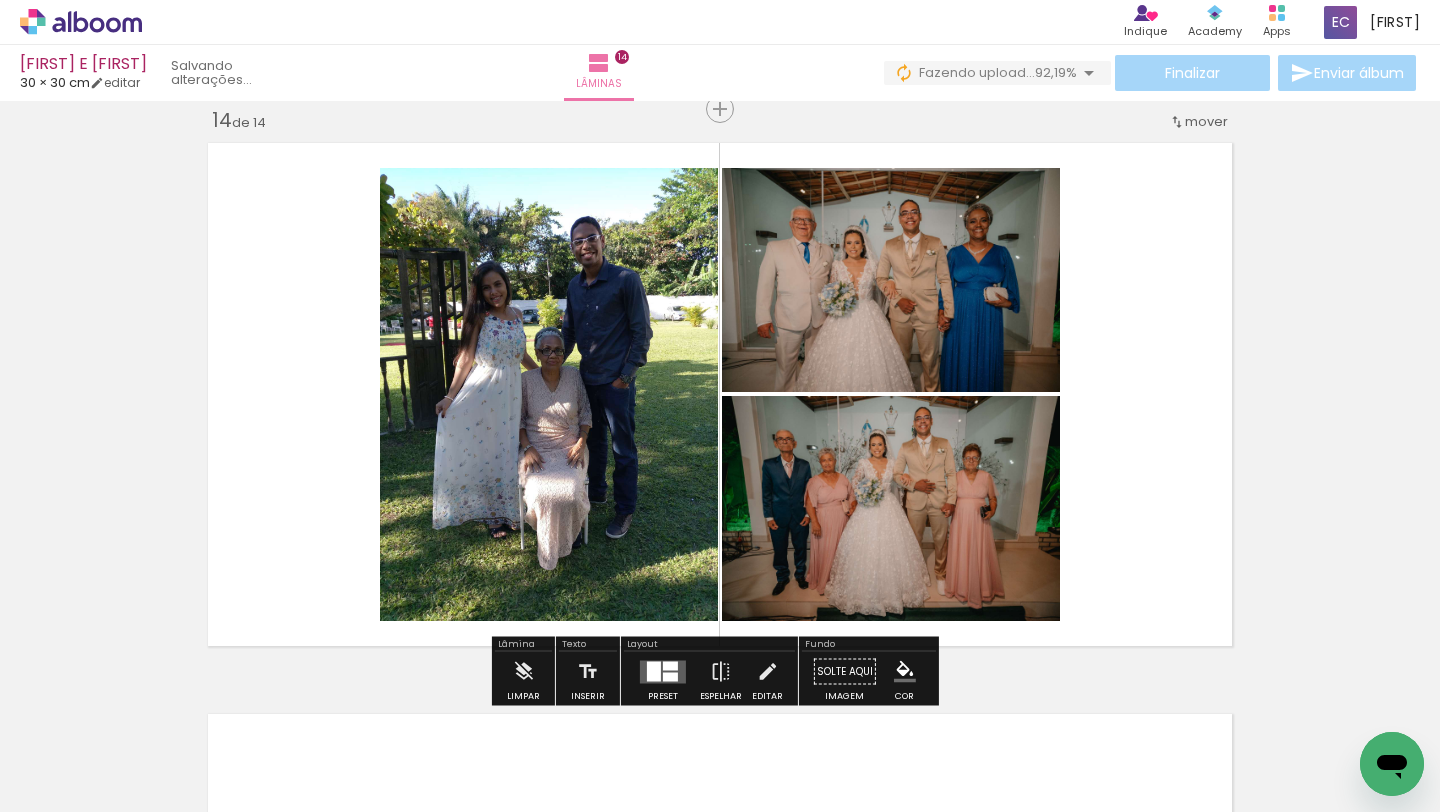 drag, startPoint x: 1155, startPoint y: 764, endPoint x: 1145, endPoint y: 464, distance: 300.16663 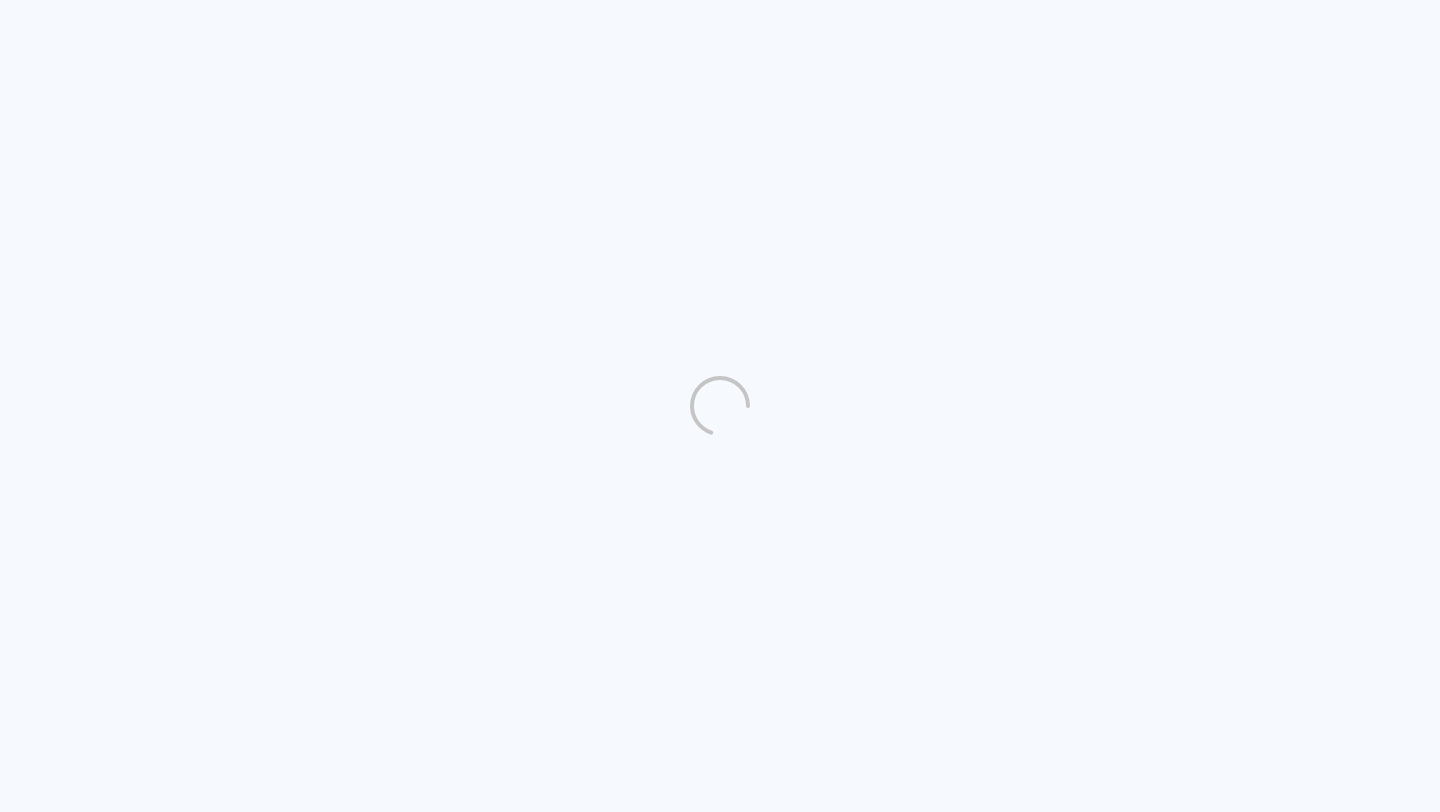 scroll, scrollTop: 0, scrollLeft: 0, axis: both 